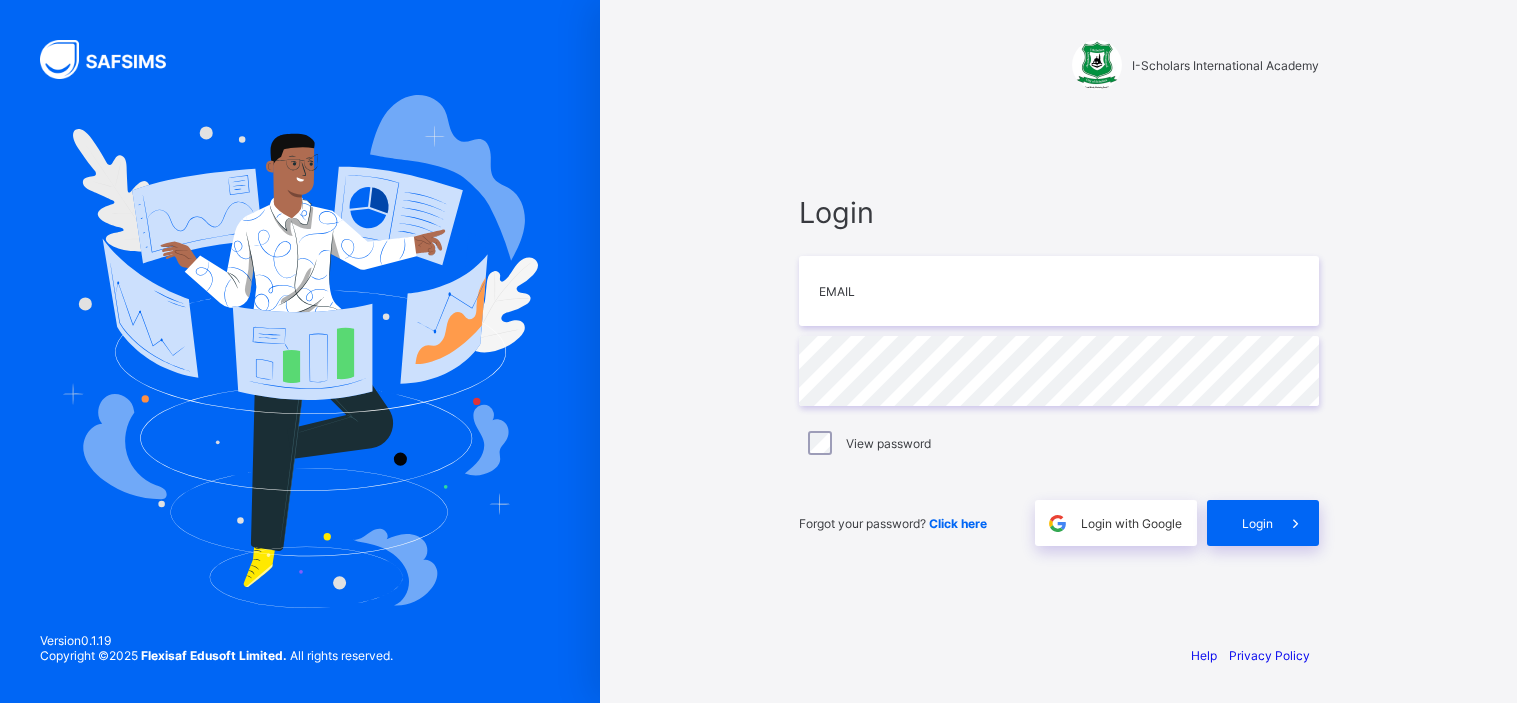 scroll, scrollTop: 0, scrollLeft: 0, axis: both 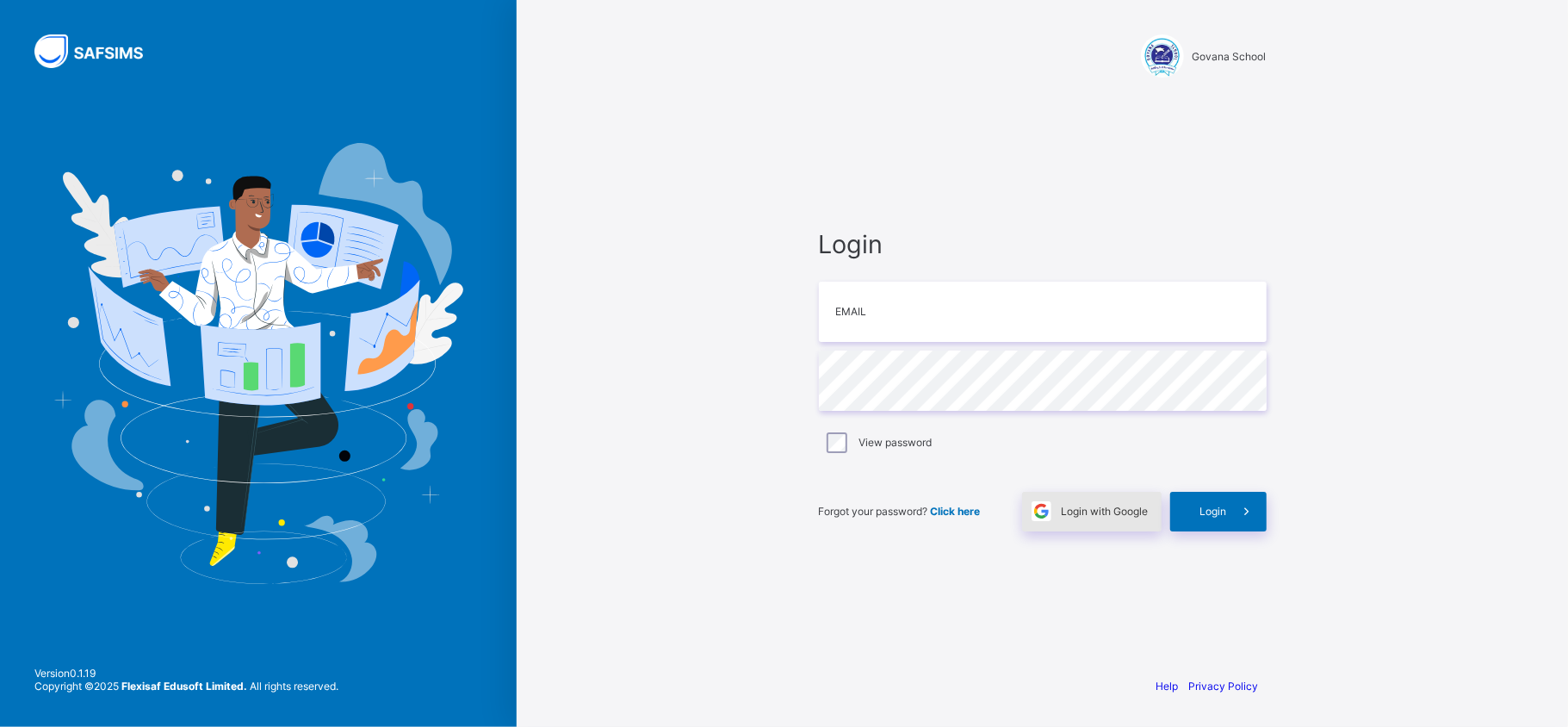 click on "Login with Google" at bounding box center (1105, 511) 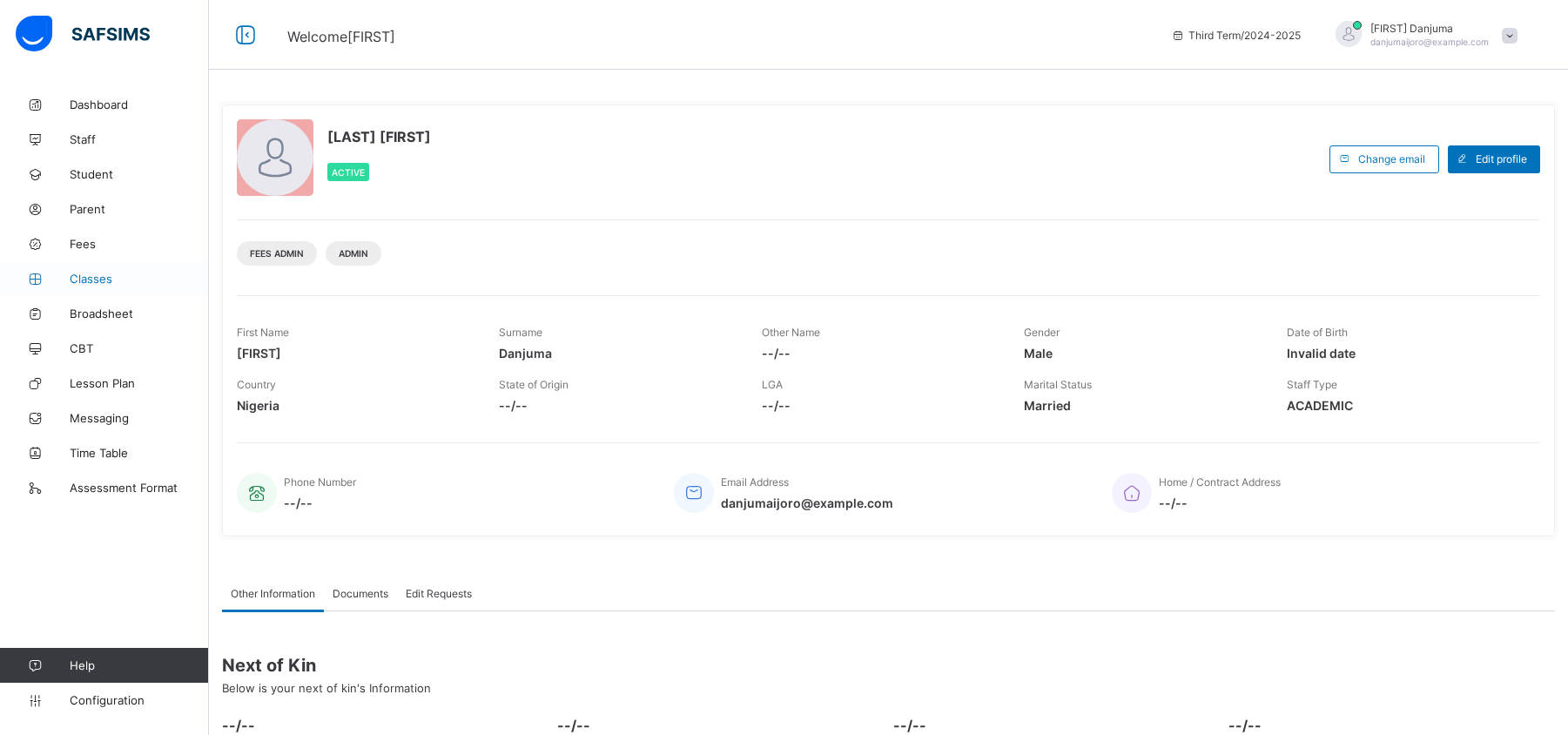 scroll, scrollTop: 0, scrollLeft: 0, axis: both 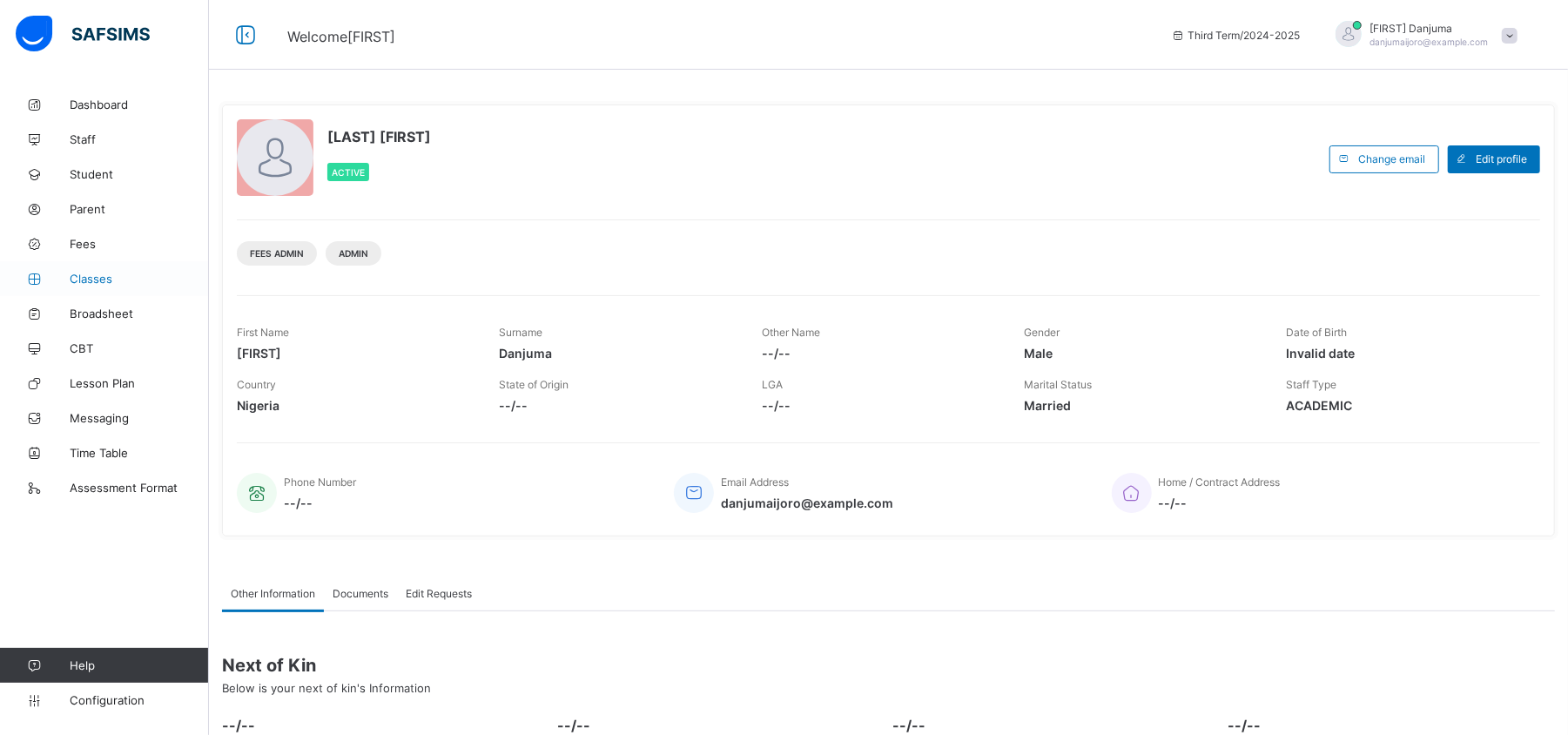 click on "Classes" at bounding box center (139, 279) 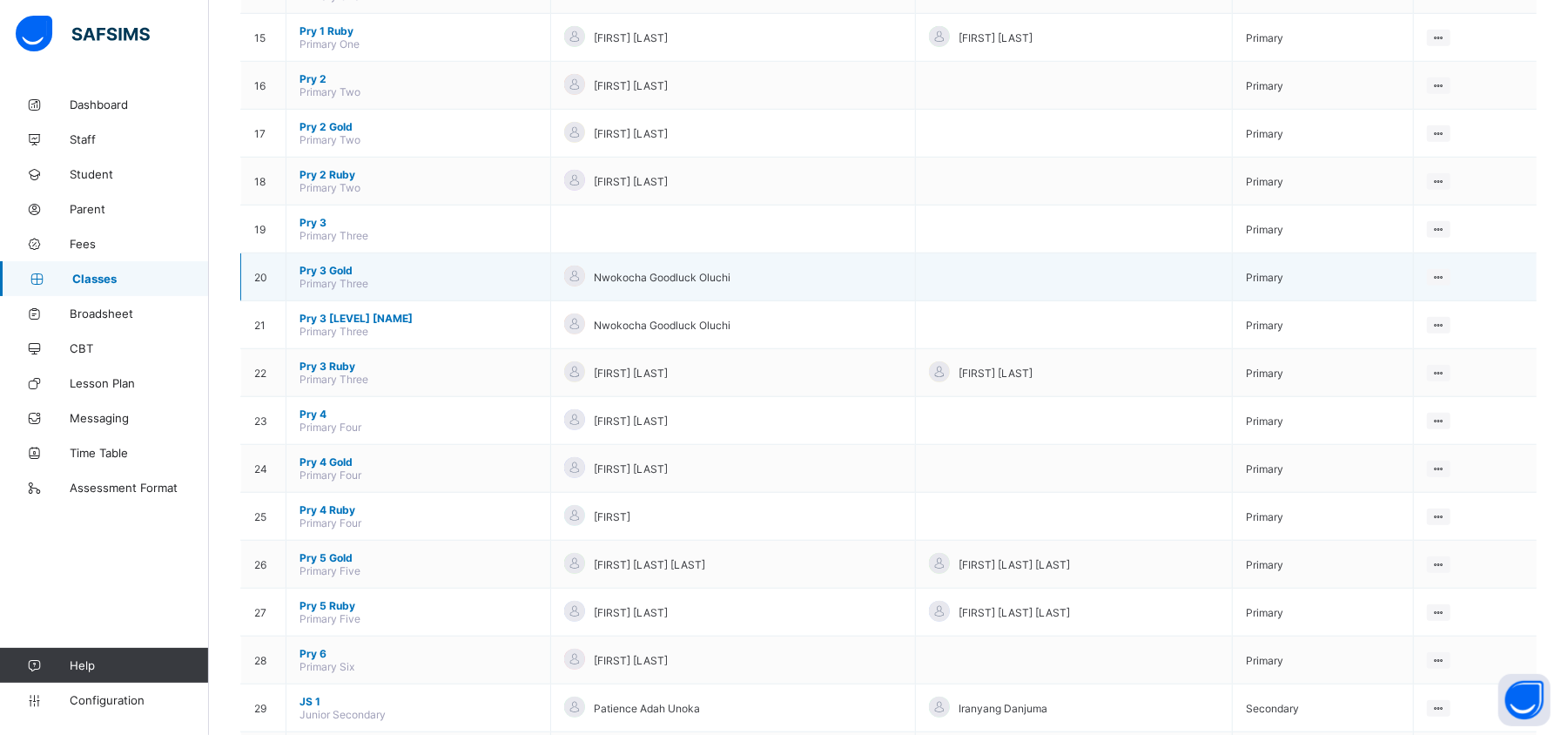 scroll, scrollTop: 862, scrollLeft: 0, axis: vertical 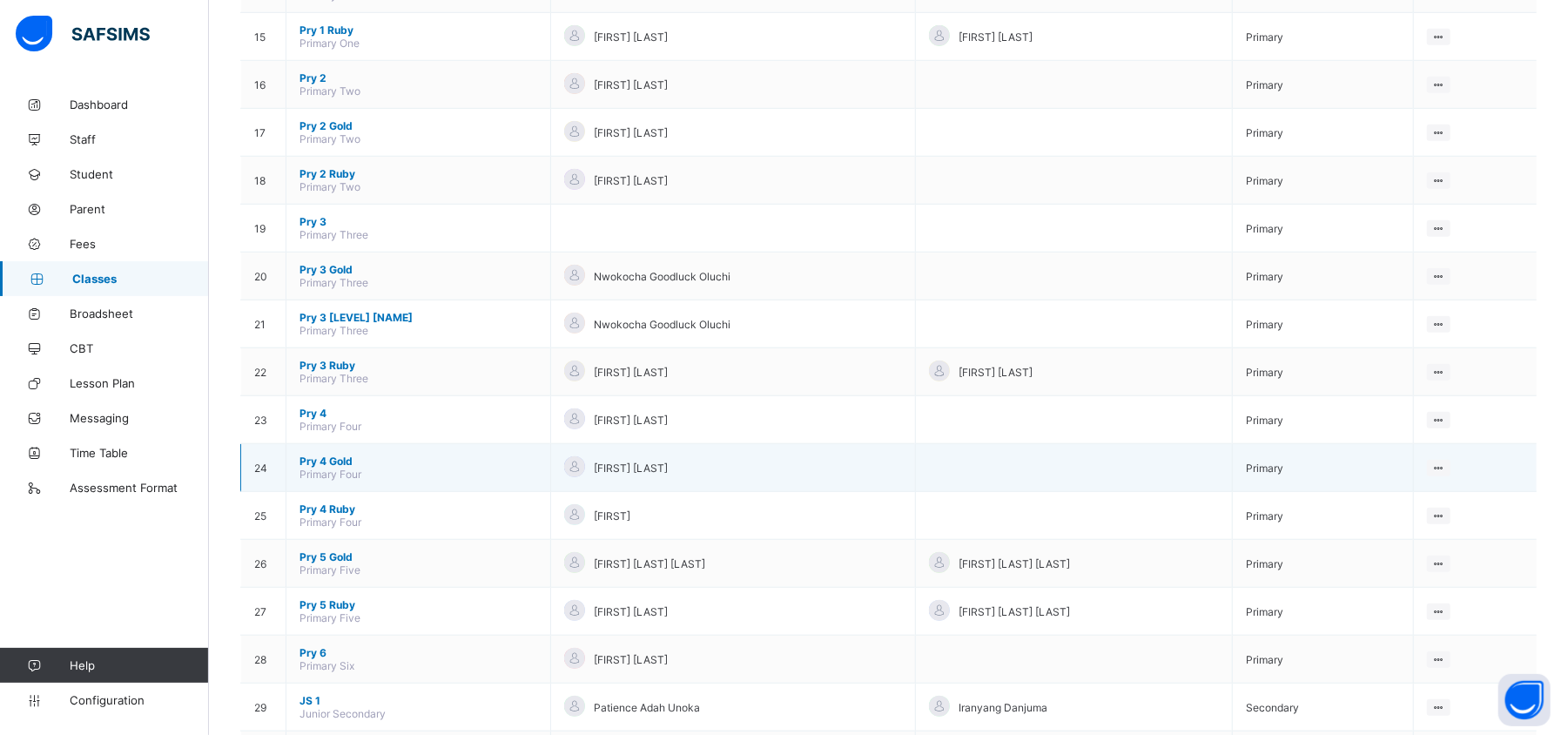 click on "[LEVEL] [NAME]" at bounding box center [418, 461] 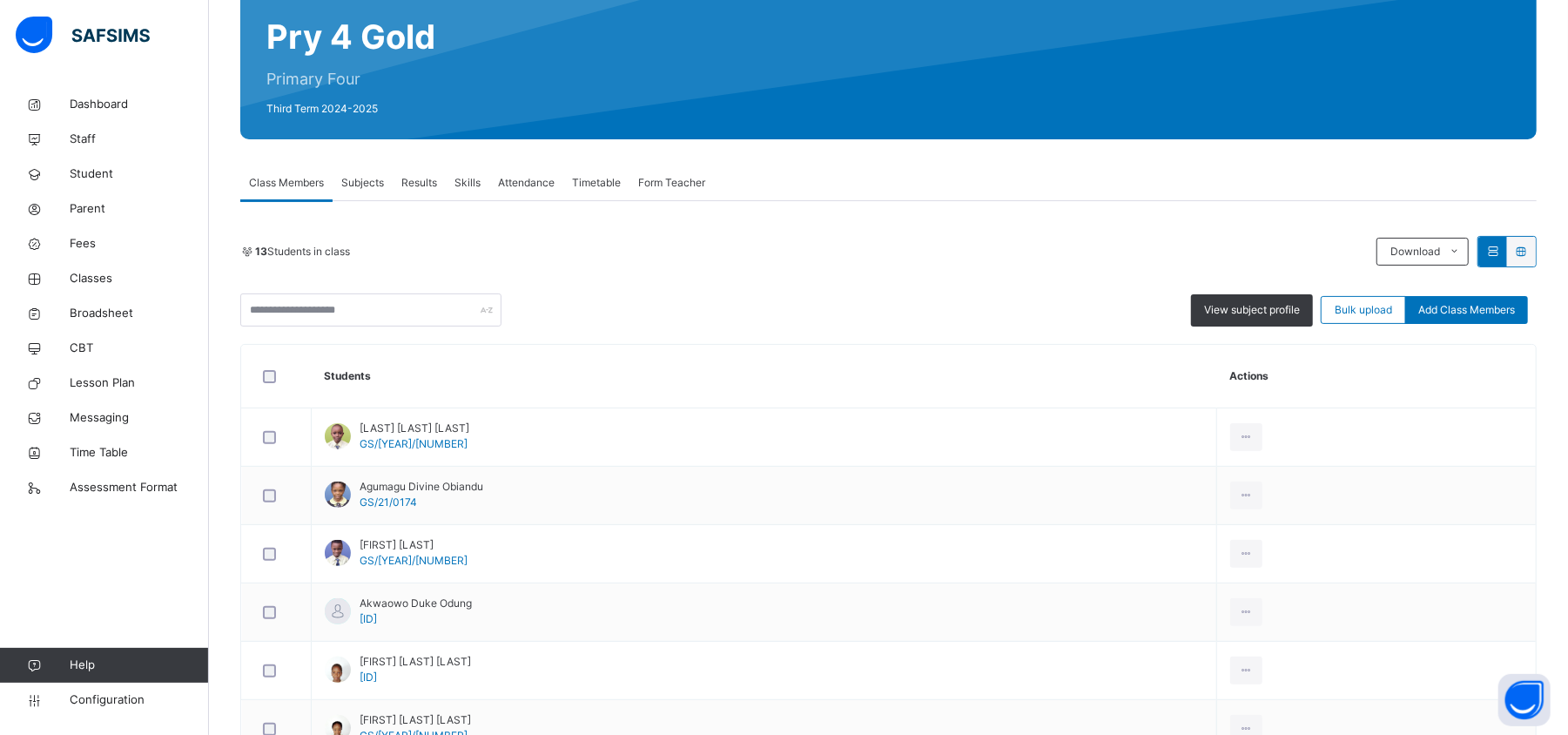 scroll, scrollTop: 165, scrollLeft: 0, axis: vertical 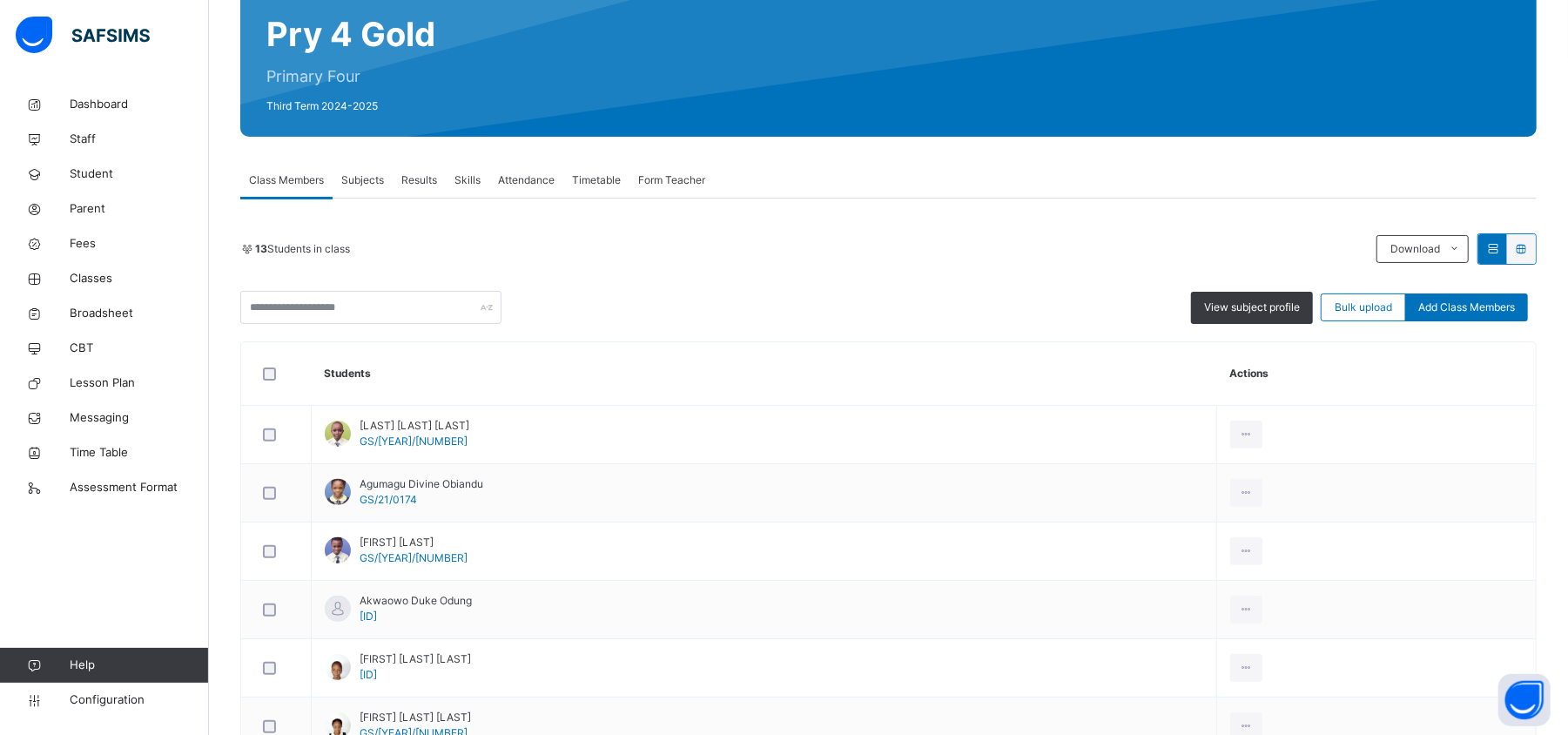 click on "Subjects" at bounding box center [362, 180] 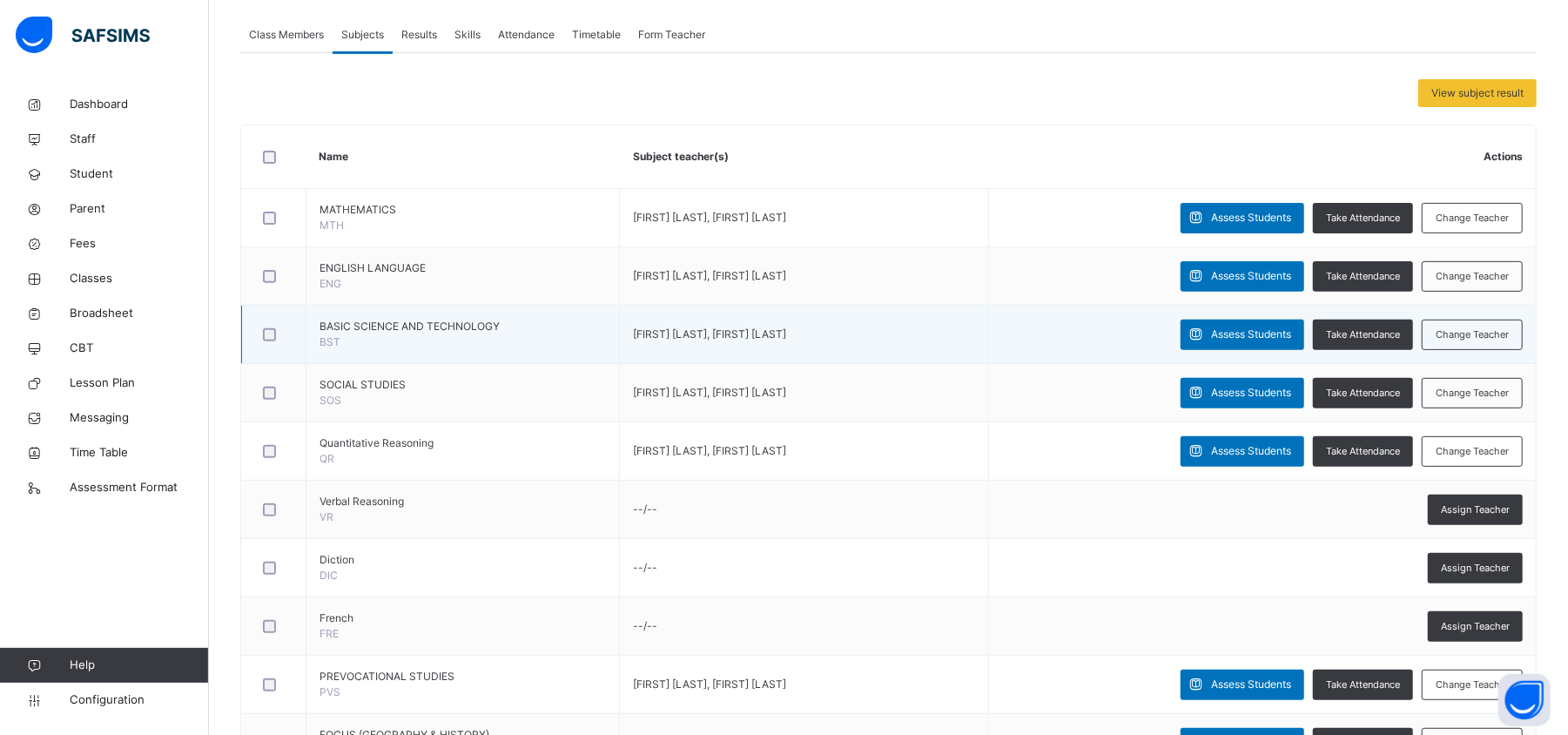 scroll, scrollTop: 314, scrollLeft: 0, axis: vertical 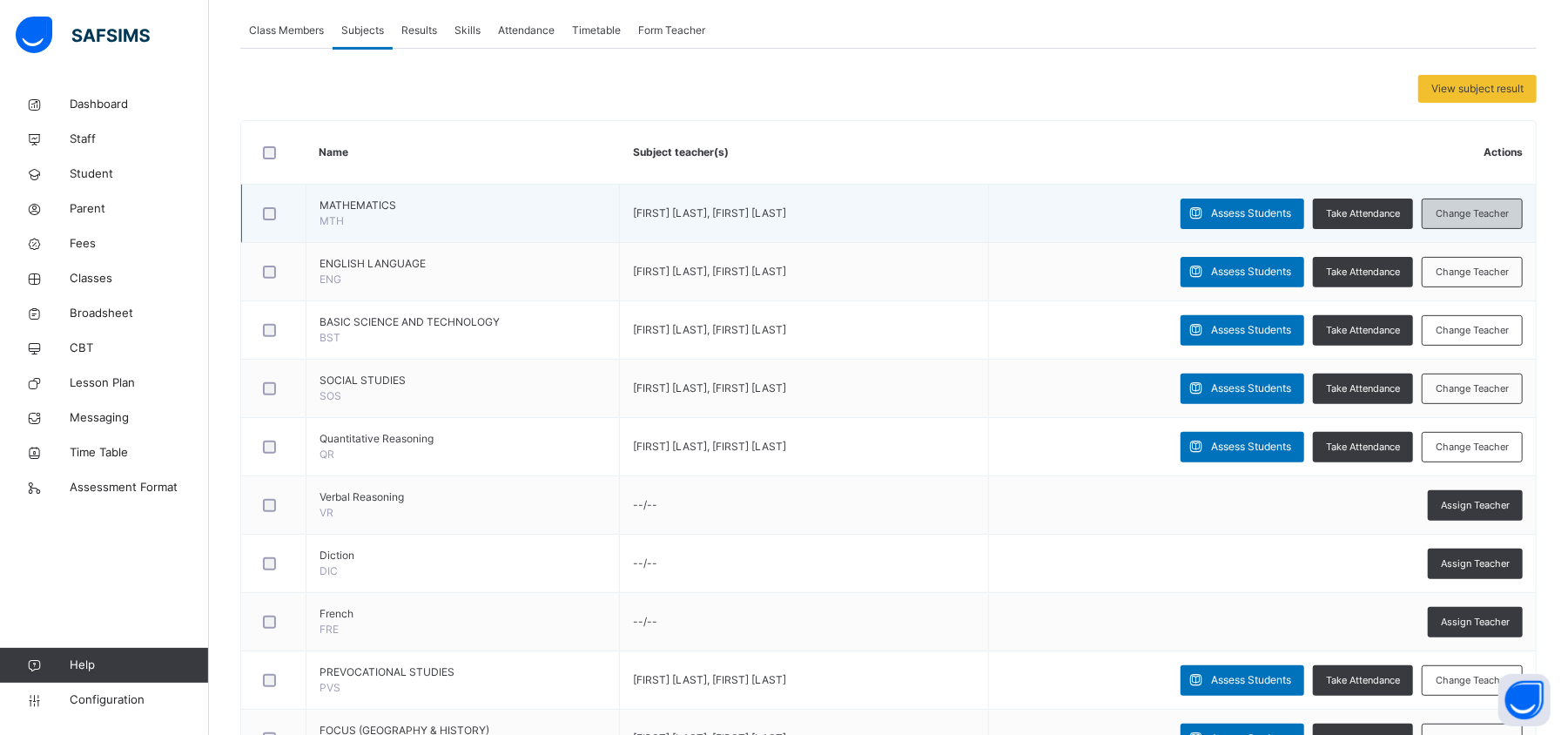 click on "Change Teacher" at bounding box center (1472, 213) 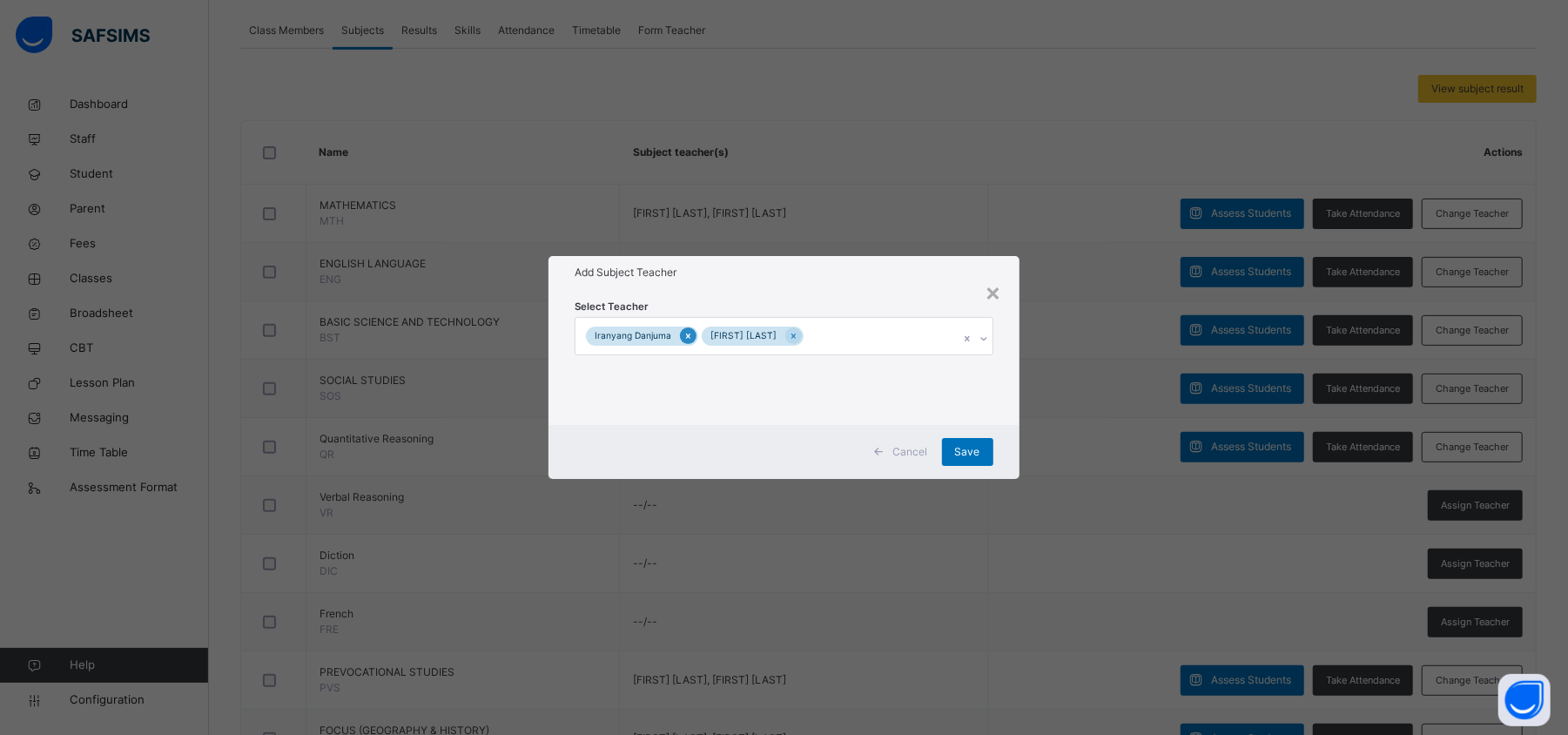 click 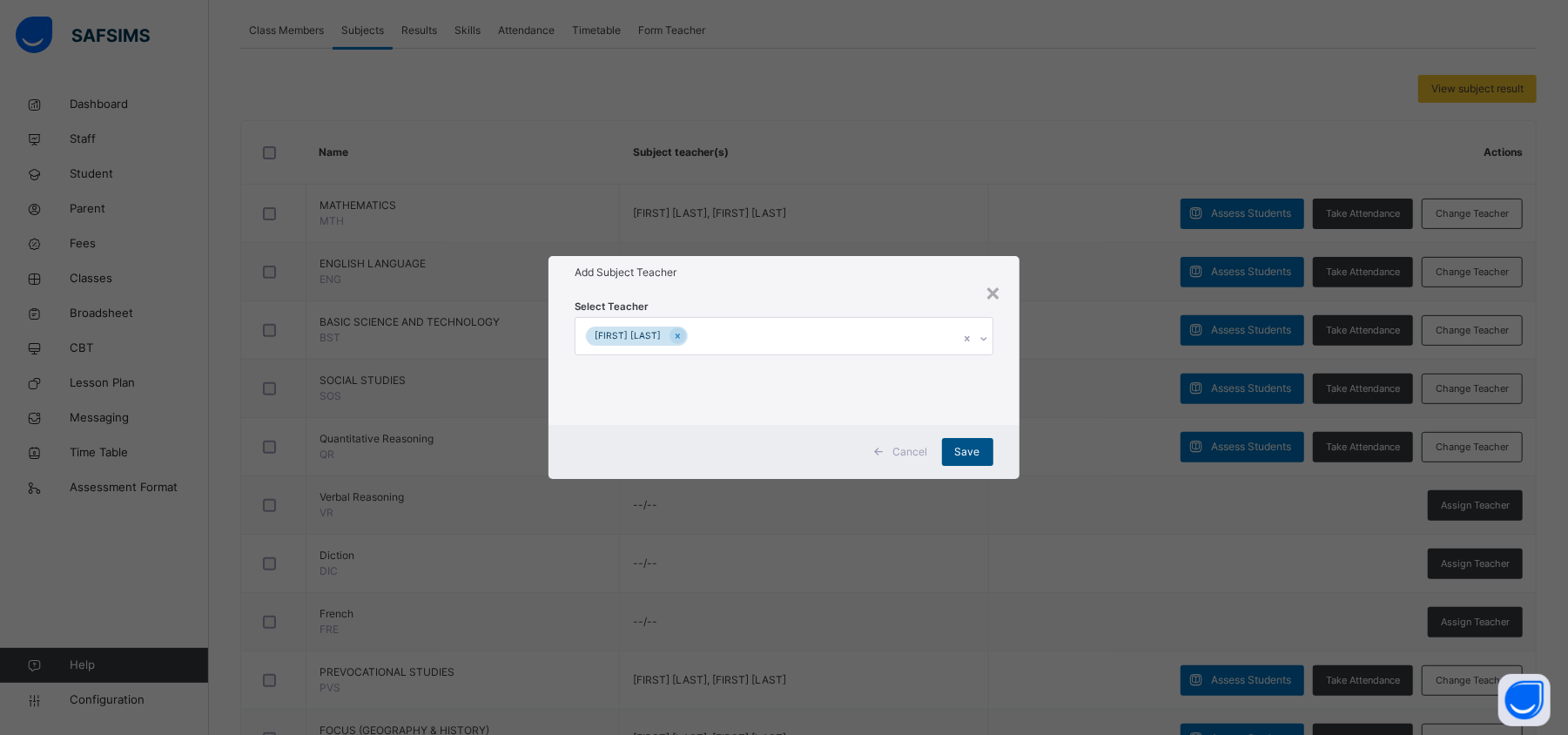 click on "Save" at bounding box center [967, 452] 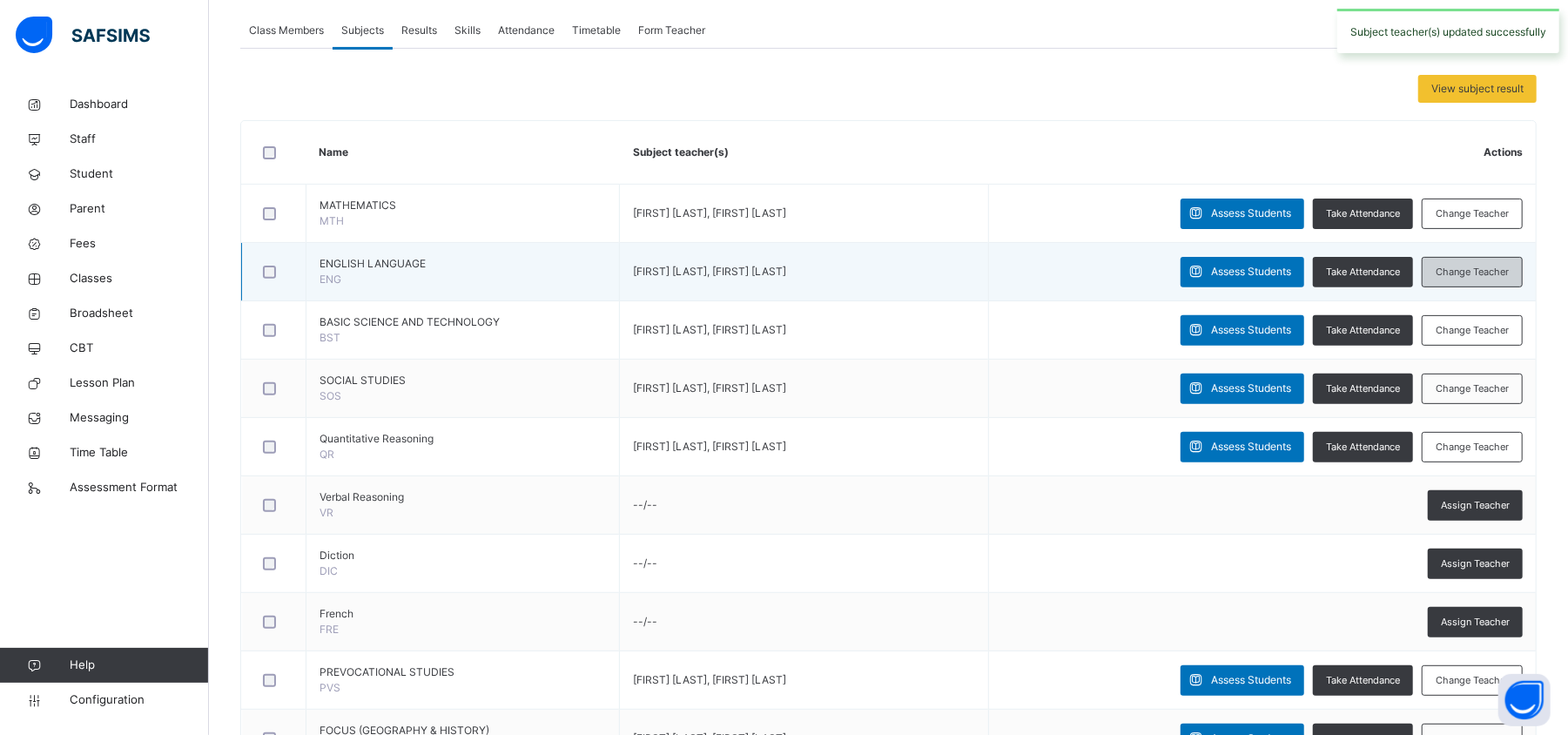 click on "Change Teacher" at bounding box center [1472, 272] 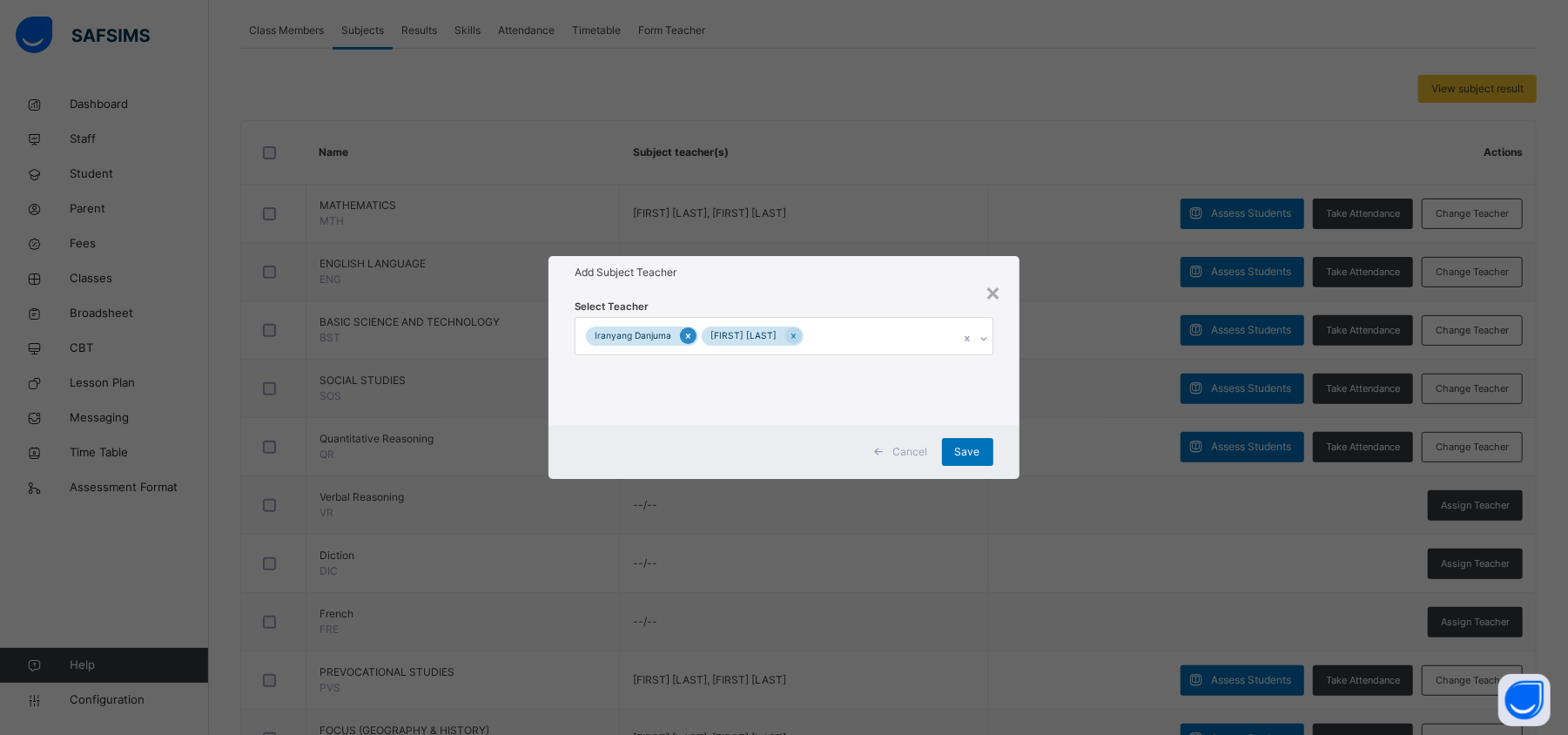 click 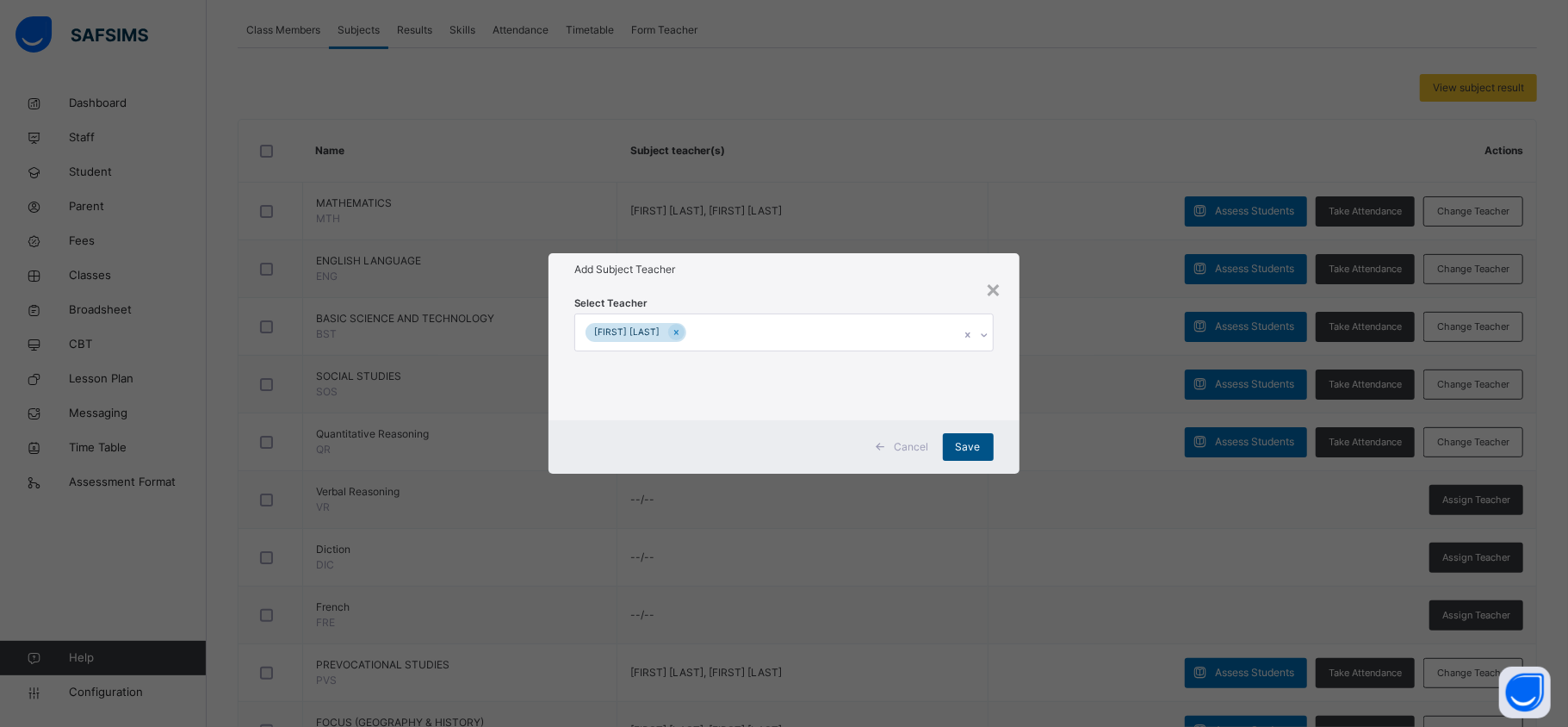 click on "Save" at bounding box center [968, 447] 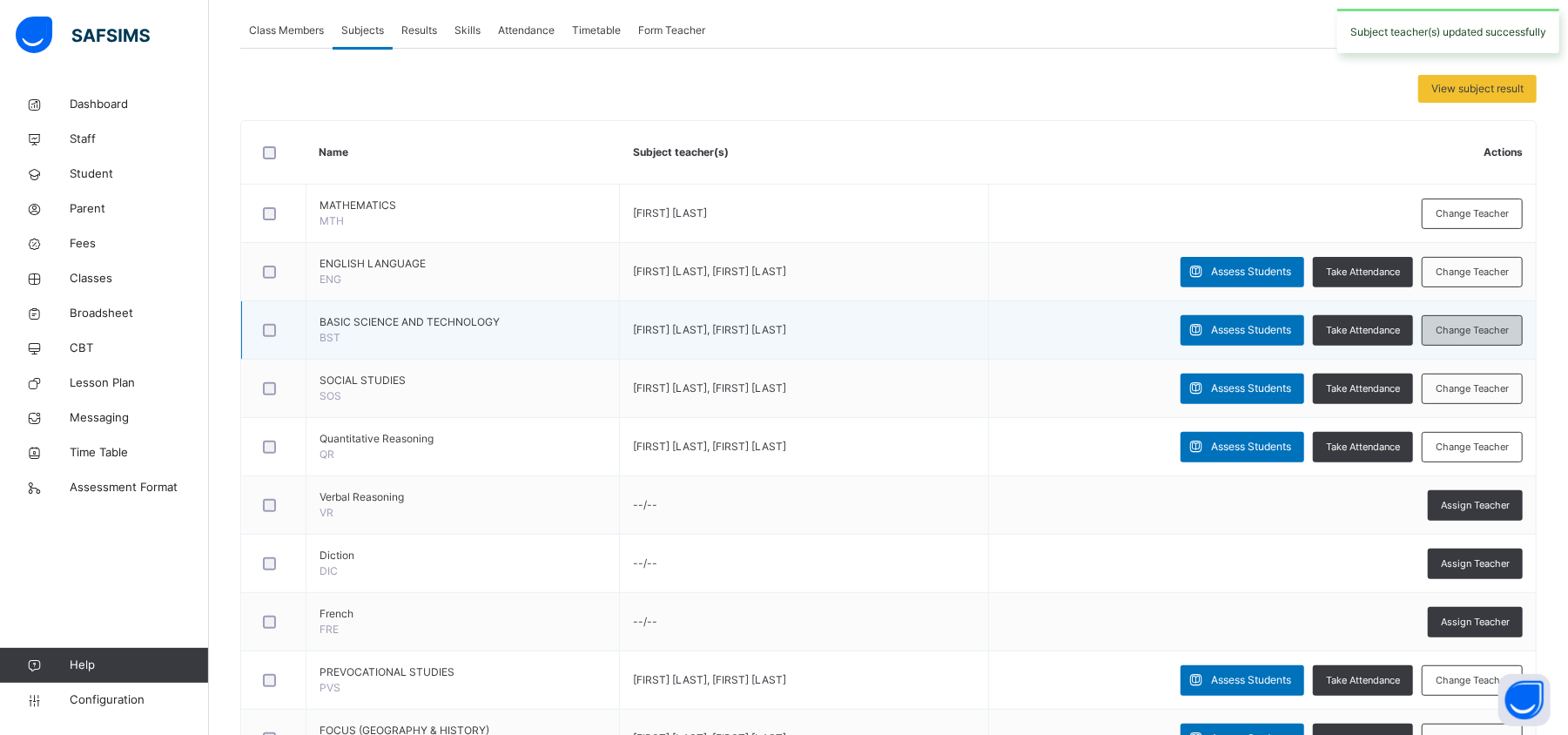 click on "Change Teacher" at bounding box center [1472, 330] 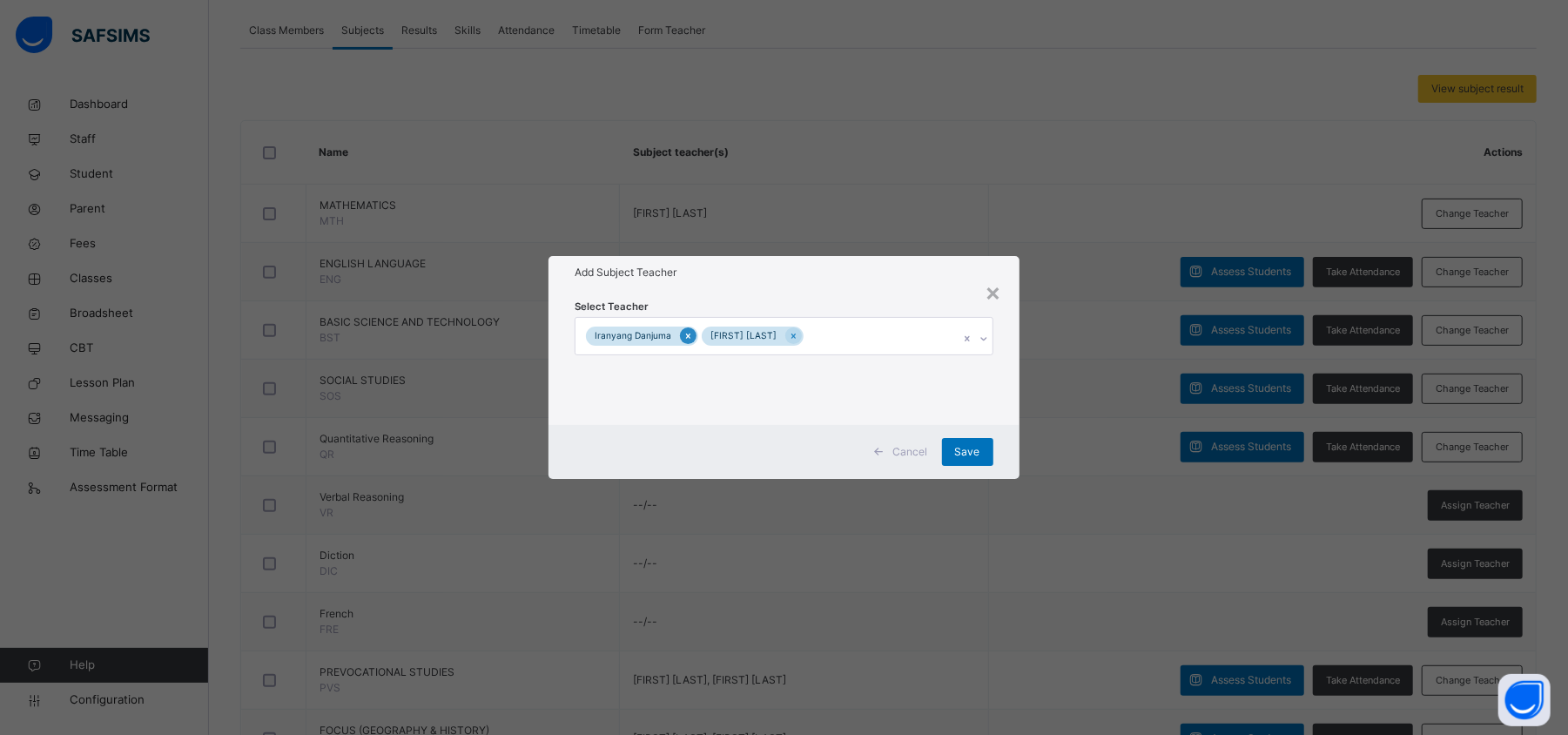 click 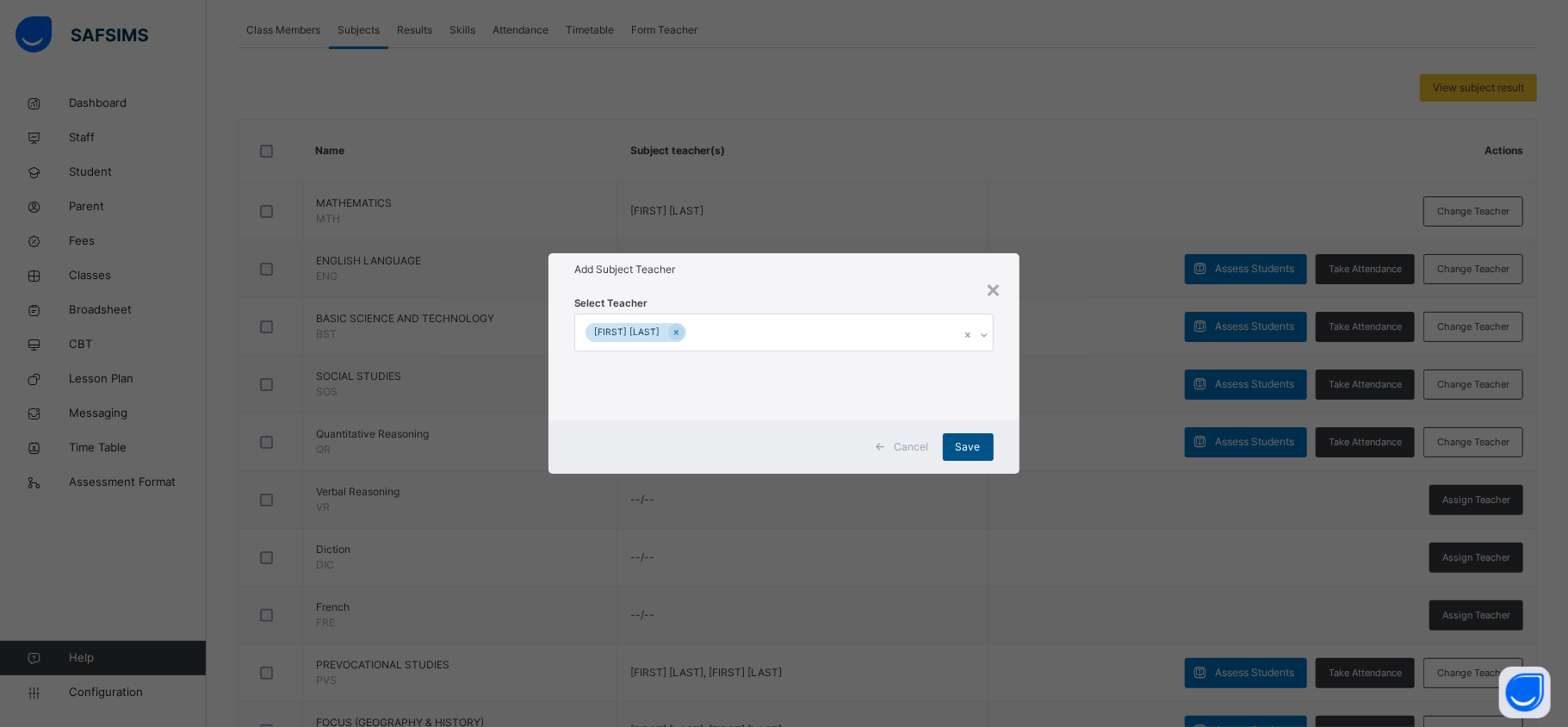 click on "Save" at bounding box center (968, 447) 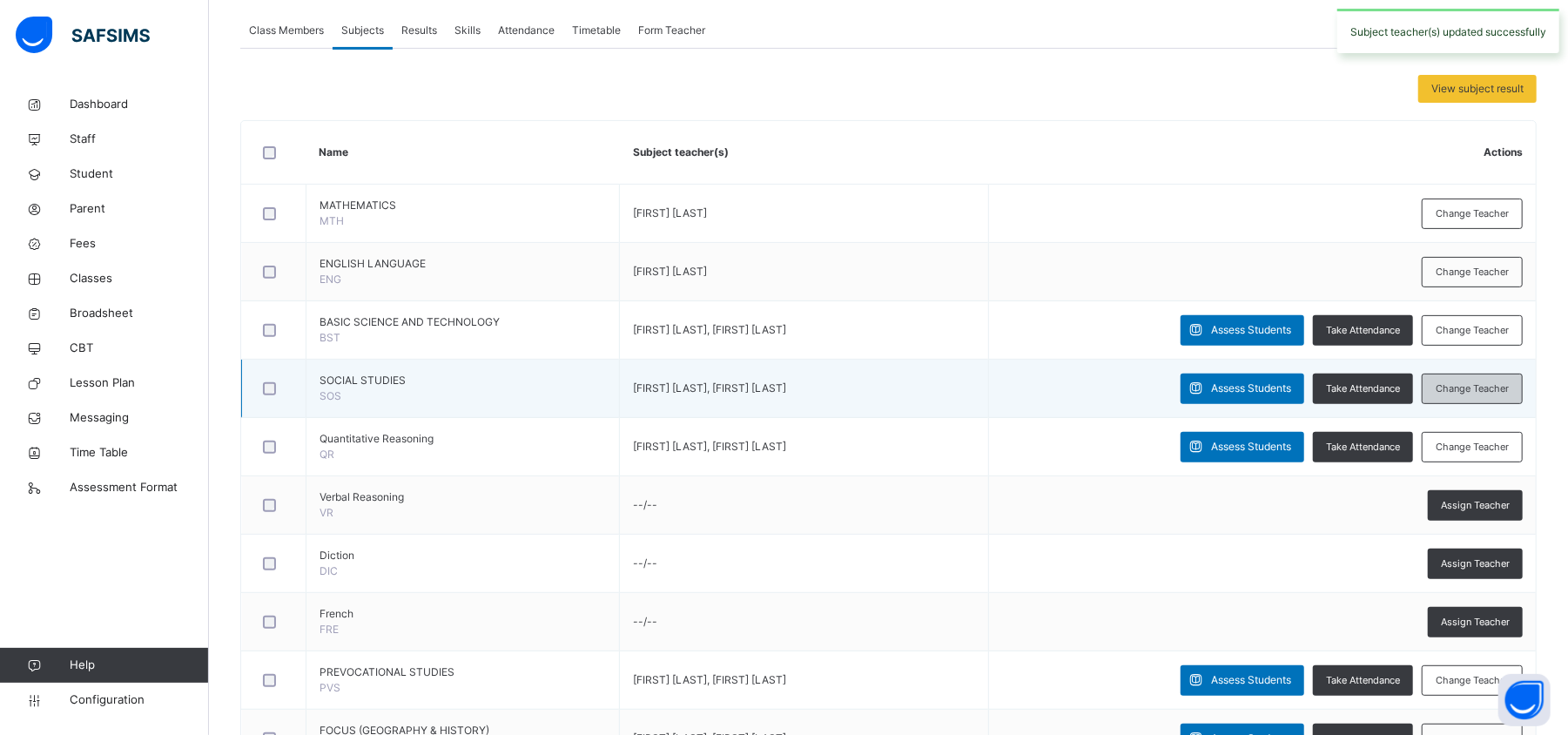 click on "Change Teacher" at bounding box center (1472, 388) 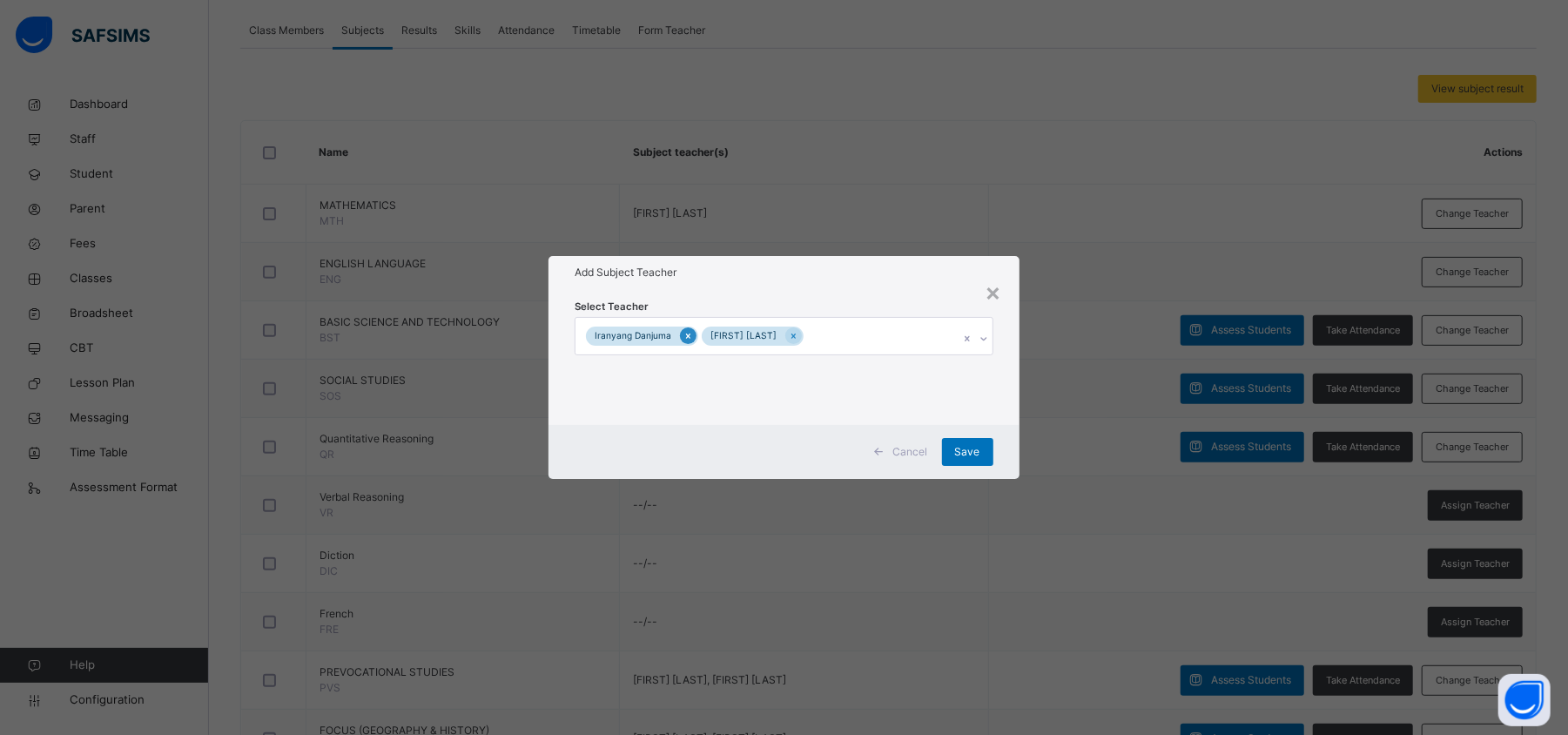 click 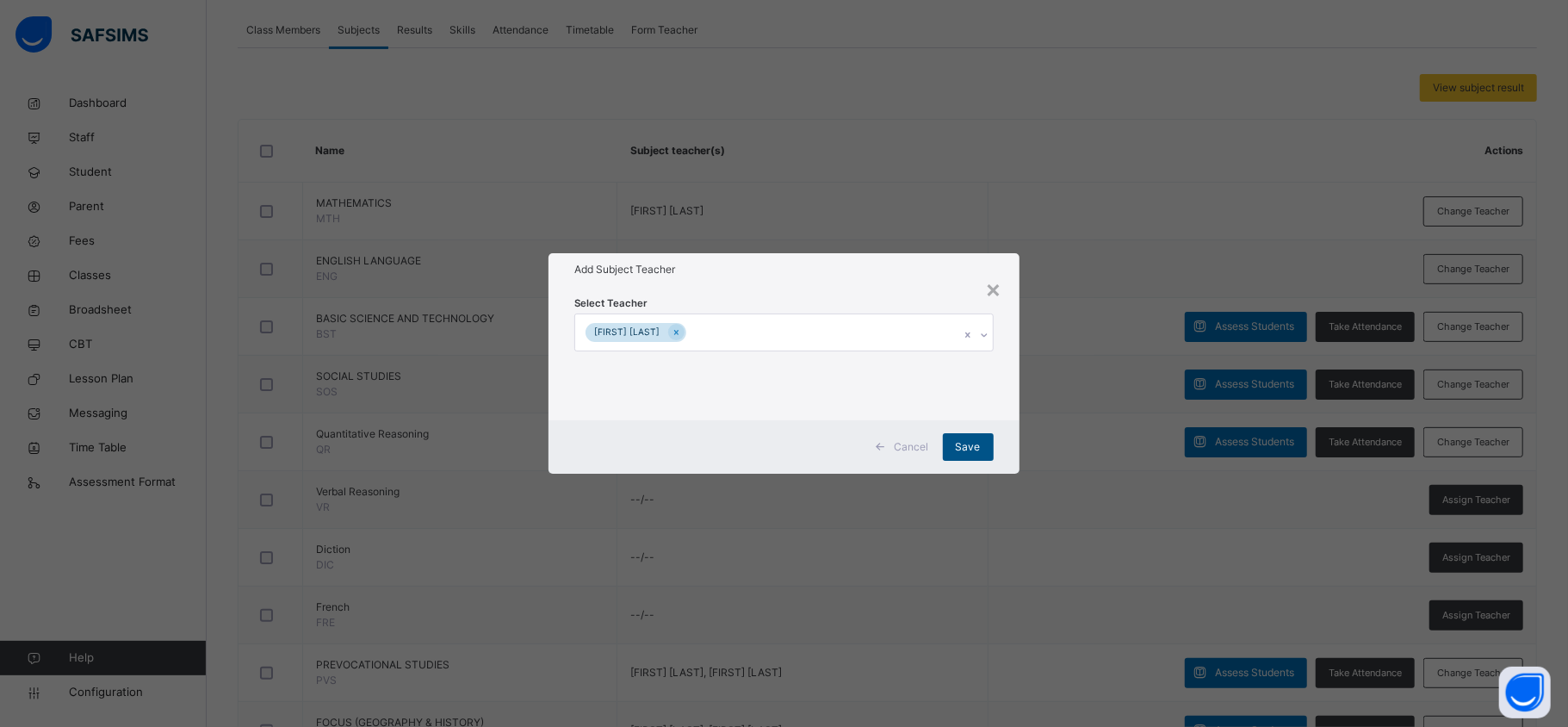 click on "Save" at bounding box center [968, 447] 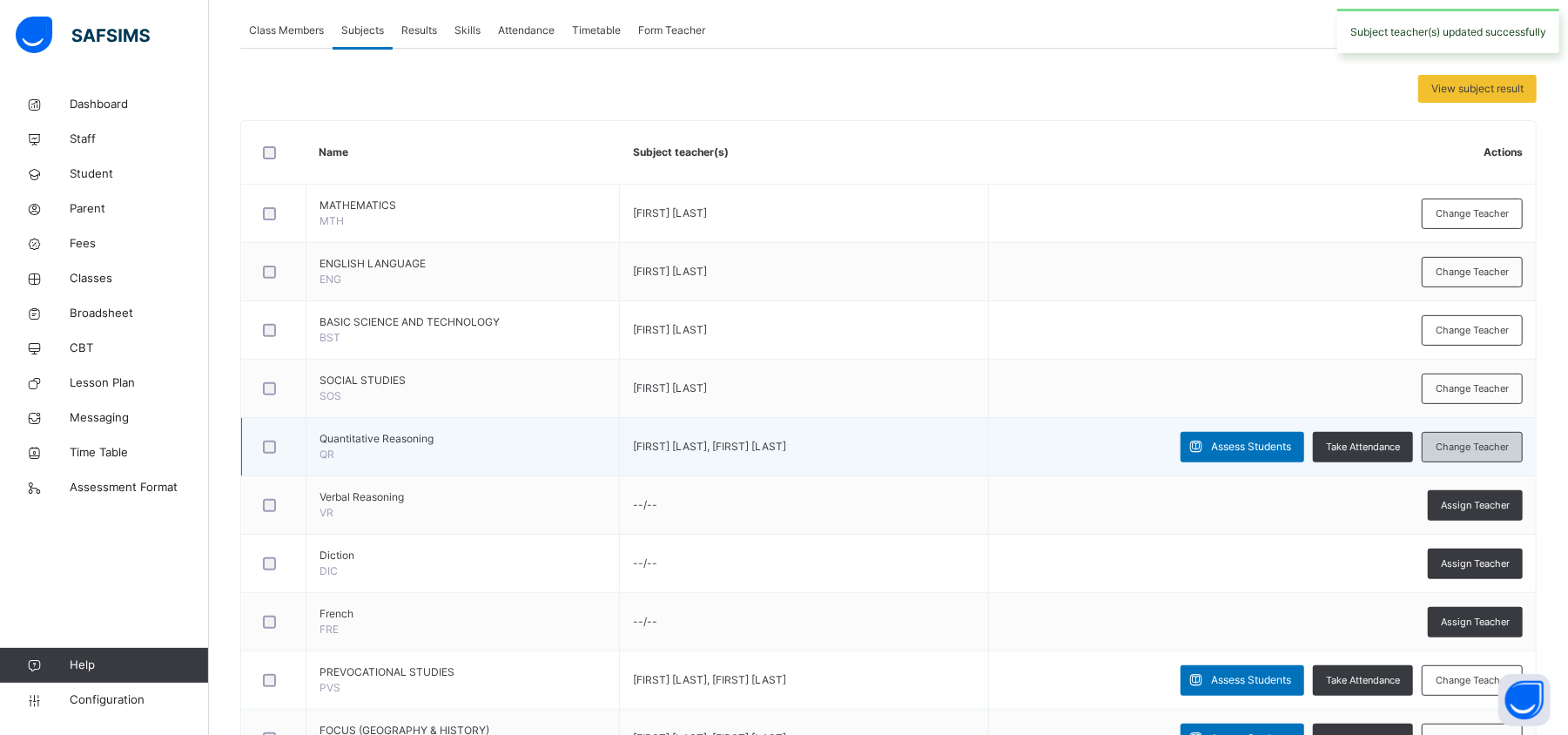 click on "Change Teacher" at bounding box center [1472, 447] 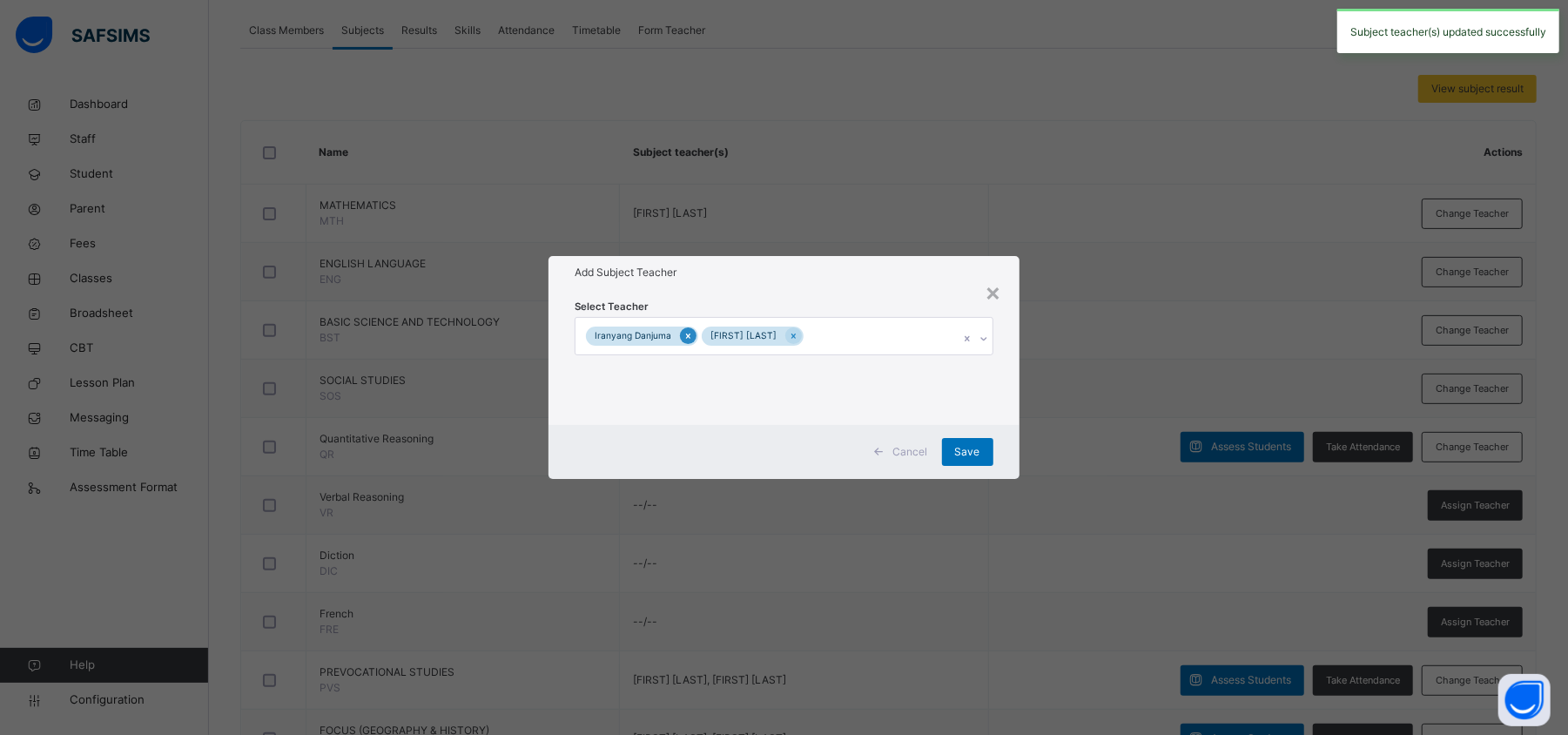 click 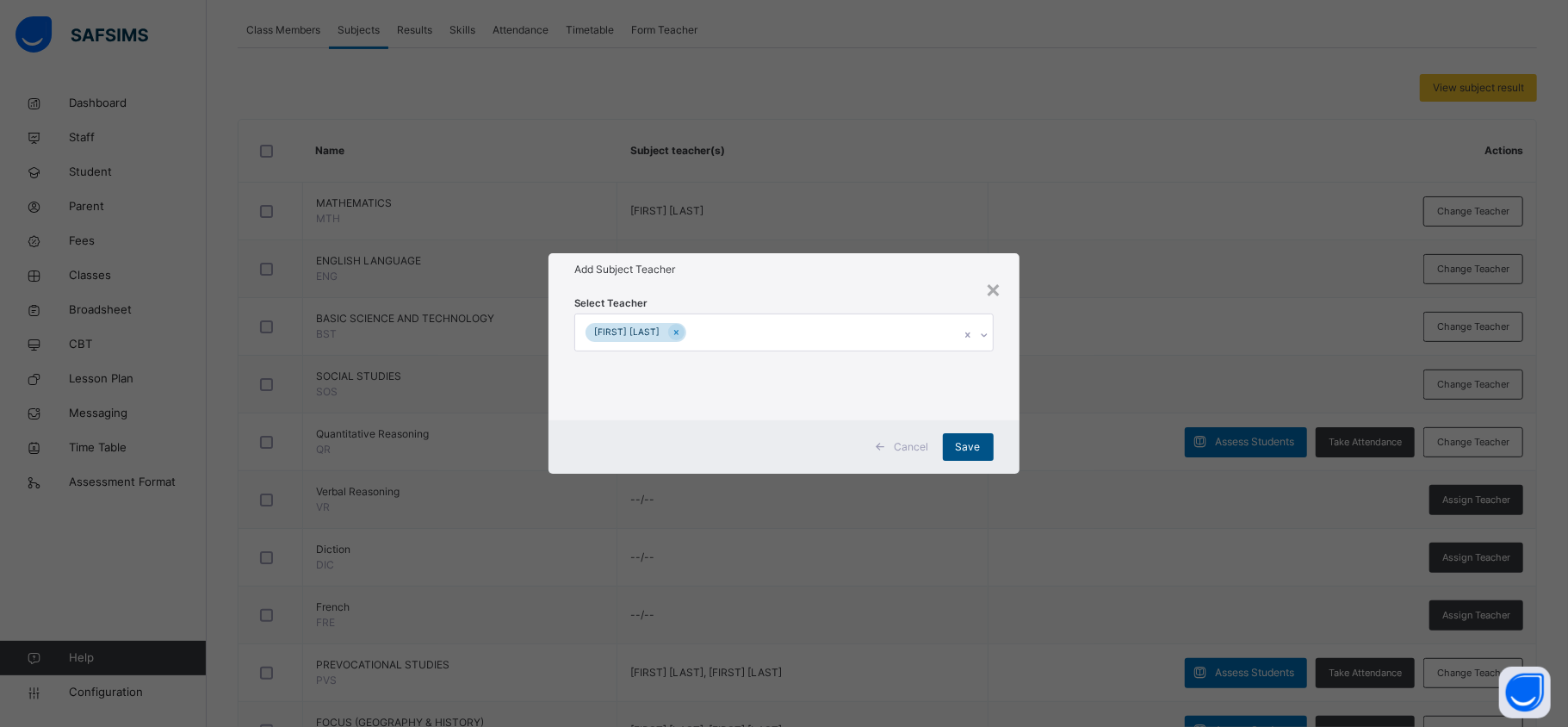 click on "Save" at bounding box center (968, 447) 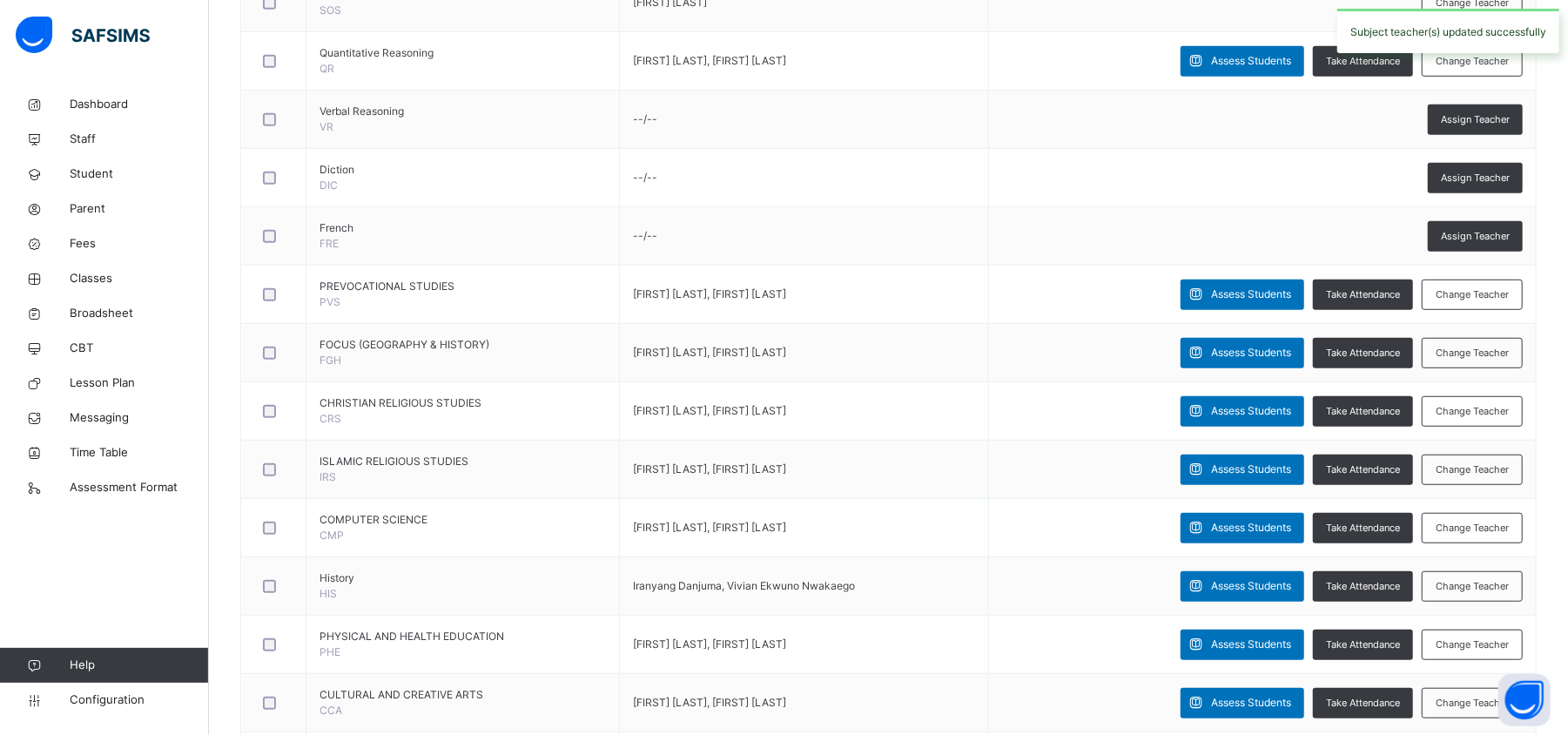 scroll, scrollTop: 806, scrollLeft: 0, axis: vertical 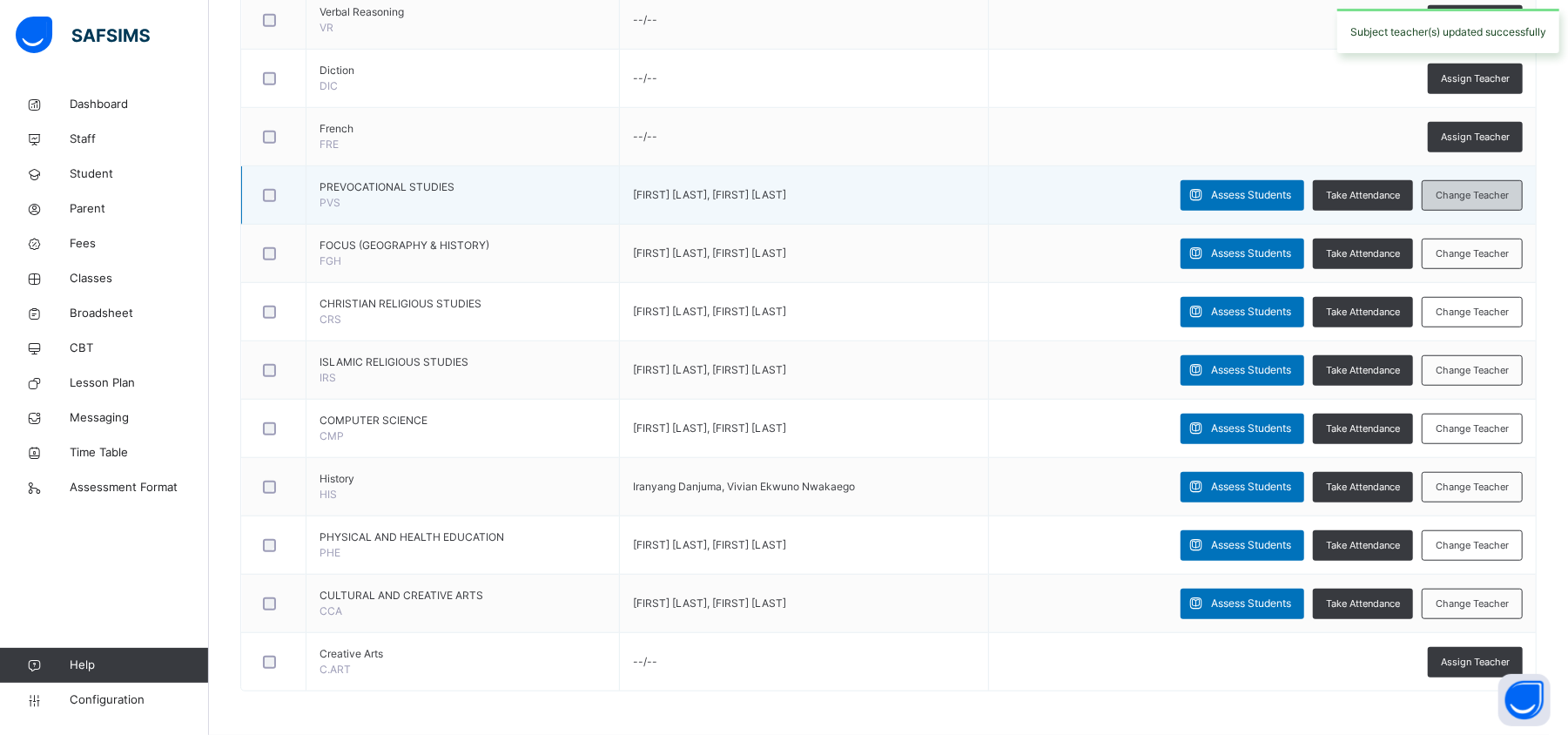 click on "Change Teacher" at bounding box center (1472, 195) 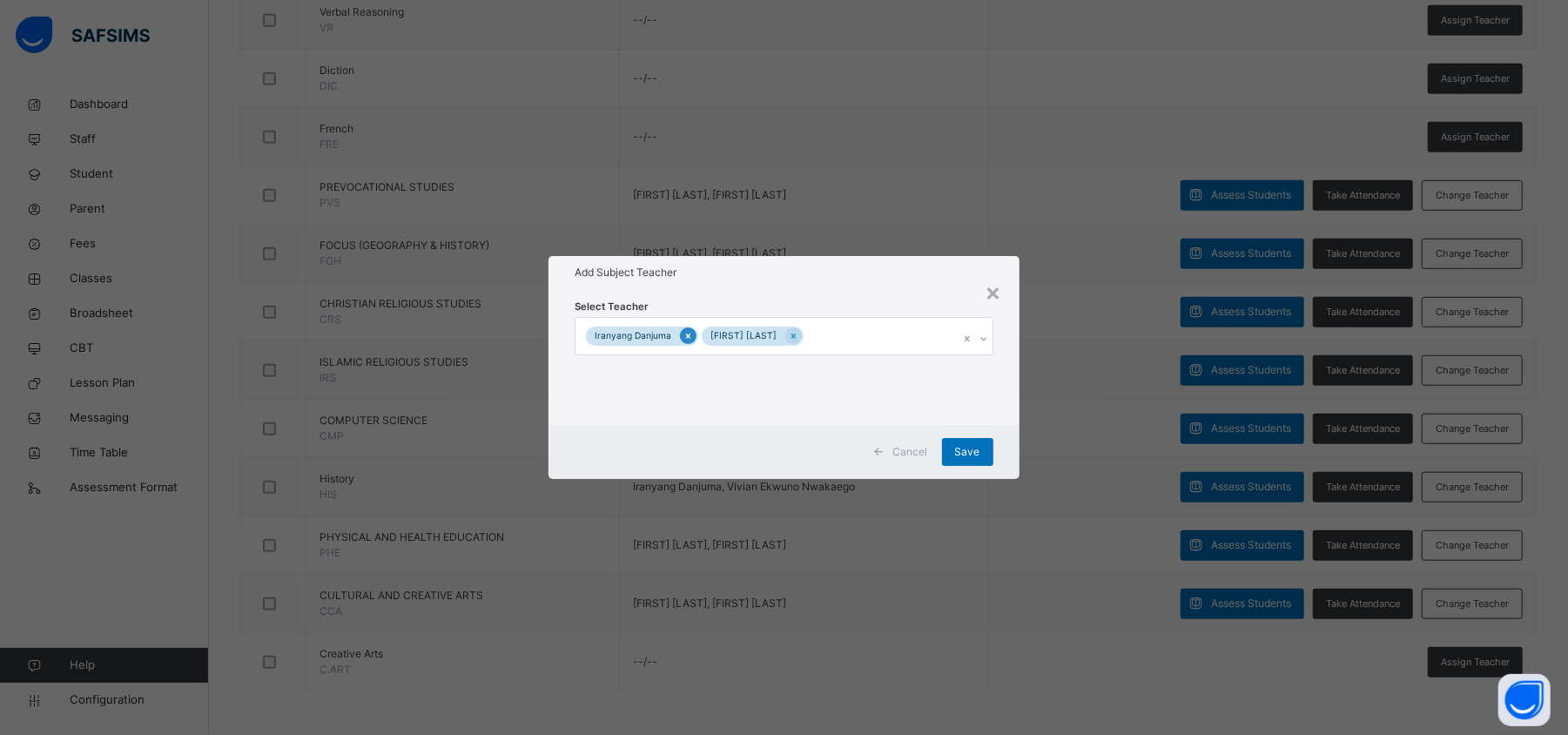 click 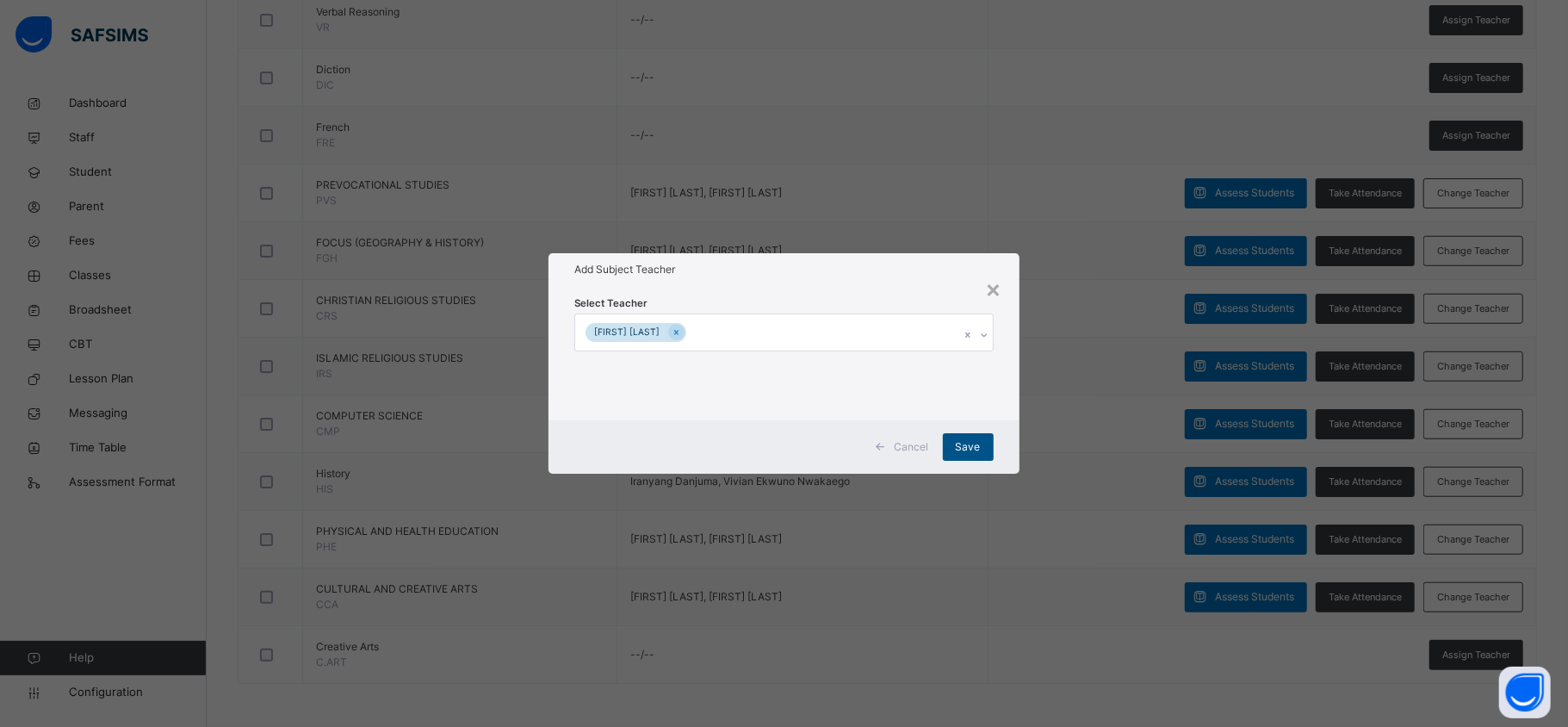 click on "Save" at bounding box center (968, 447) 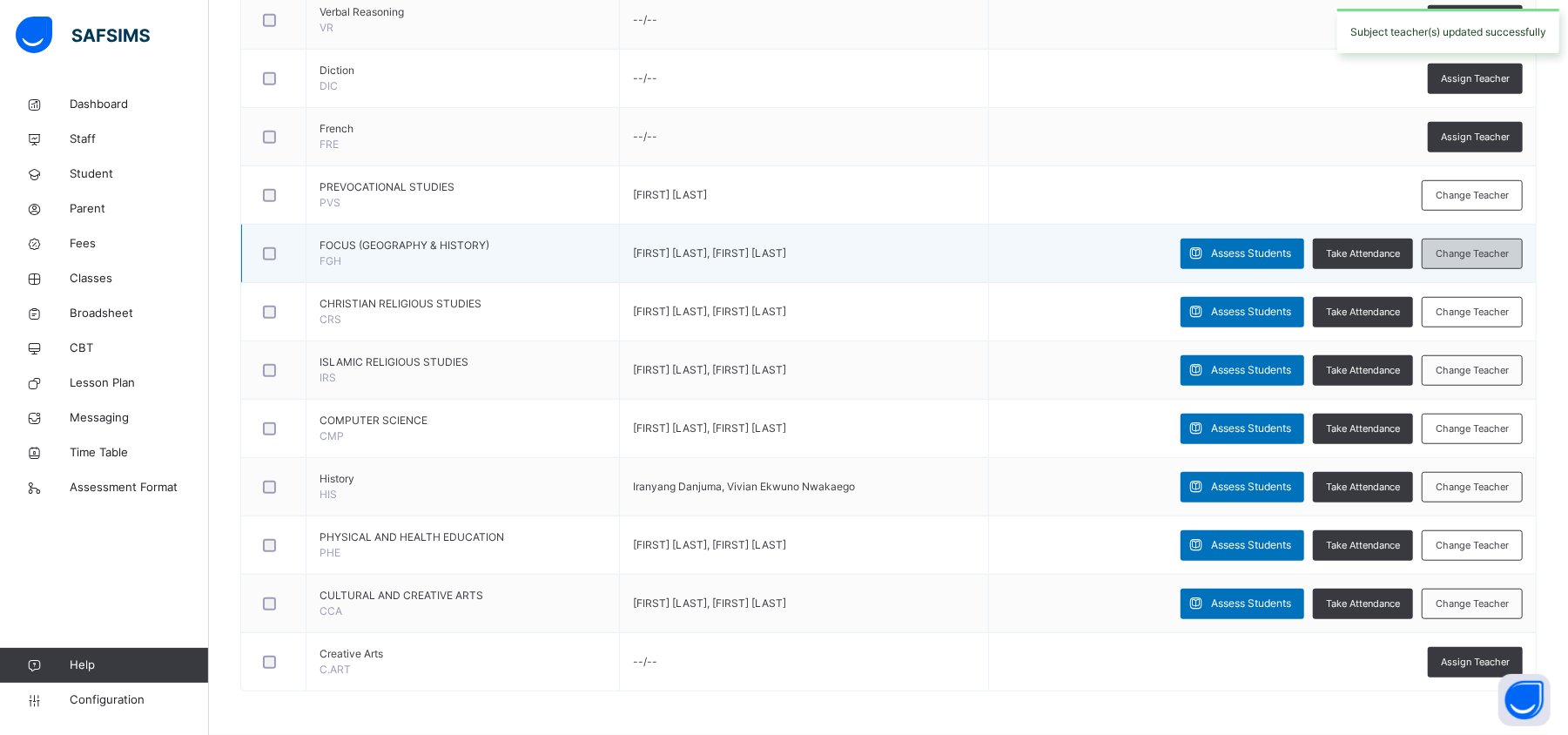 click on "Change Teacher" at bounding box center (1472, 253) 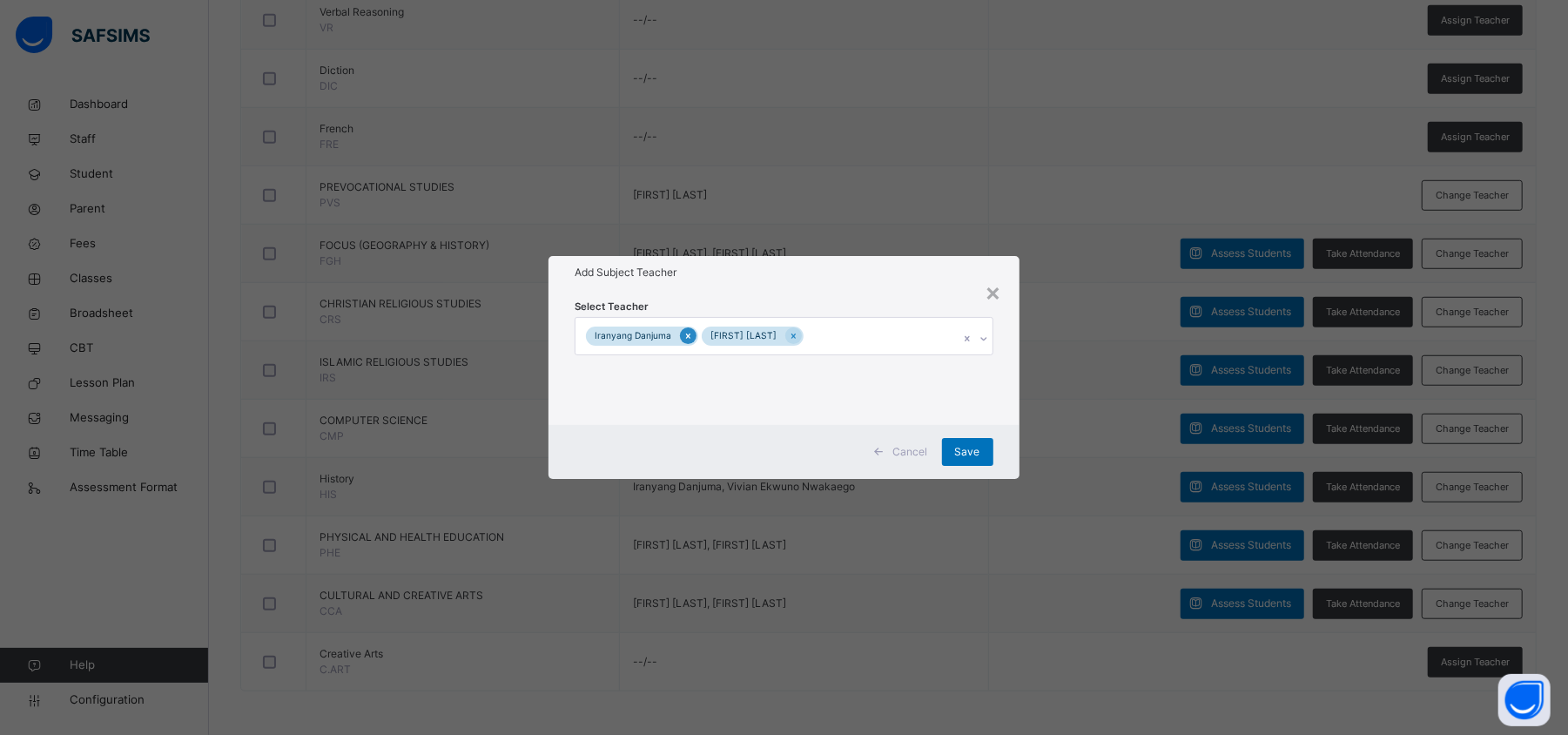 click at bounding box center [688, 335] 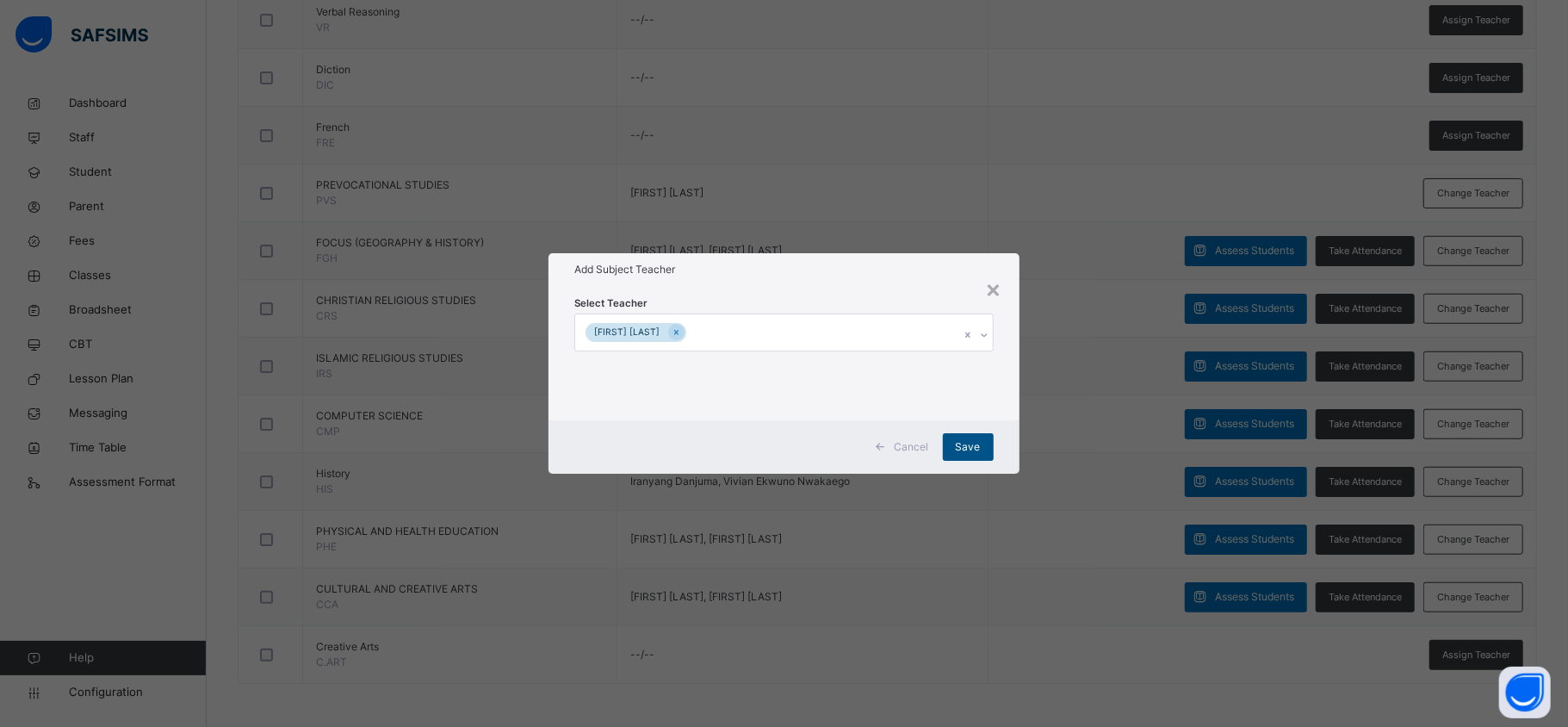 click on "Save" at bounding box center [968, 447] 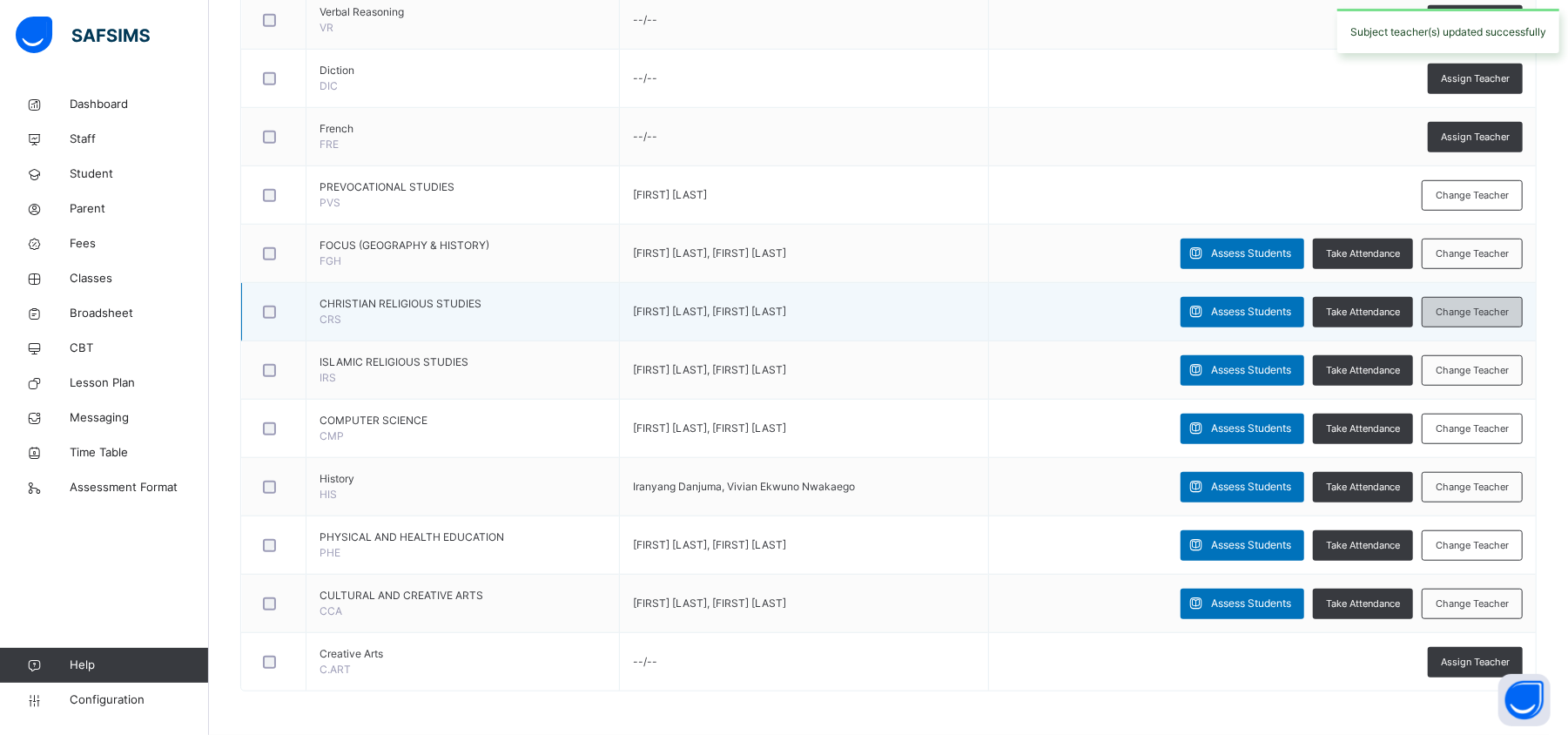 click on "Change Teacher" at bounding box center [1472, 312] 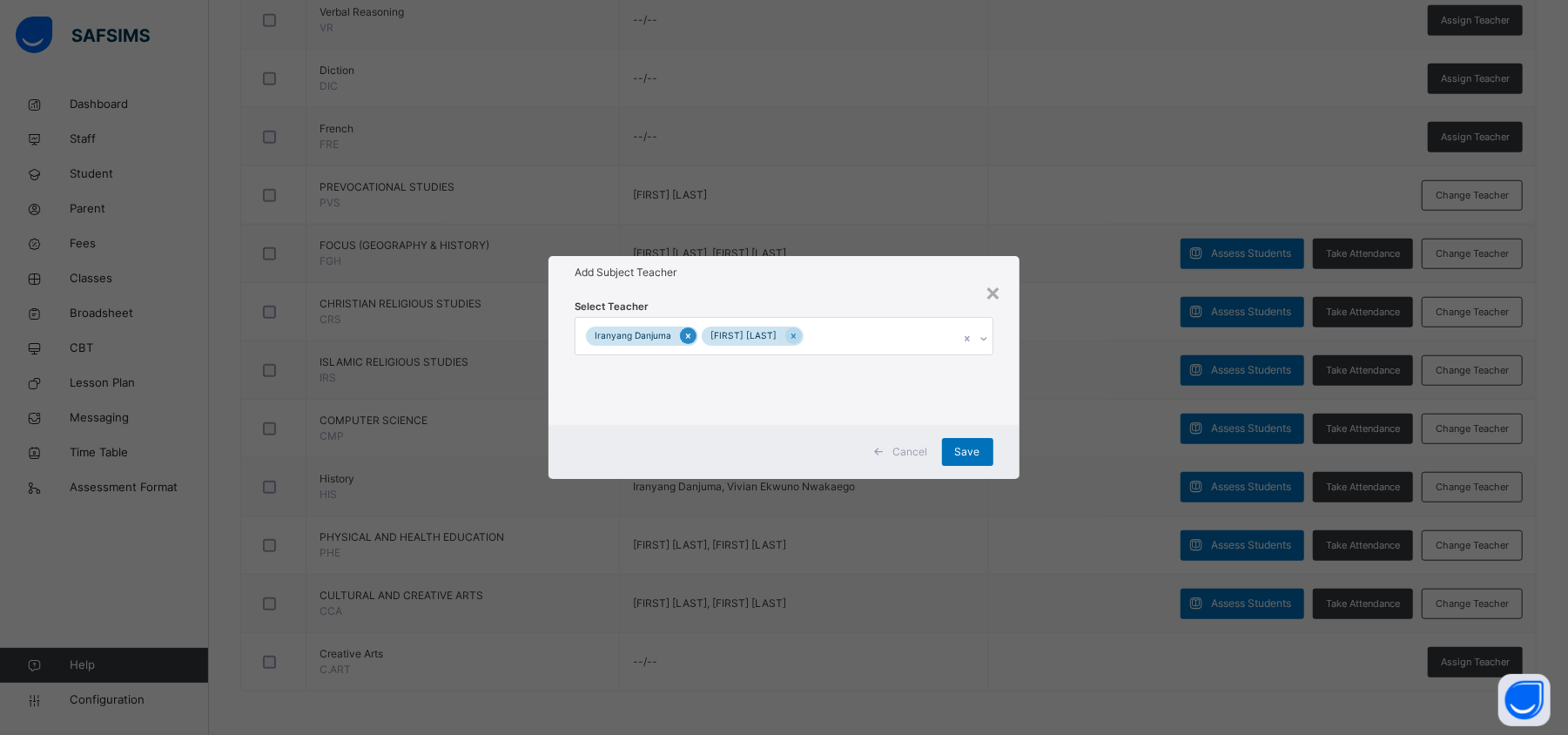 click 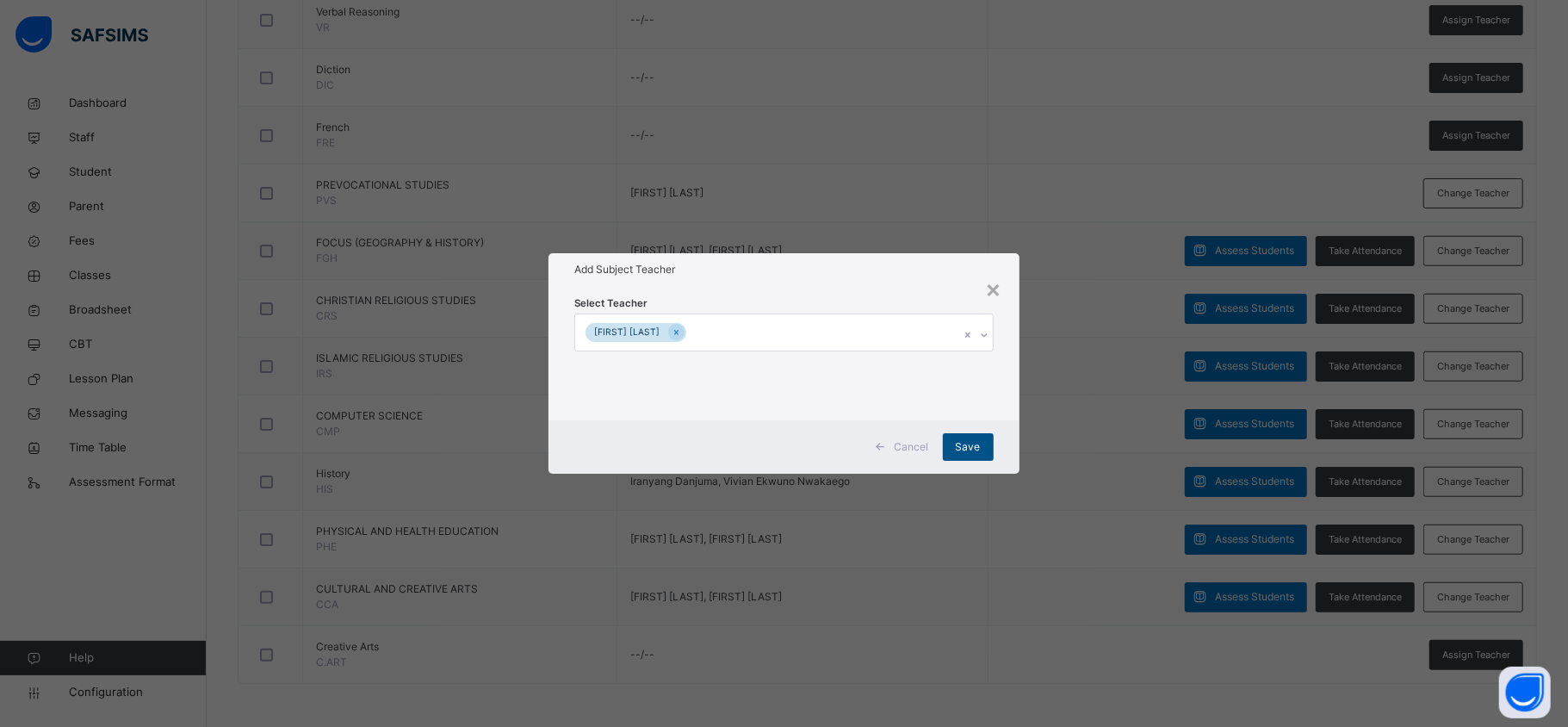 click on "Save" at bounding box center (968, 447) 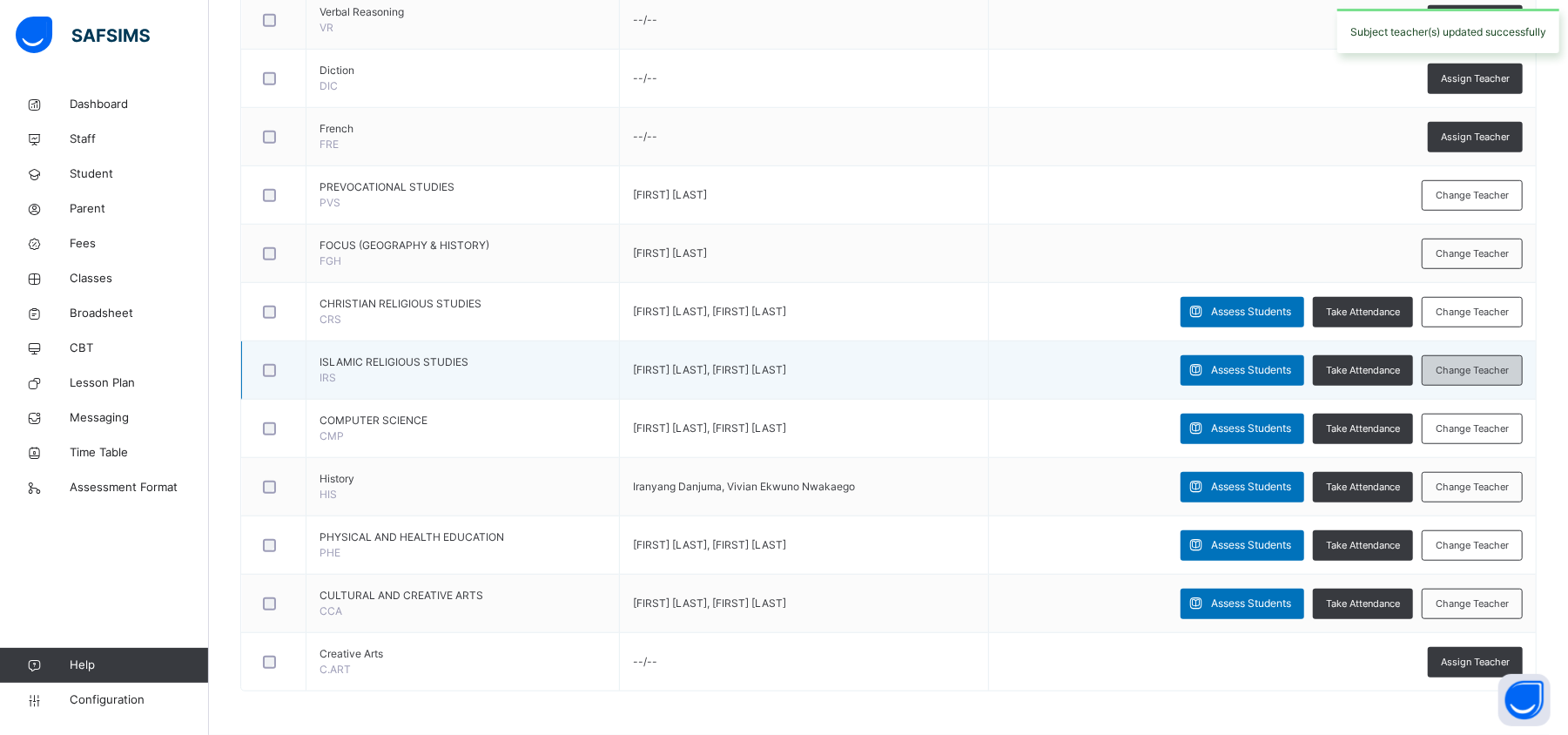 click on "Change Teacher" at bounding box center (1472, 370) 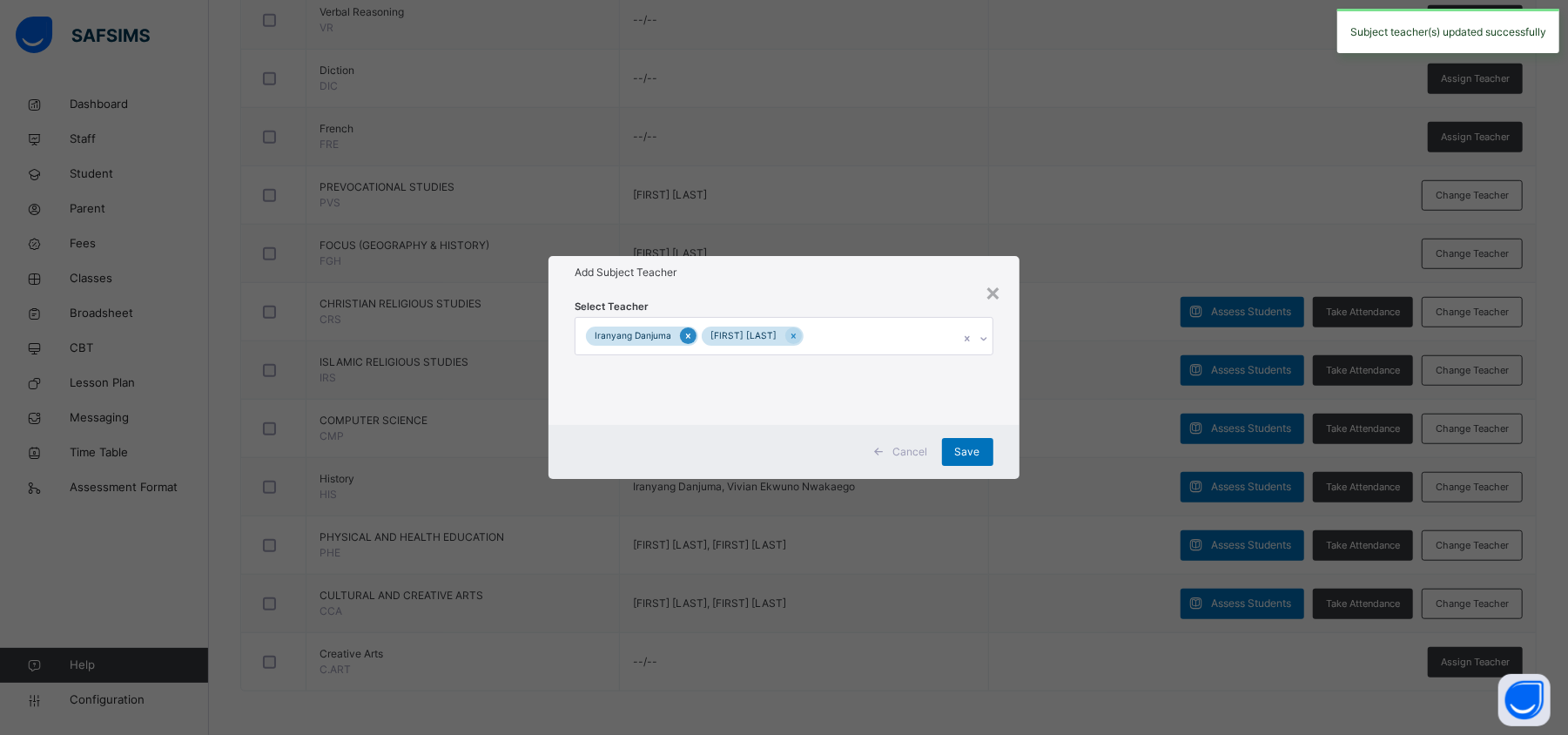 click 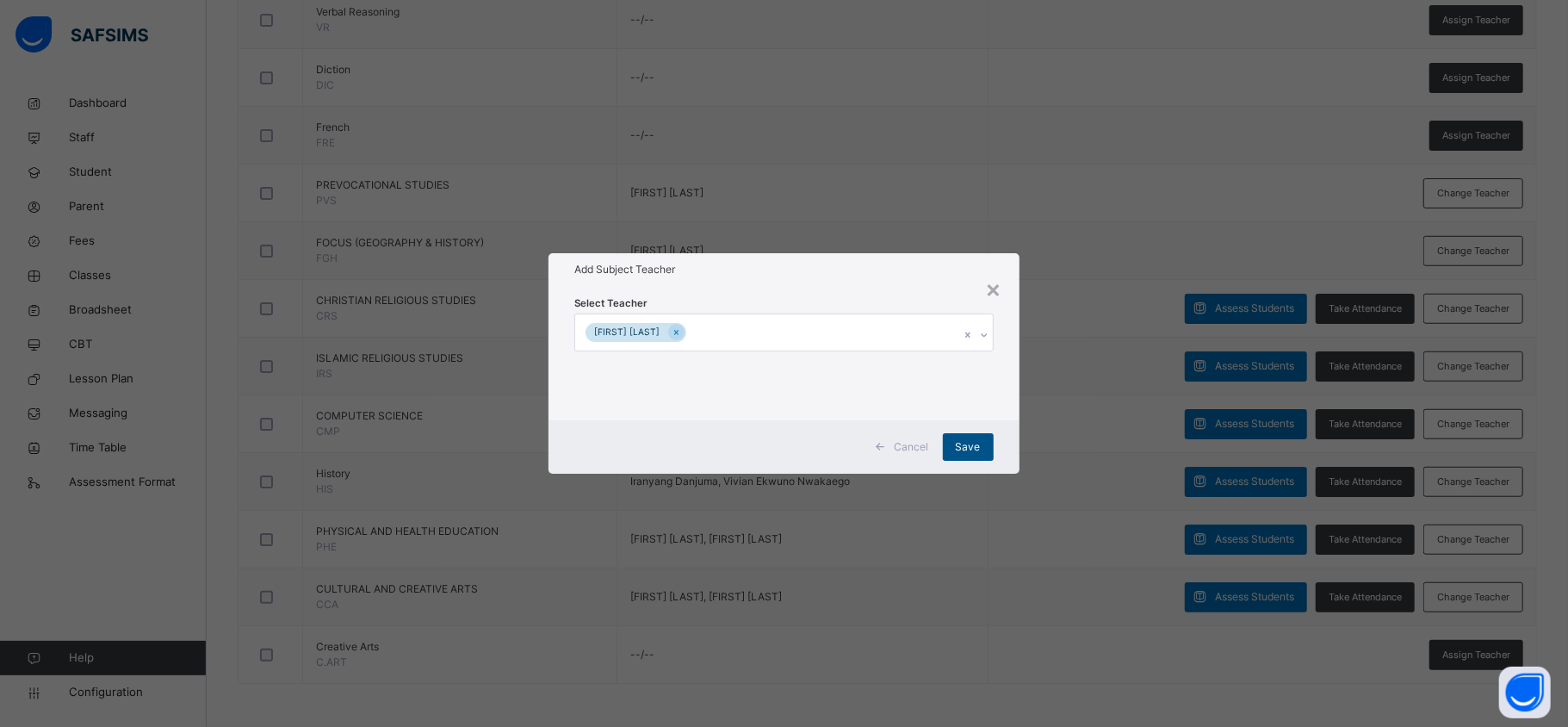 click on "Save" at bounding box center [968, 447] 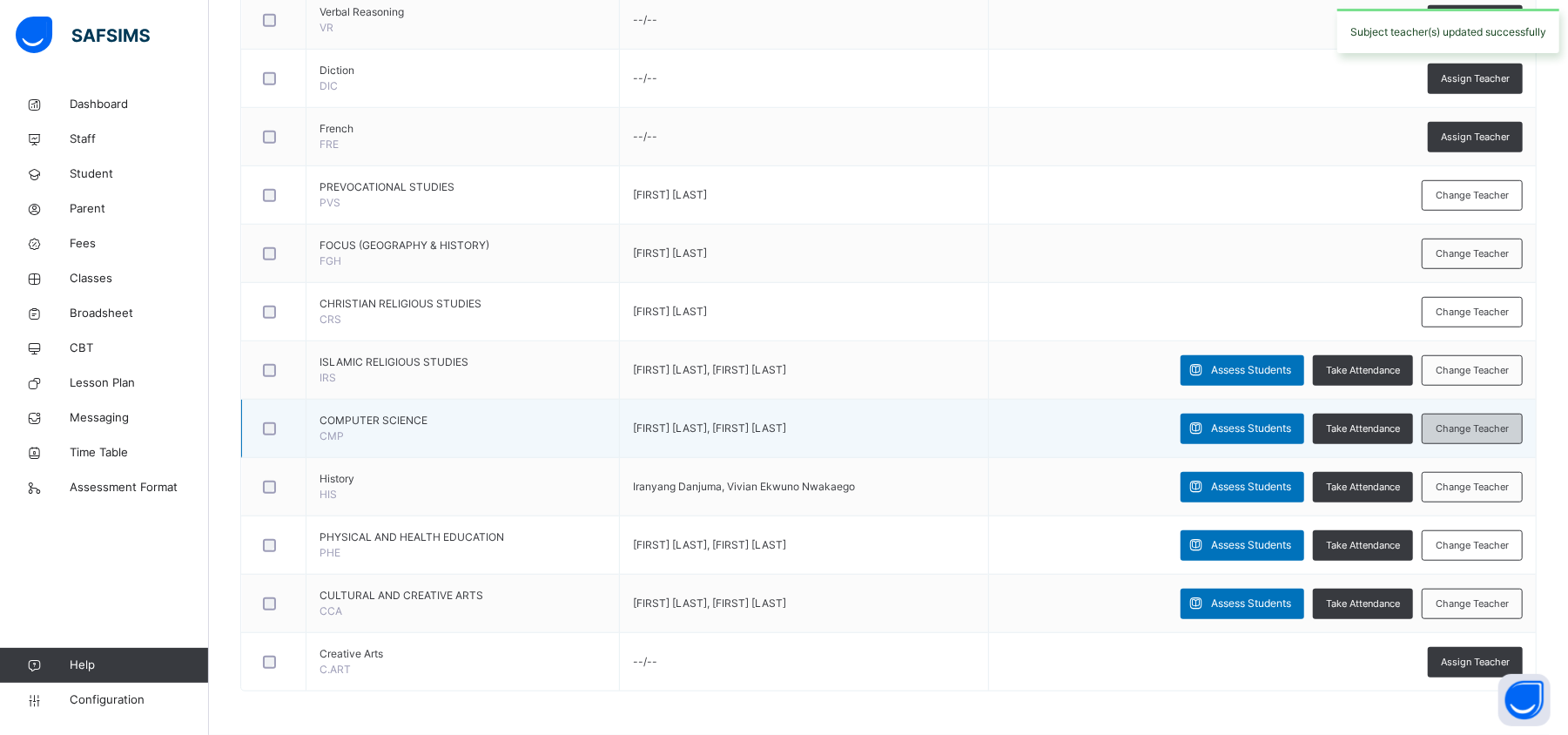 click on "Change Teacher" at bounding box center (1472, 428) 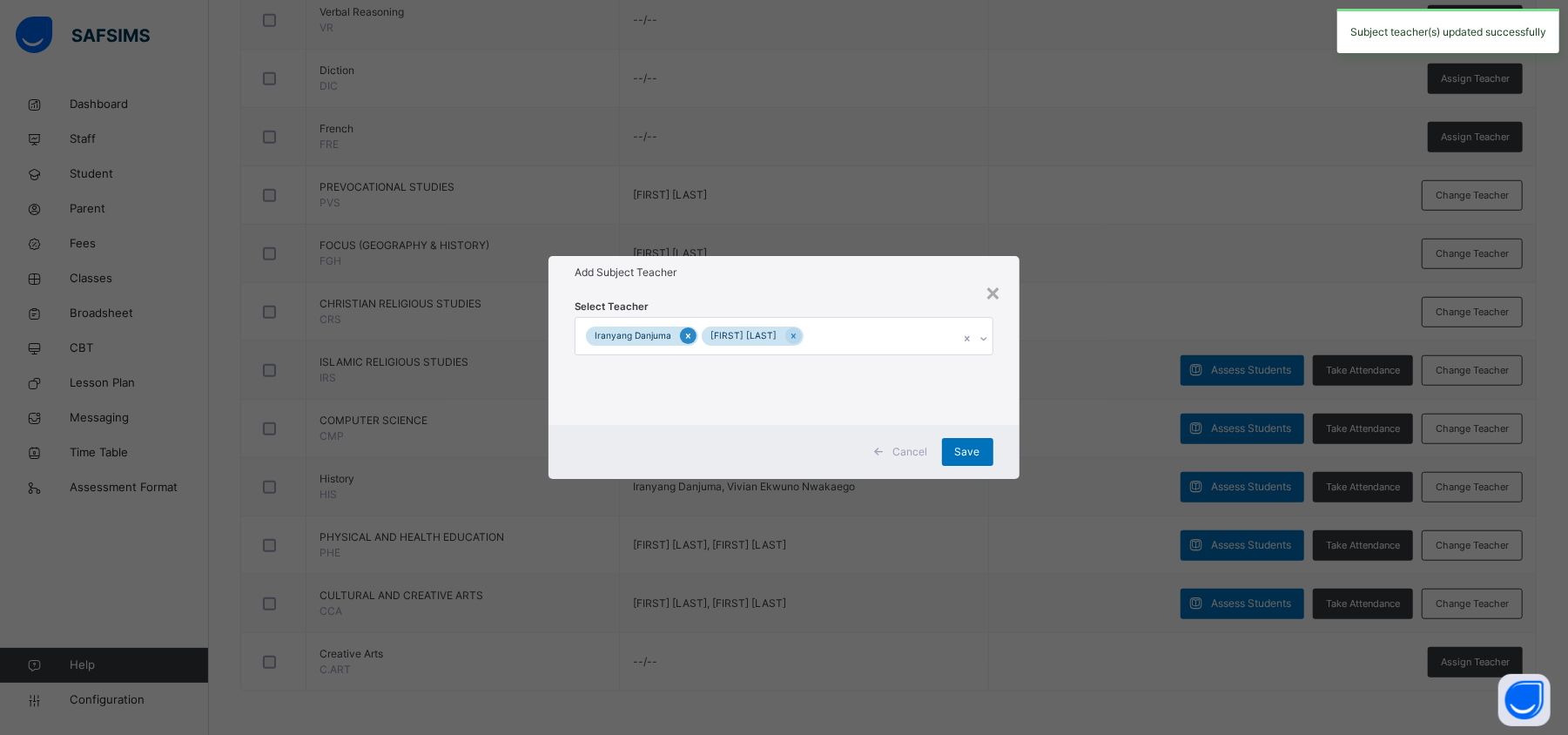 click at bounding box center [688, 335] 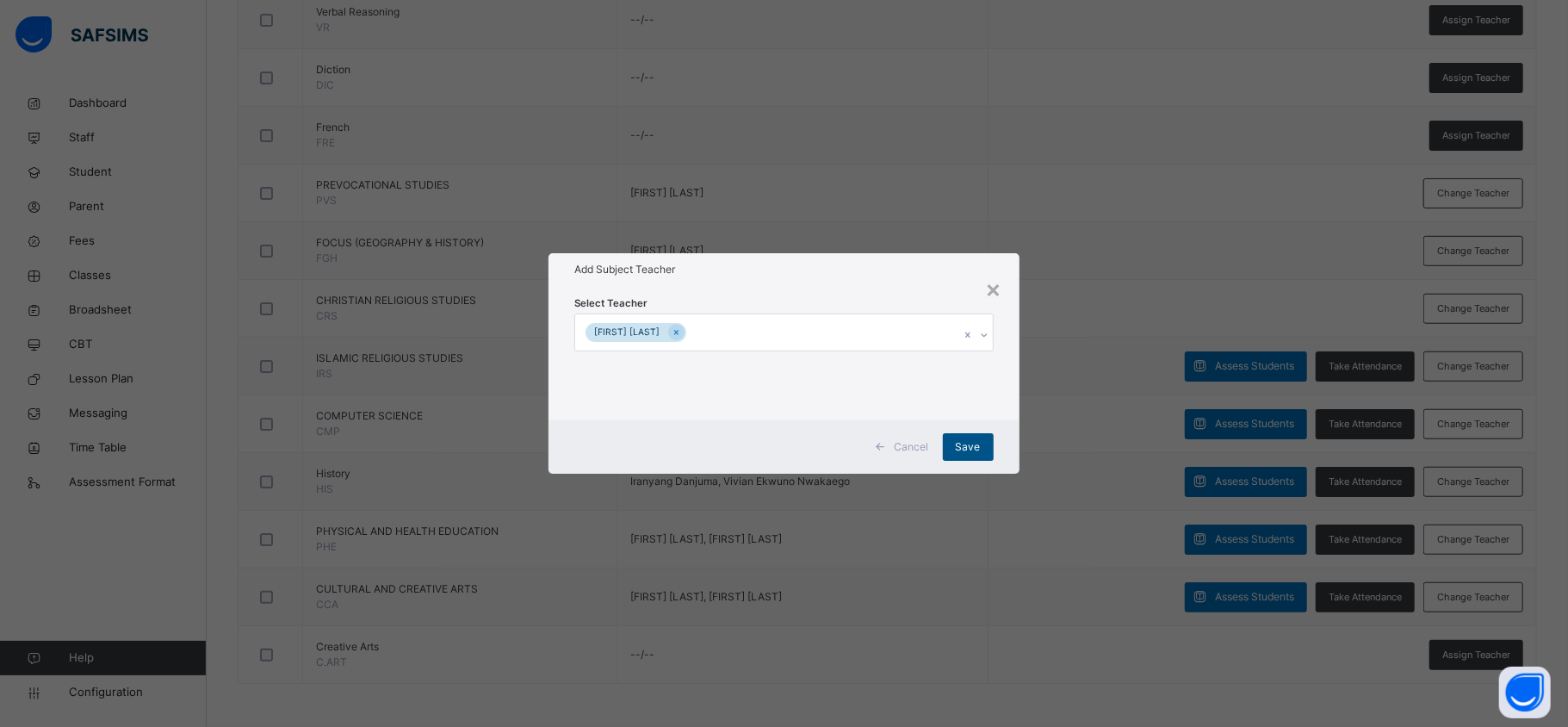 click on "Save" at bounding box center (968, 447) 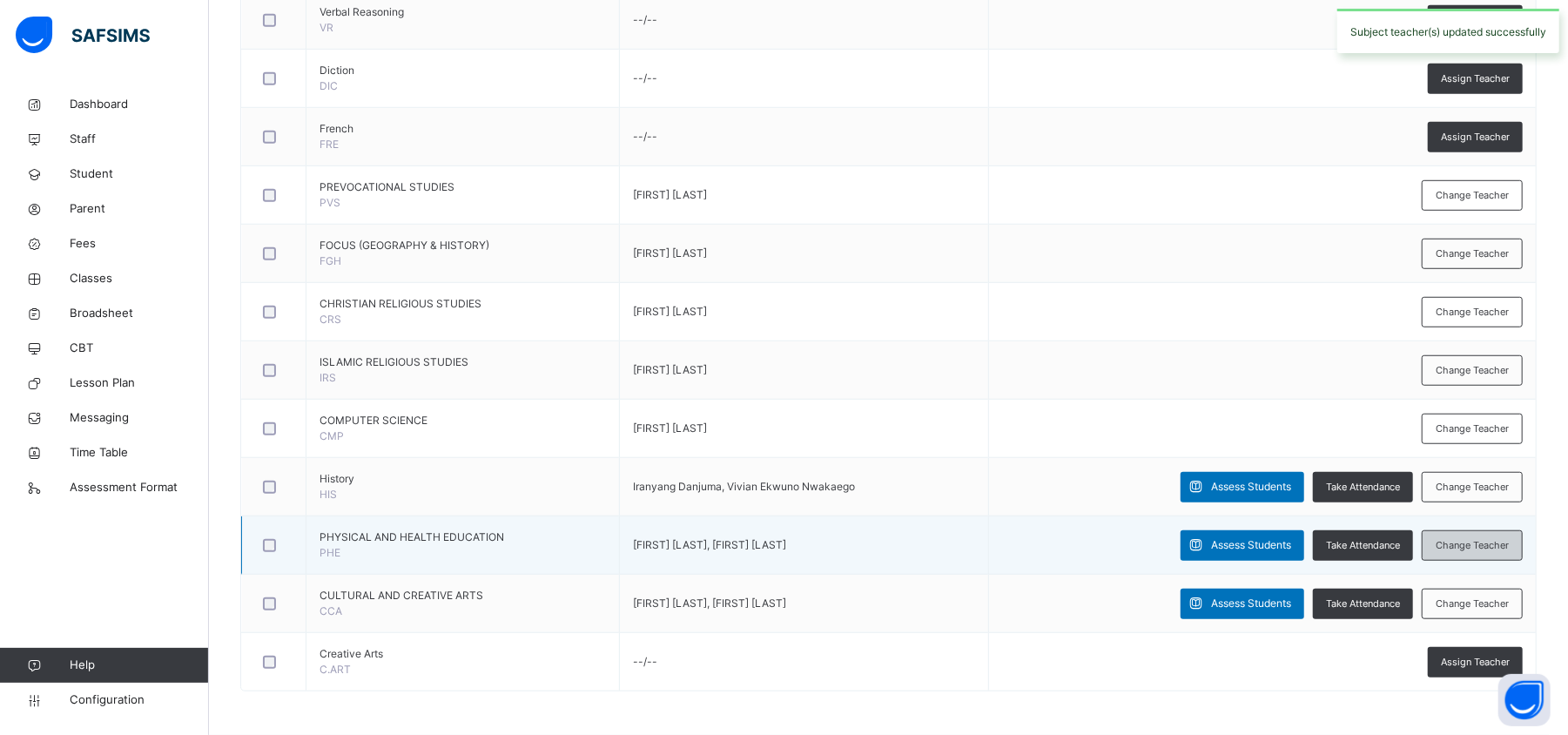 click on "Change Teacher" at bounding box center [1472, 545] 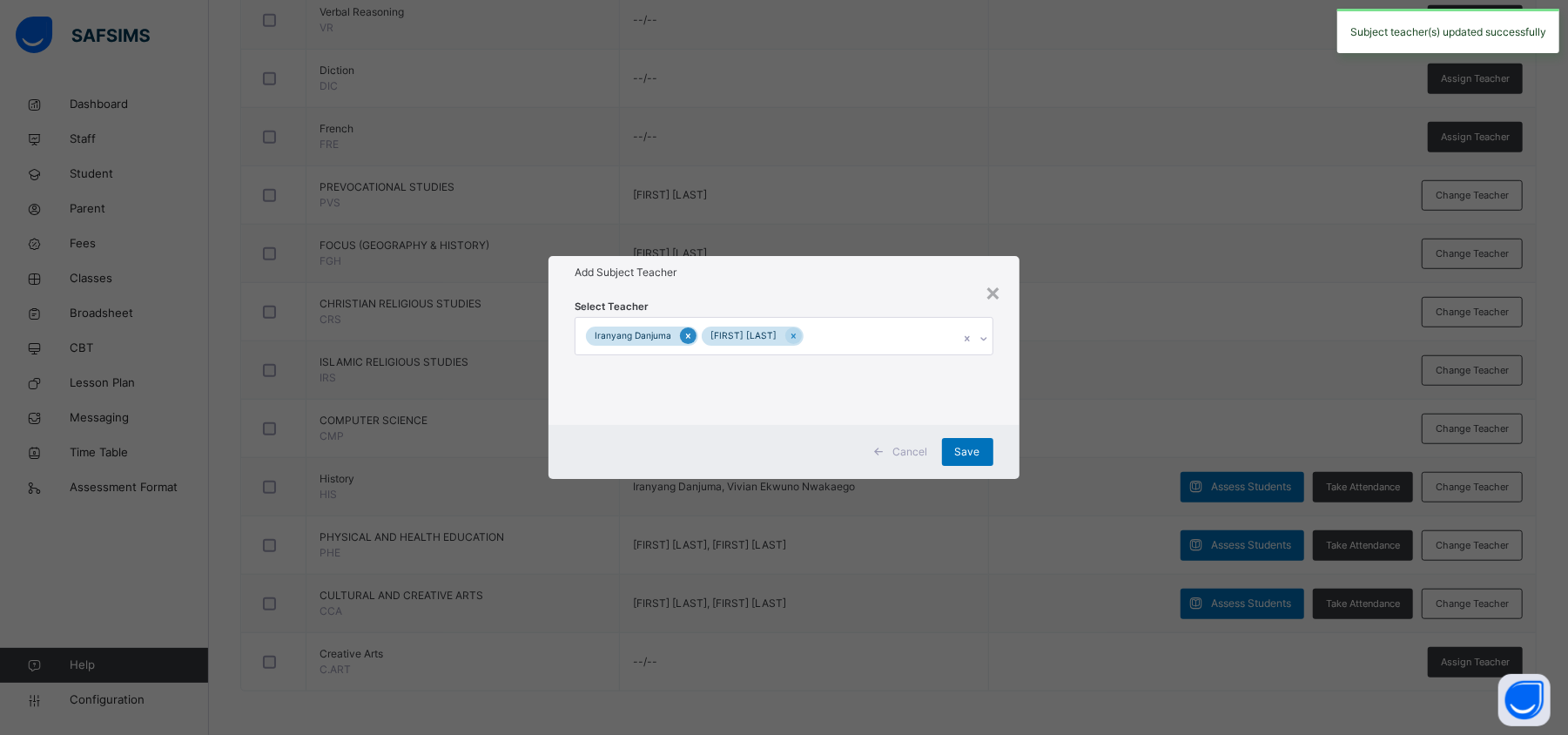 click 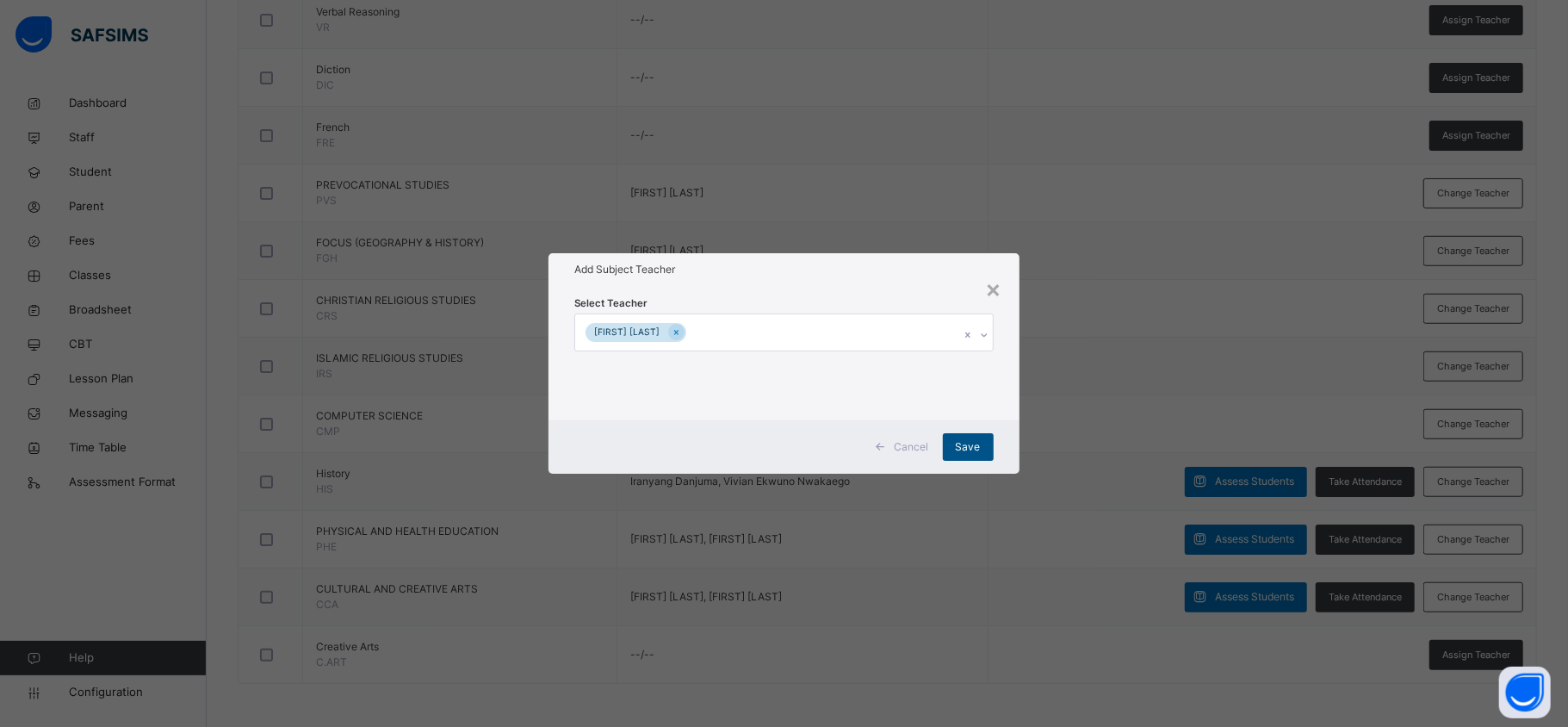 click on "Save" at bounding box center [968, 447] 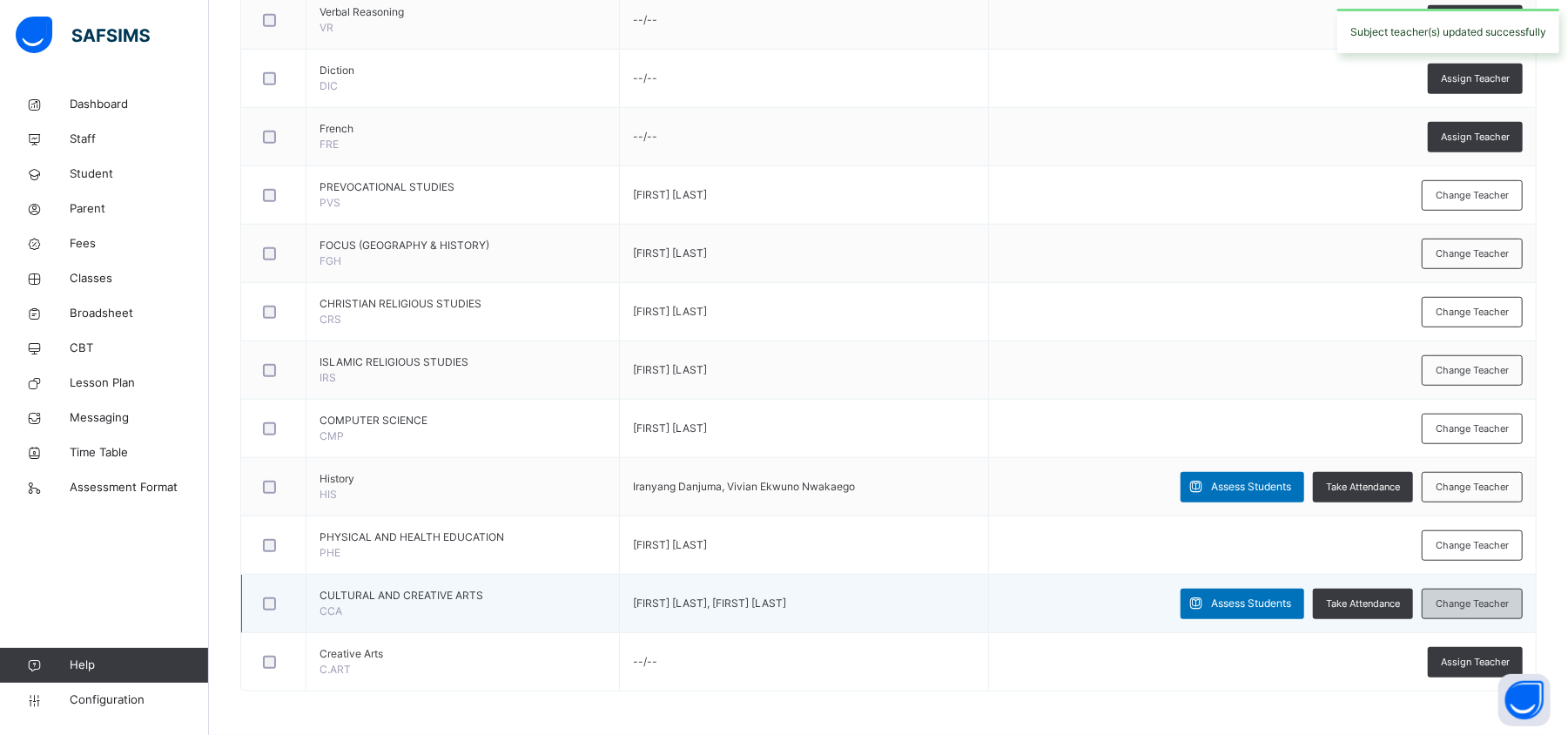 click on "Change Teacher" at bounding box center [1472, 604] 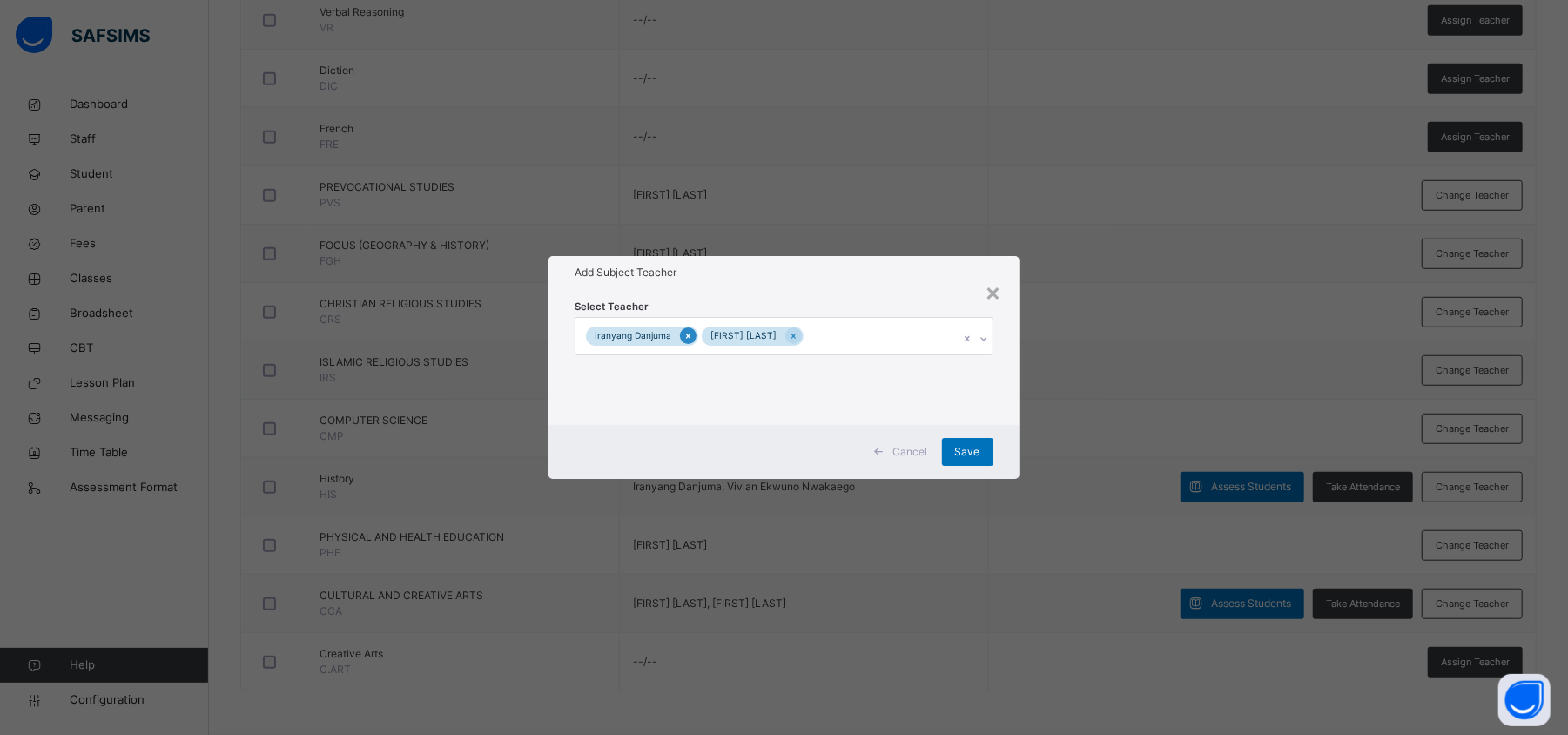 click 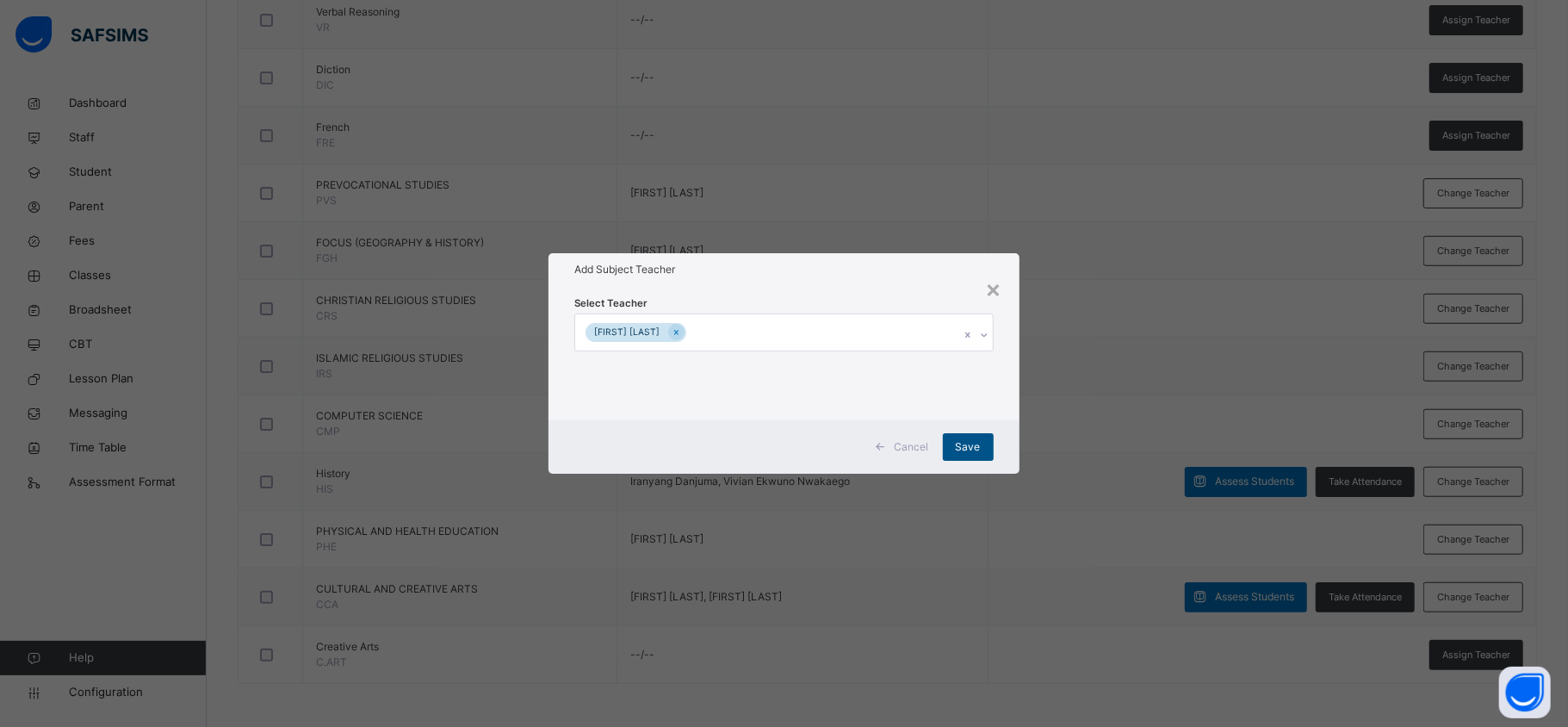 click on "Save" at bounding box center [968, 447] 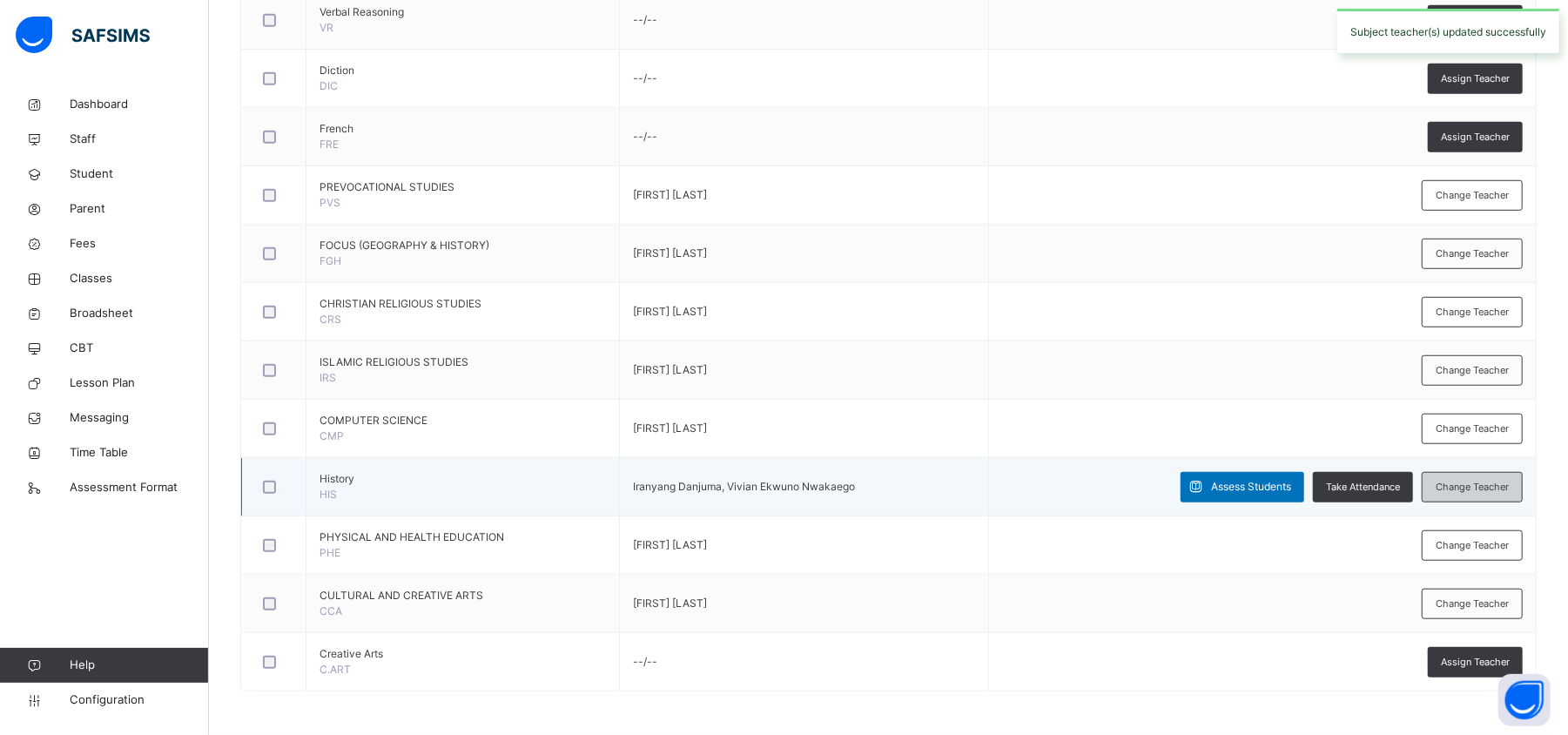 click on "Change Teacher" at bounding box center (1472, 487) 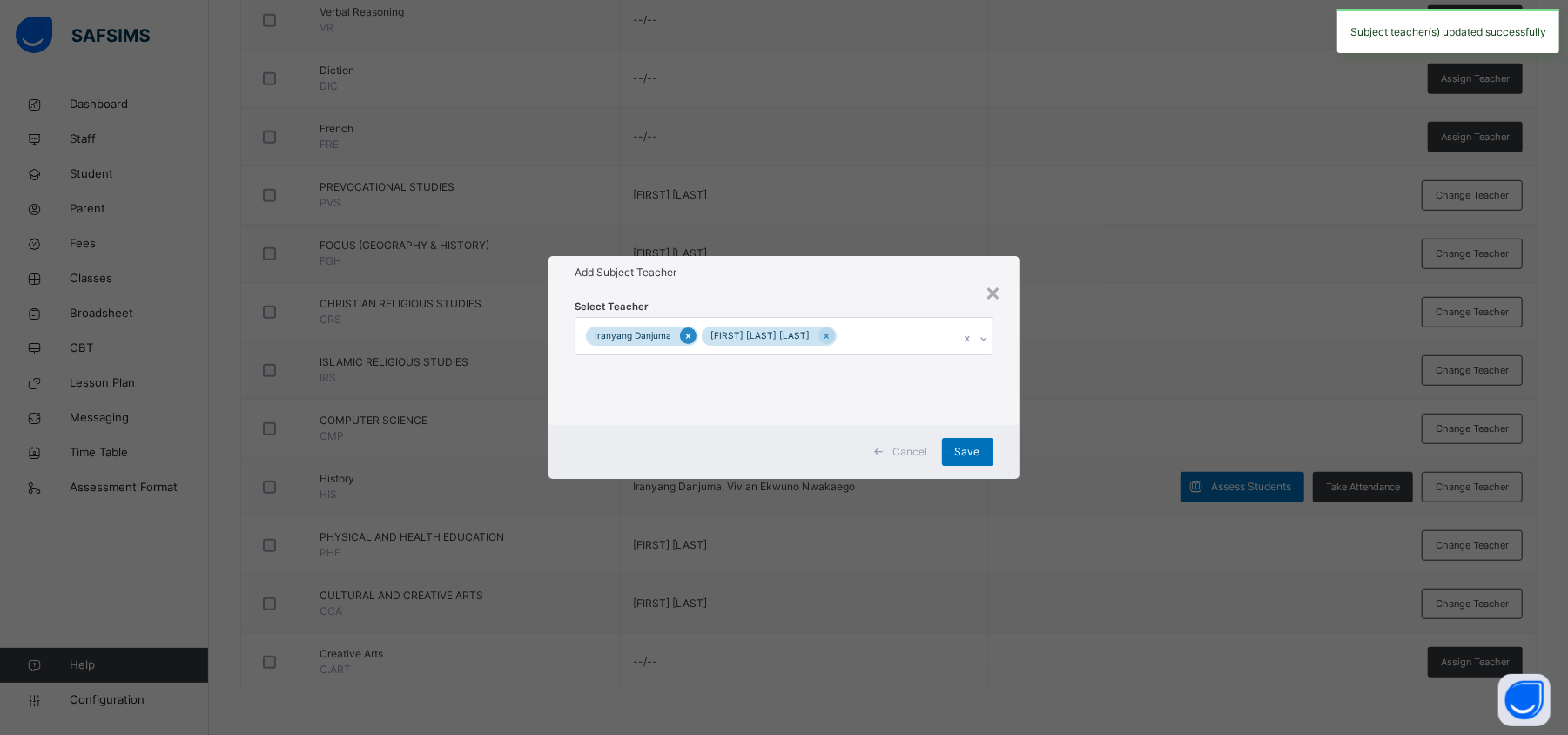 click 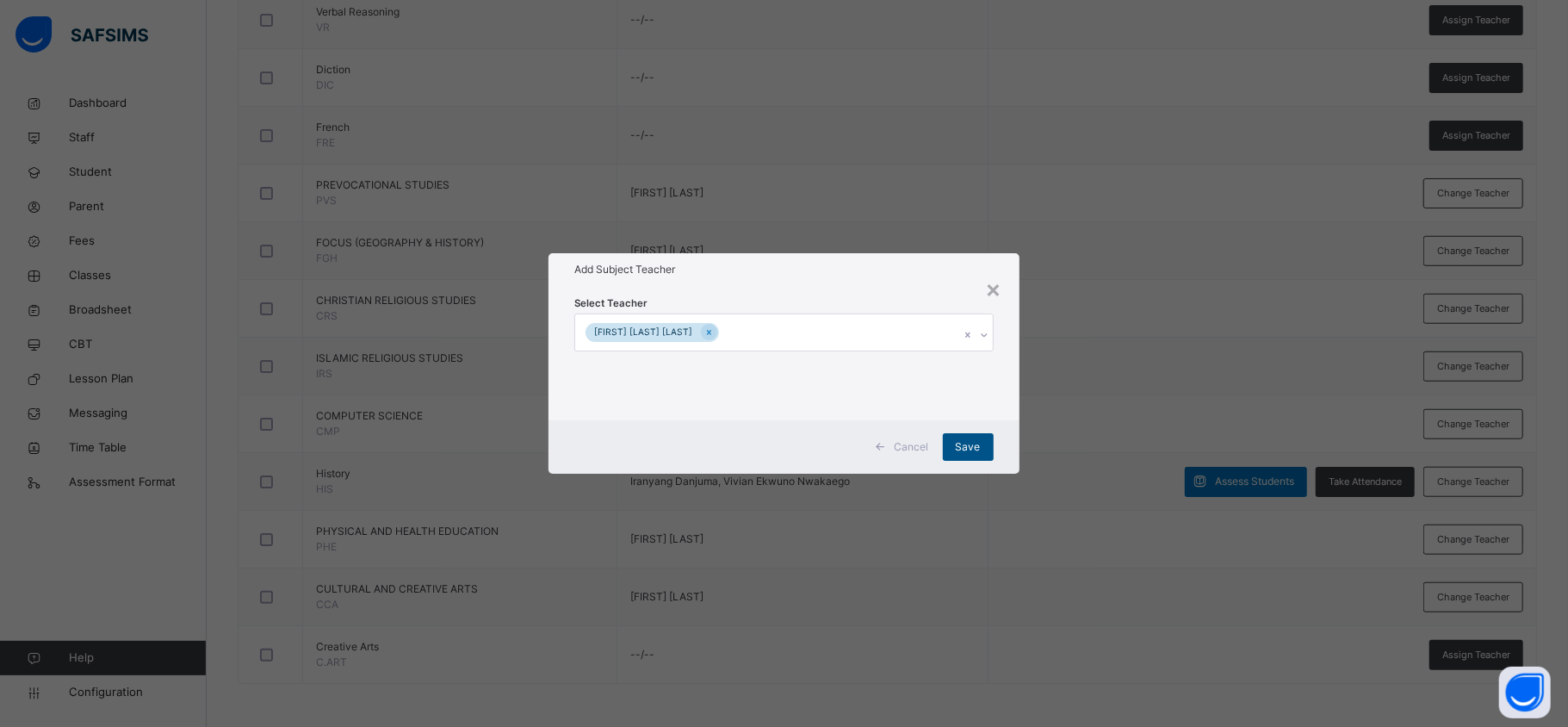 click on "Save" at bounding box center [968, 447] 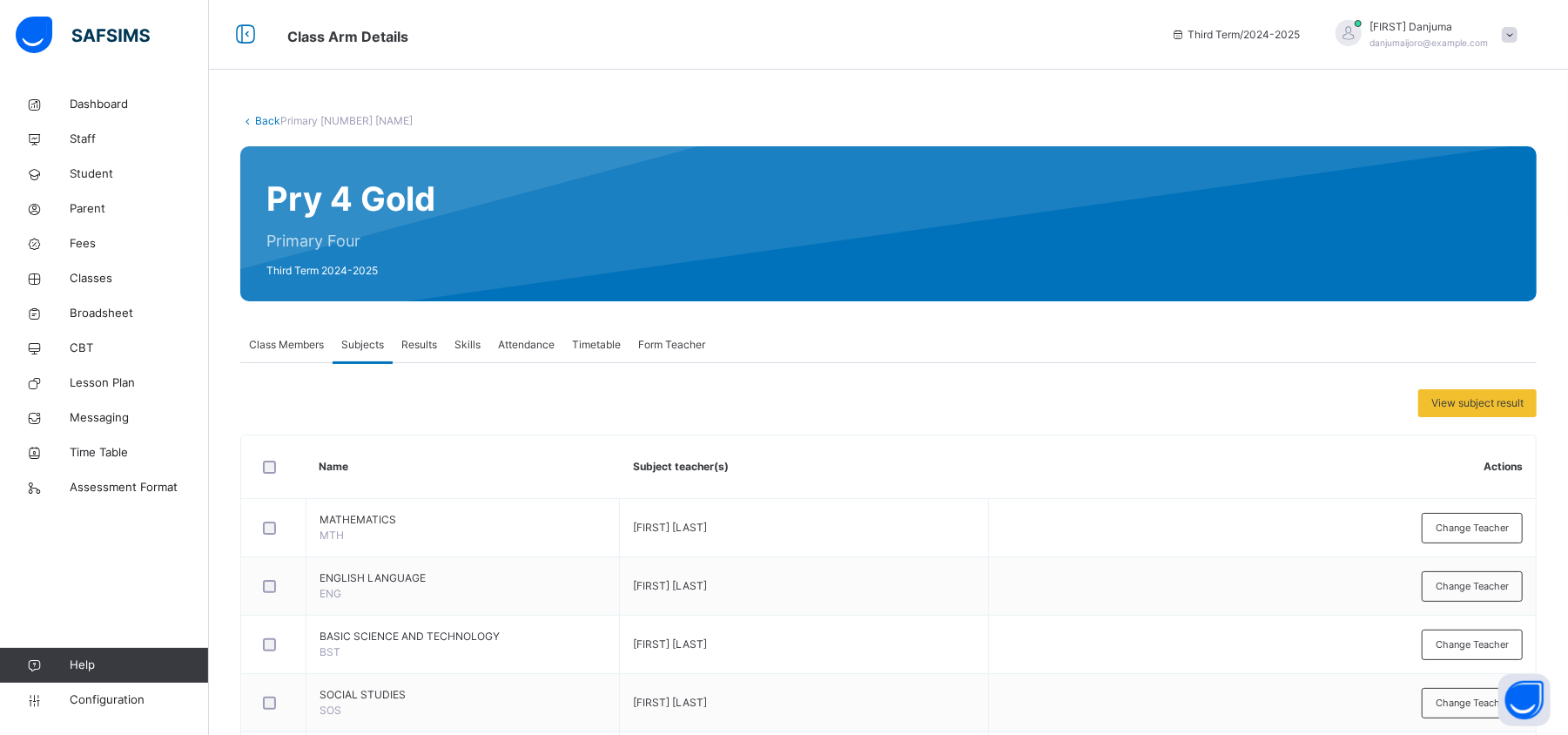 scroll, scrollTop: 1, scrollLeft: 0, axis: vertical 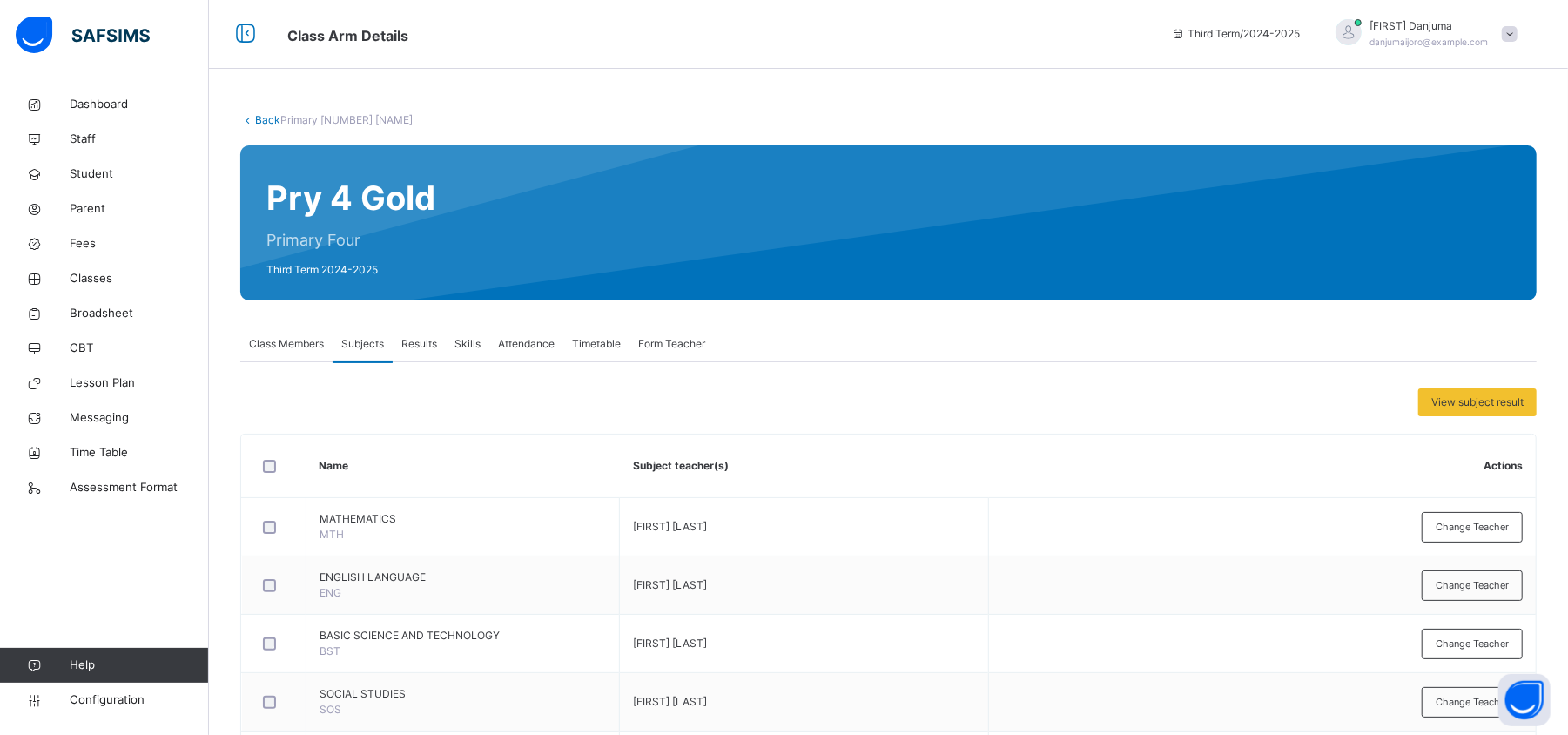 click on "Class Members" at bounding box center [286, 344] 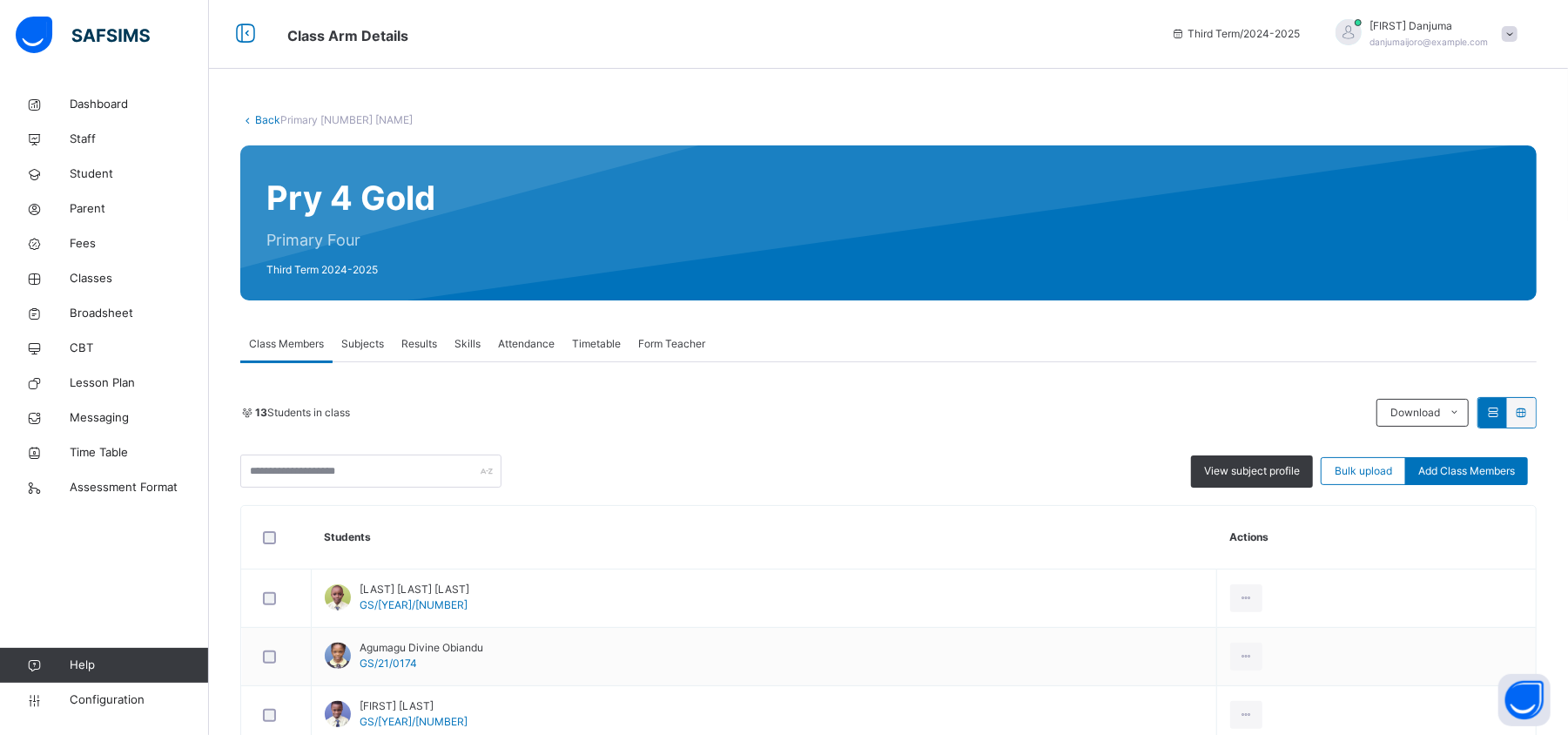 click on "Subjects" at bounding box center (362, 344) 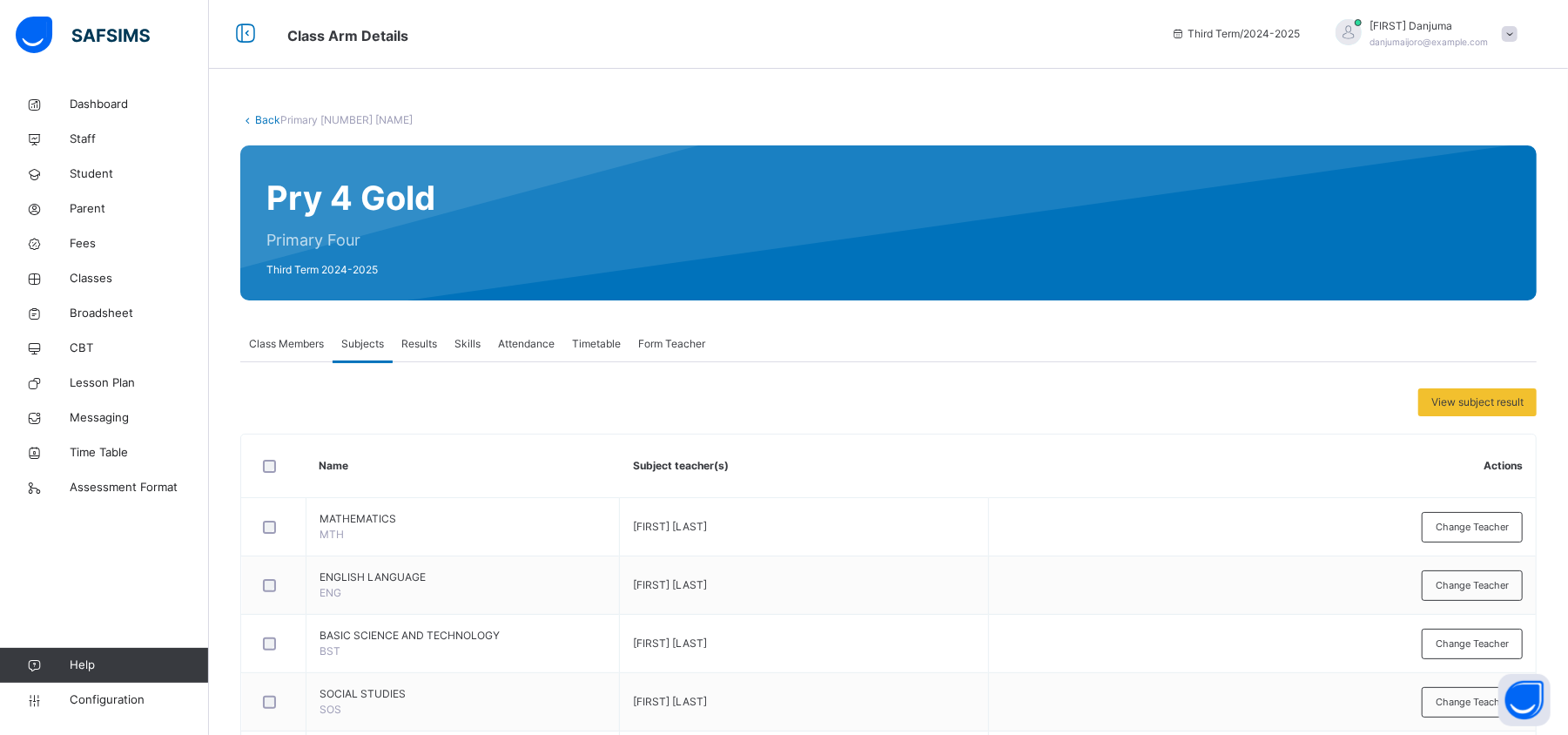 scroll, scrollTop: 806, scrollLeft: 0, axis: vertical 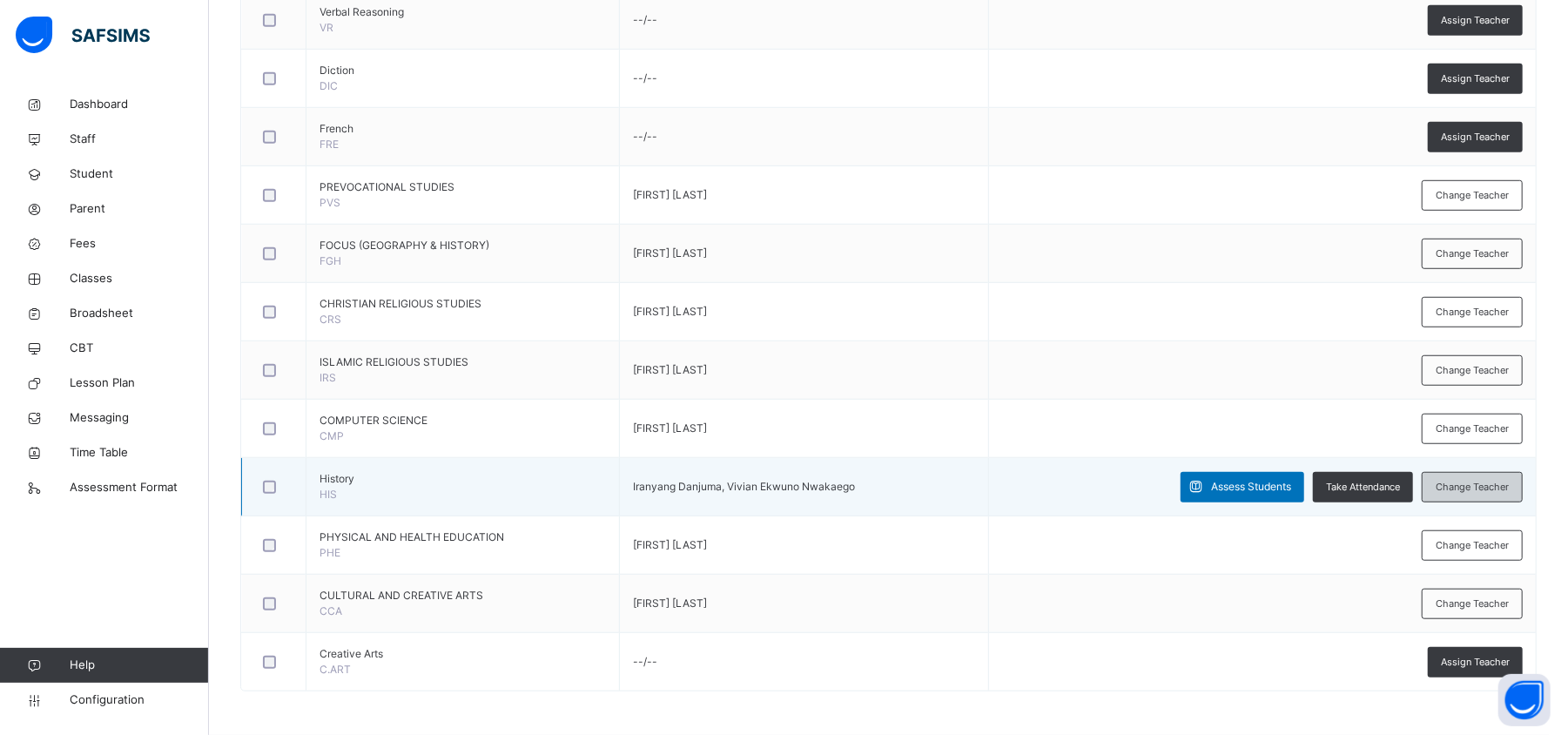 click on "Change Teacher" at bounding box center (1472, 487) 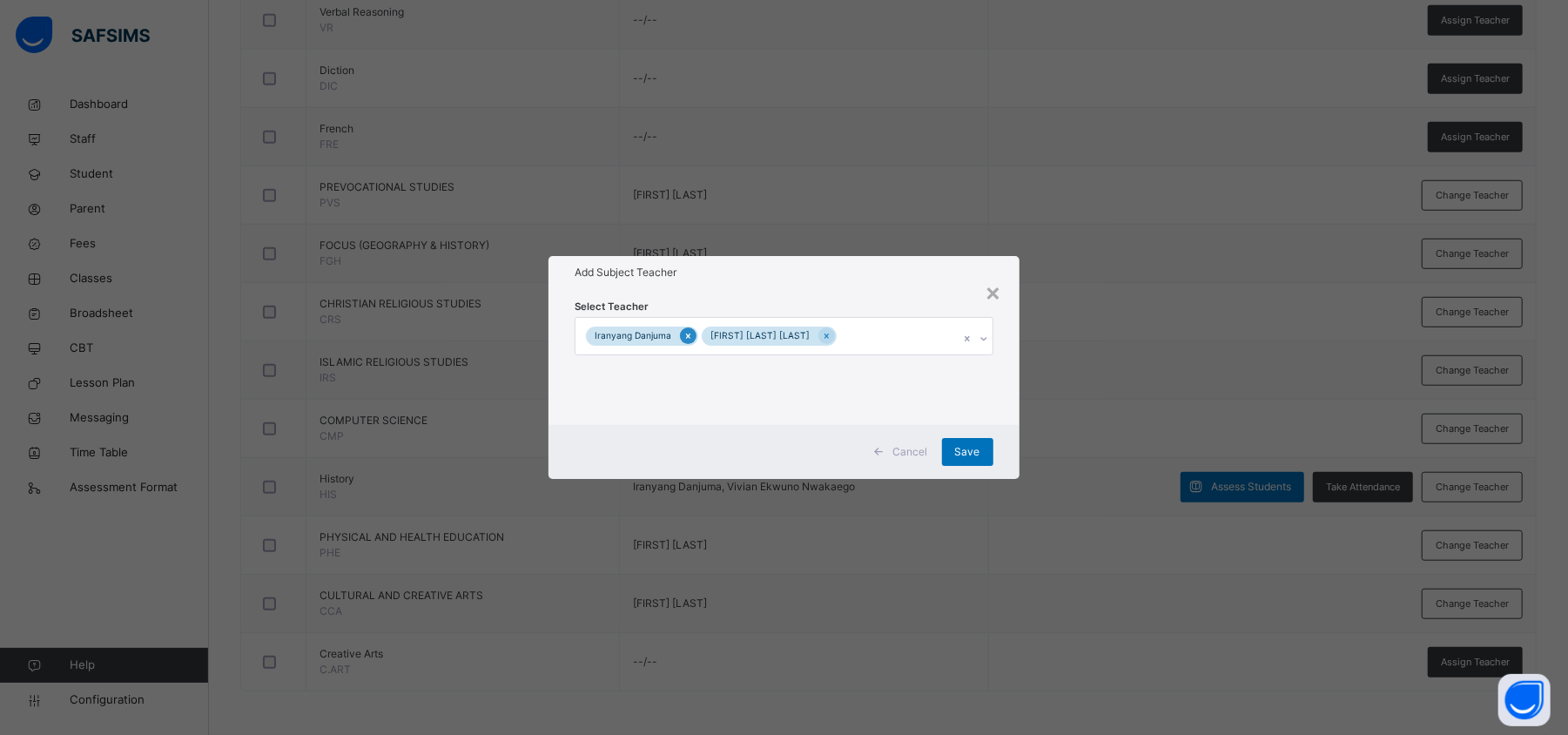 click 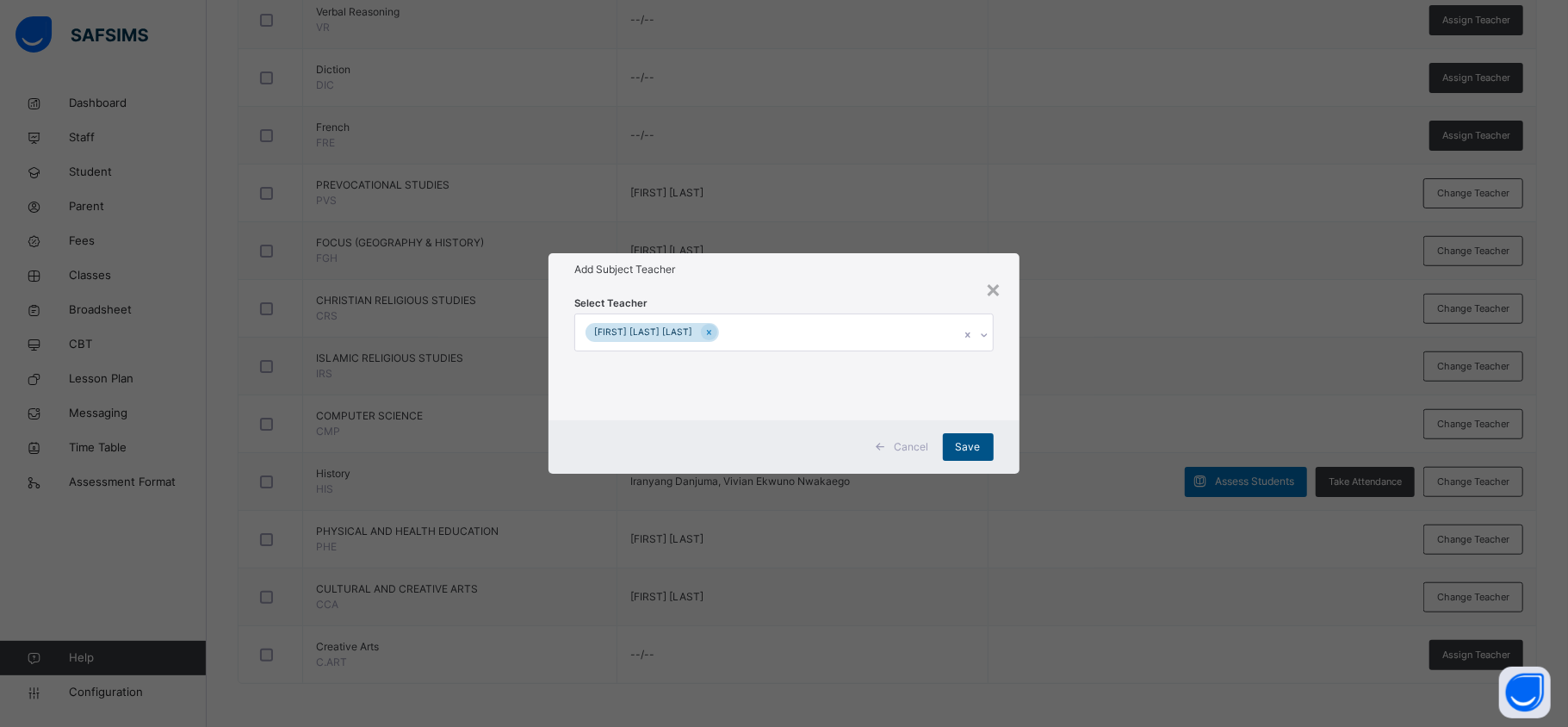 click on "Save" at bounding box center [968, 447] 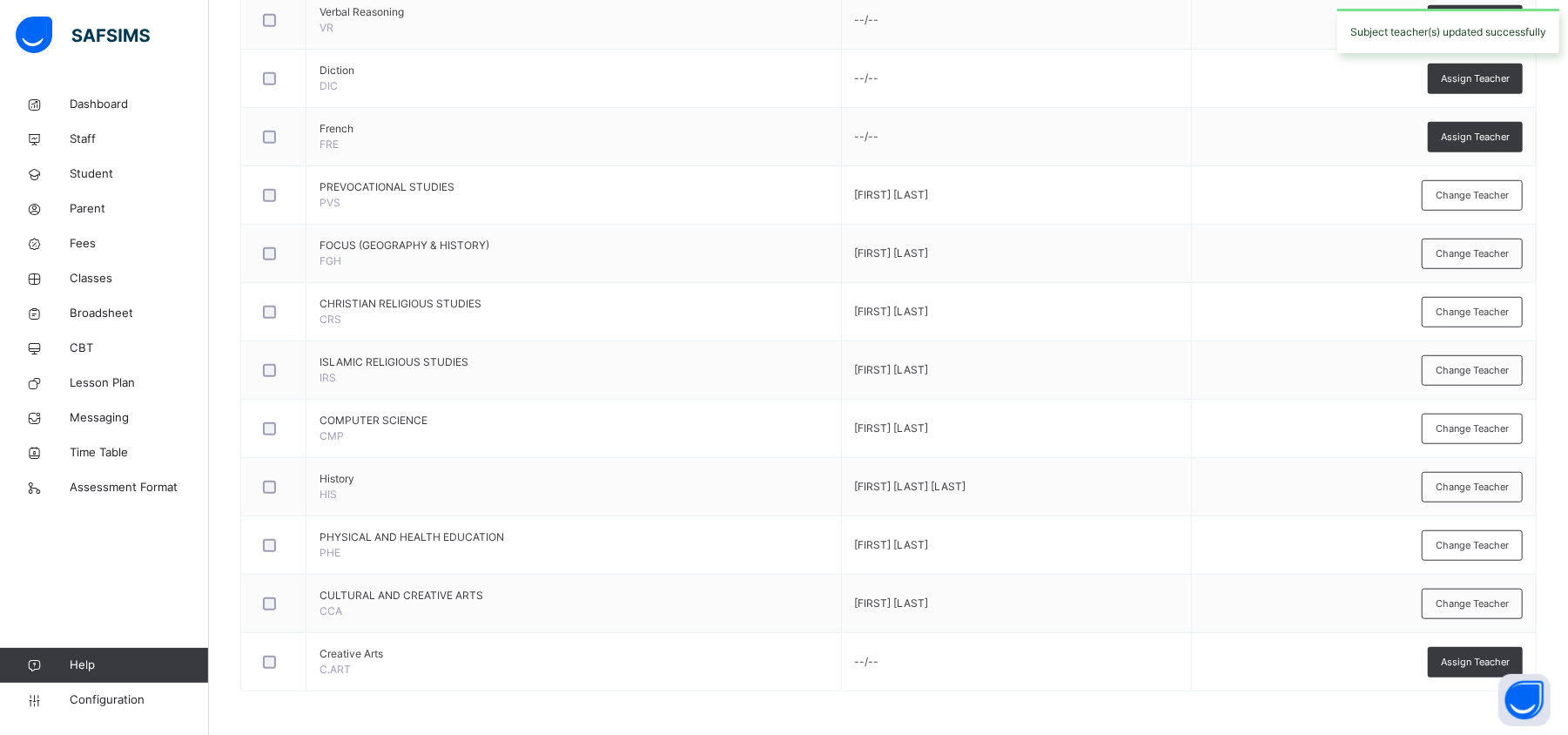 scroll, scrollTop: 0, scrollLeft: 0, axis: both 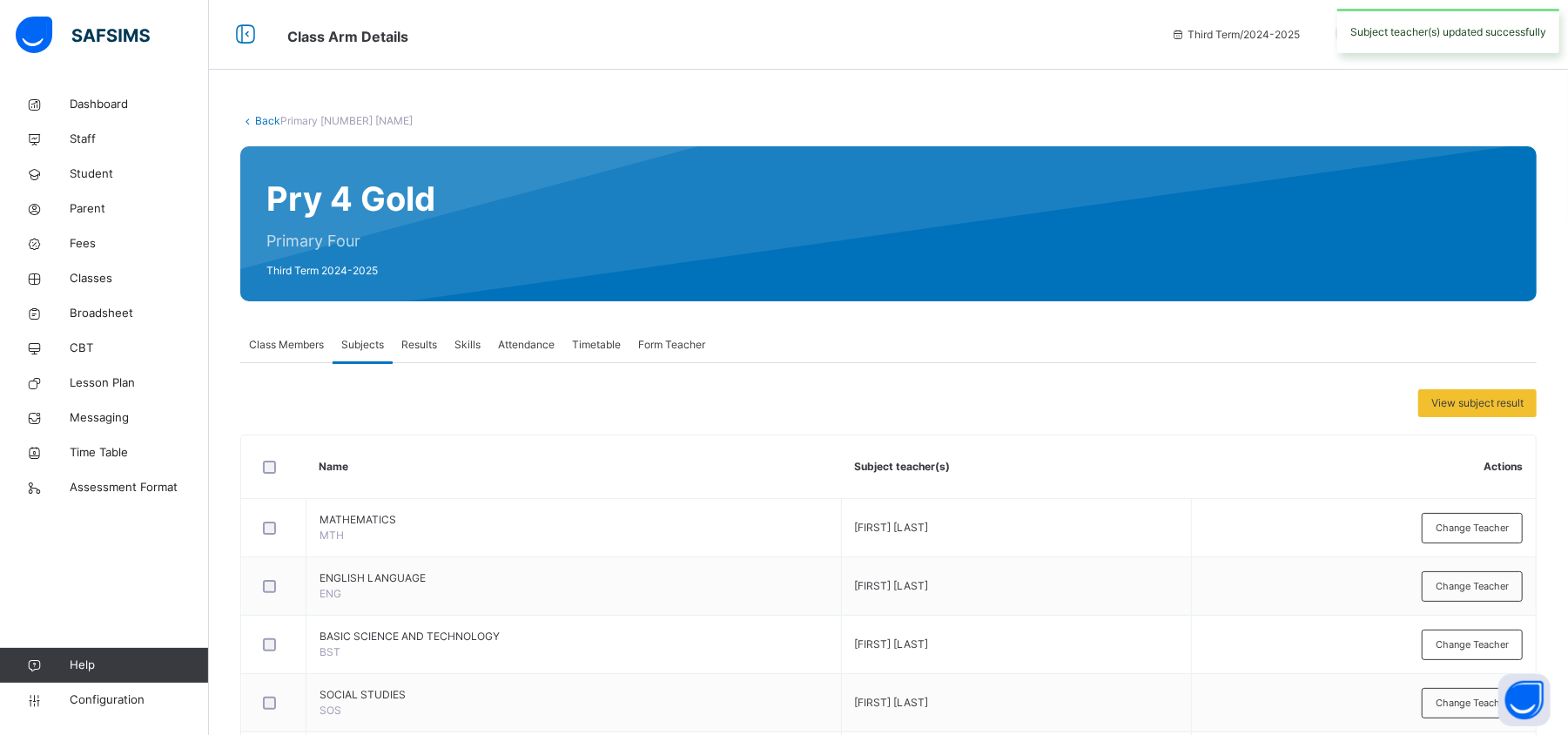 click on "Back" at bounding box center [267, 120] 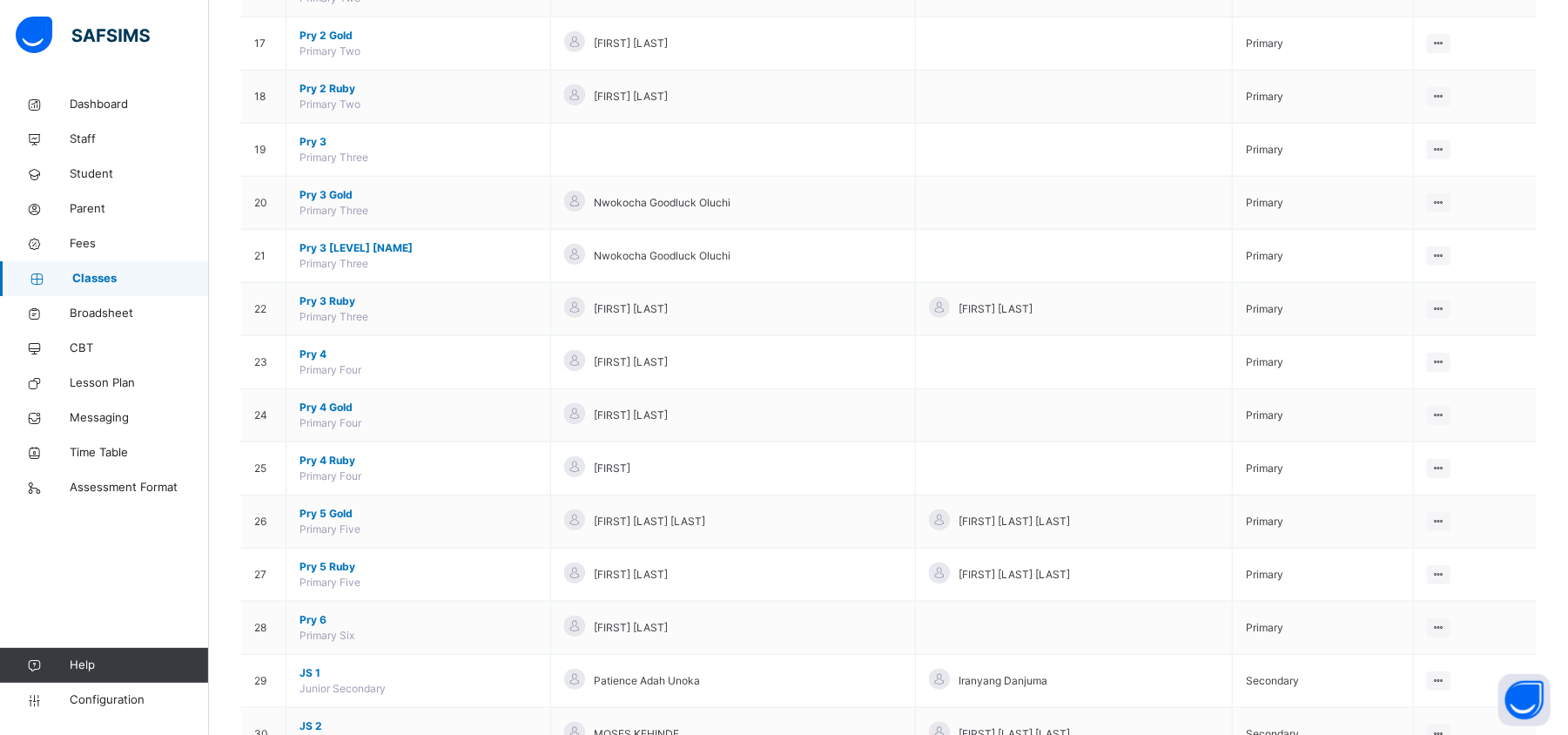 scroll, scrollTop: 1047, scrollLeft: 0, axis: vertical 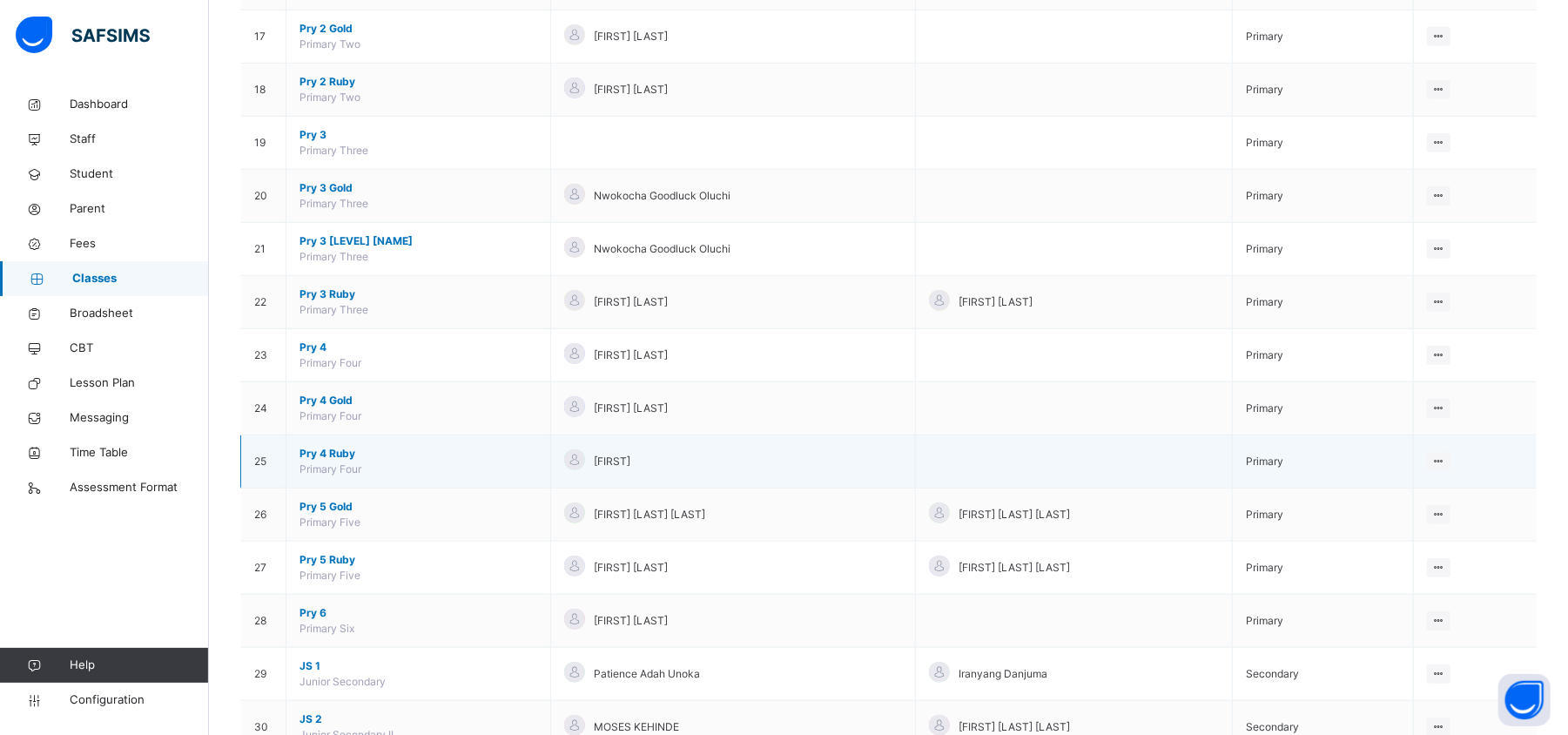 click on "Pry 4   Ruby" at bounding box center [418, 454] 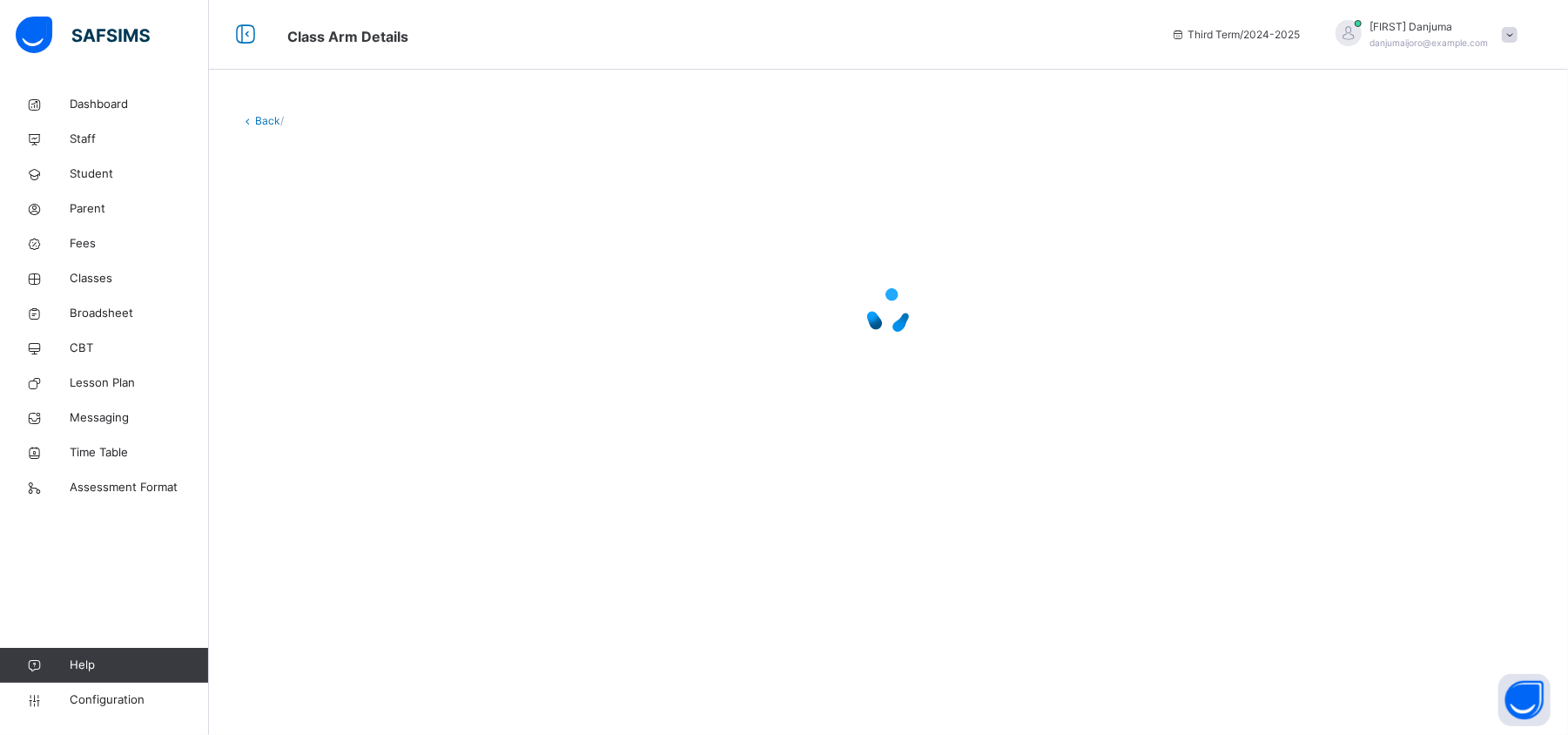 scroll, scrollTop: 0, scrollLeft: 0, axis: both 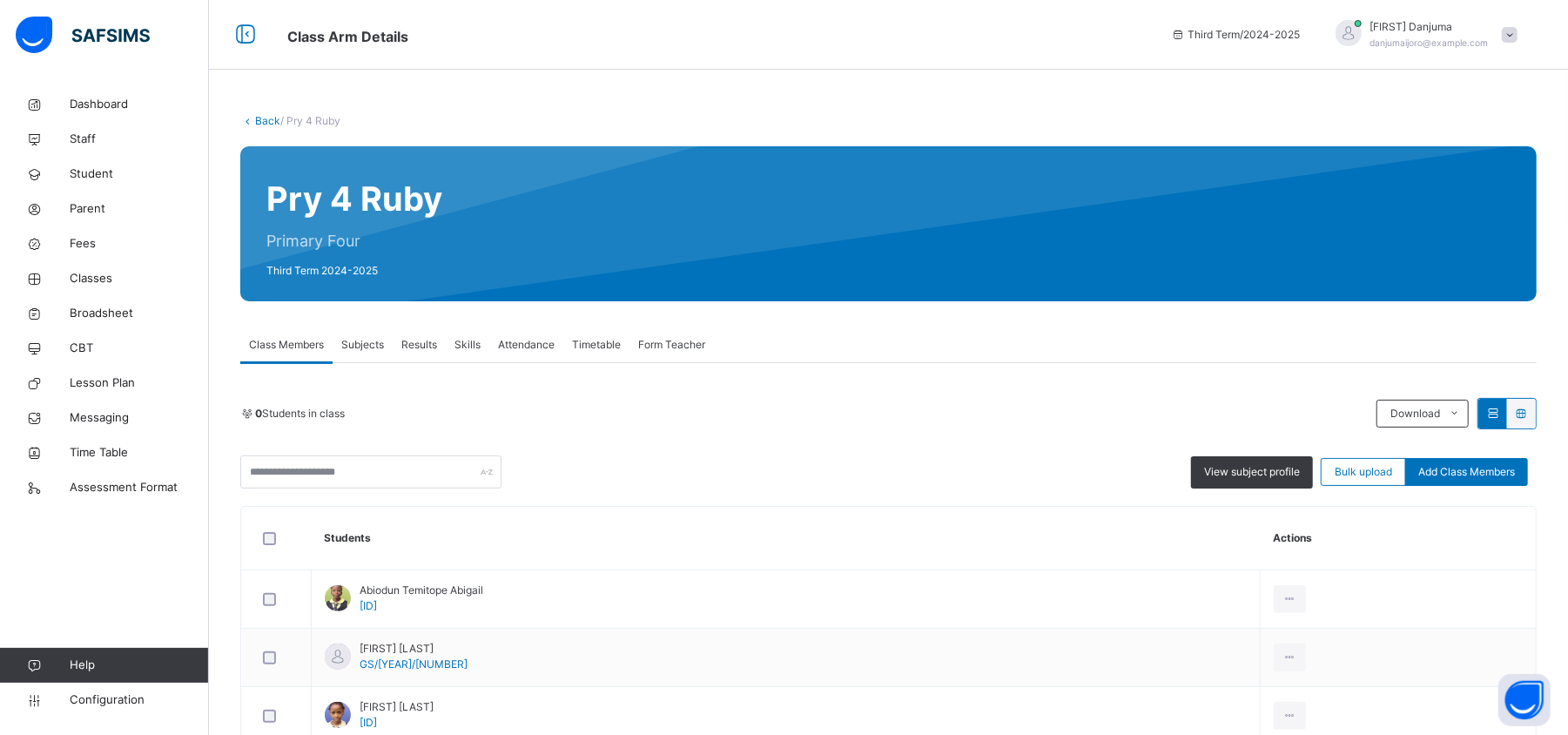 click on "Subjects" at bounding box center [362, 345] 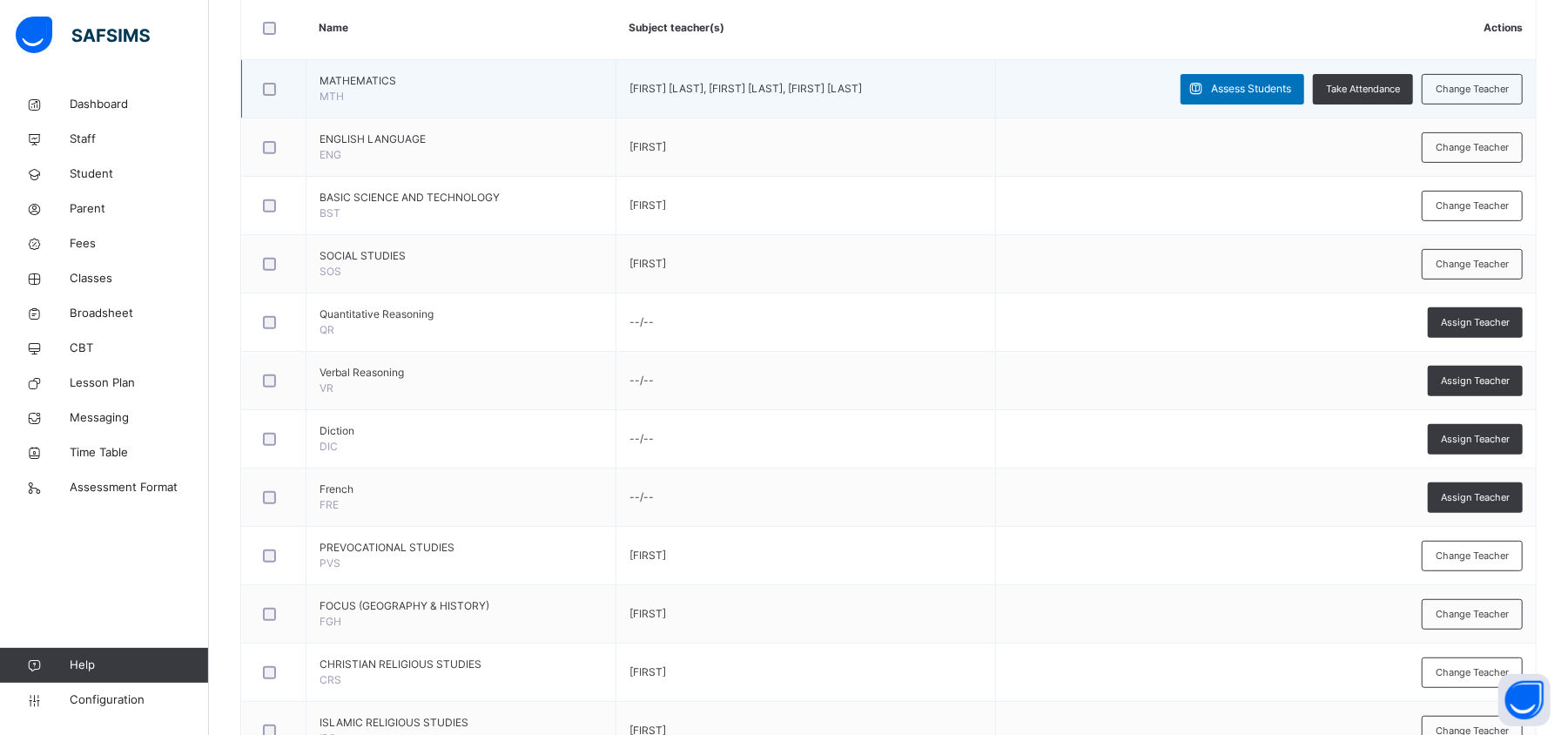 scroll, scrollTop: 440, scrollLeft: 0, axis: vertical 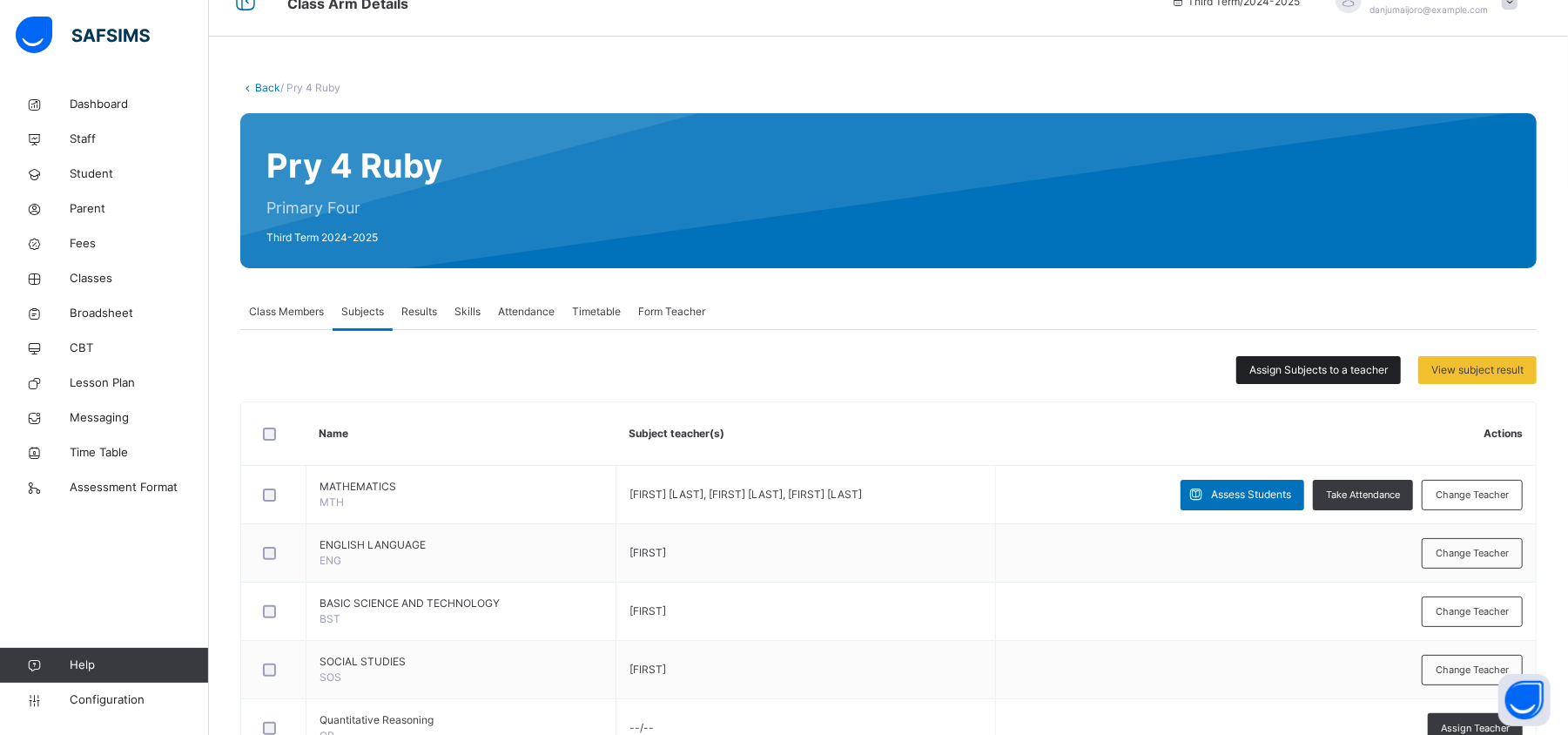 click on "Assign Subjects to a teacher" at bounding box center [1318, 370] 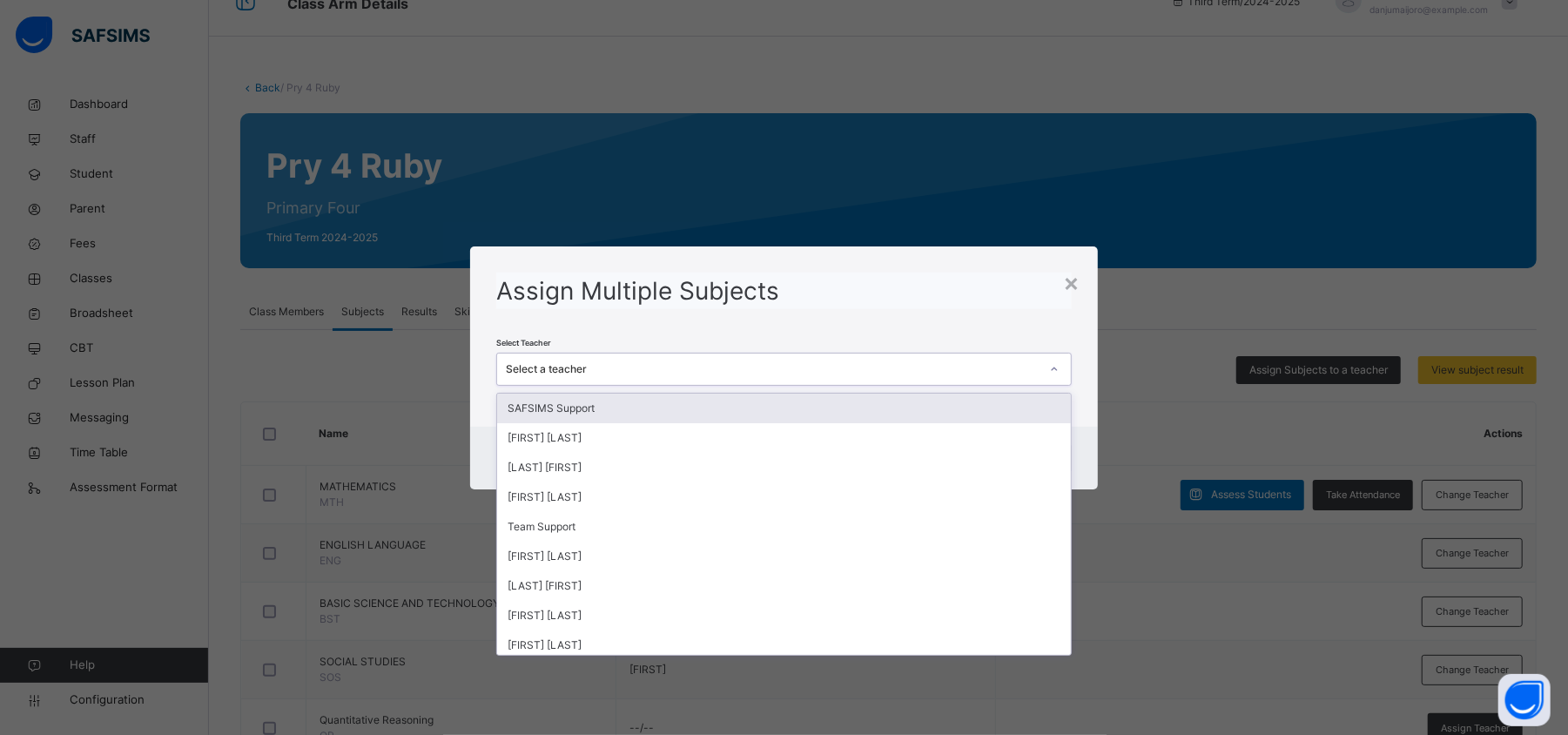 click on "Select a teacher" at bounding box center [772, 369] 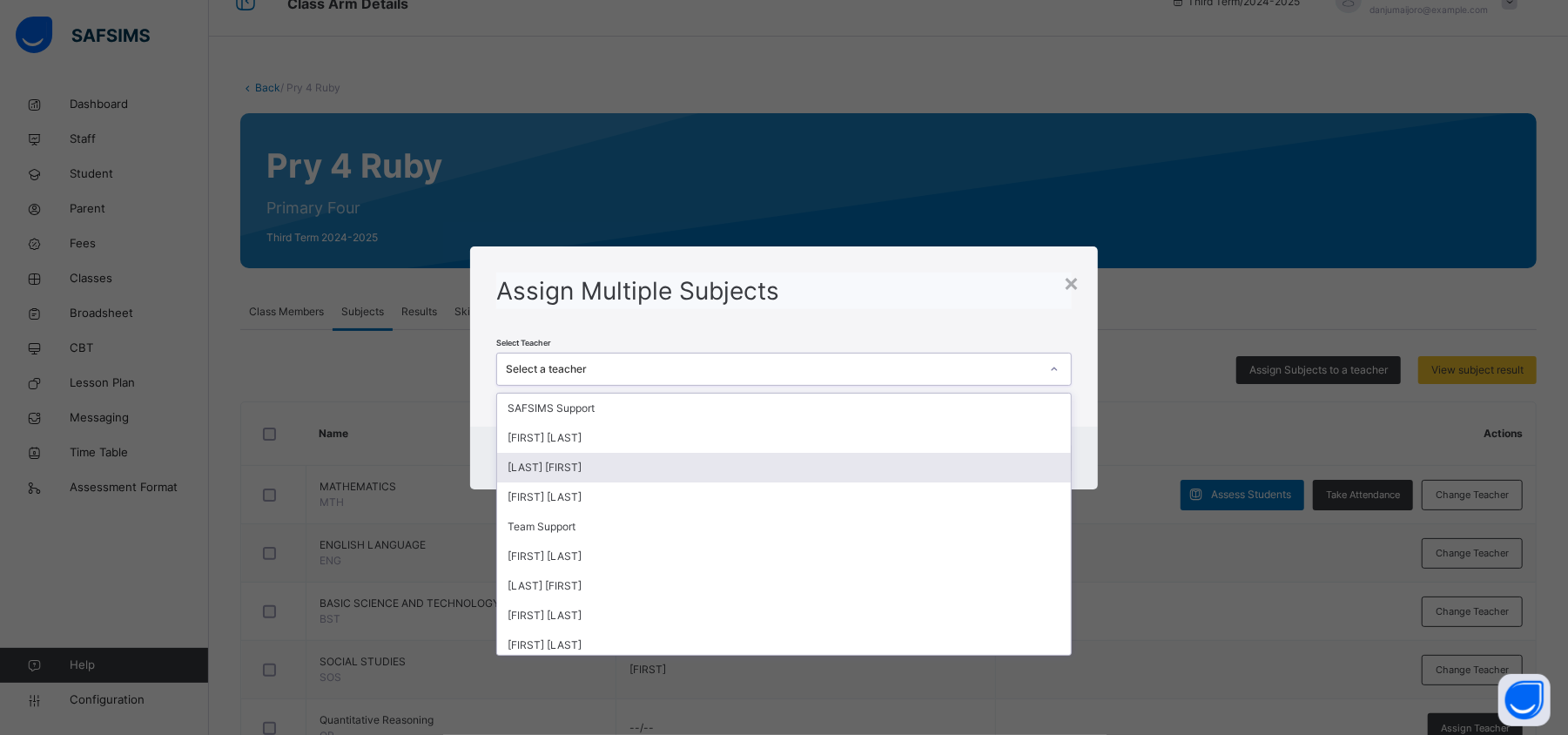 click on "[LAST] [FIRST]" at bounding box center (784, 468) 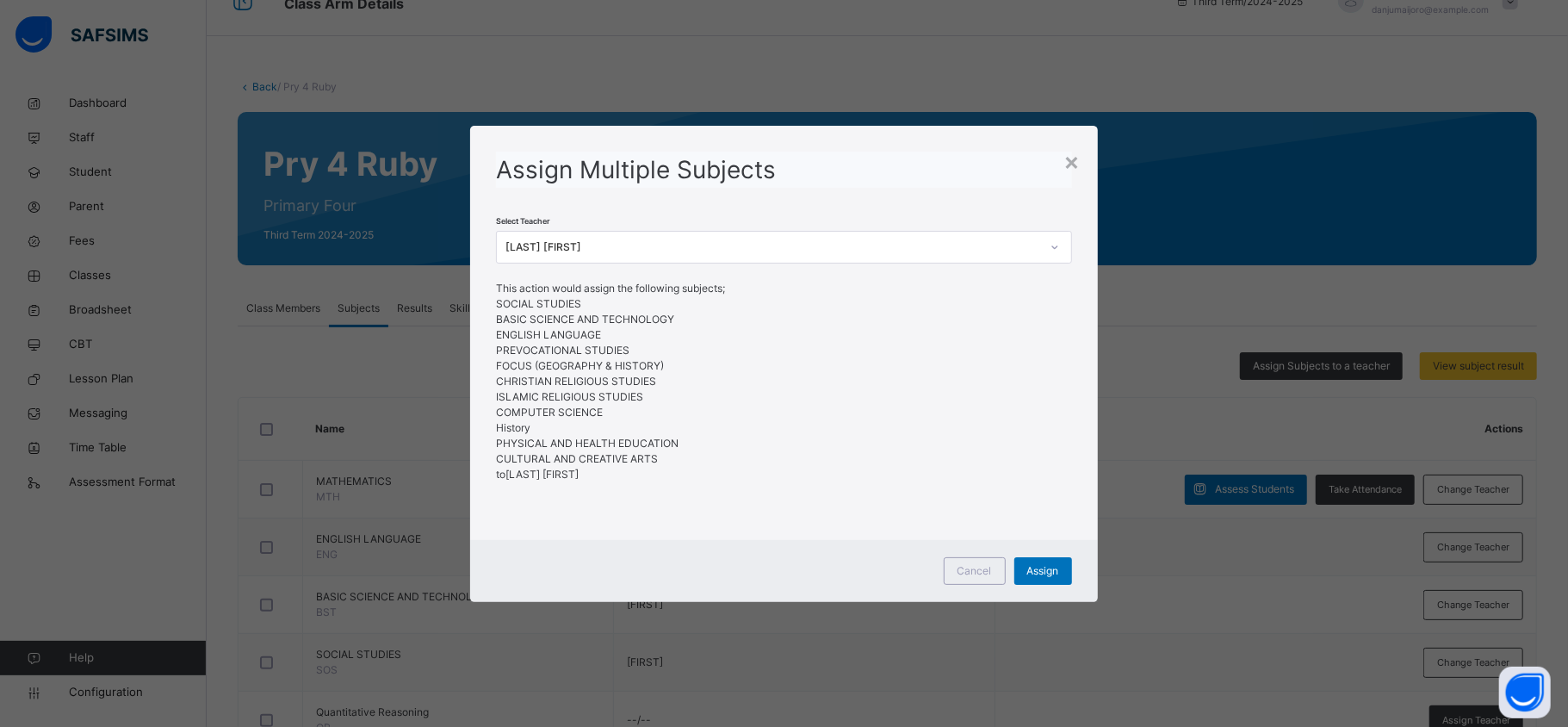 click on "Assign Multiple Subjects" at bounding box center [784, 170] 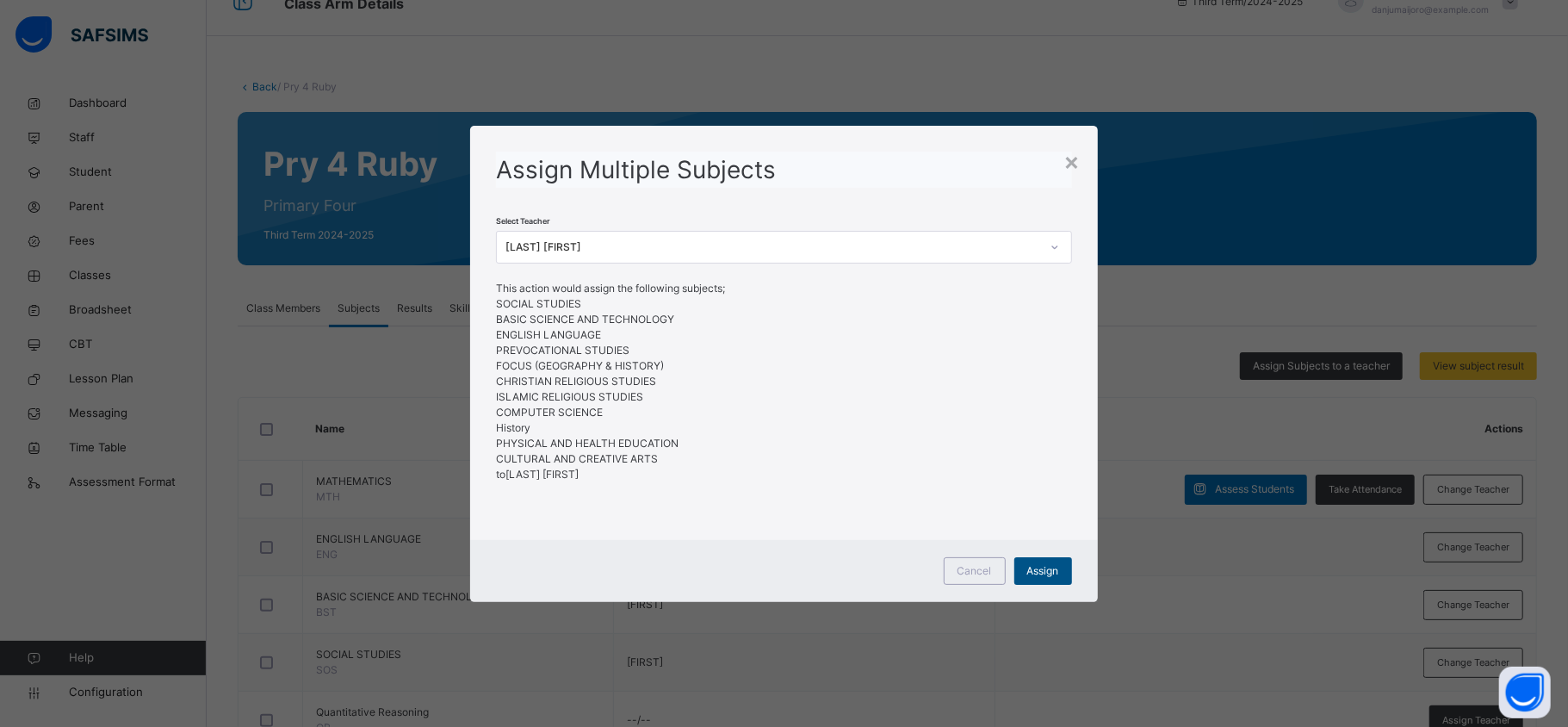 click on "Assign" at bounding box center [1043, 571] 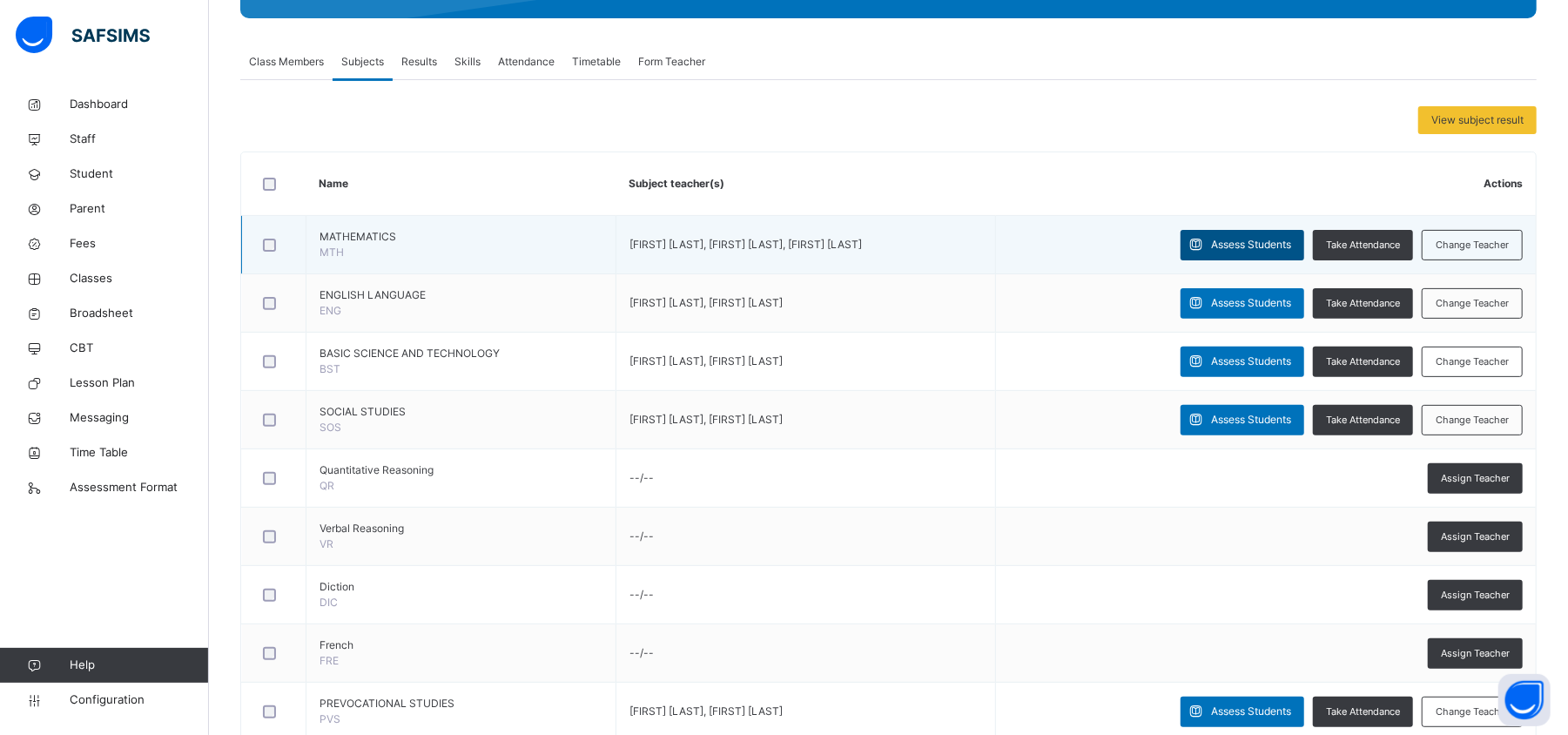scroll, scrollTop: 284, scrollLeft: 0, axis: vertical 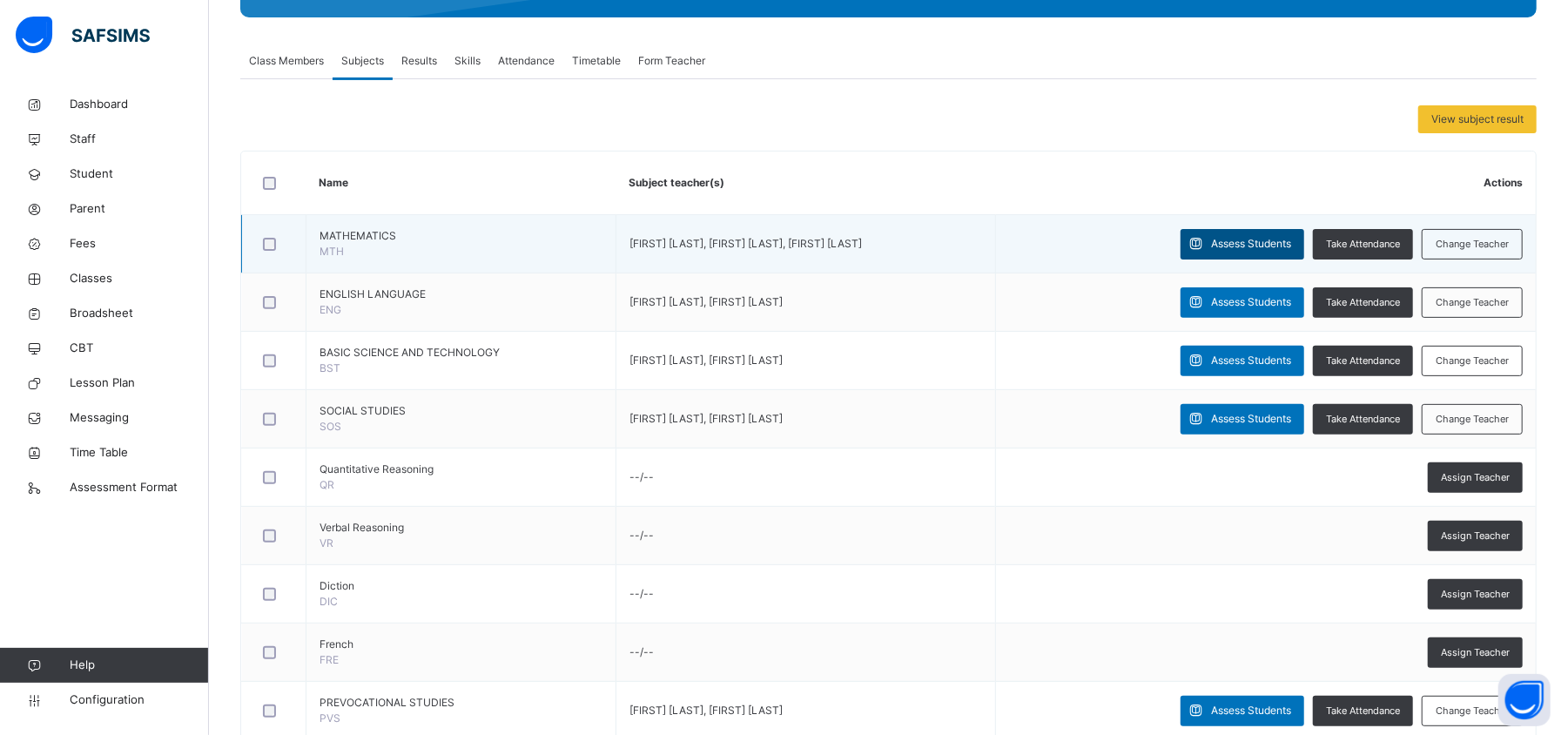 click on "Assess Students" at bounding box center (1251, 244) 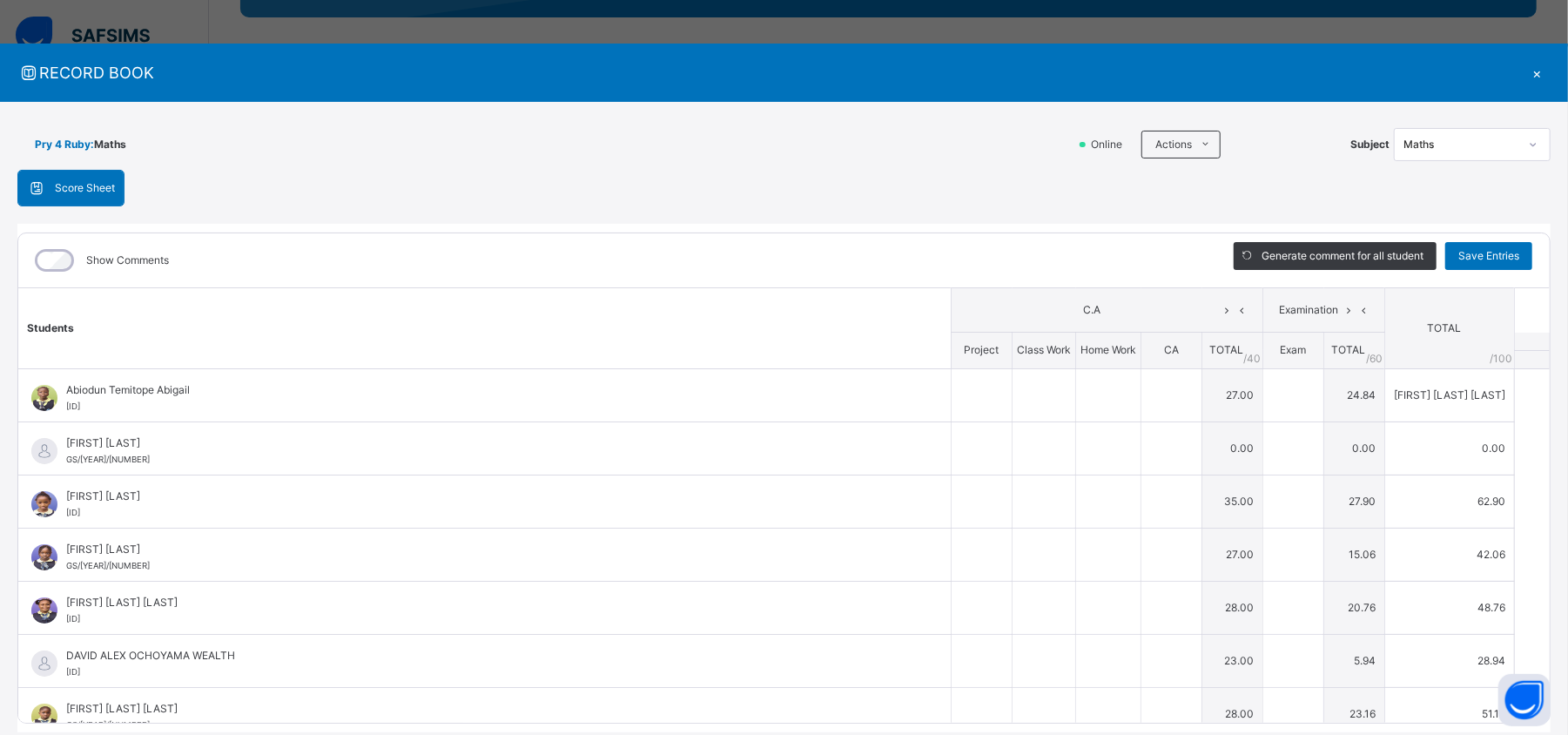 type on "*" 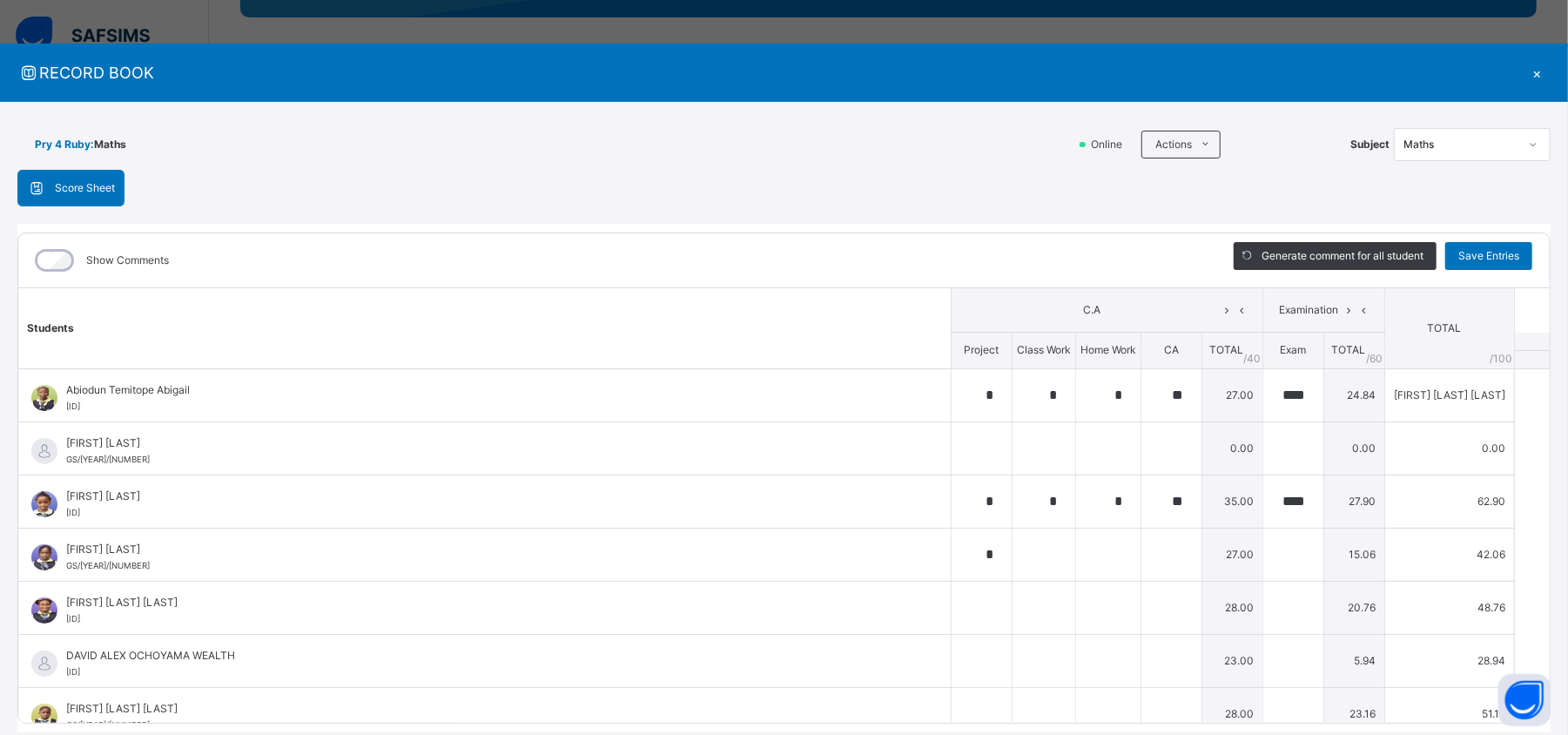 type on "*" 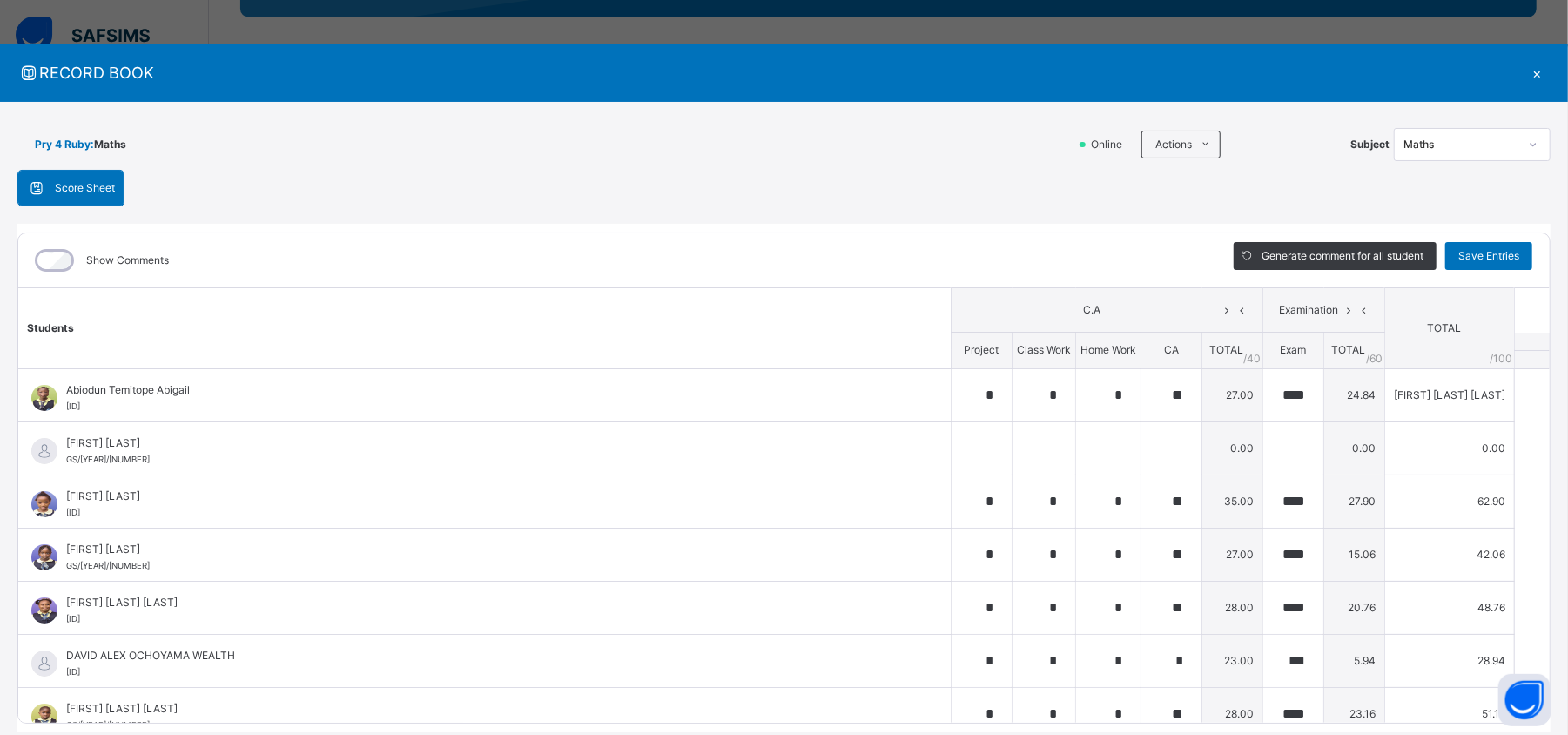 type on "*" 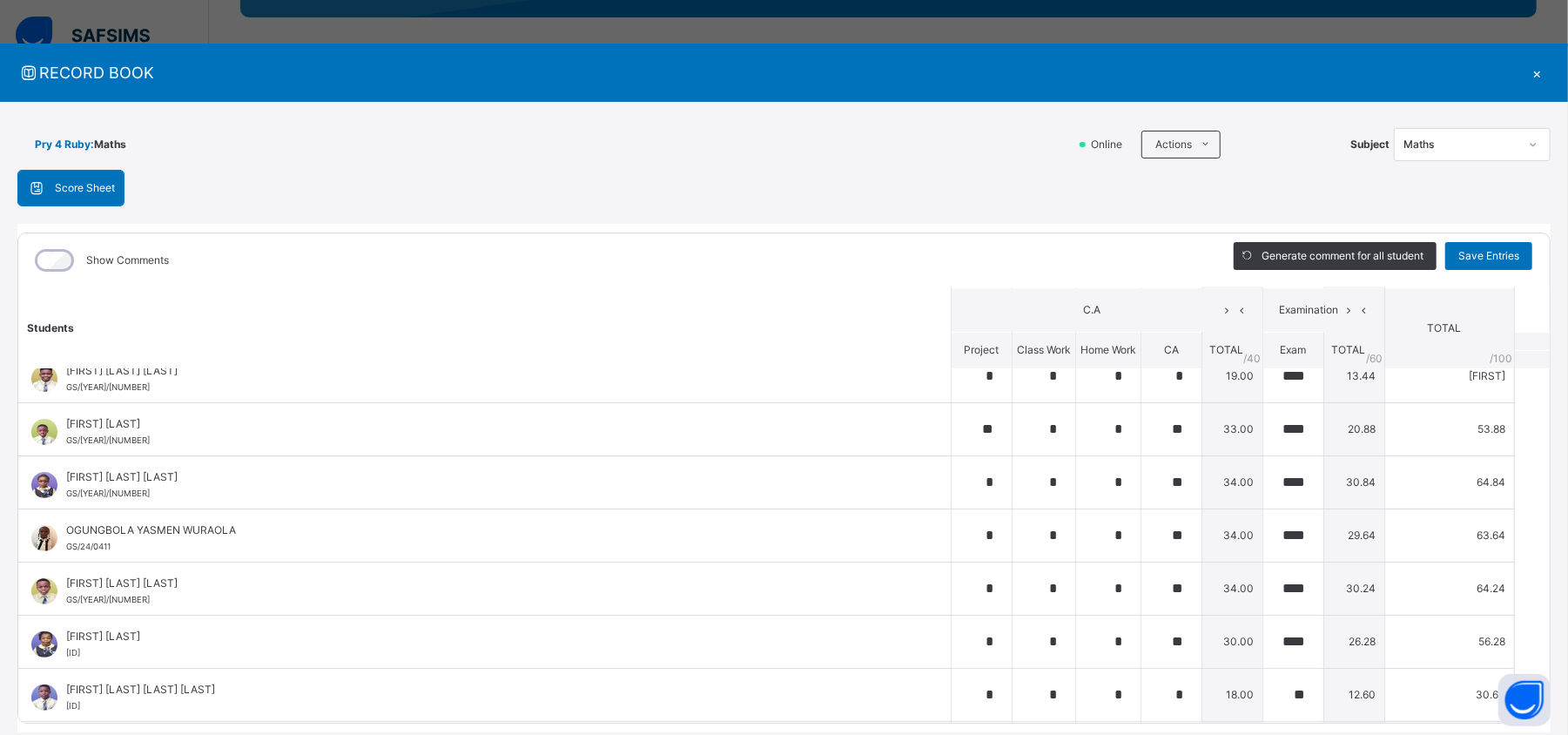 scroll, scrollTop: 448, scrollLeft: 0, axis: vertical 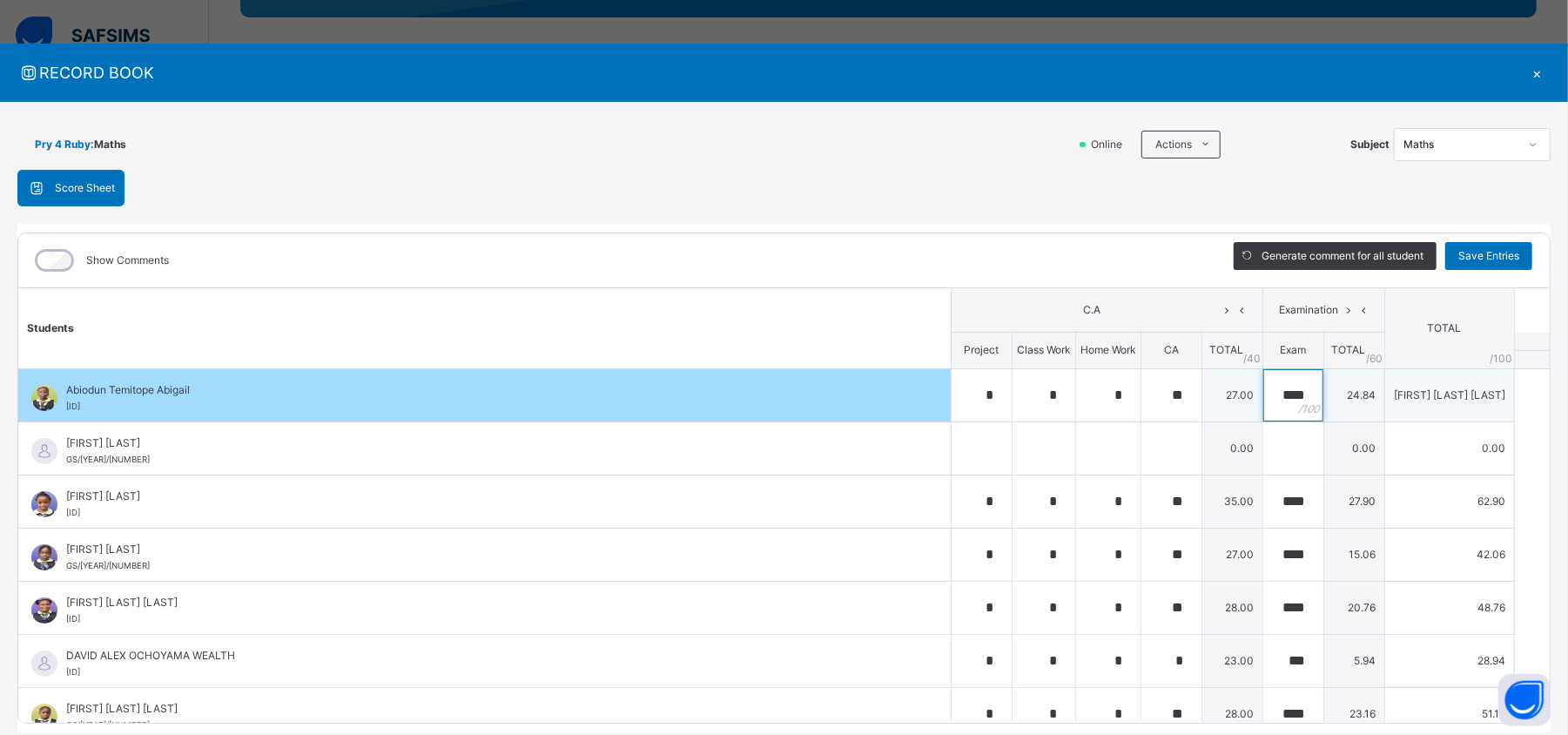 click on "****" at bounding box center [1293, 395] 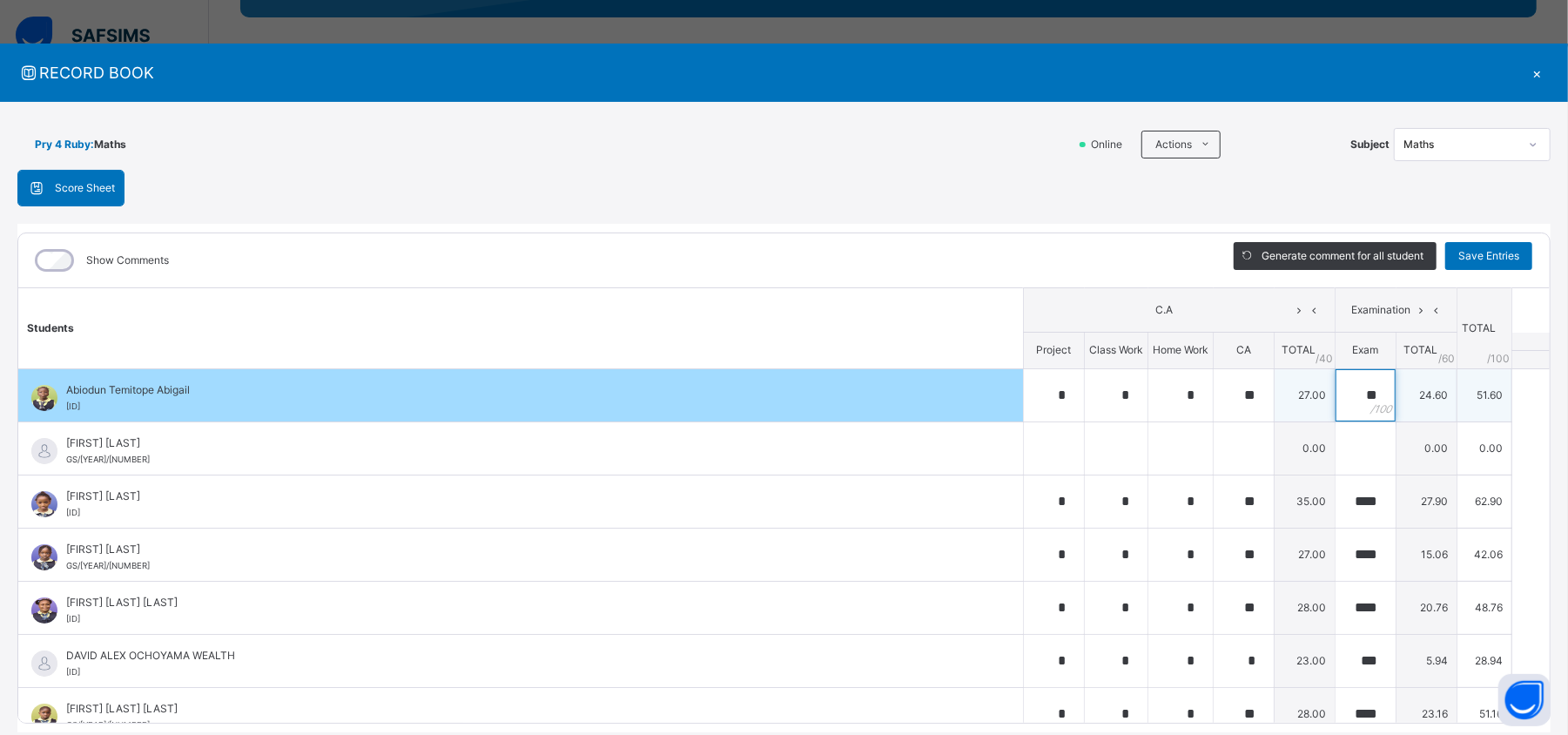 type on "*" 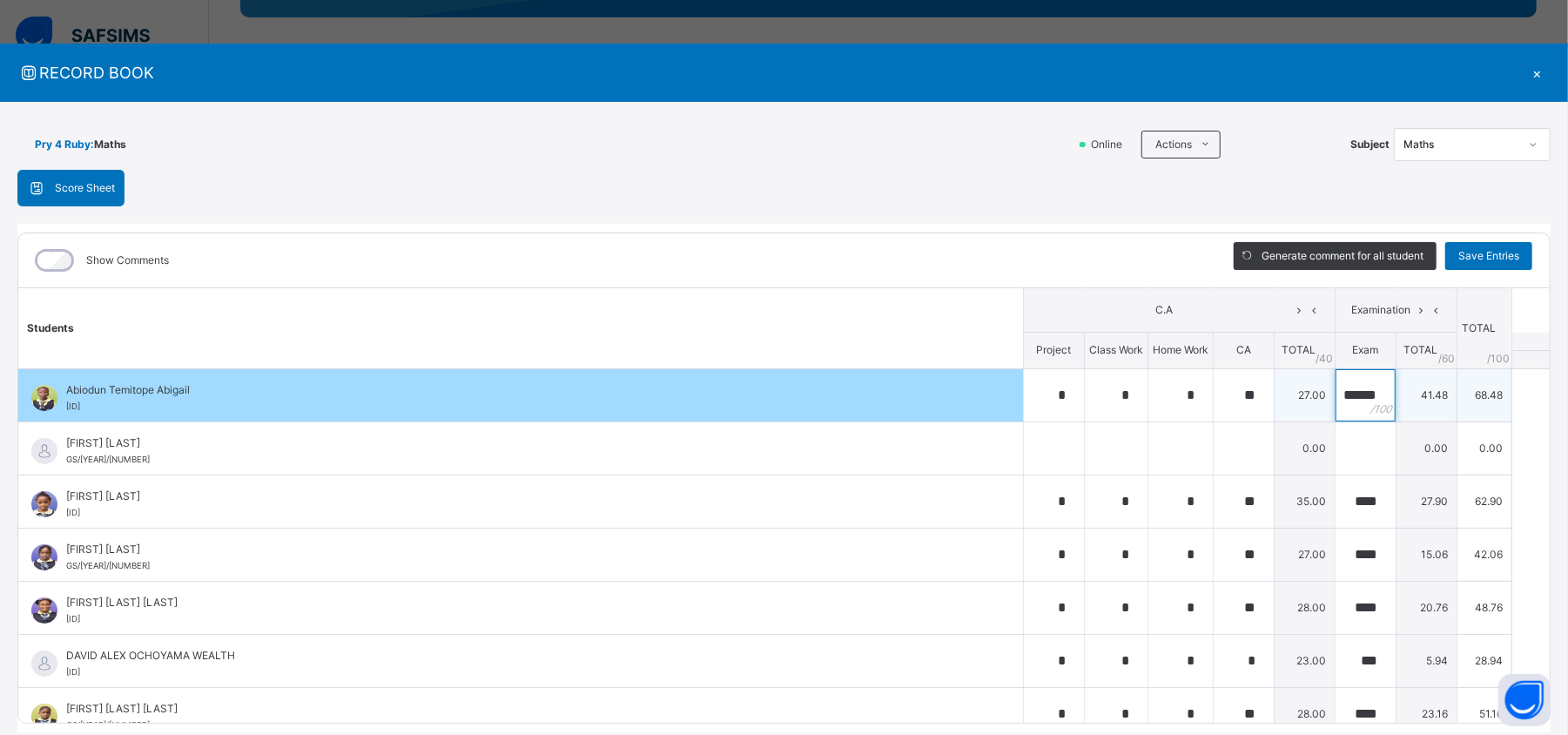 scroll, scrollTop: 0, scrollLeft: 10, axis: horizontal 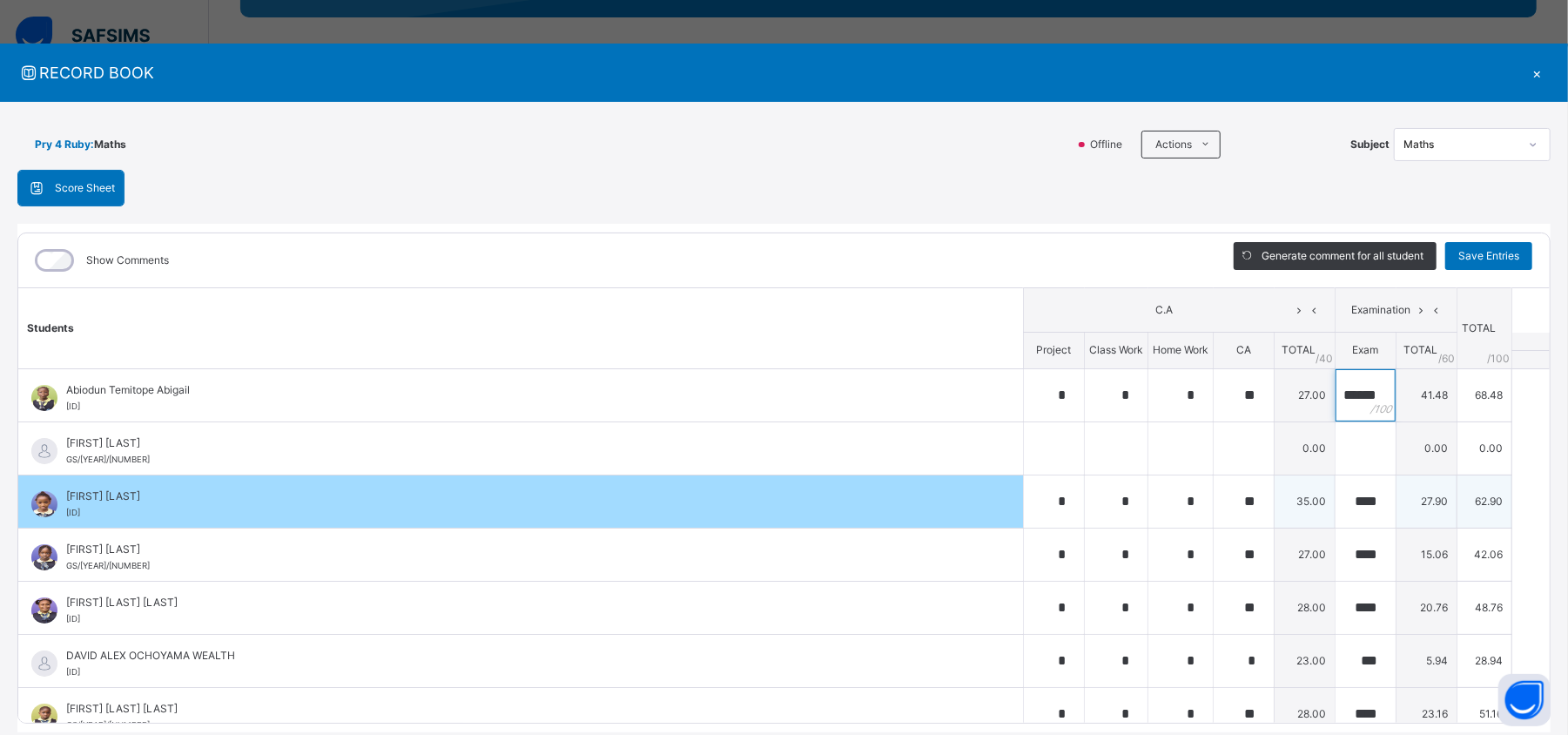 type on "******" 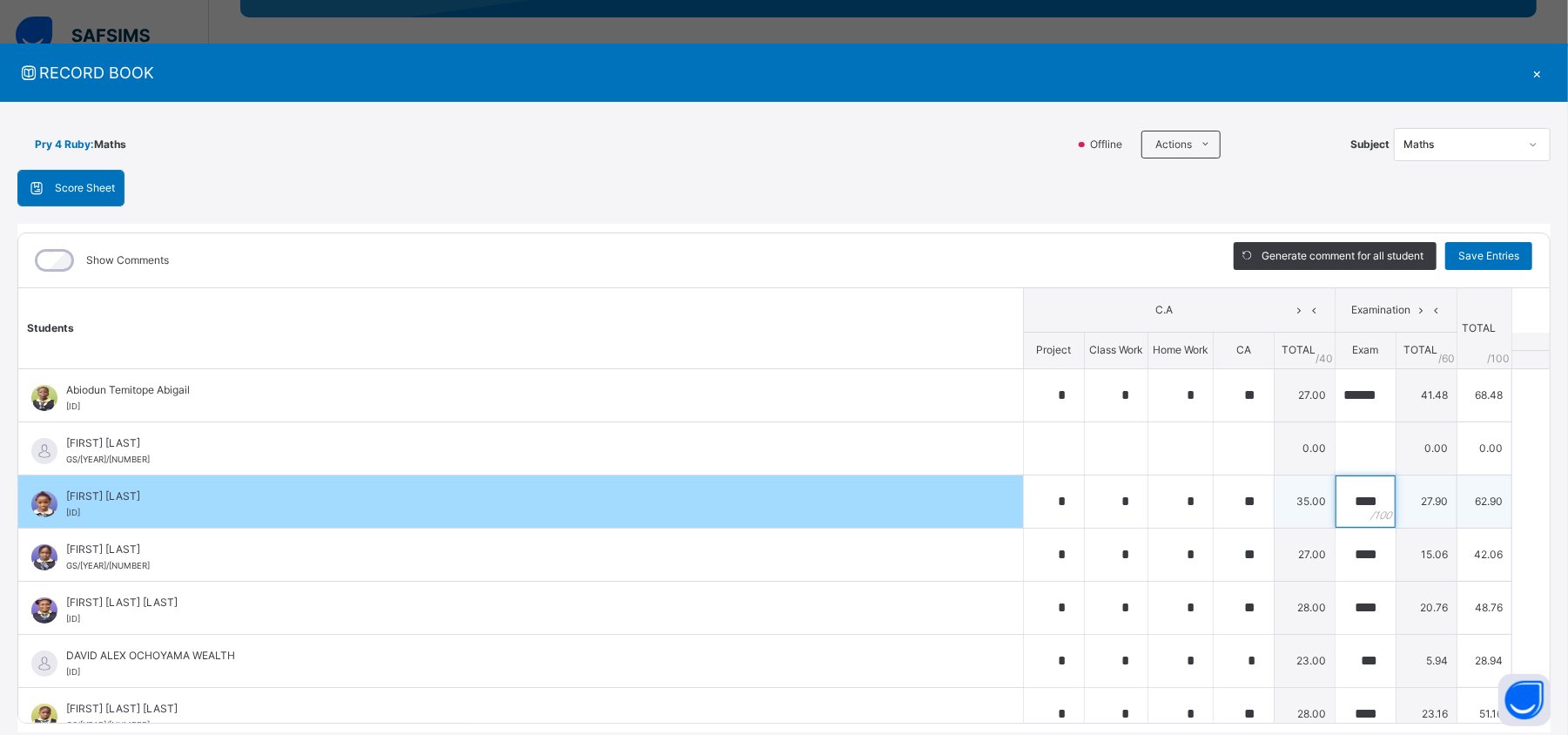 scroll, scrollTop: 0, scrollLeft: 0, axis: both 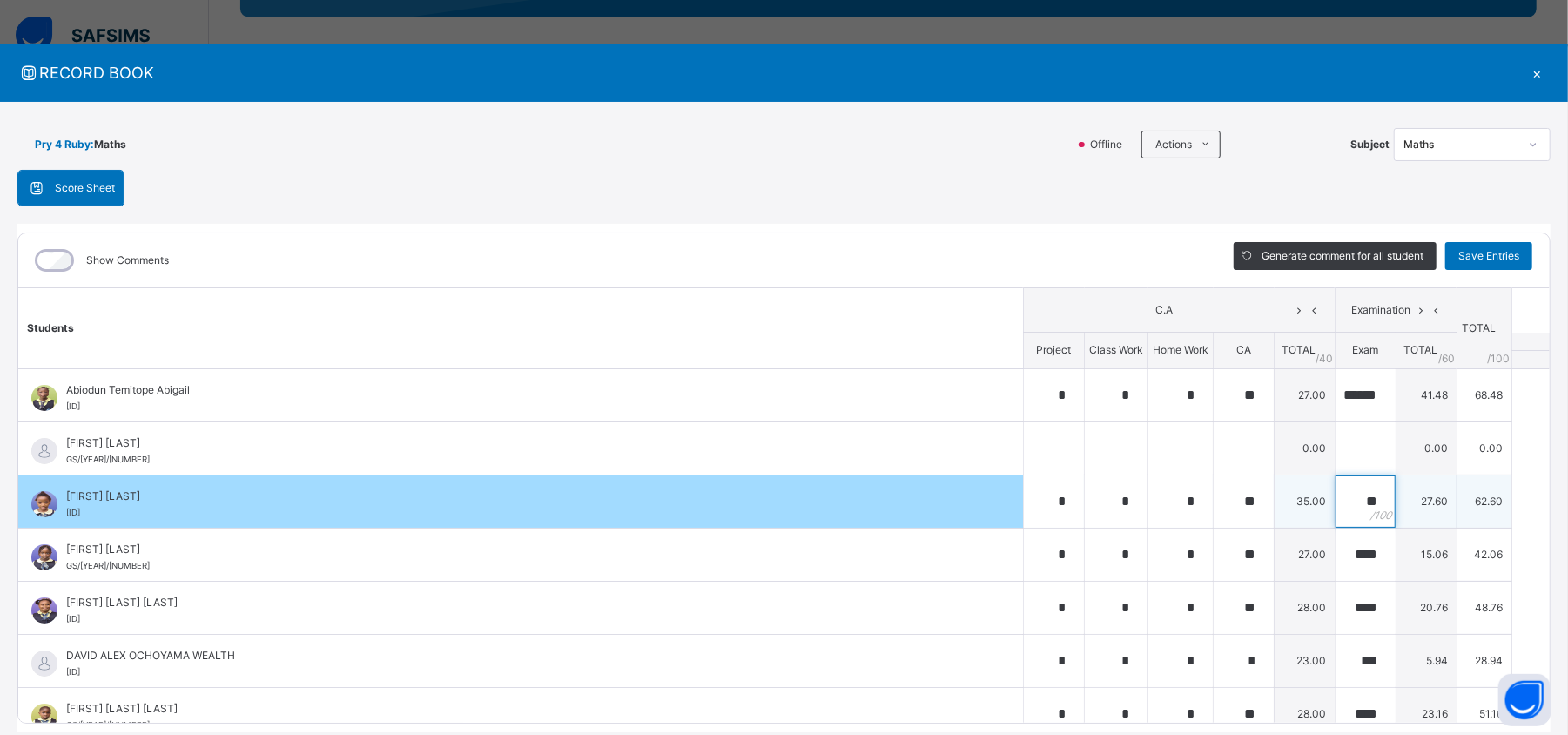 type on "*" 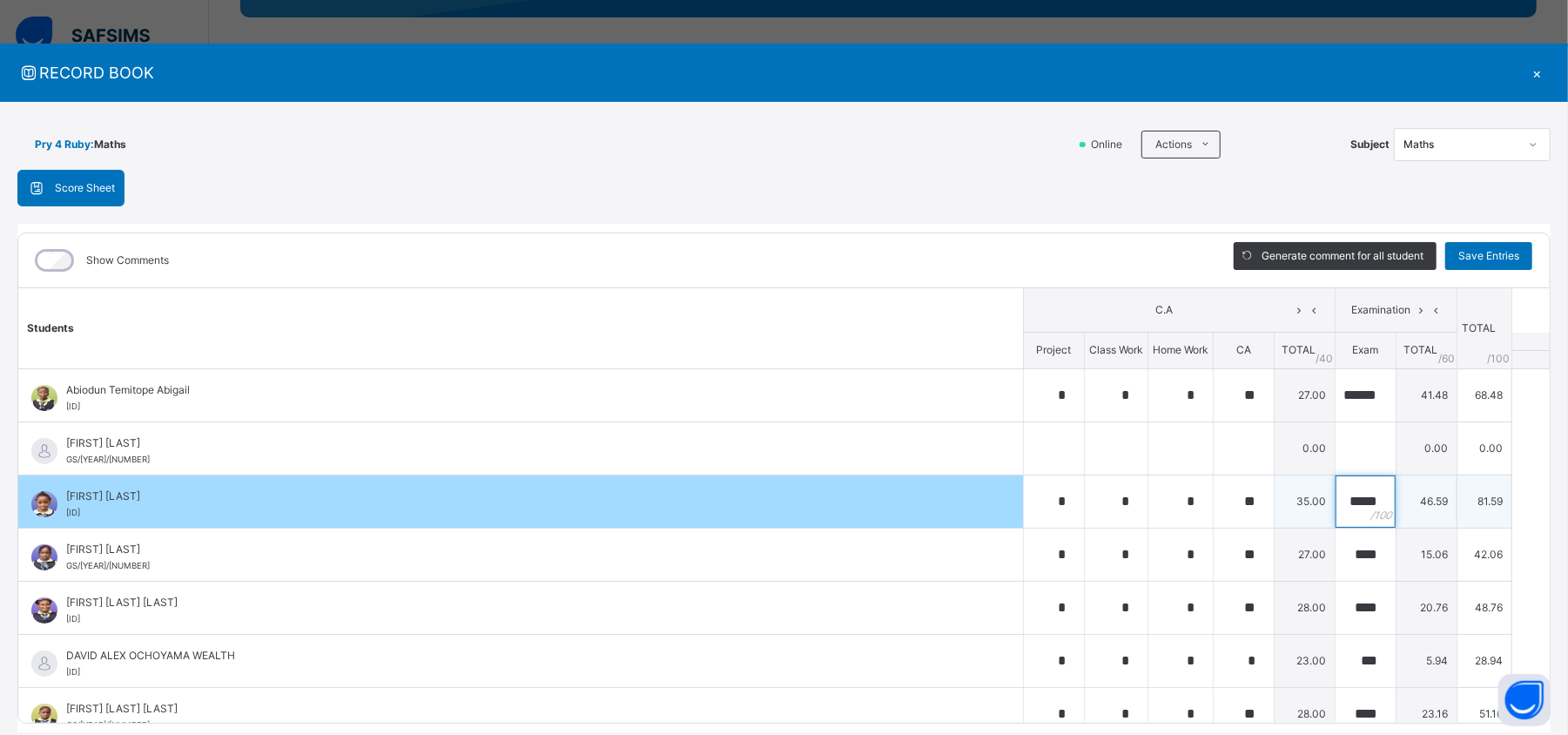scroll, scrollTop: 0, scrollLeft: 10, axis: horizontal 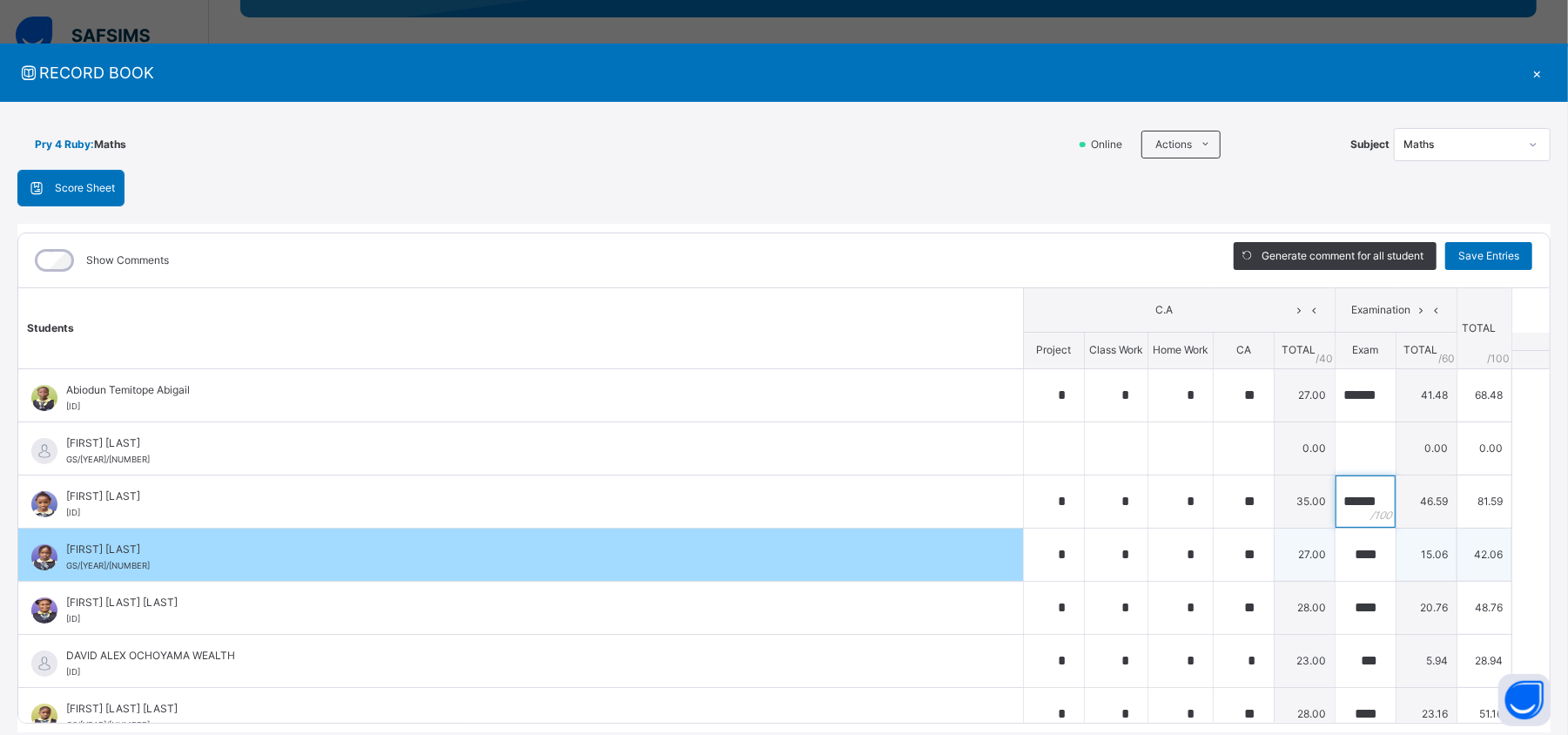 type on "******" 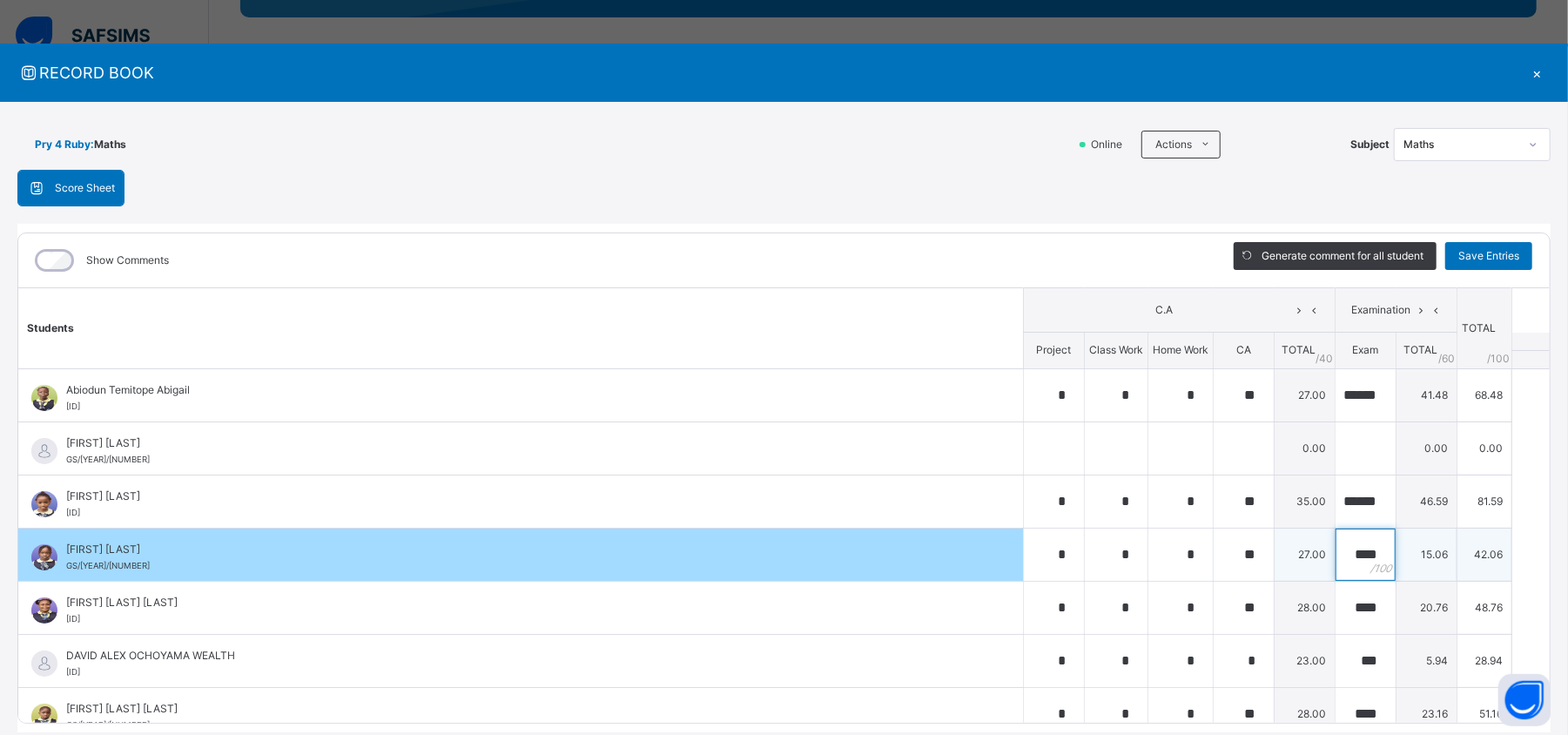 scroll, scrollTop: 0, scrollLeft: 0, axis: both 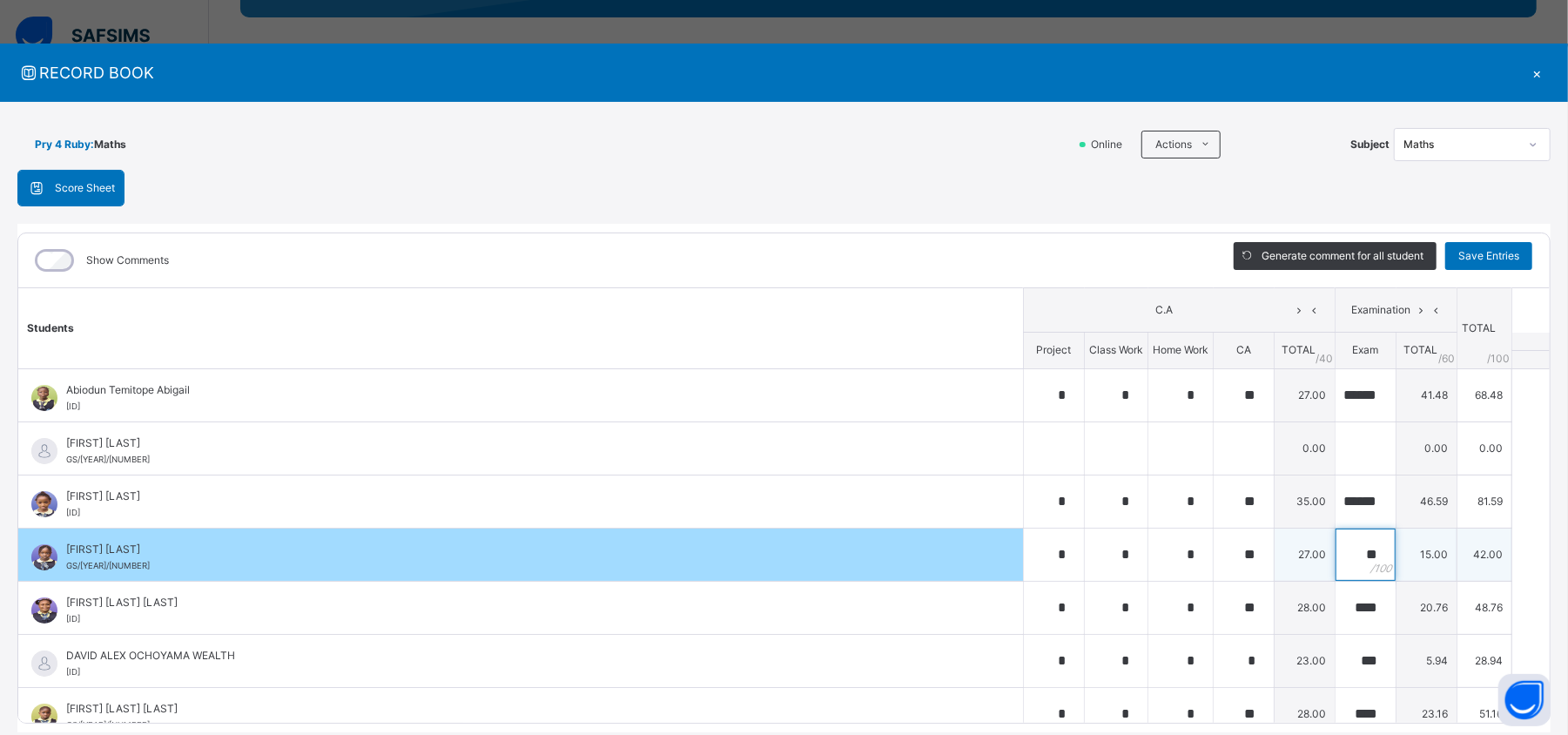 type on "*" 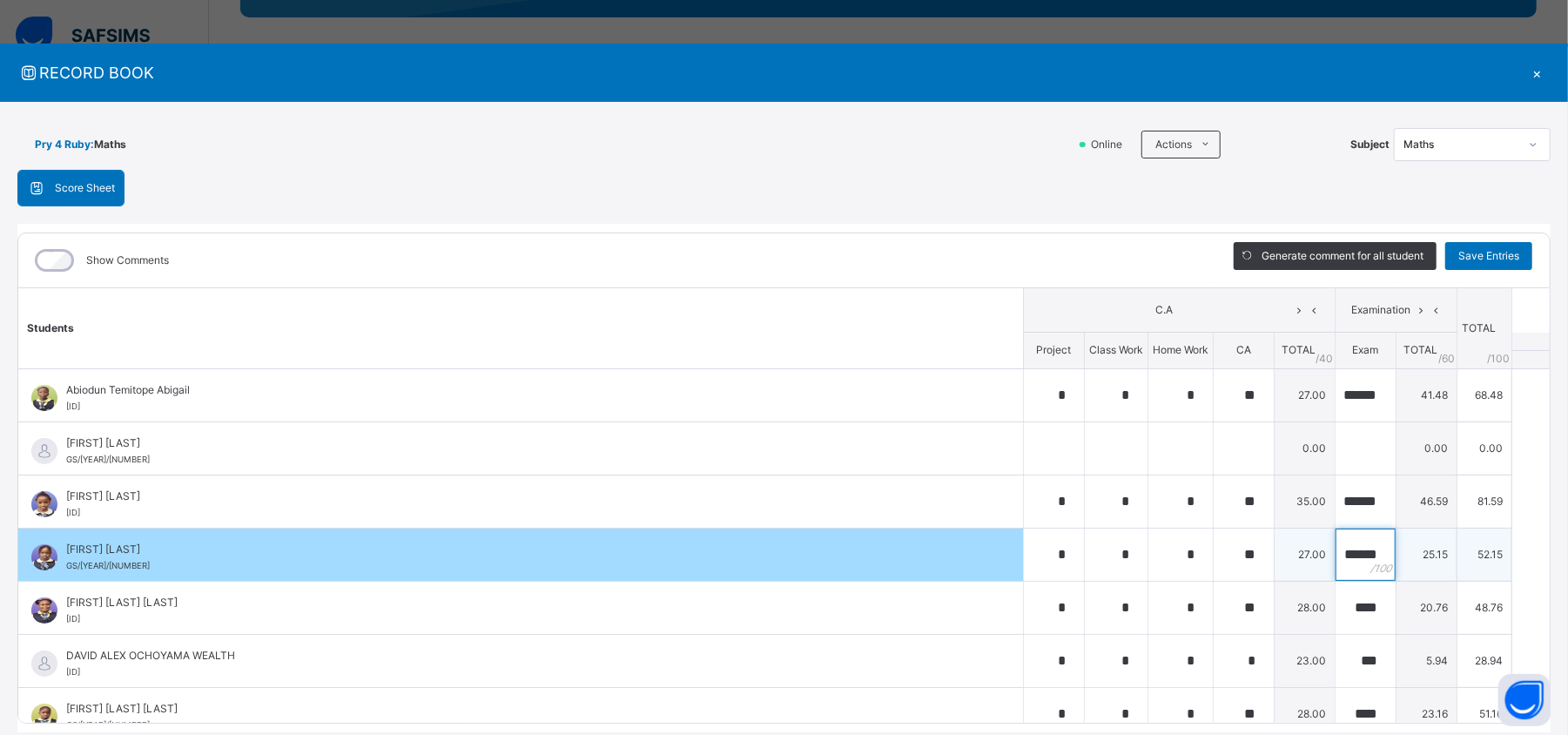 scroll, scrollTop: 0, scrollLeft: 8, axis: horizontal 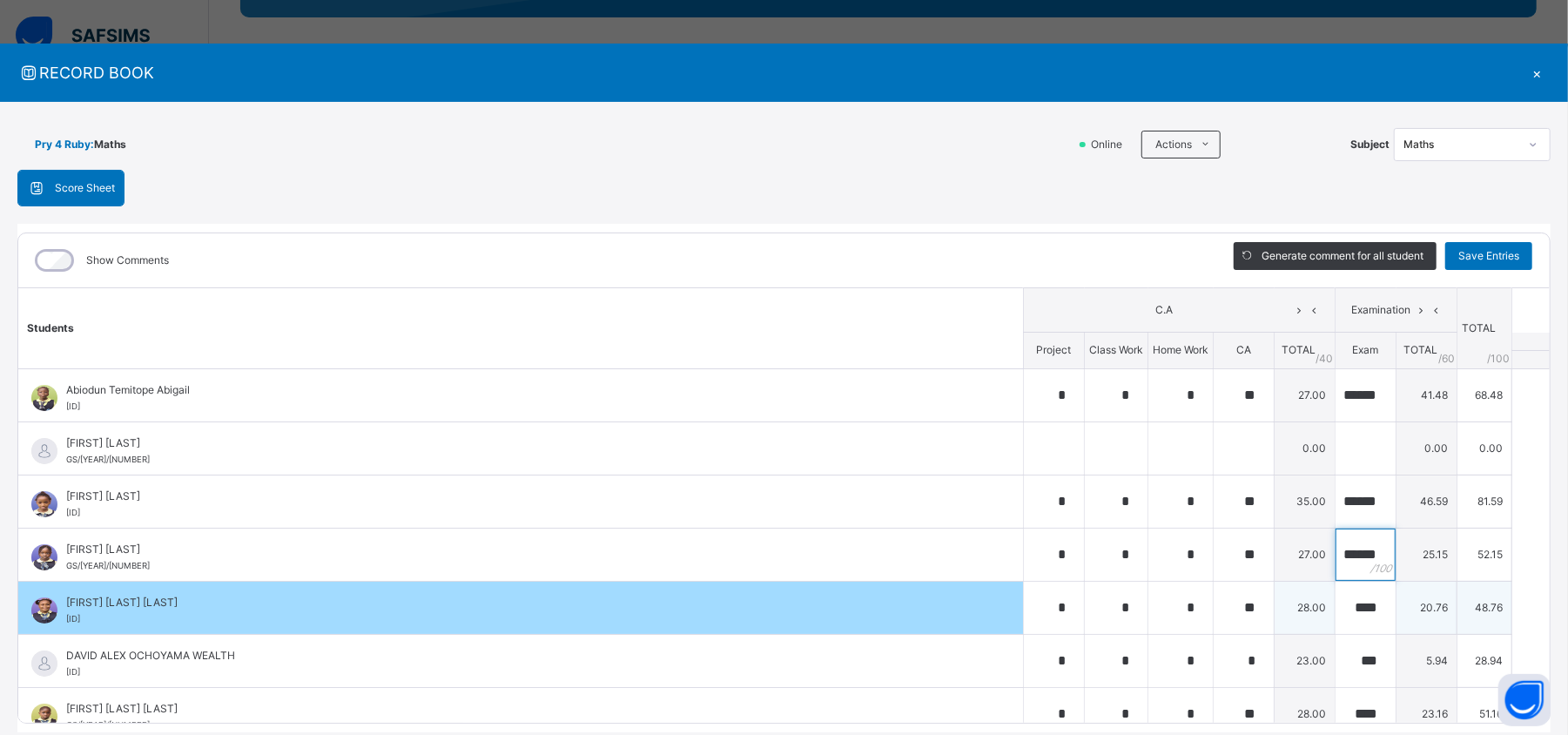 type on "******" 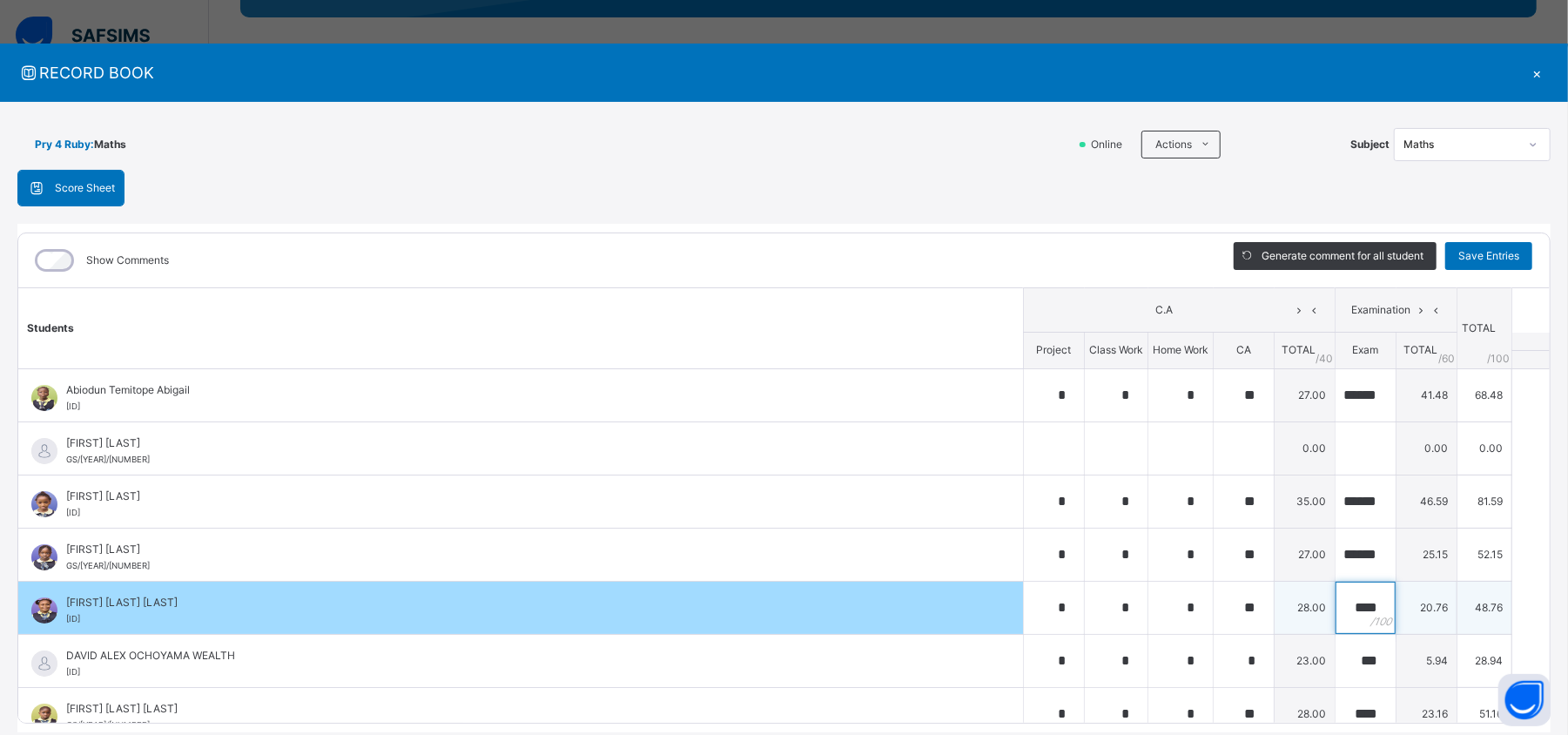 scroll, scrollTop: 0, scrollLeft: 0, axis: both 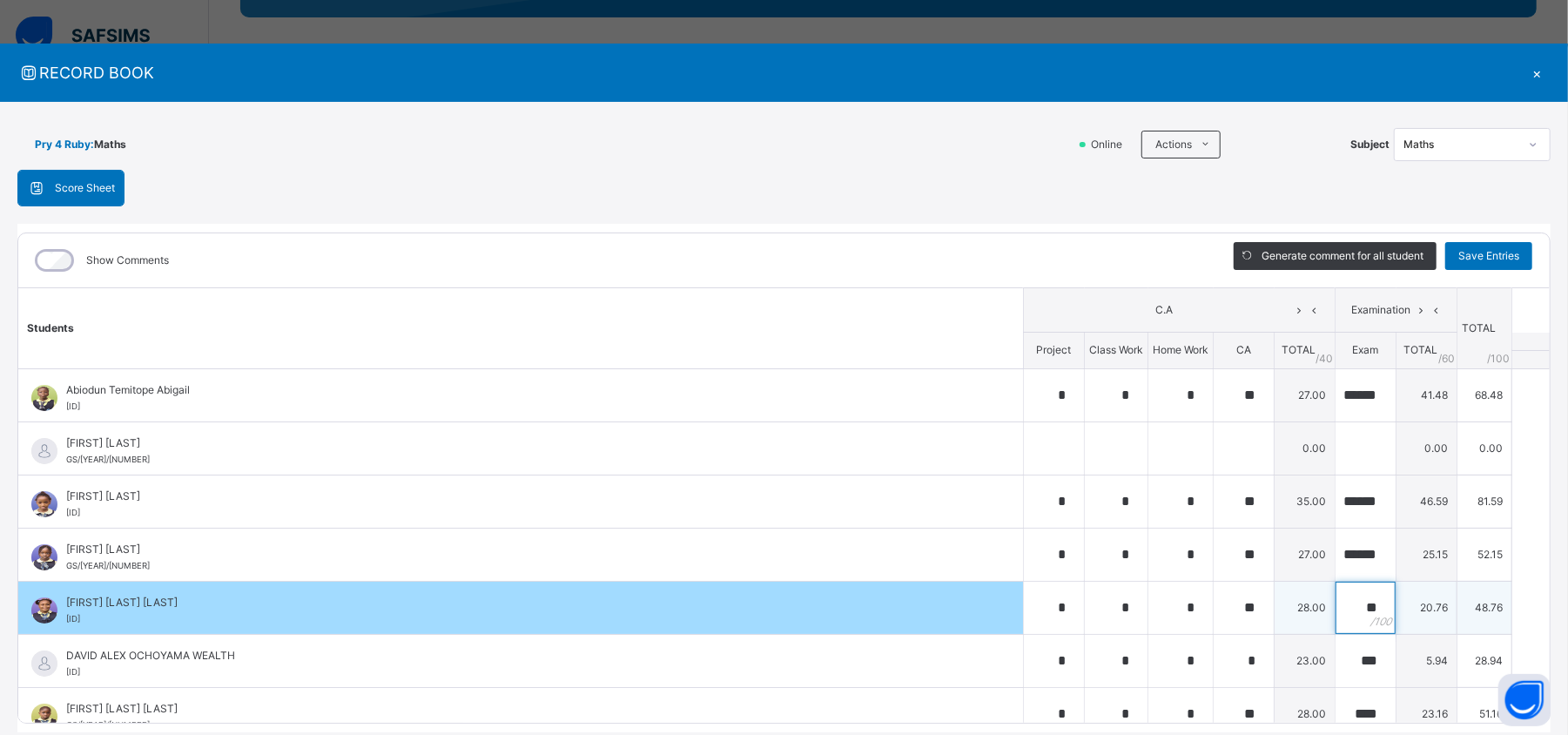 type on "*" 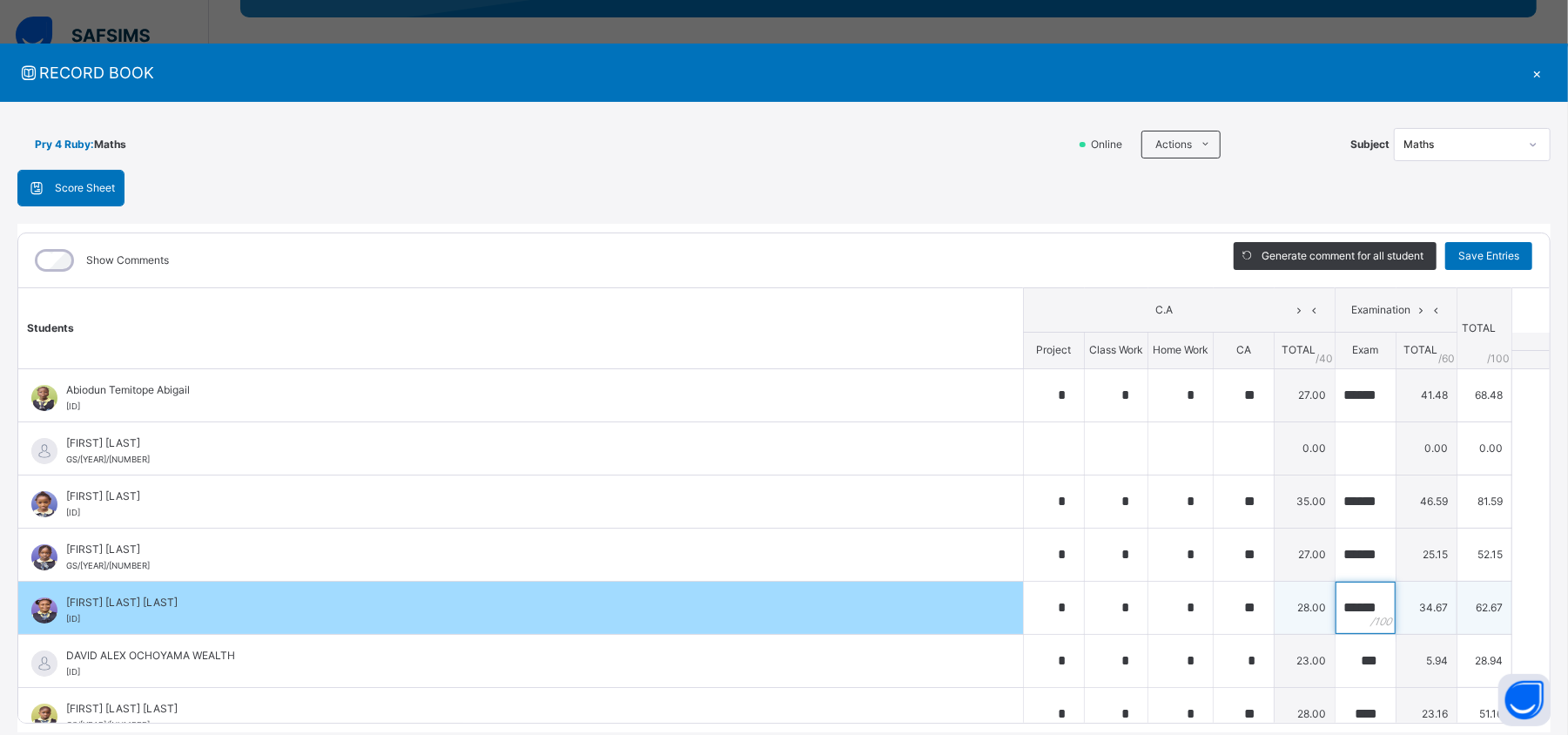 scroll, scrollTop: 0, scrollLeft: 9, axis: horizontal 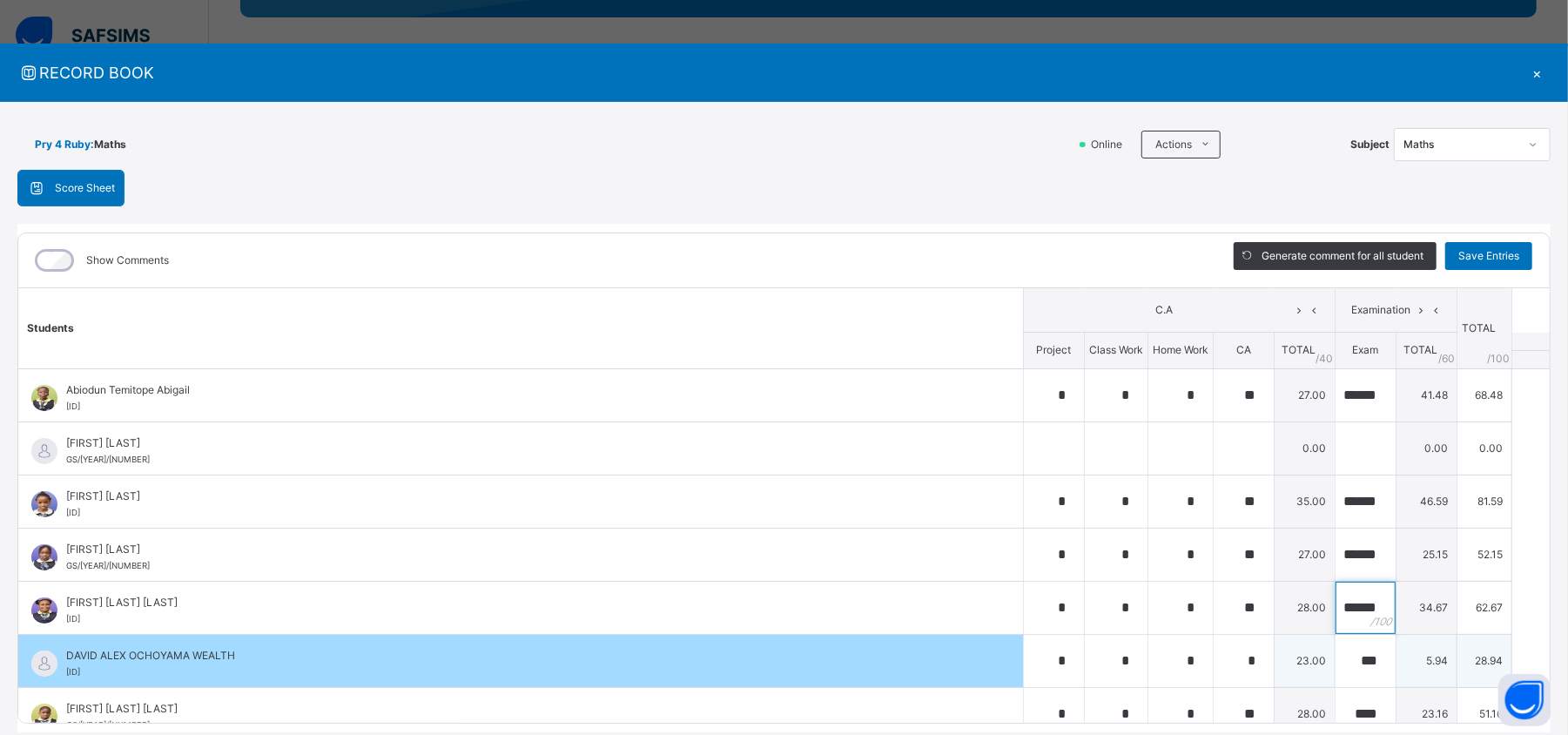 type on "******" 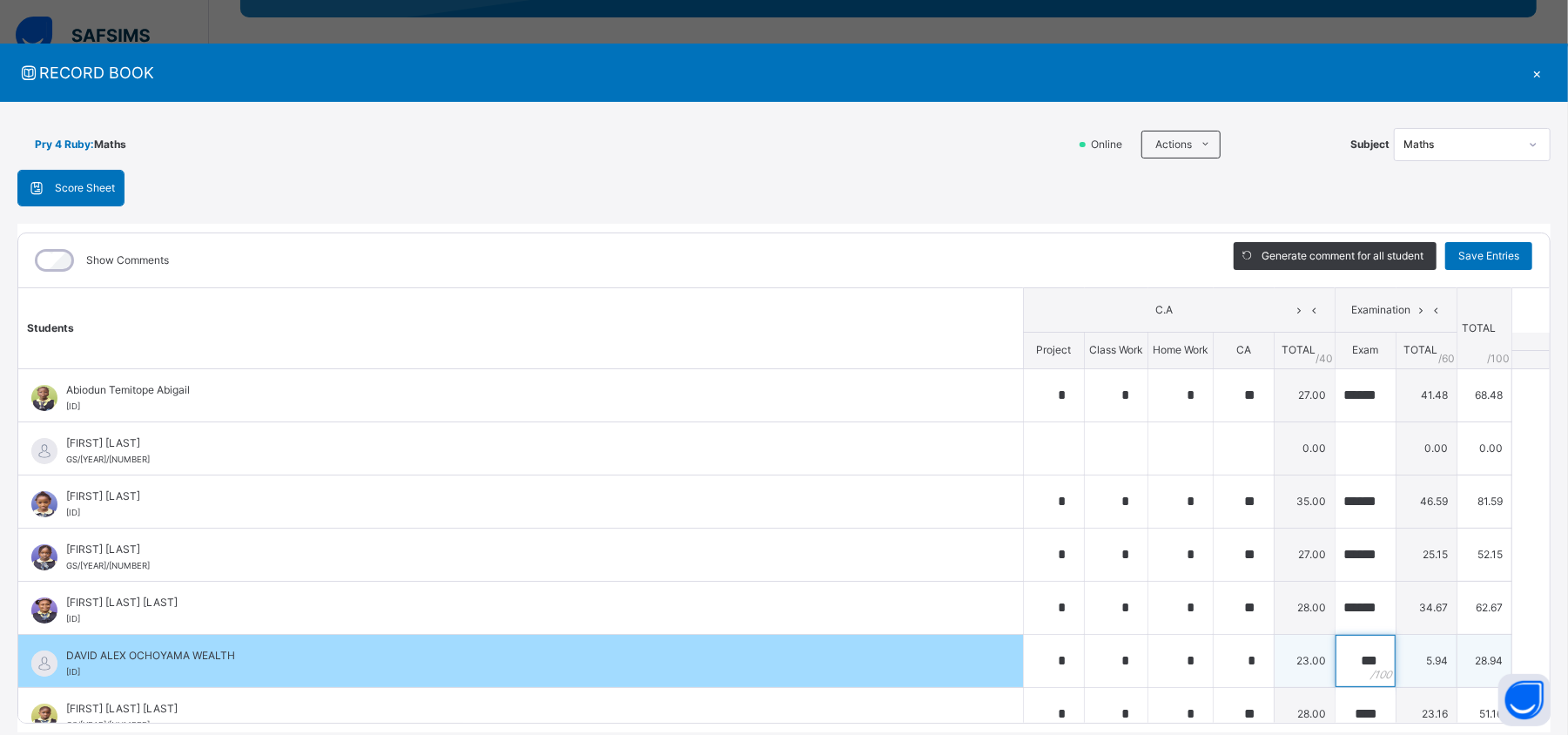 scroll, scrollTop: 0, scrollLeft: 0, axis: both 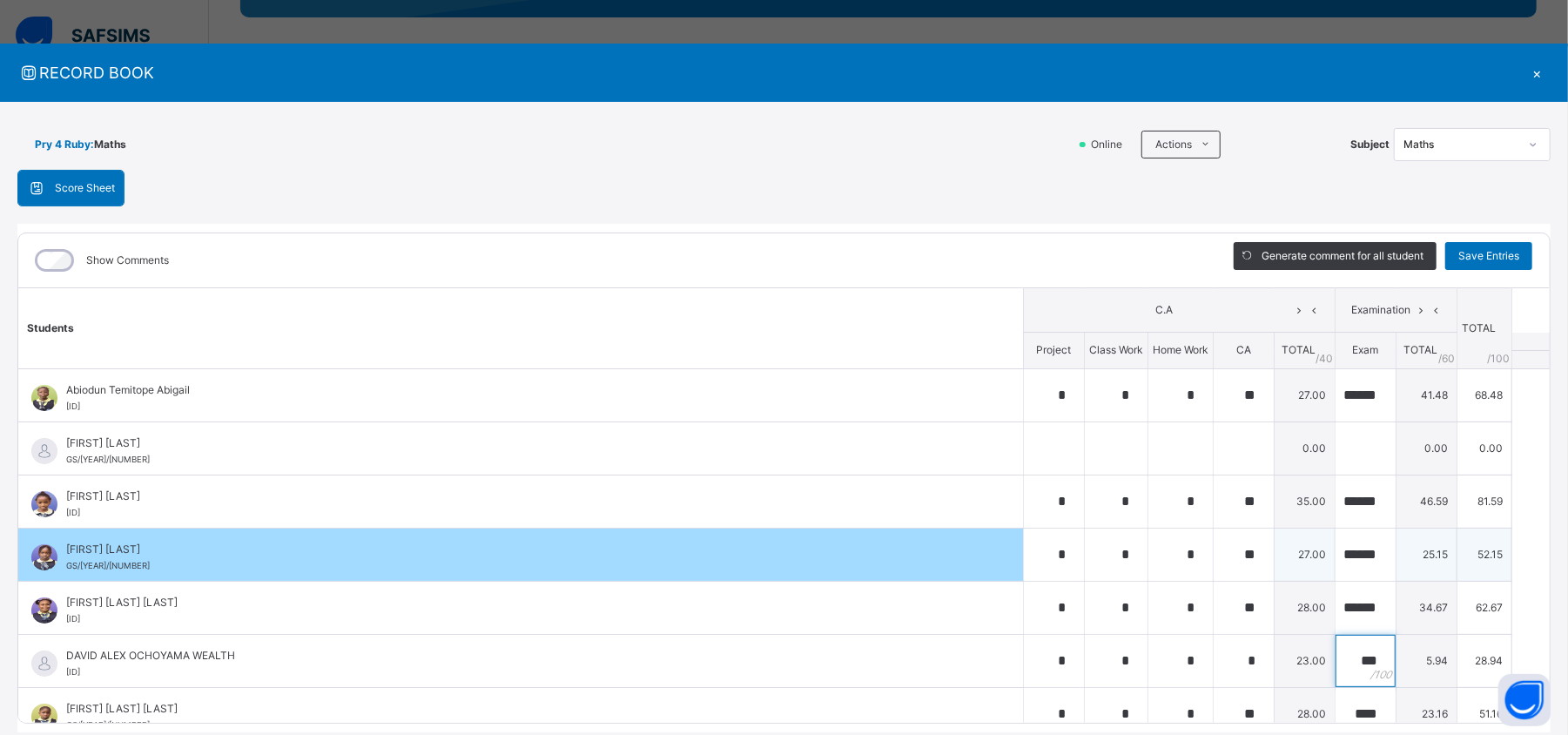 type on "*" 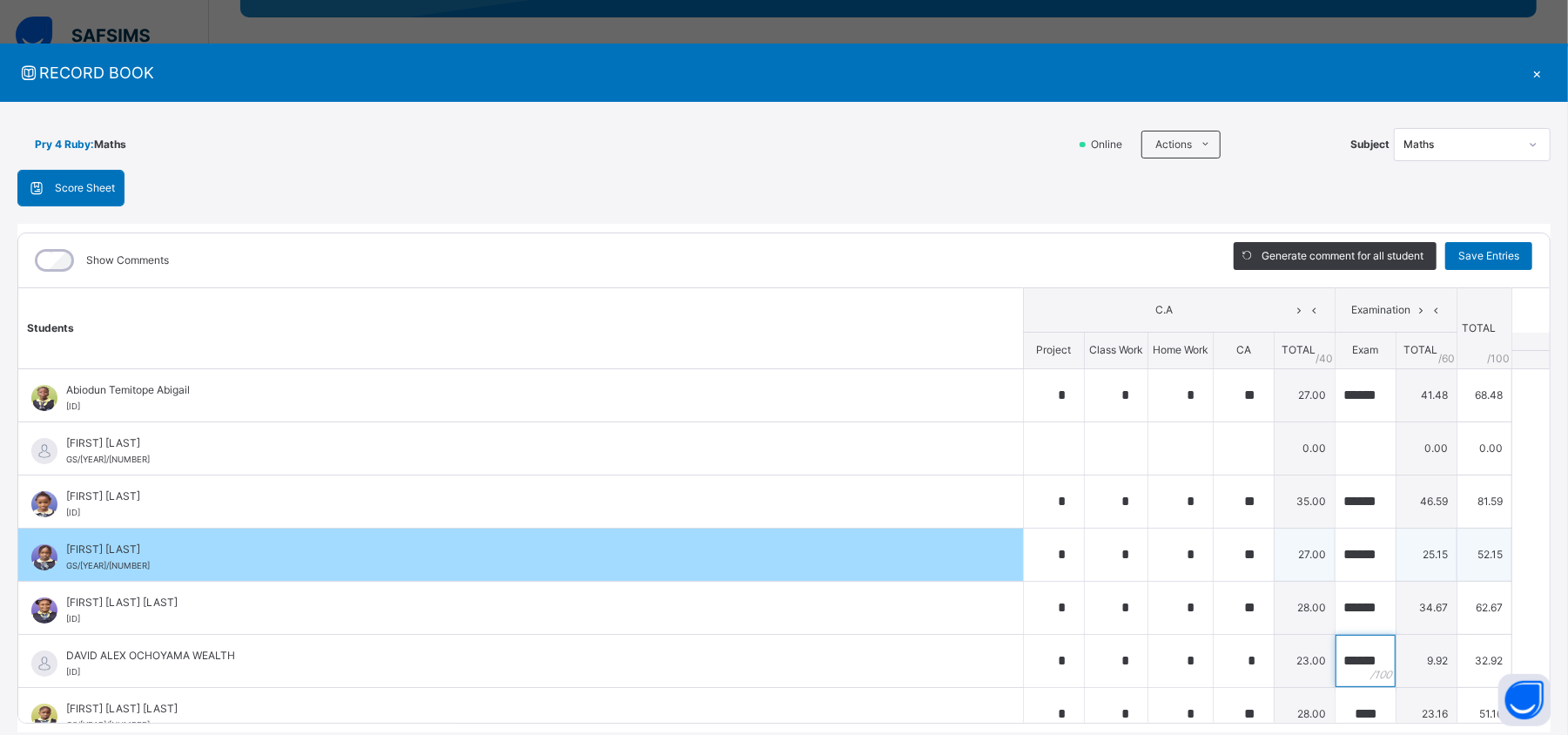 scroll, scrollTop: 0, scrollLeft: 10, axis: horizontal 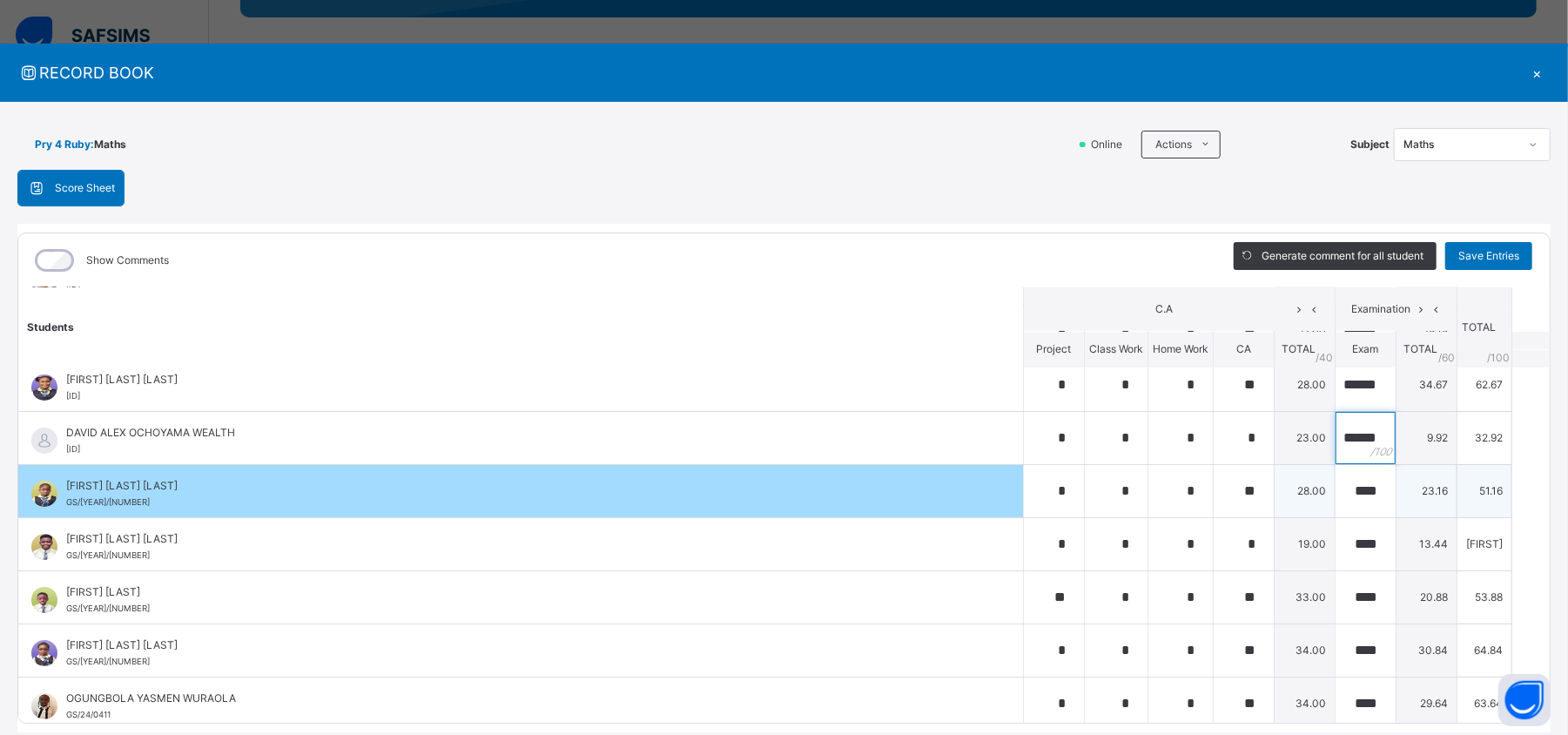 type on "******" 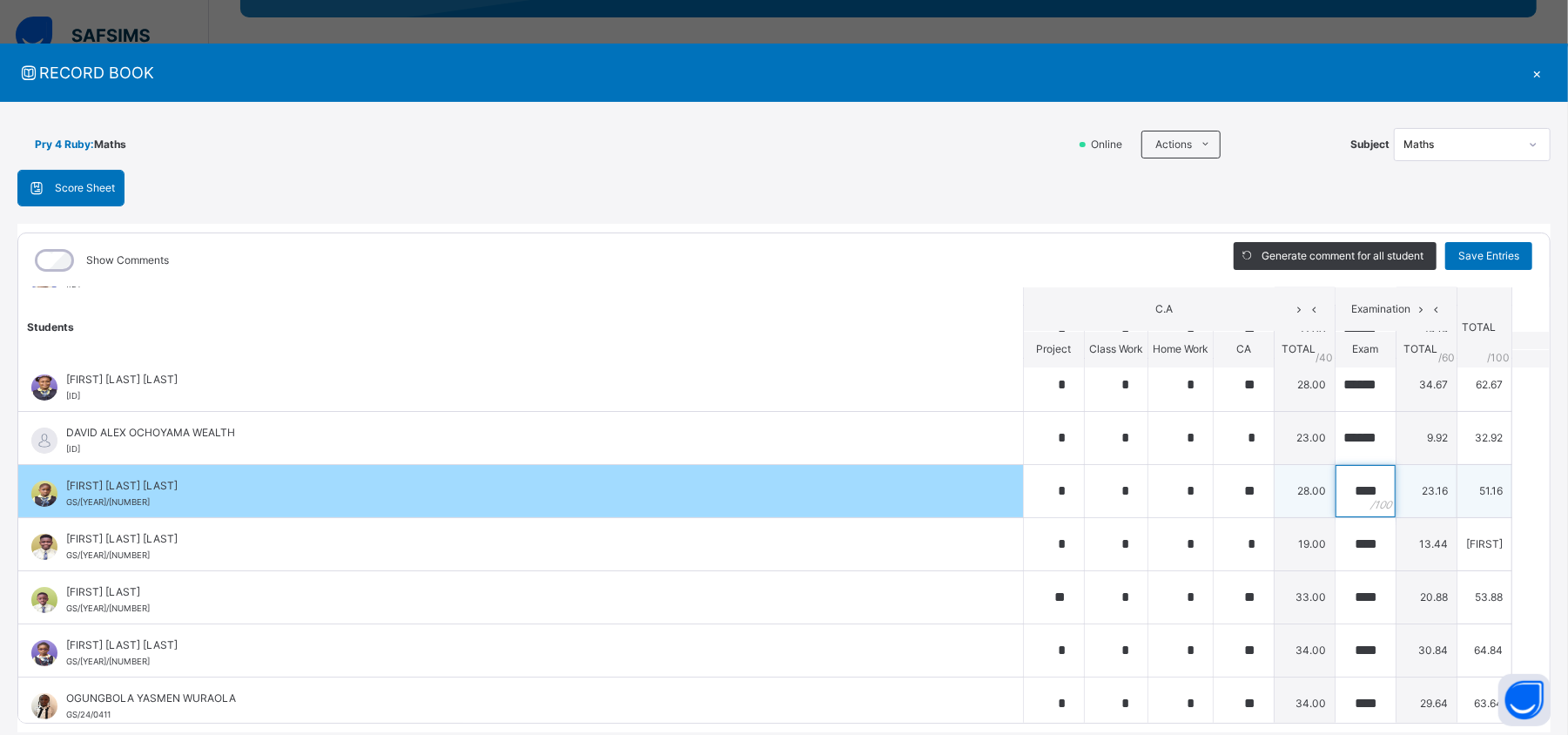 scroll, scrollTop: 0, scrollLeft: 0, axis: both 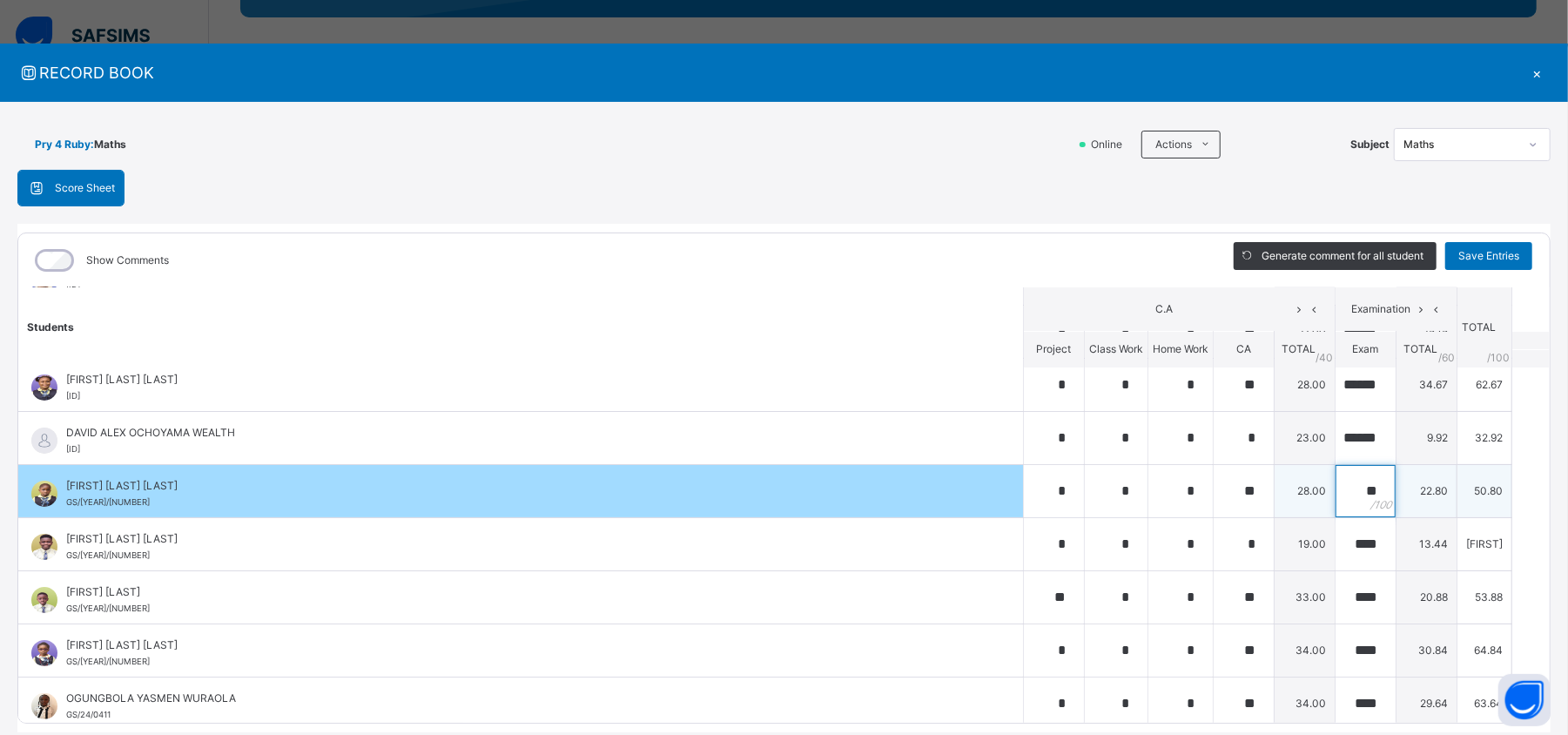 type on "*" 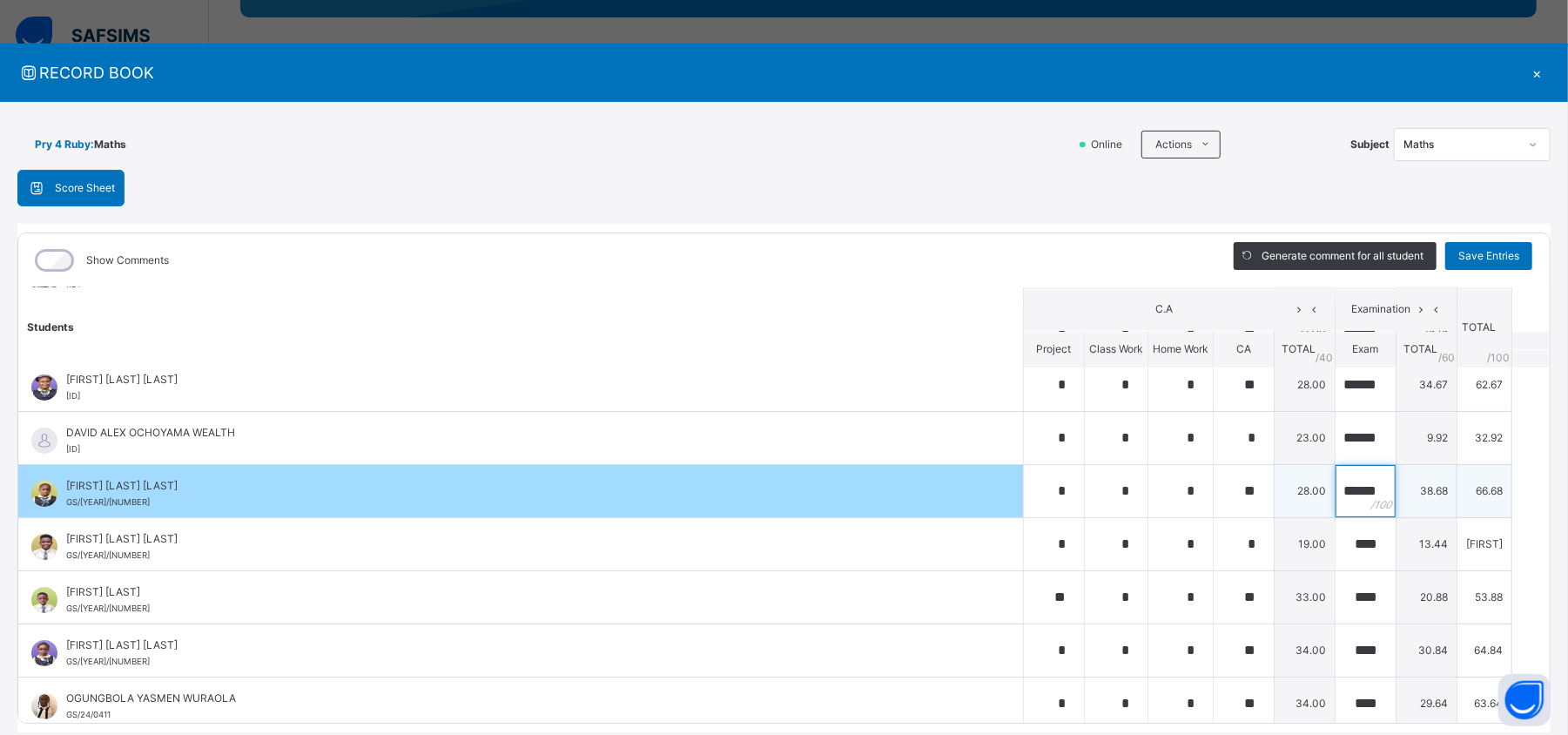scroll, scrollTop: 0, scrollLeft: 14, axis: horizontal 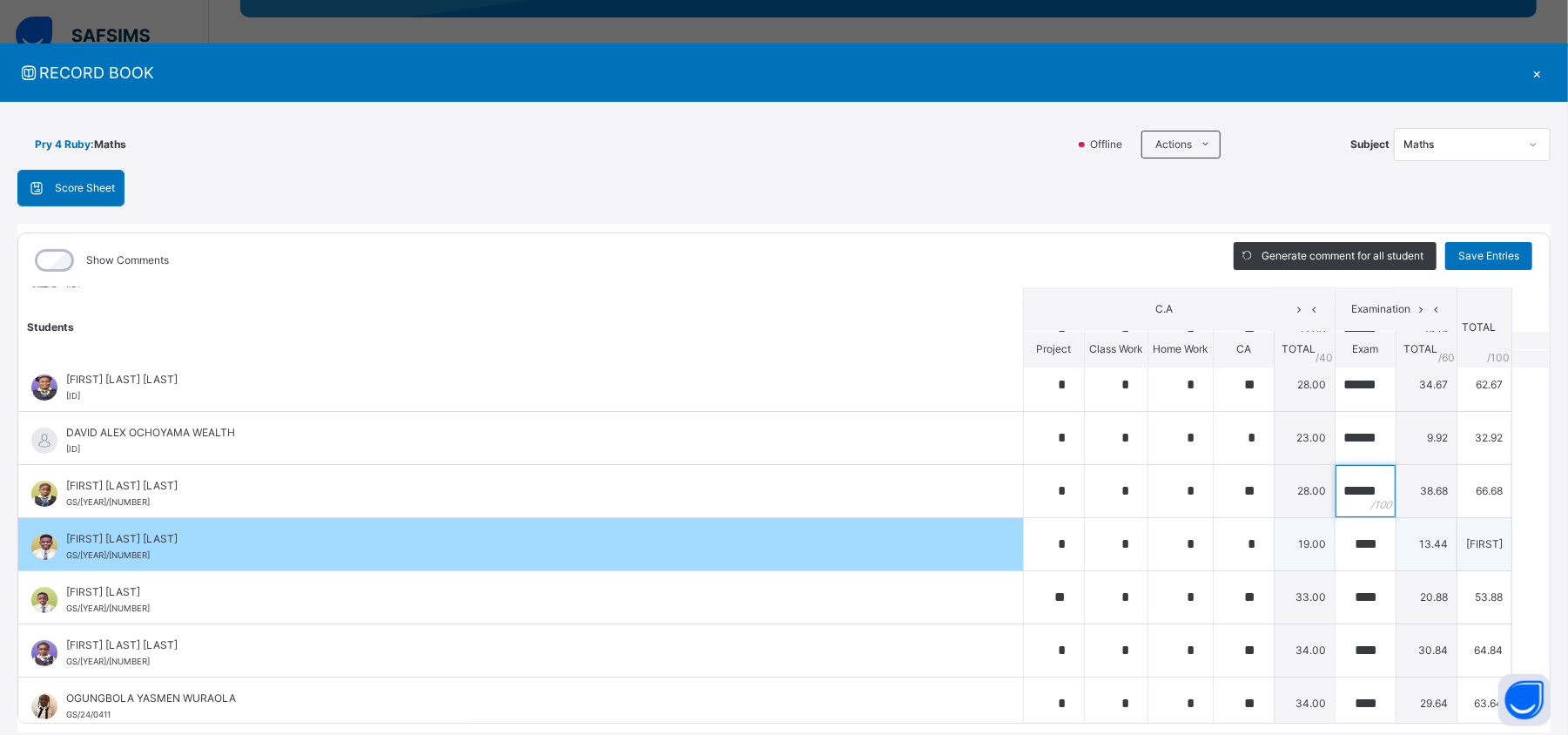 type on "******" 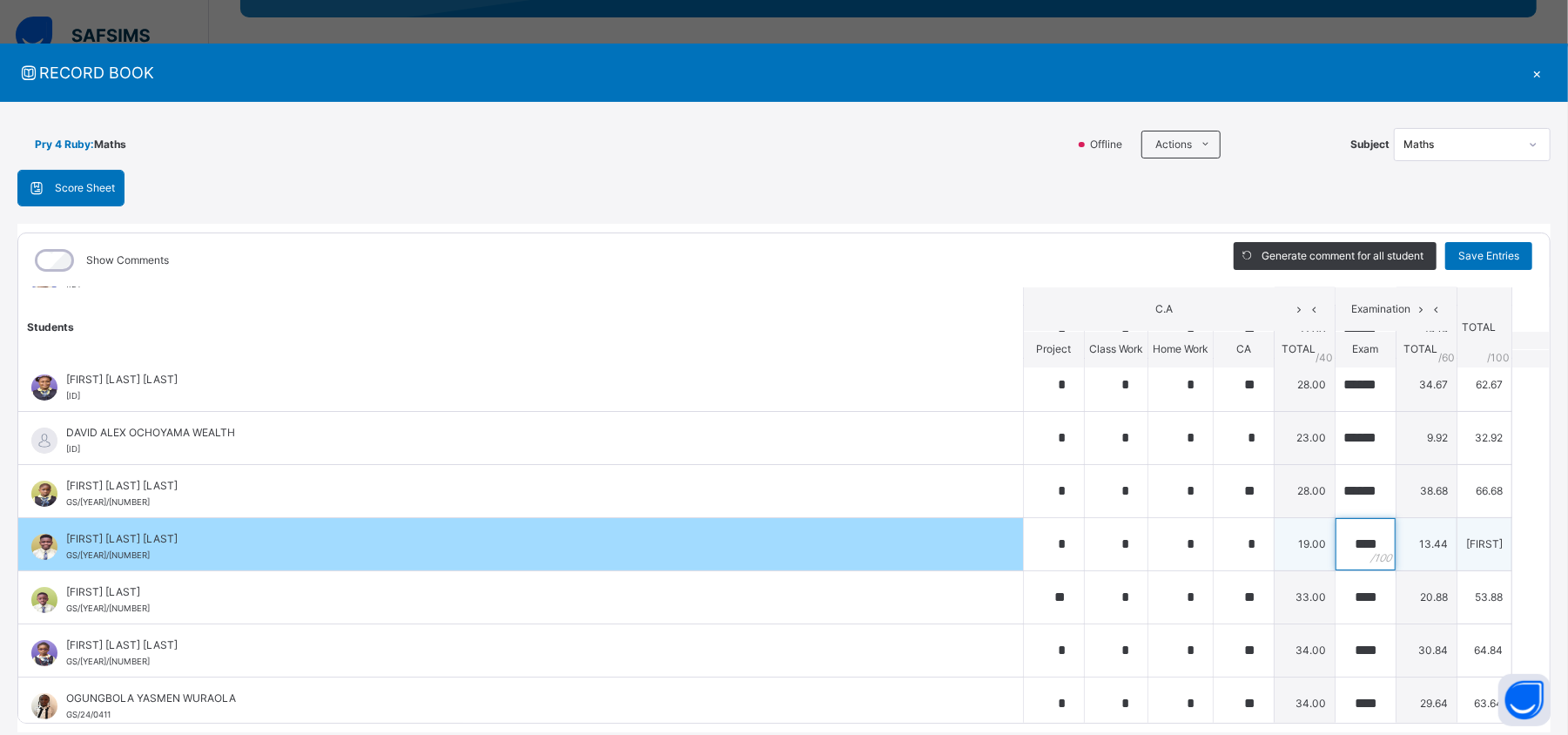scroll, scrollTop: 0, scrollLeft: 0, axis: both 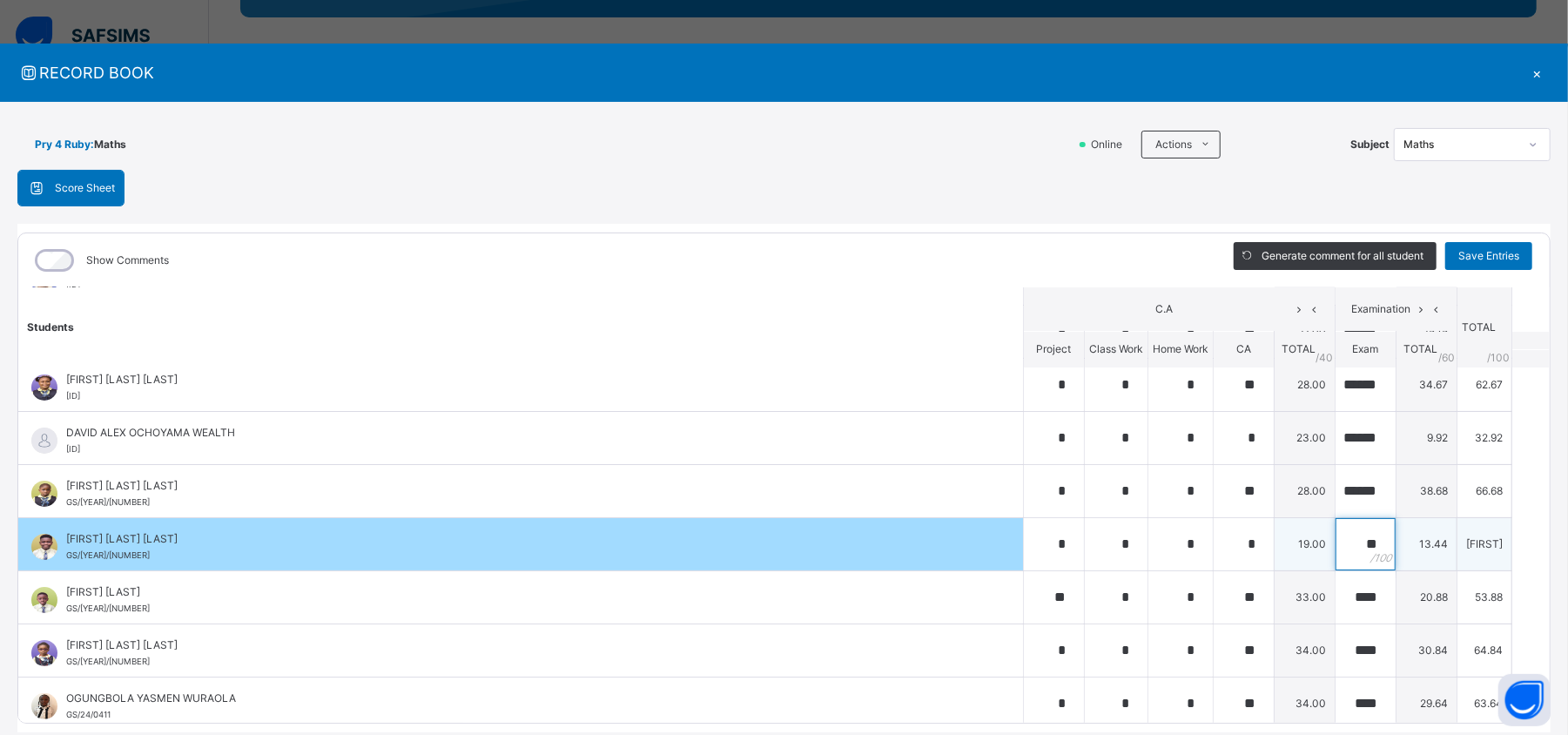 type on "*" 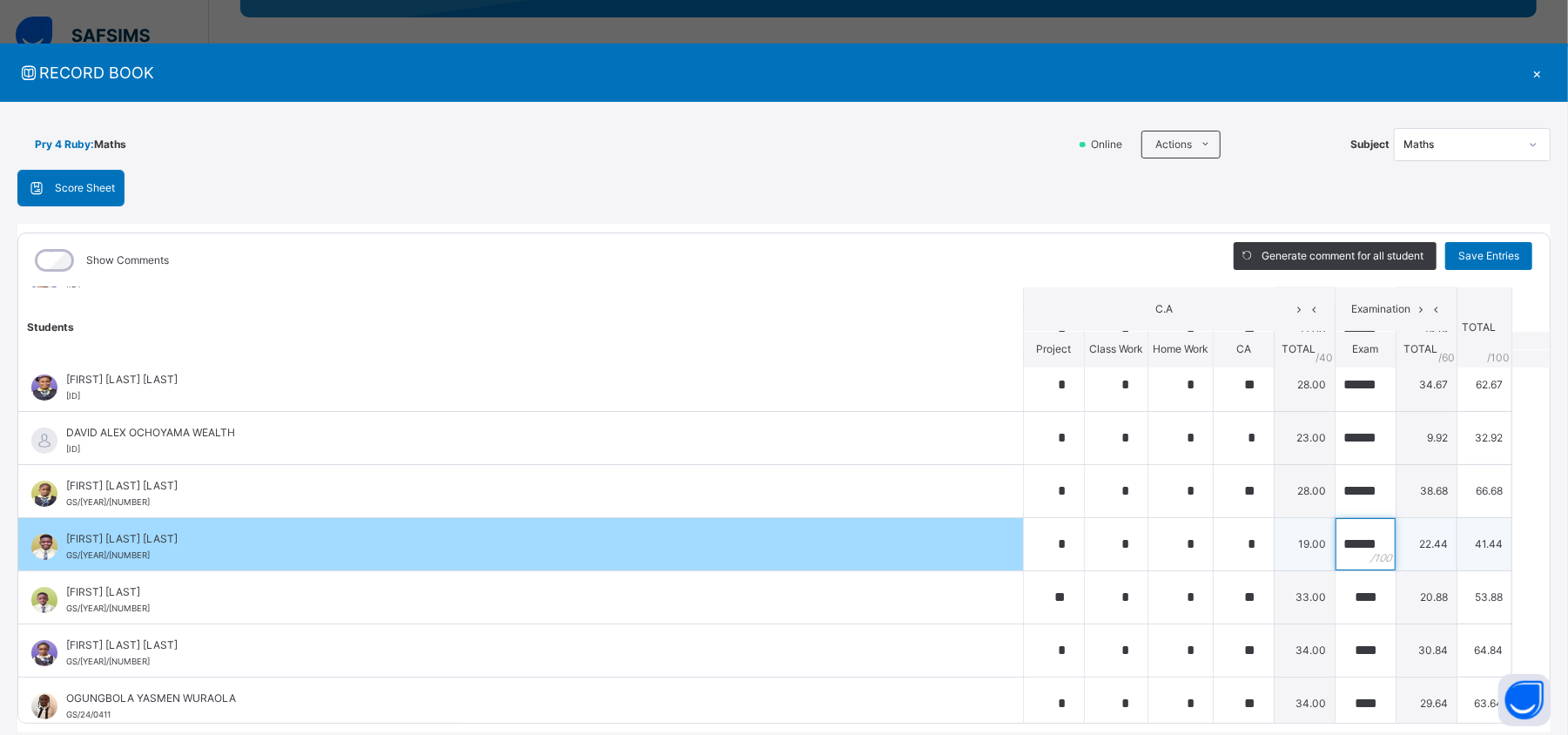 scroll, scrollTop: 0, scrollLeft: 11, axis: horizontal 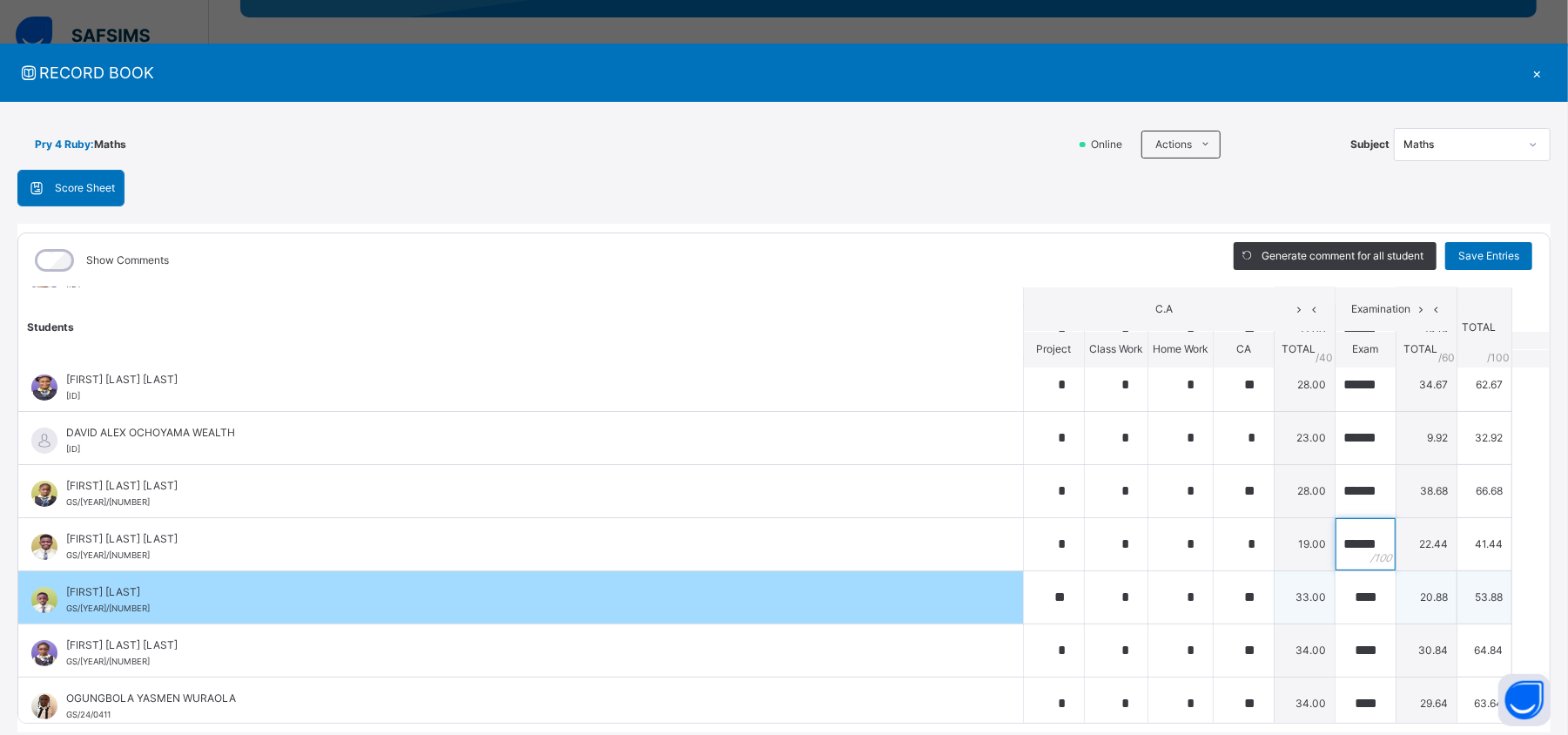 type on "******" 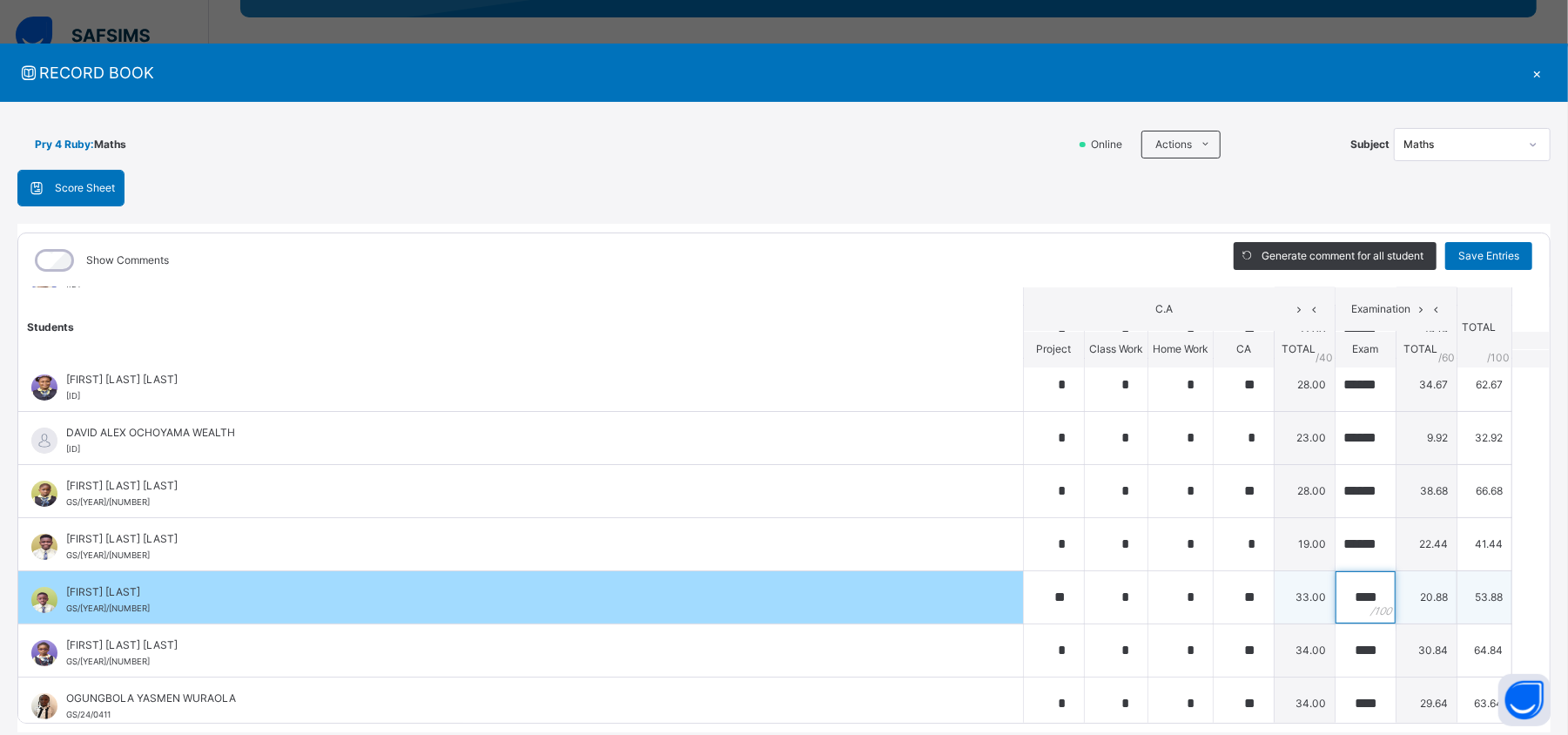 scroll, scrollTop: 0, scrollLeft: 0, axis: both 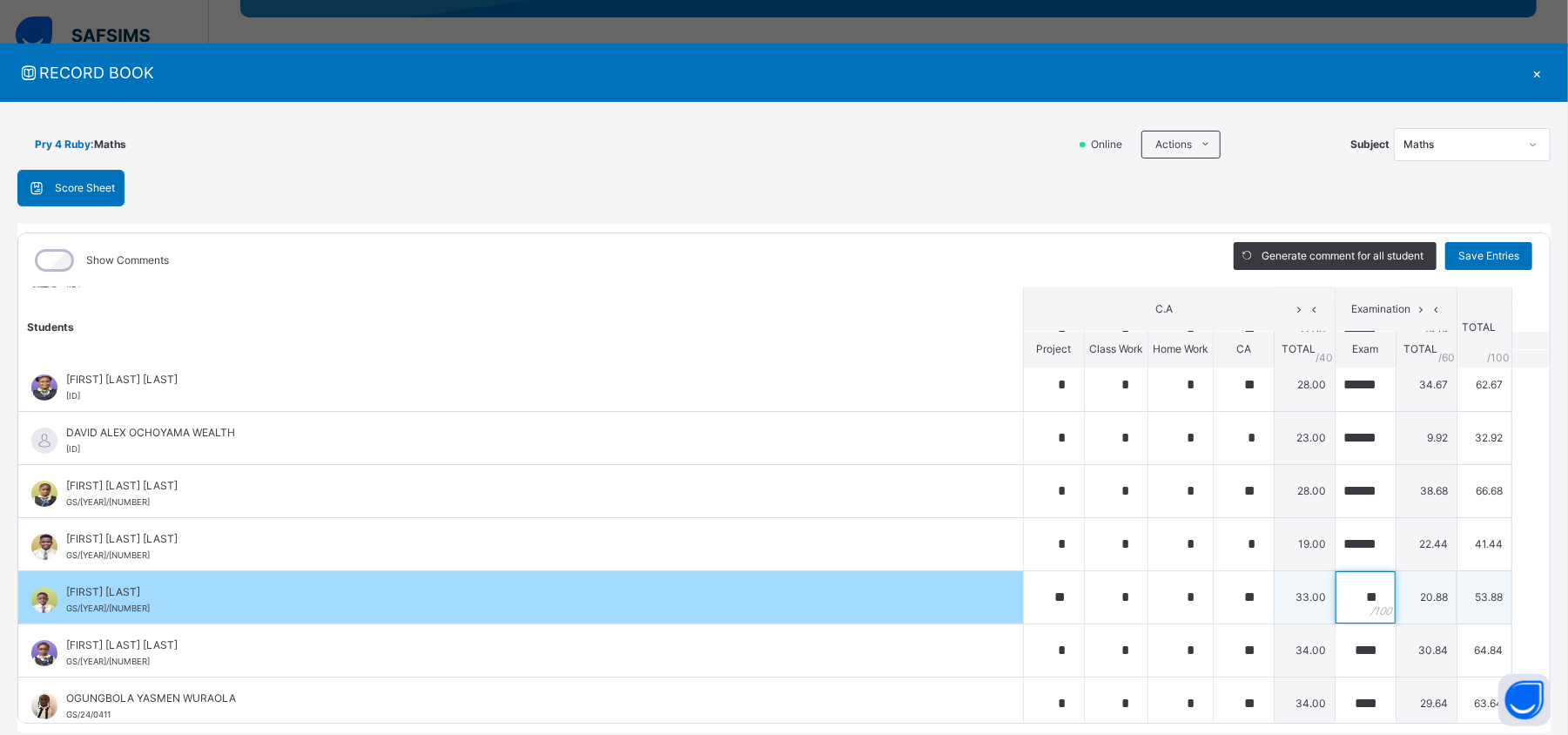 type on "*" 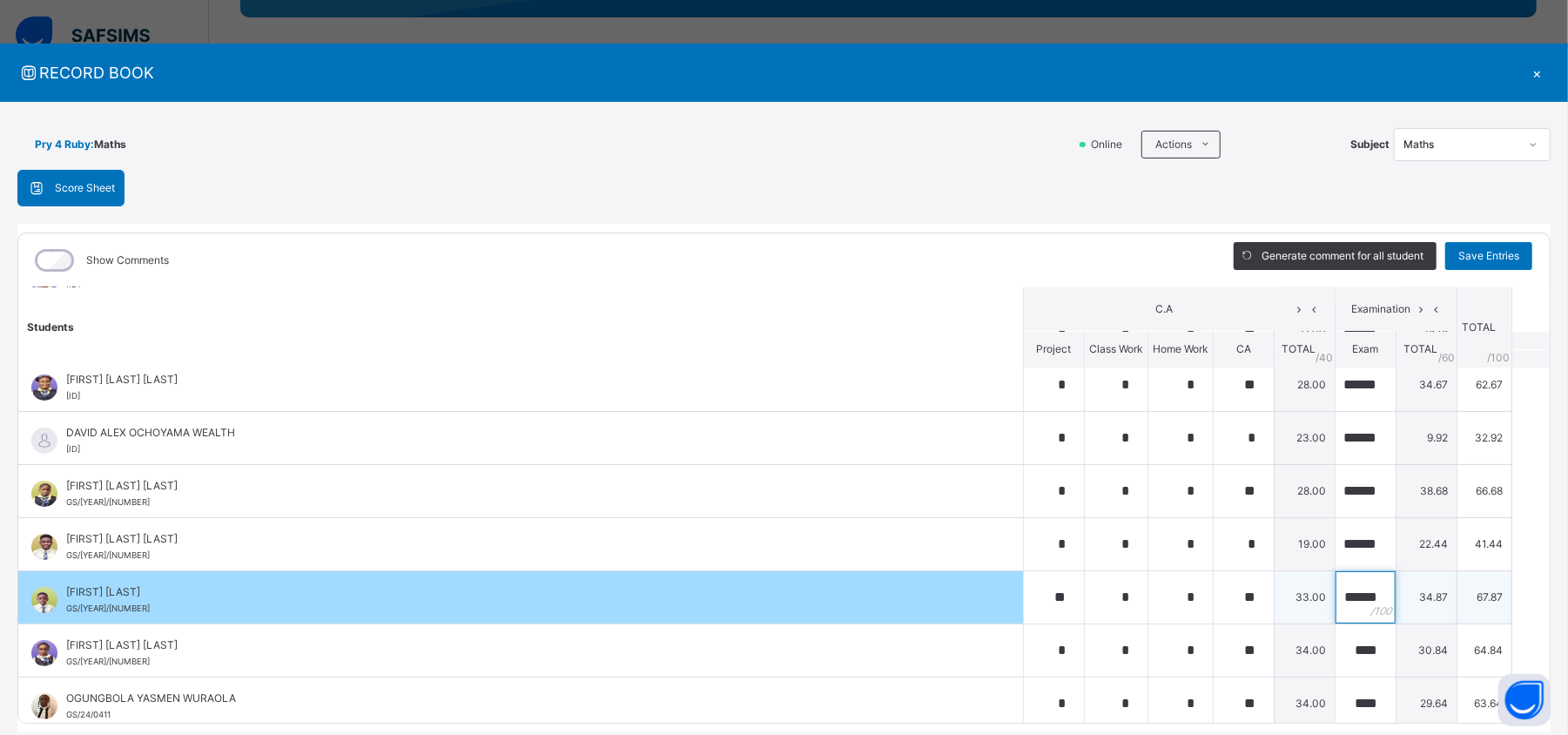 scroll, scrollTop: 0, scrollLeft: 7, axis: horizontal 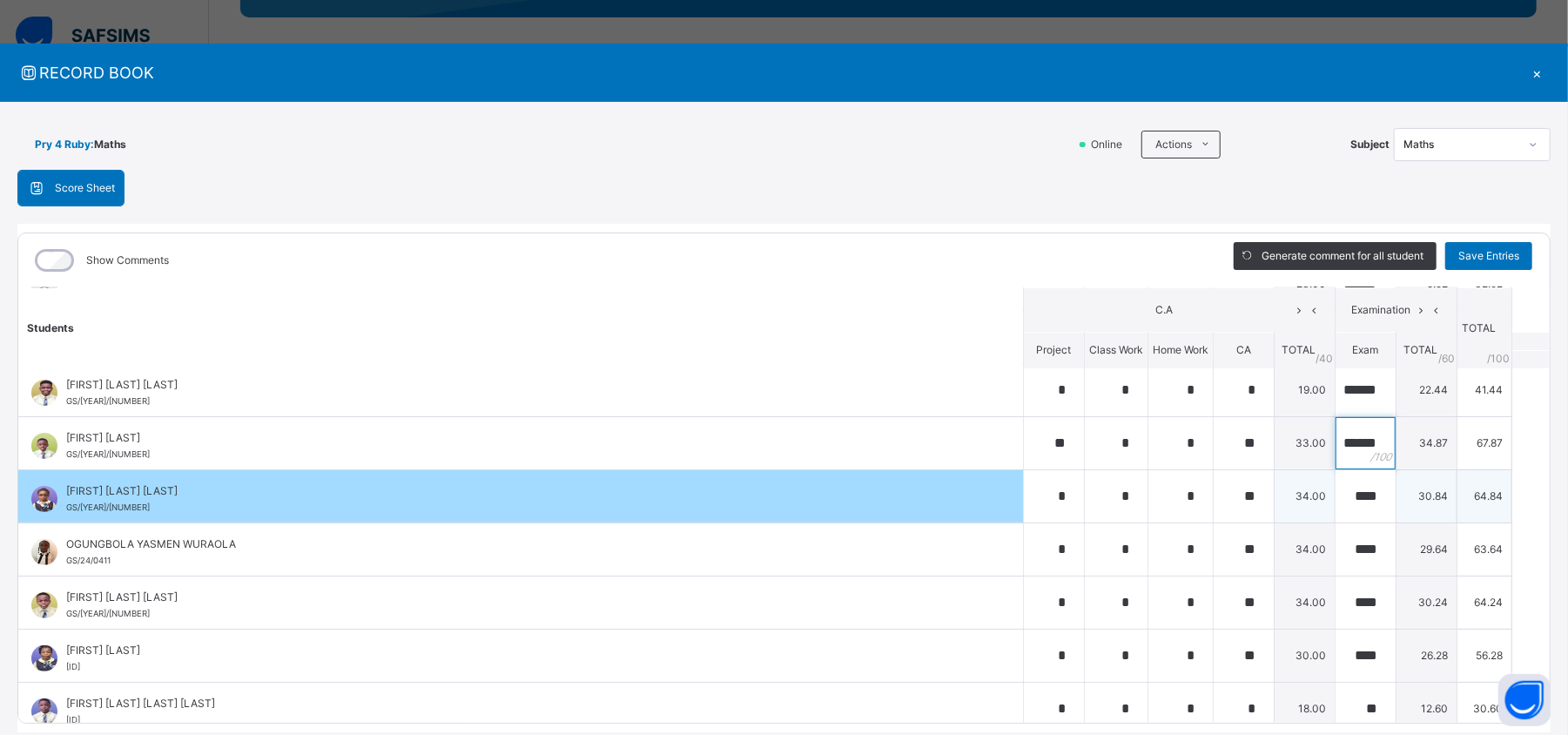 type on "******" 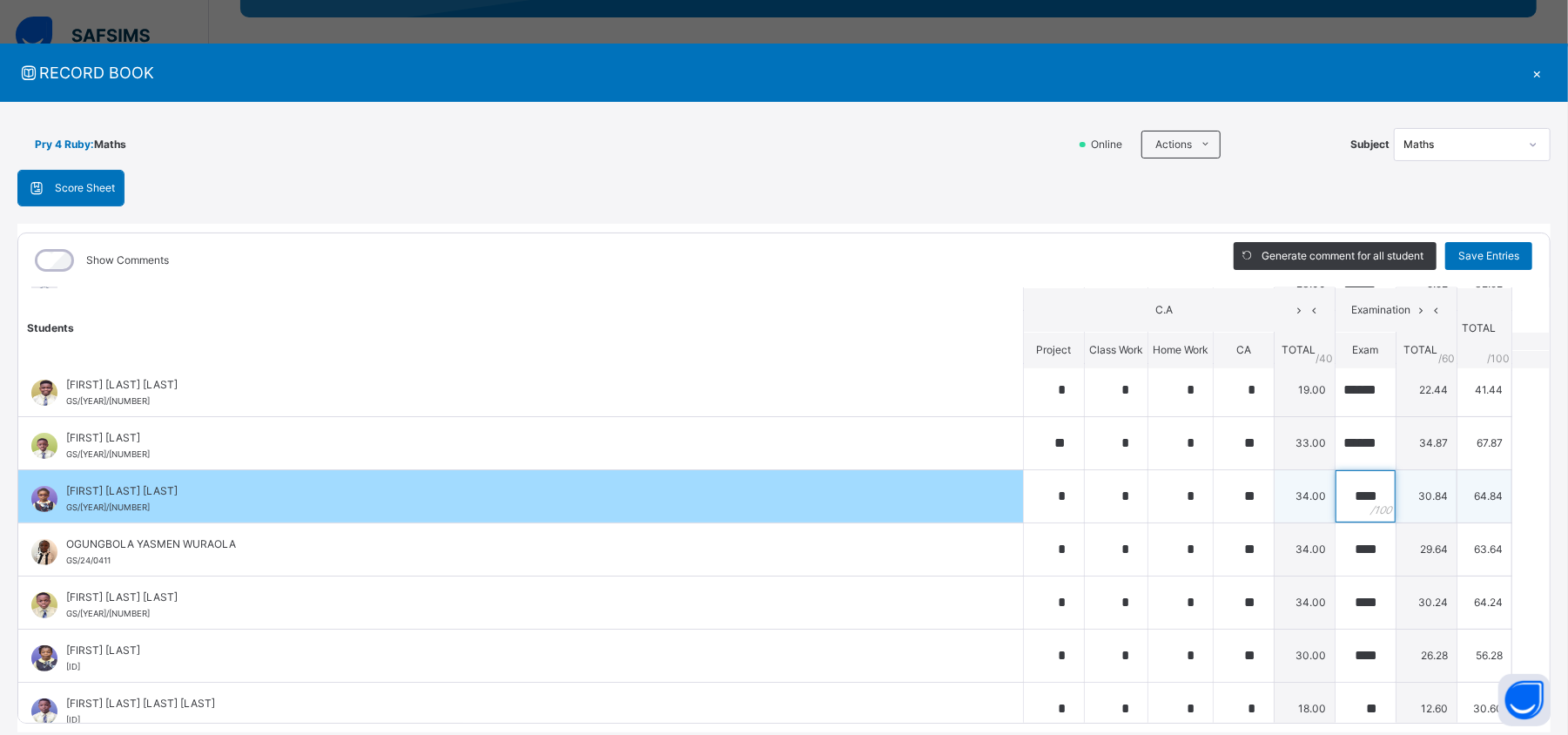 scroll, scrollTop: 0, scrollLeft: 0, axis: both 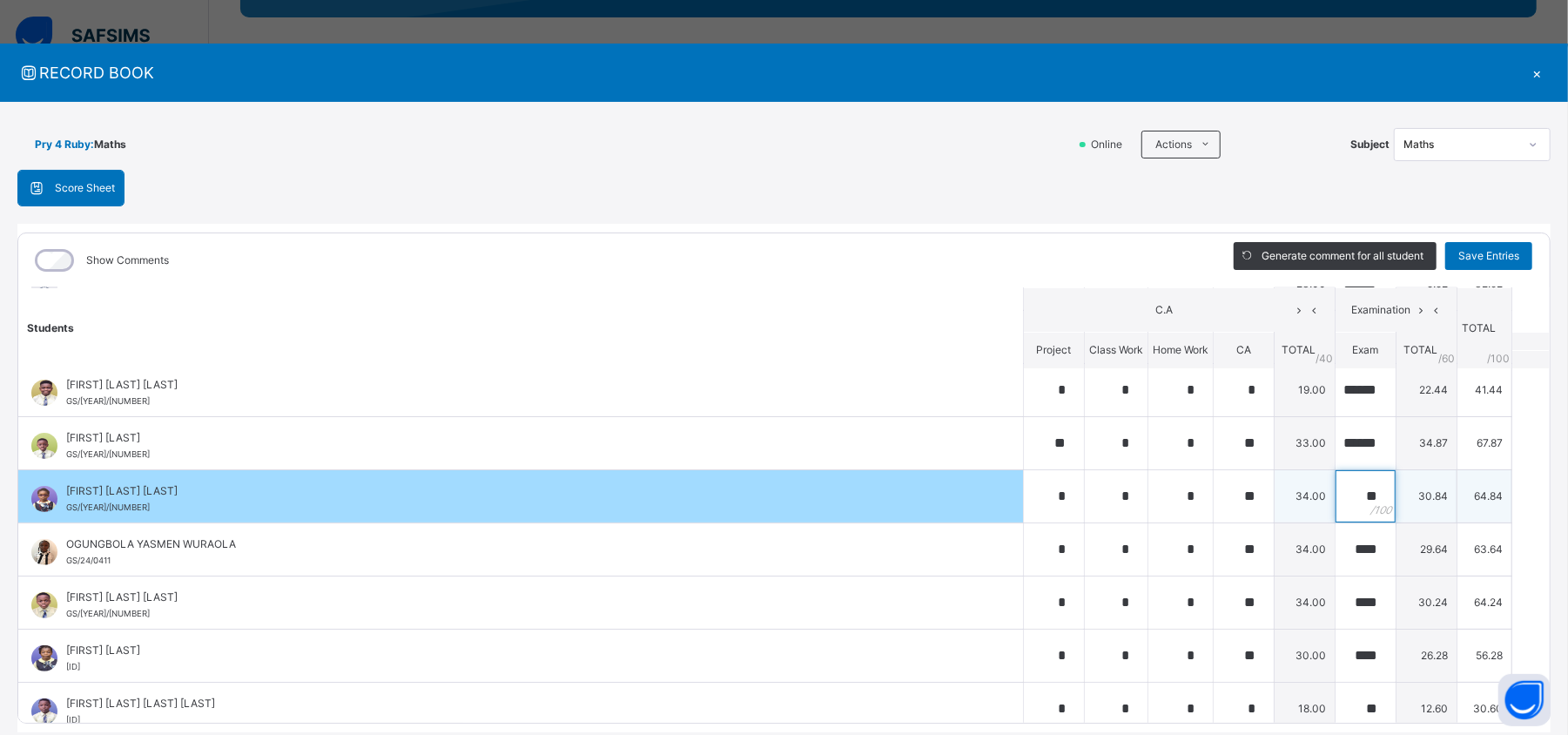 type on "*" 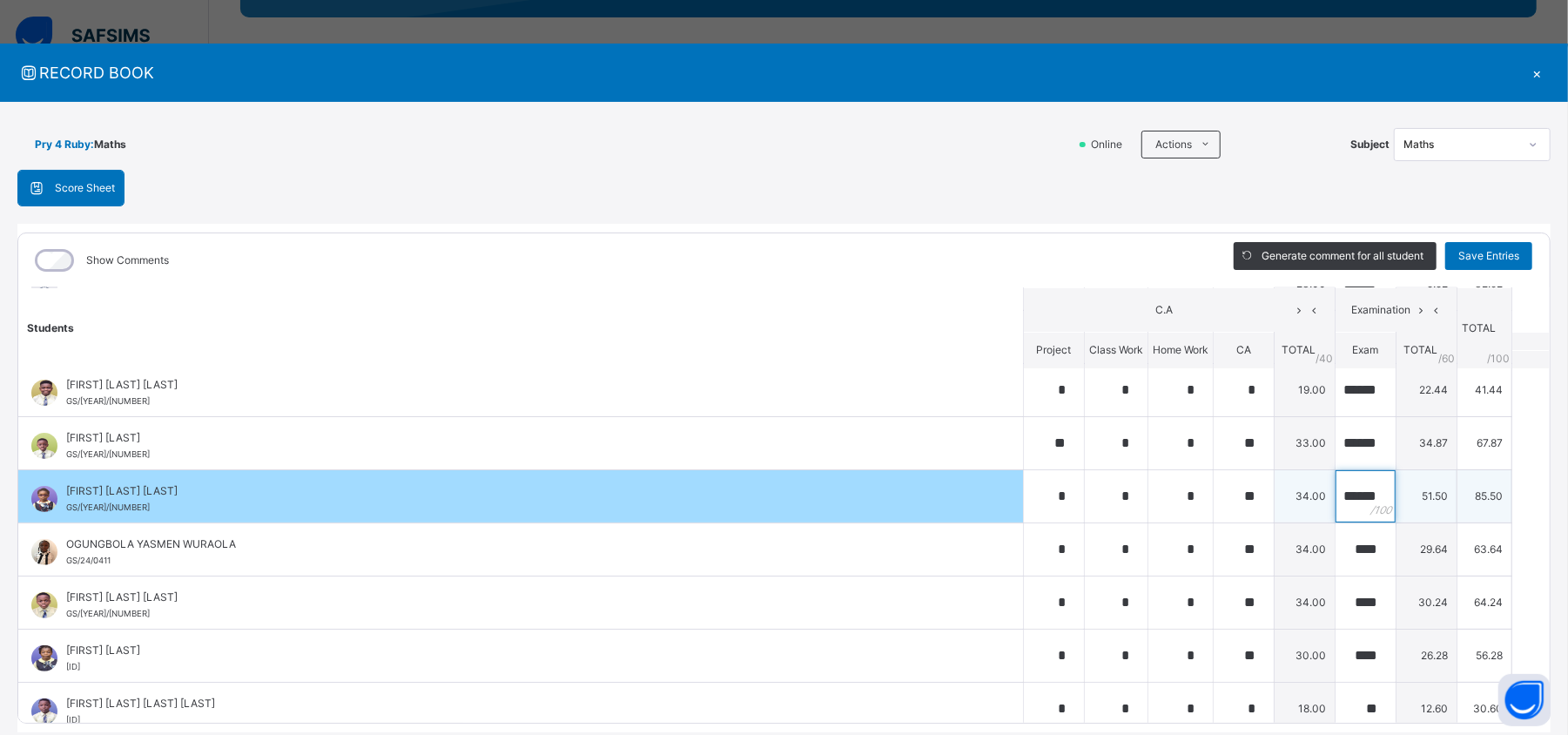 scroll, scrollTop: 0, scrollLeft: 12, axis: horizontal 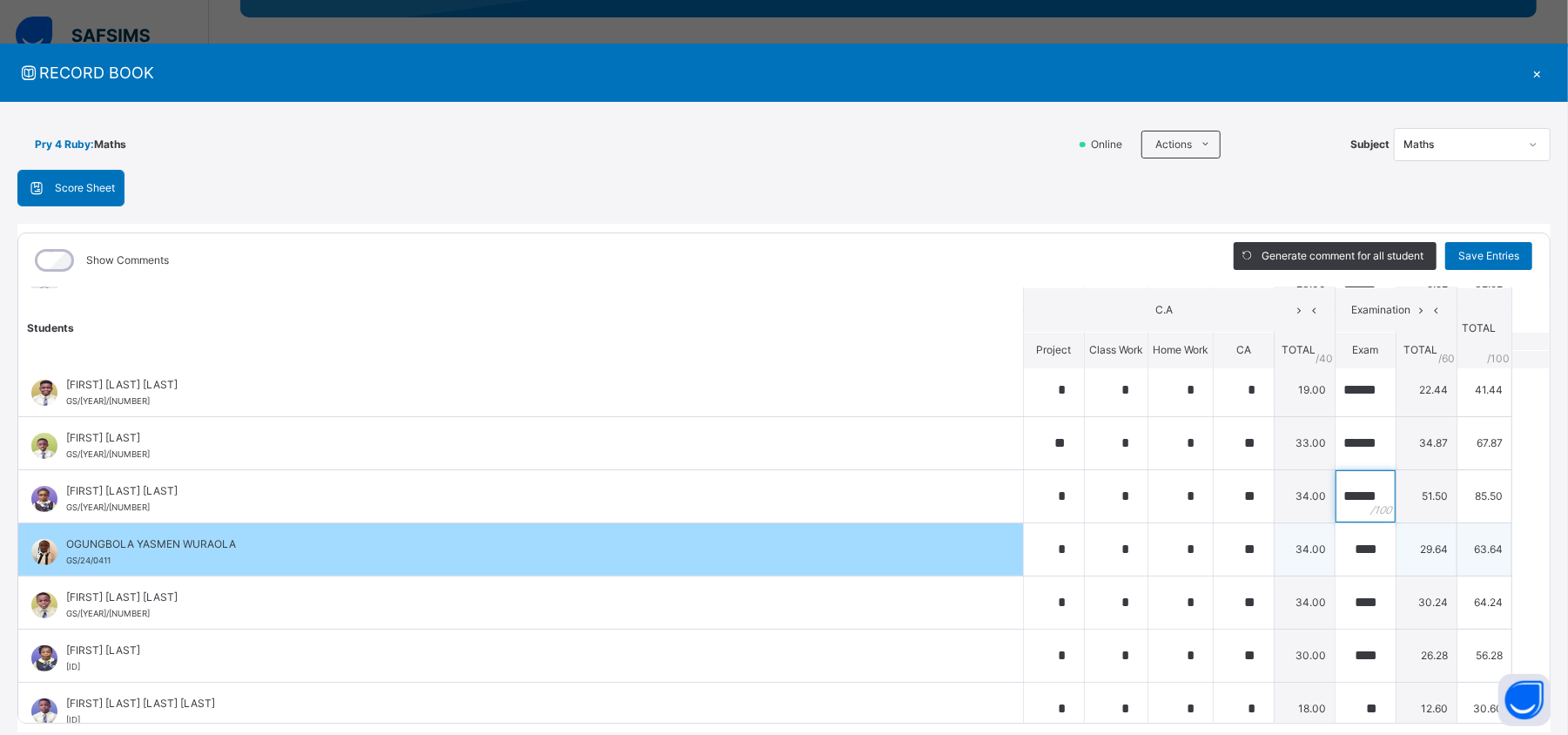 type on "******" 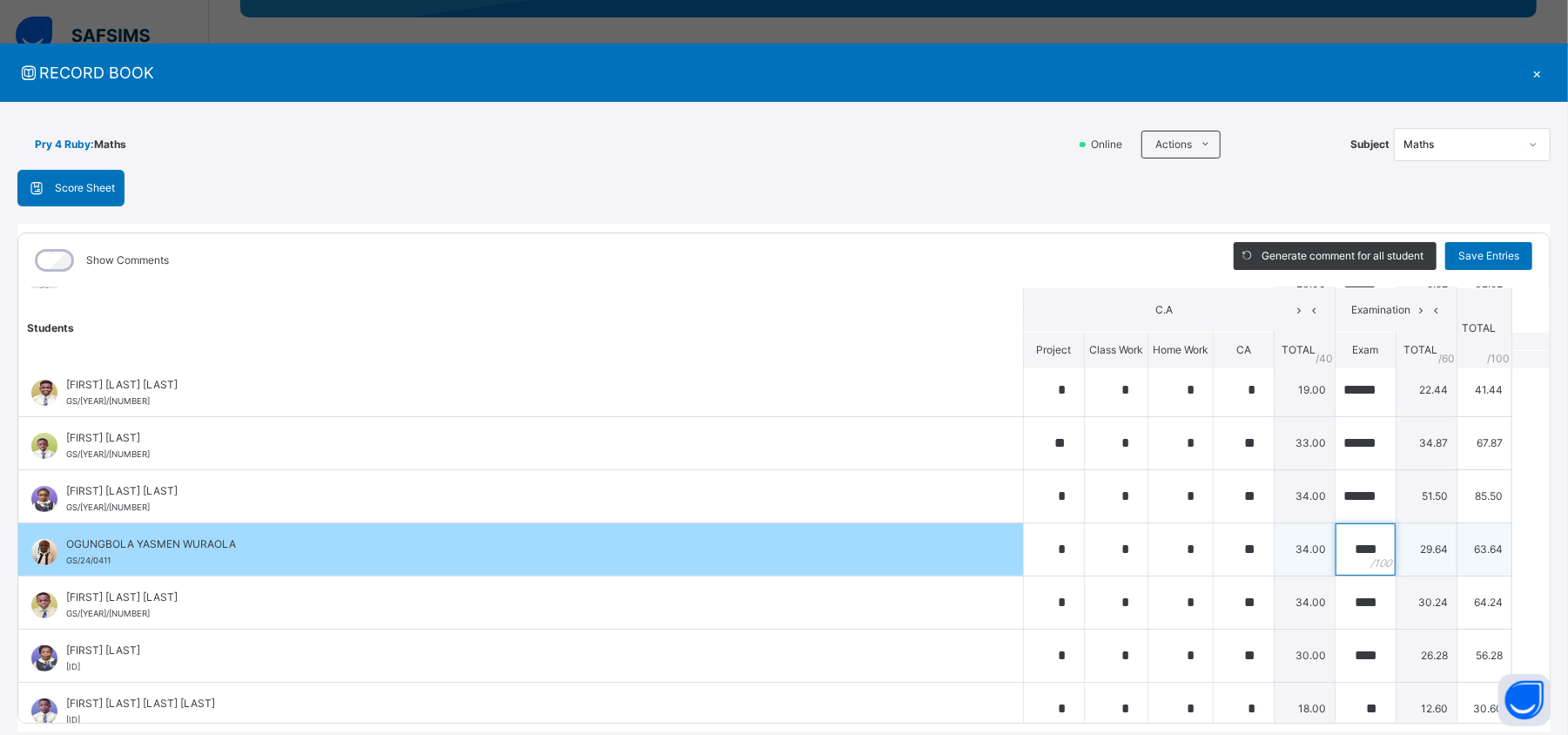 scroll, scrollTop: 0, scrollLeft: 0, axis: both 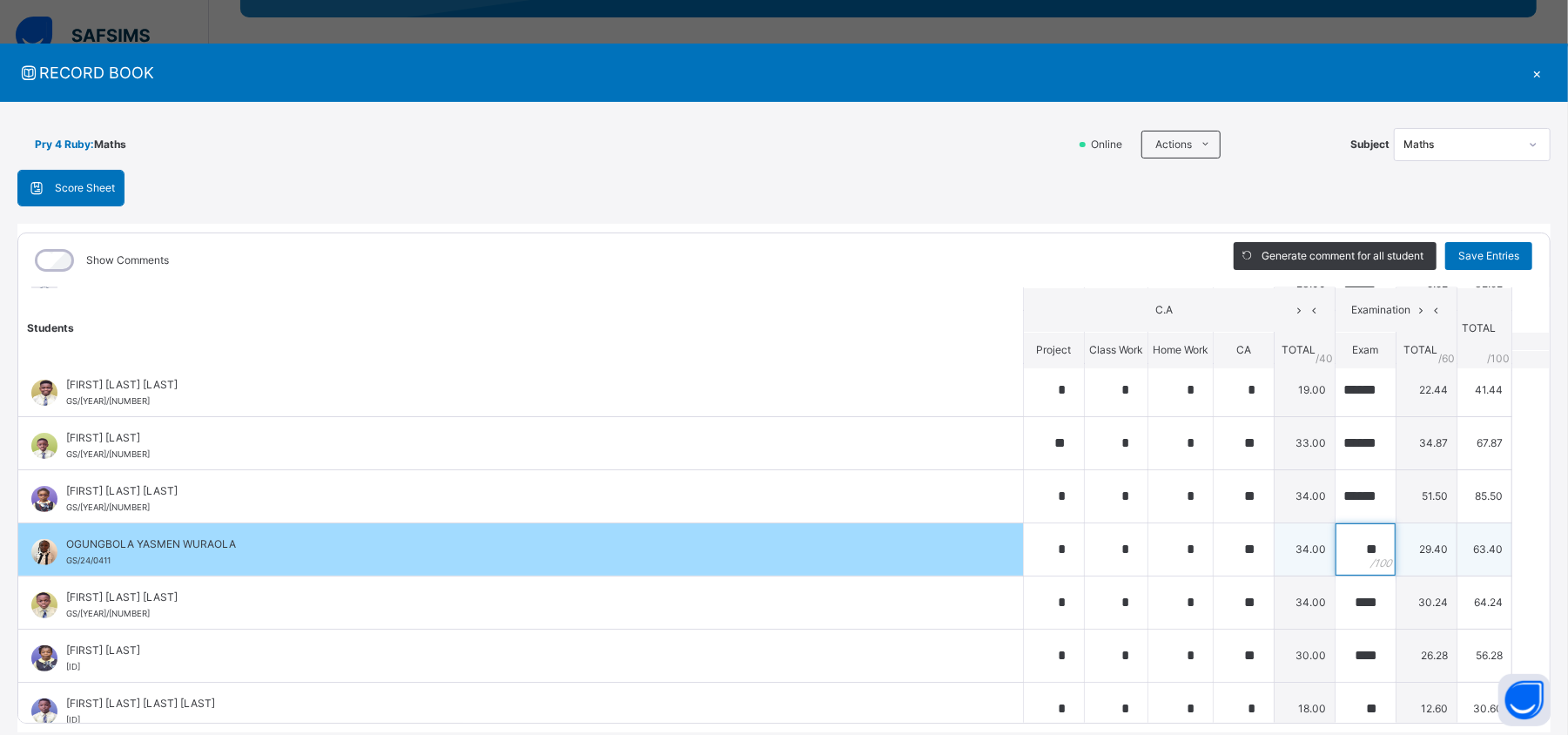 type on "*" 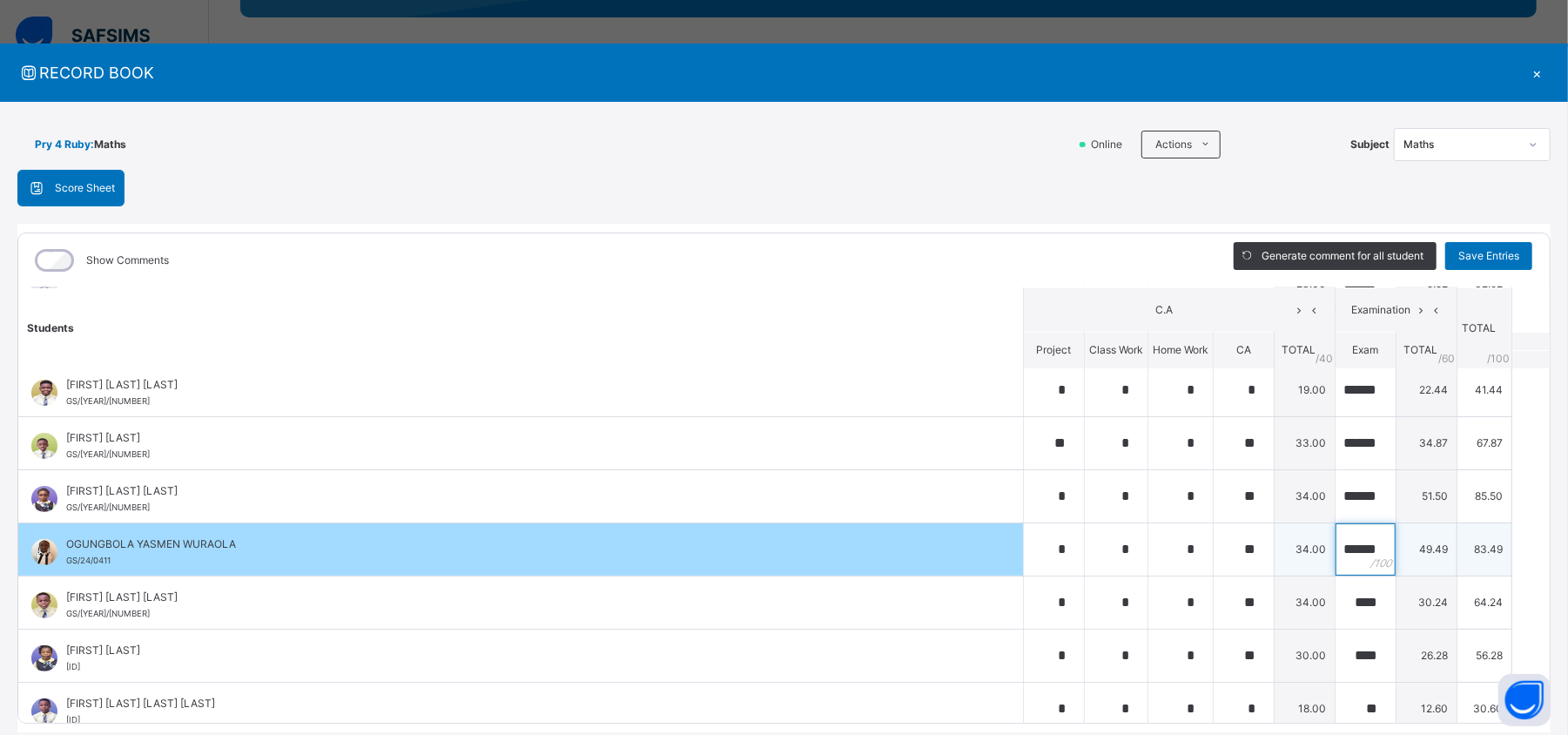 scroll, scrollTop: 0, scrollLeft: 14, axis: horizontal 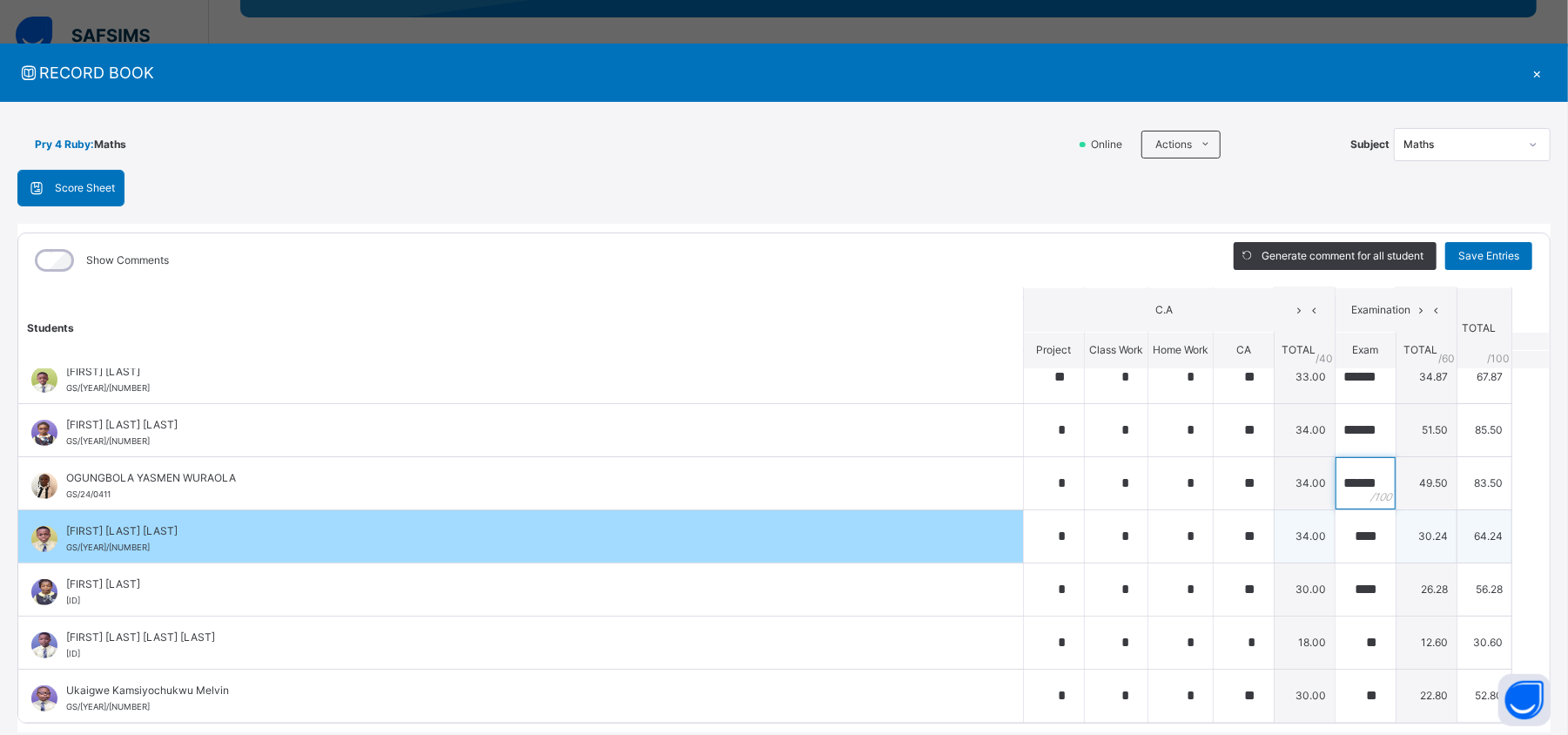 type on "******" 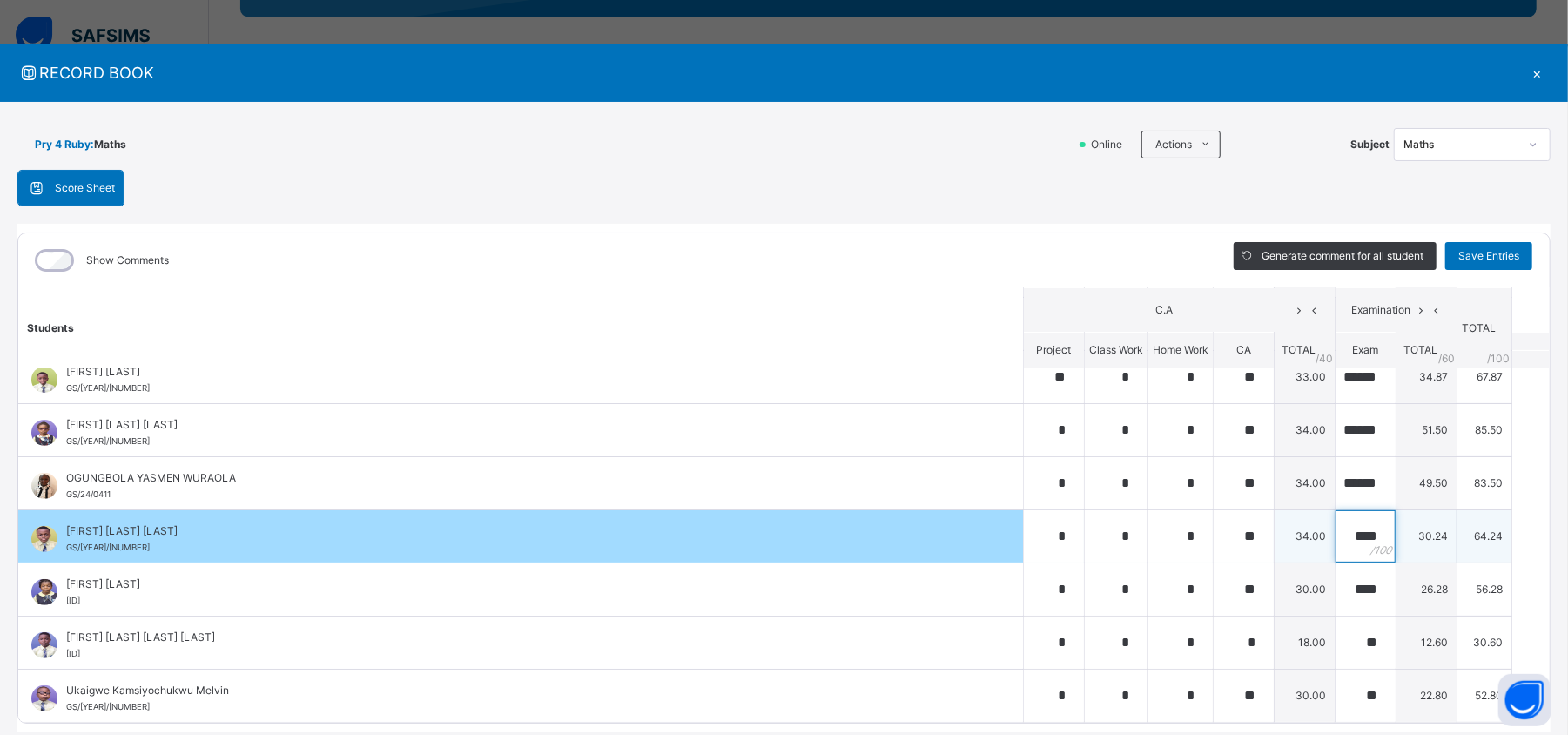 scroll, scrollTop: 0, scrollLeft: 0, axis: both 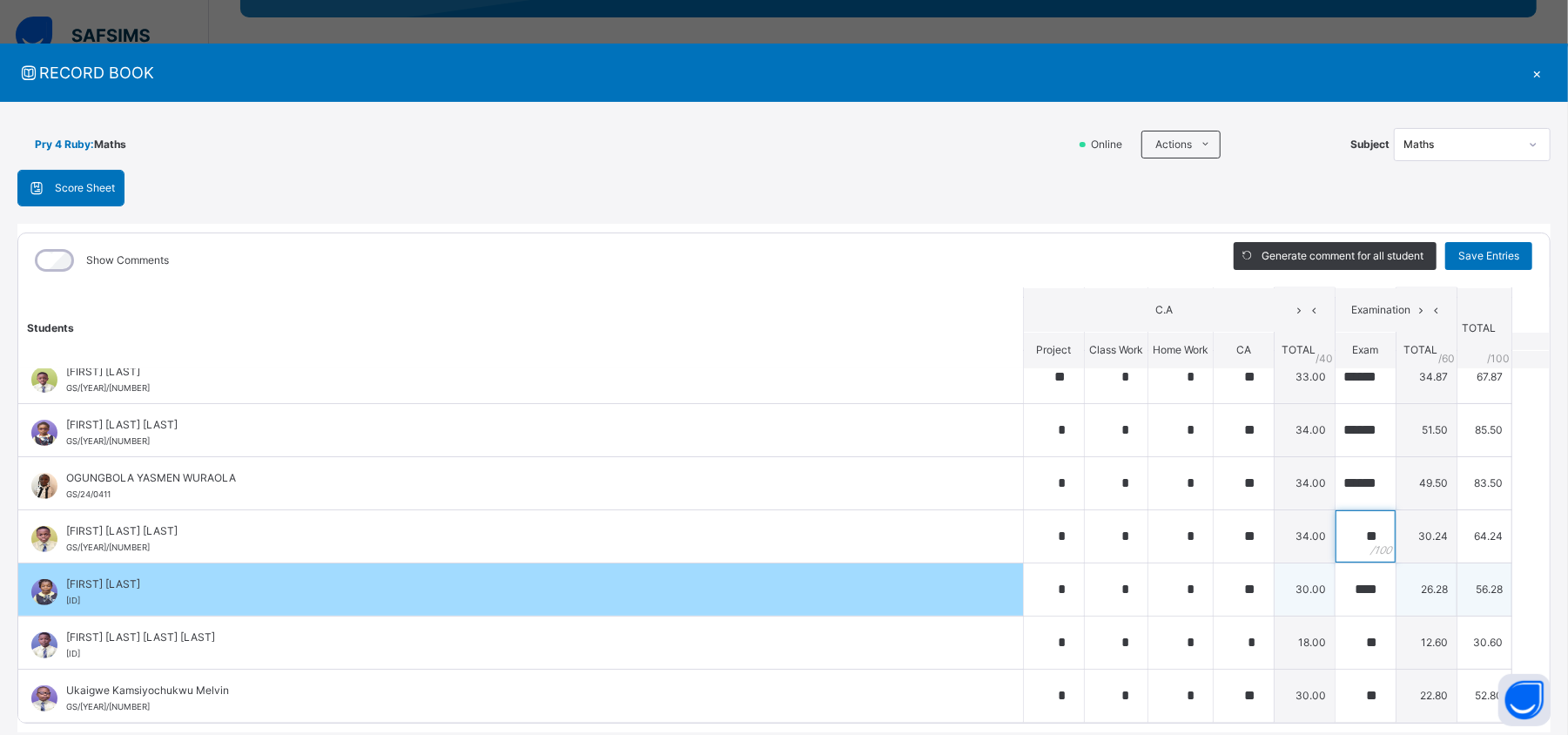 type on "*" 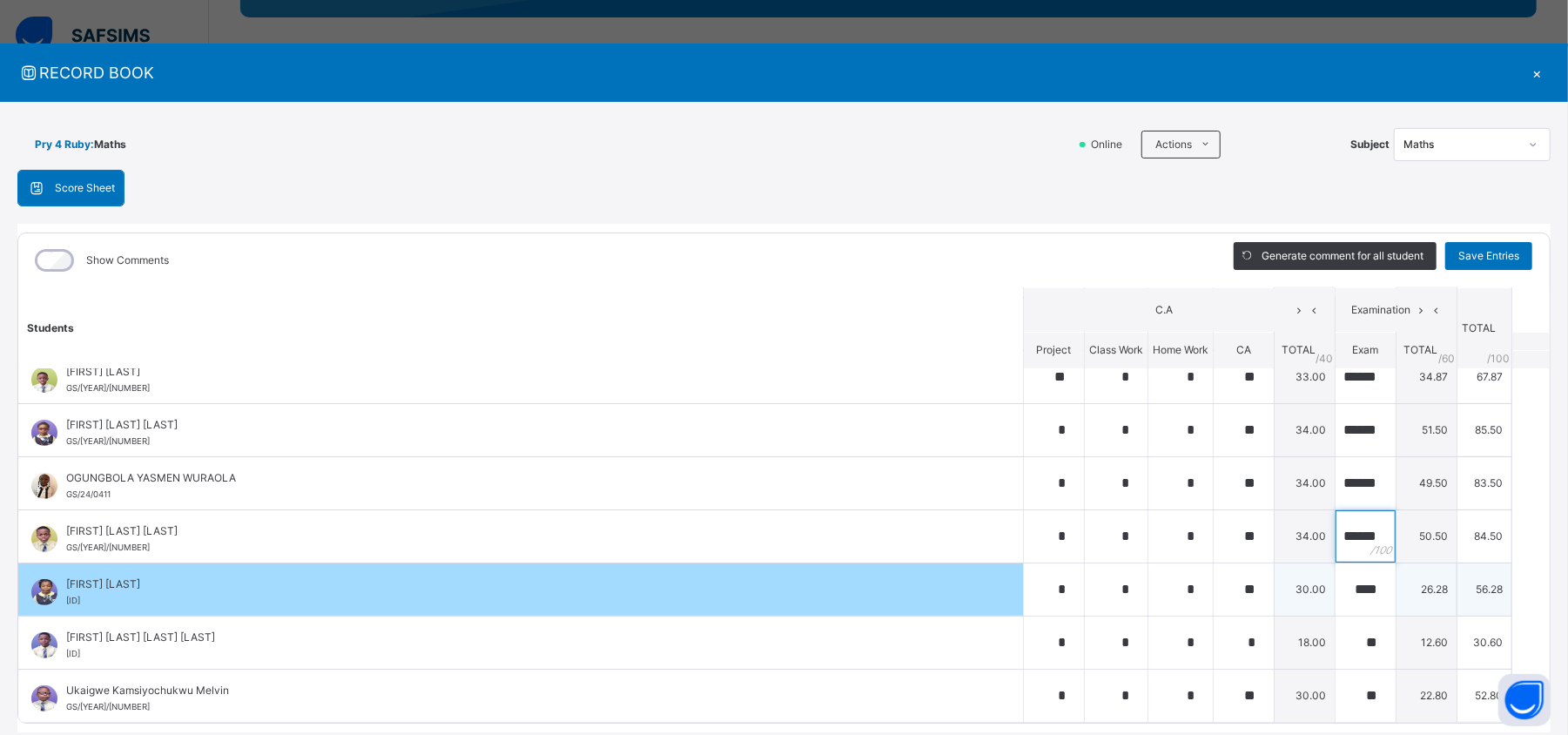 scroll, scrollTop: 0, scrollLeft: 9, axis: horizontal 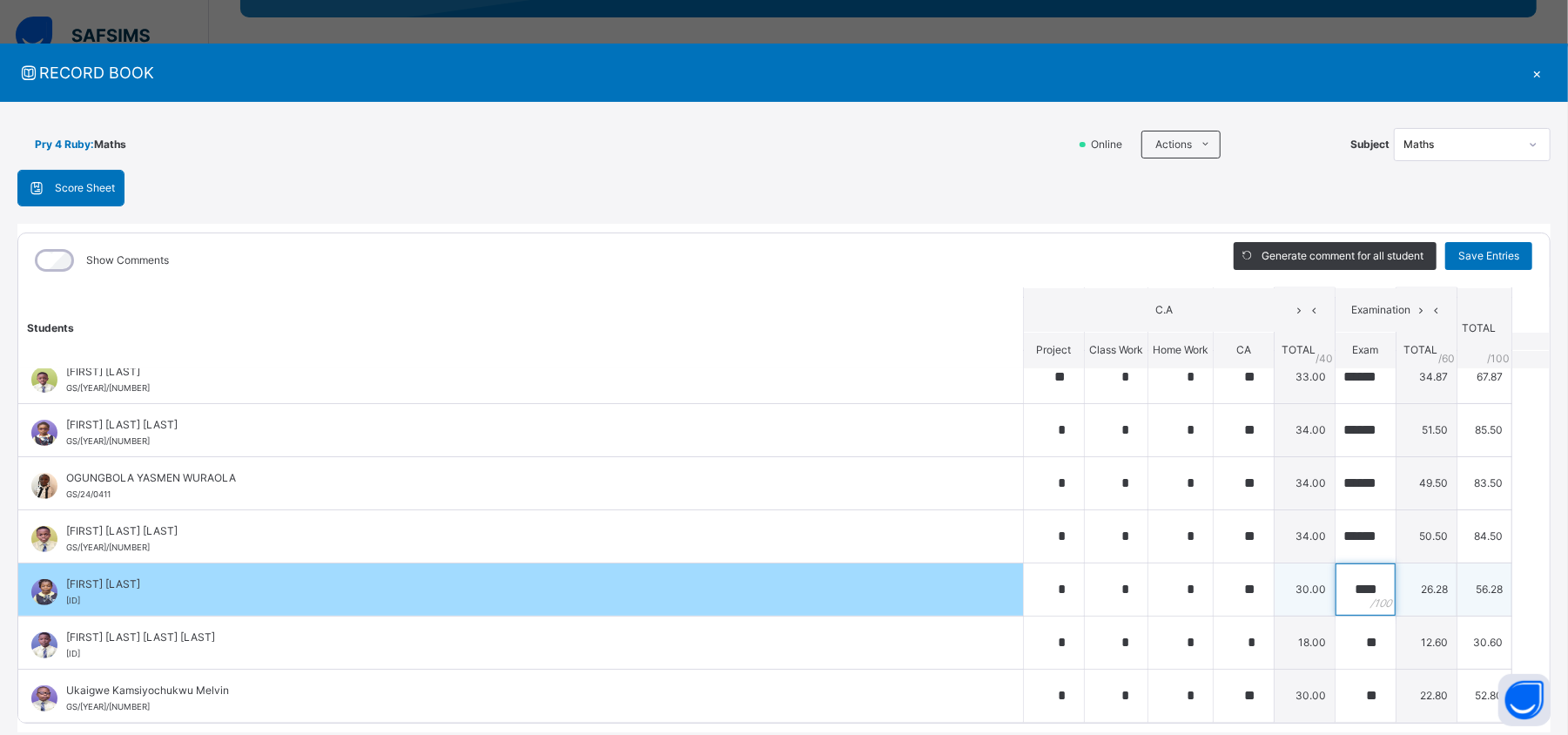 click on "****" at bounding box center [1365, 590] 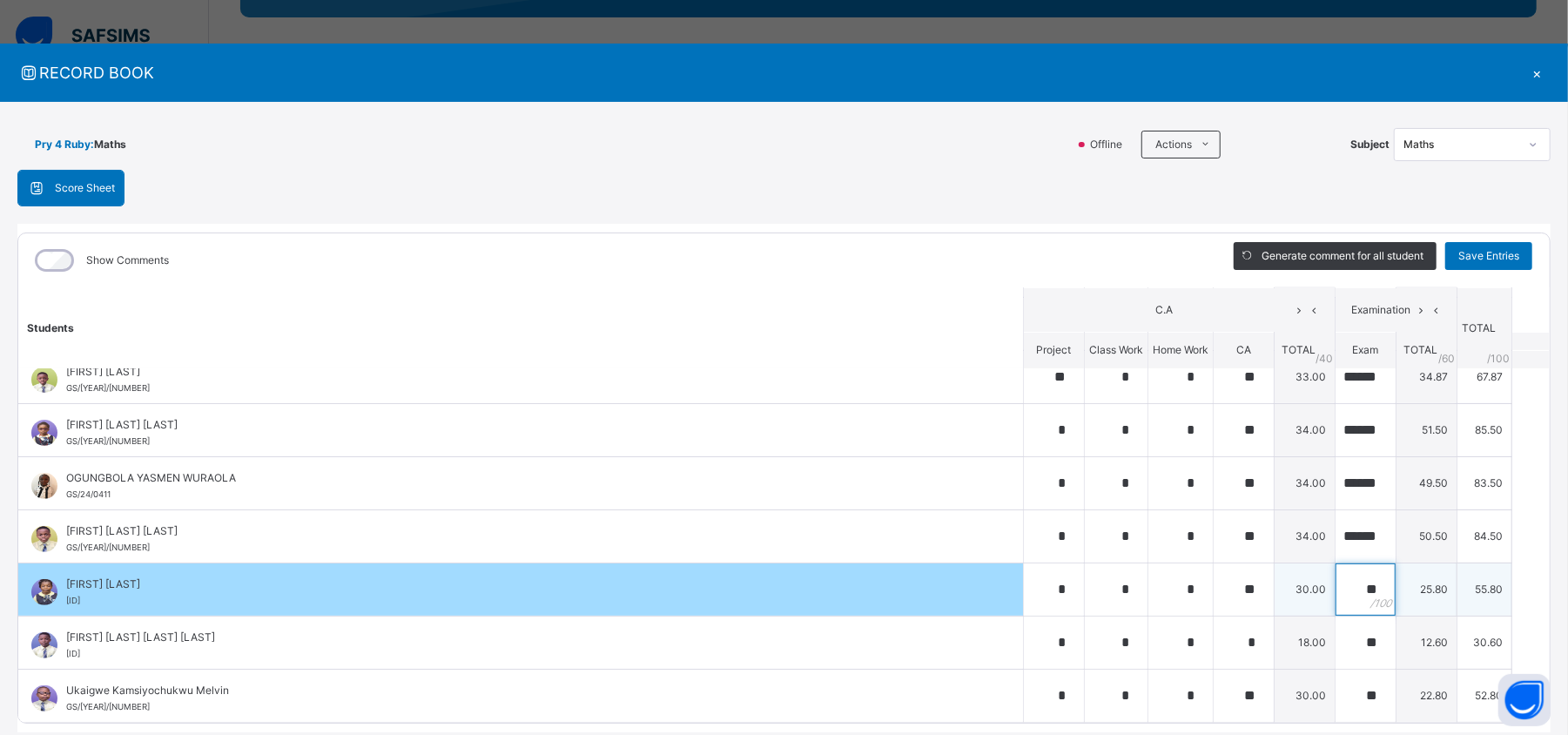 type on "*" 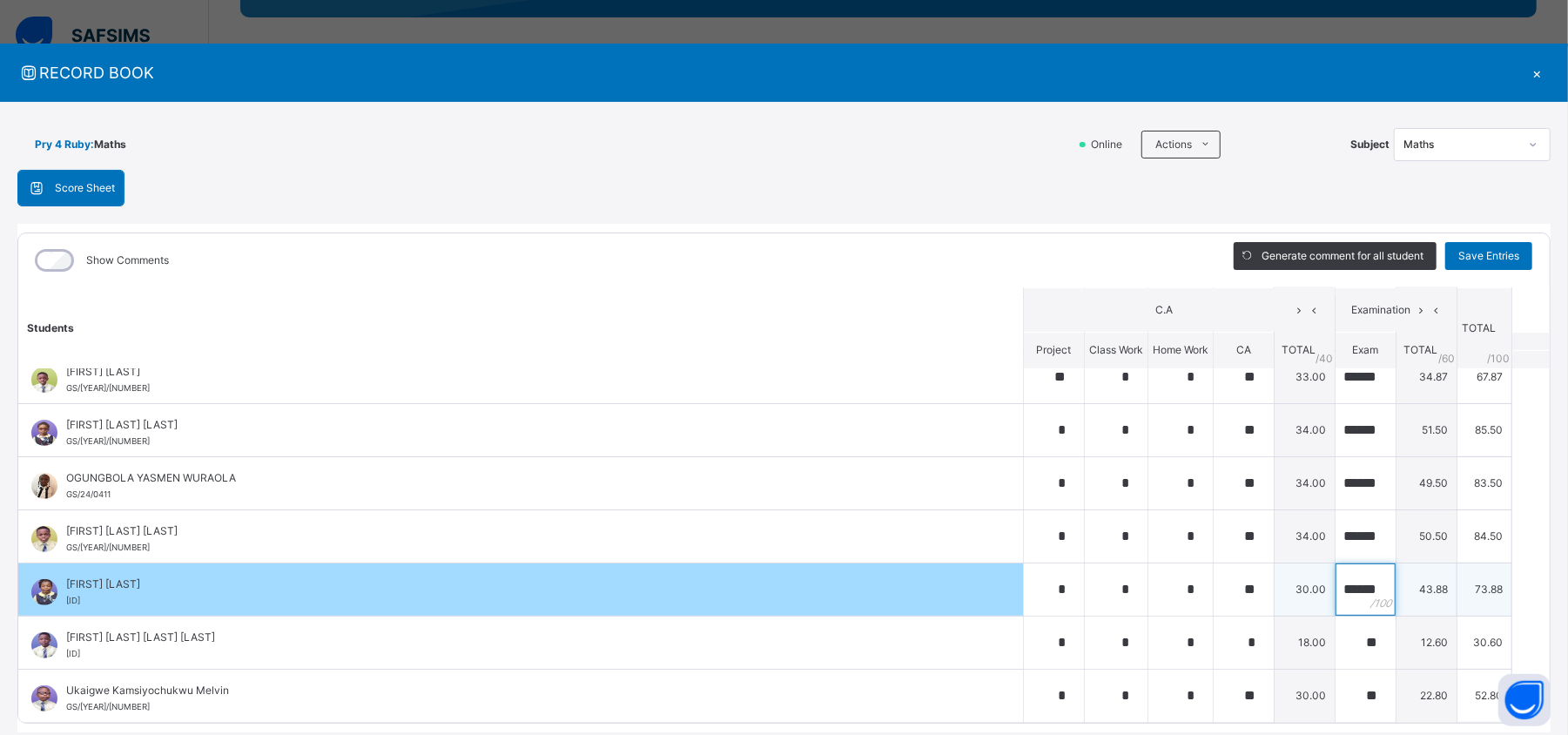 scroll, scrollTop: 0, scrollLeft: 9, axis: horizontal 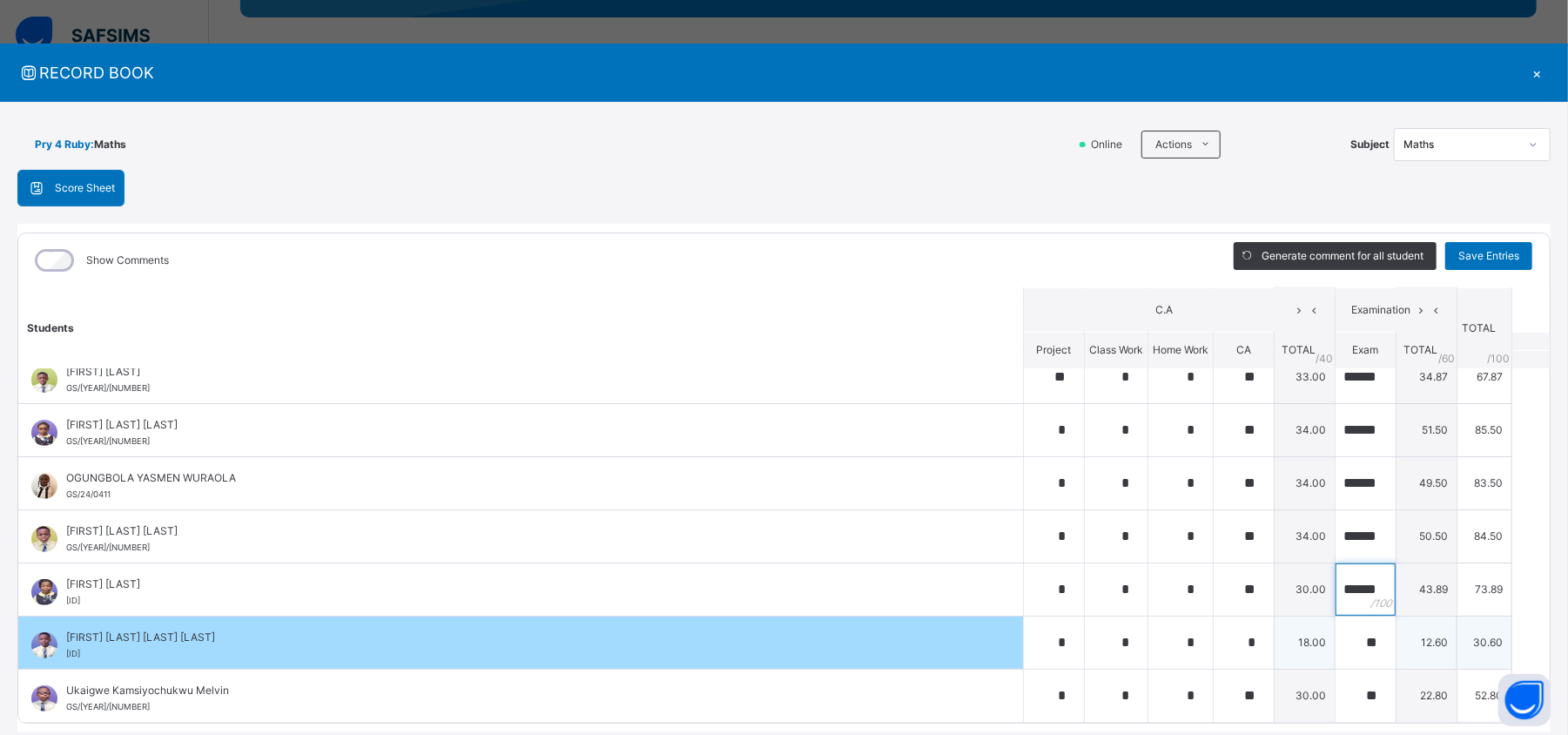 type on "******" 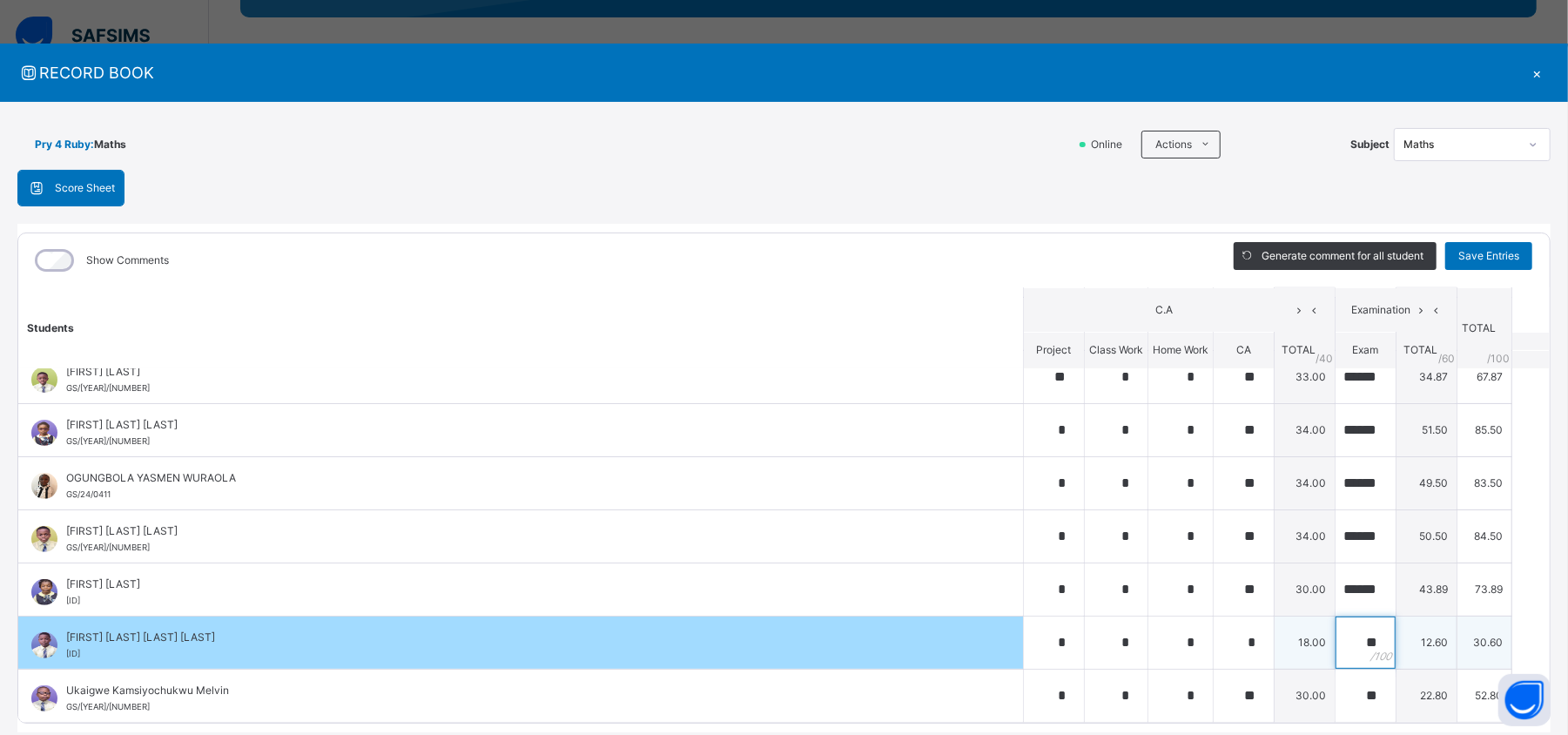 scroll, scrollTop: 0, scrollLeft: 0, axis: both 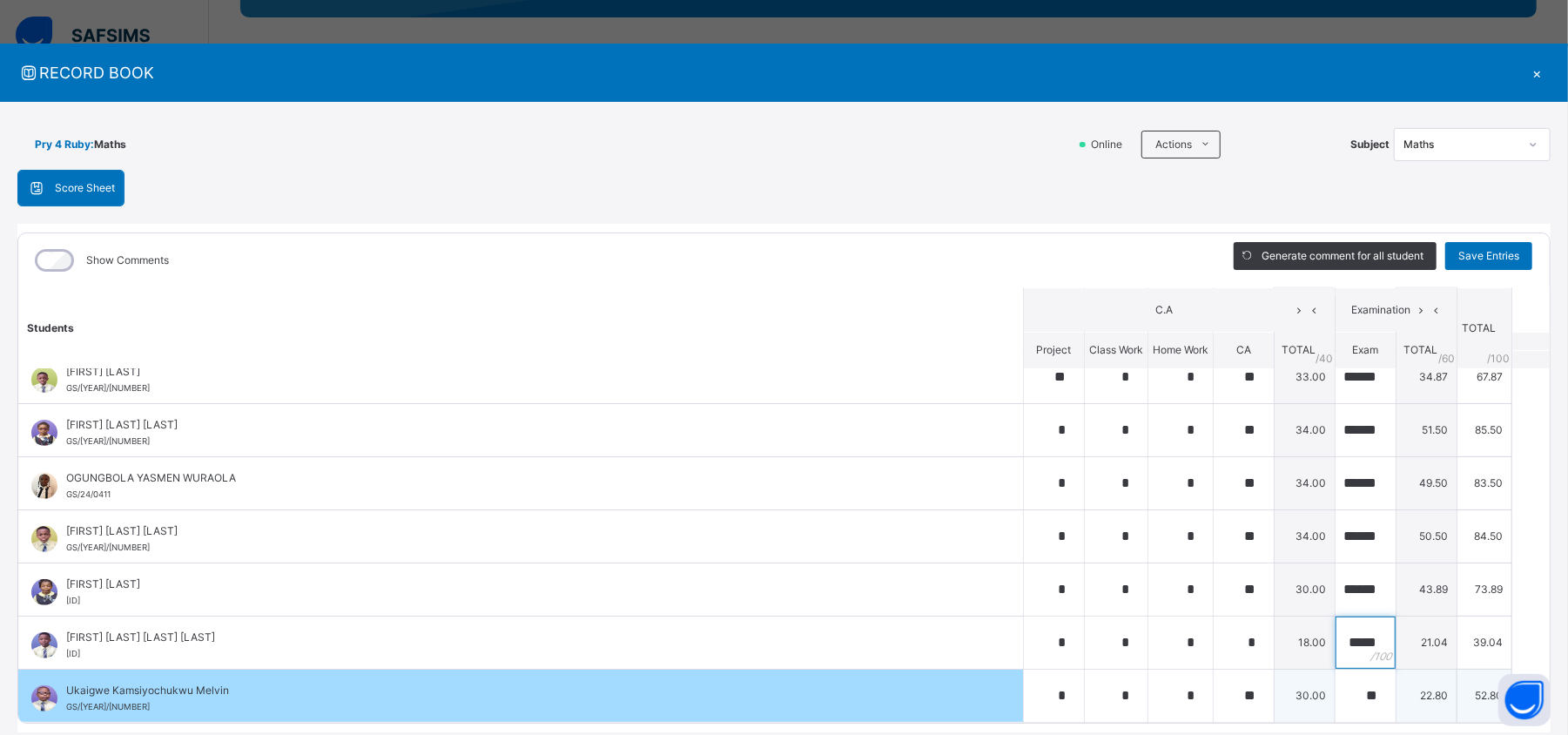 type on "*****" 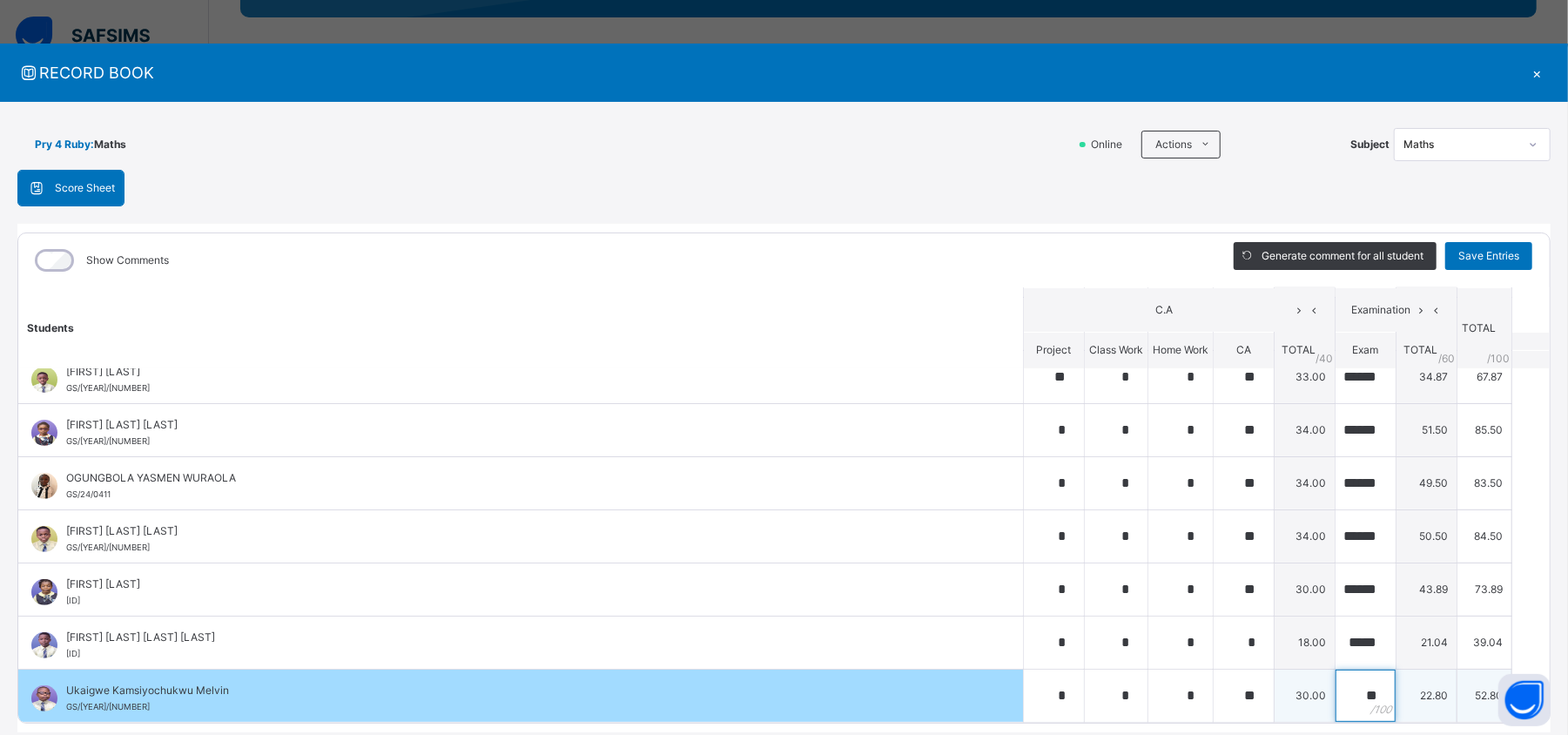 scroll, scrollTop: 0, scrollLeft: 0, axis: both 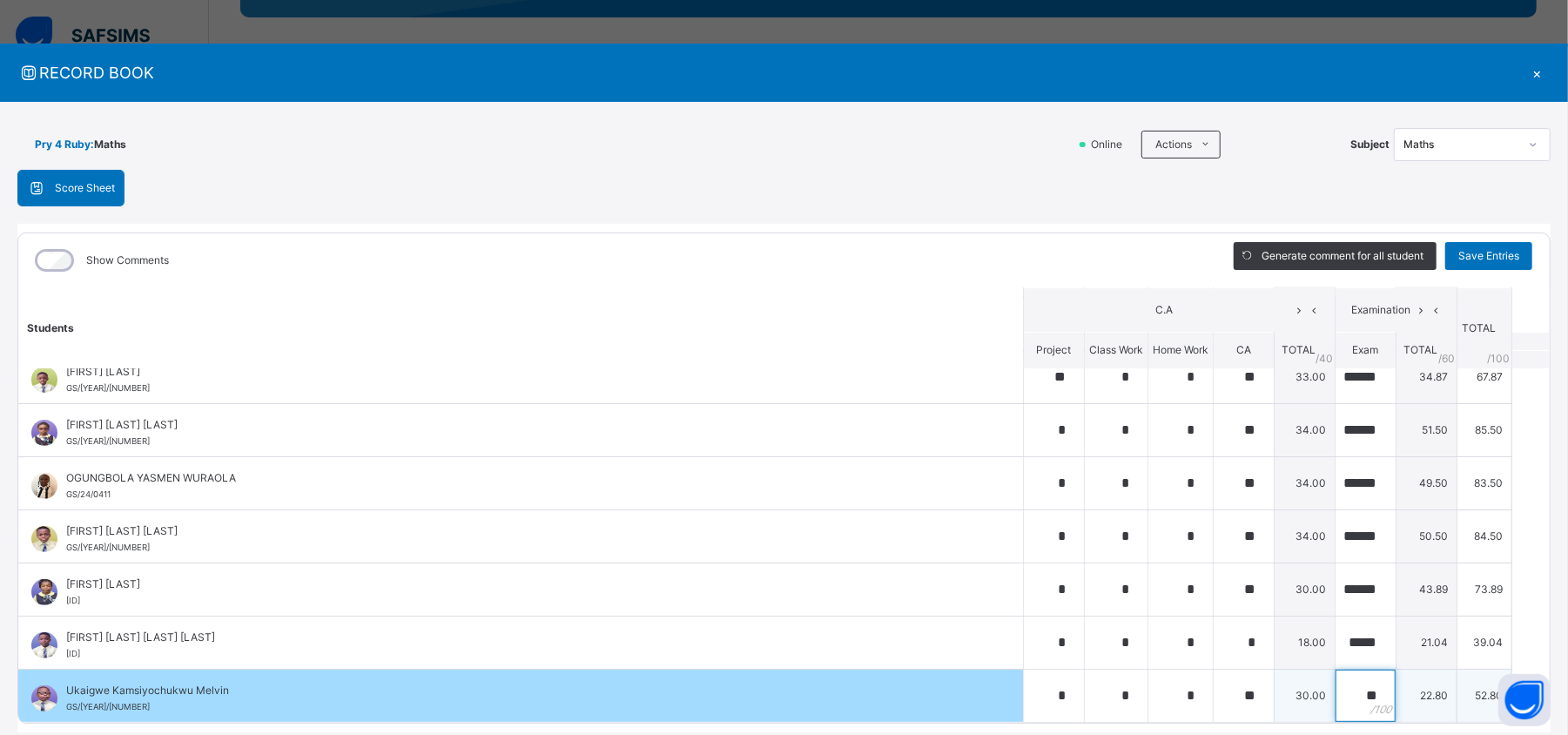 type on "*" 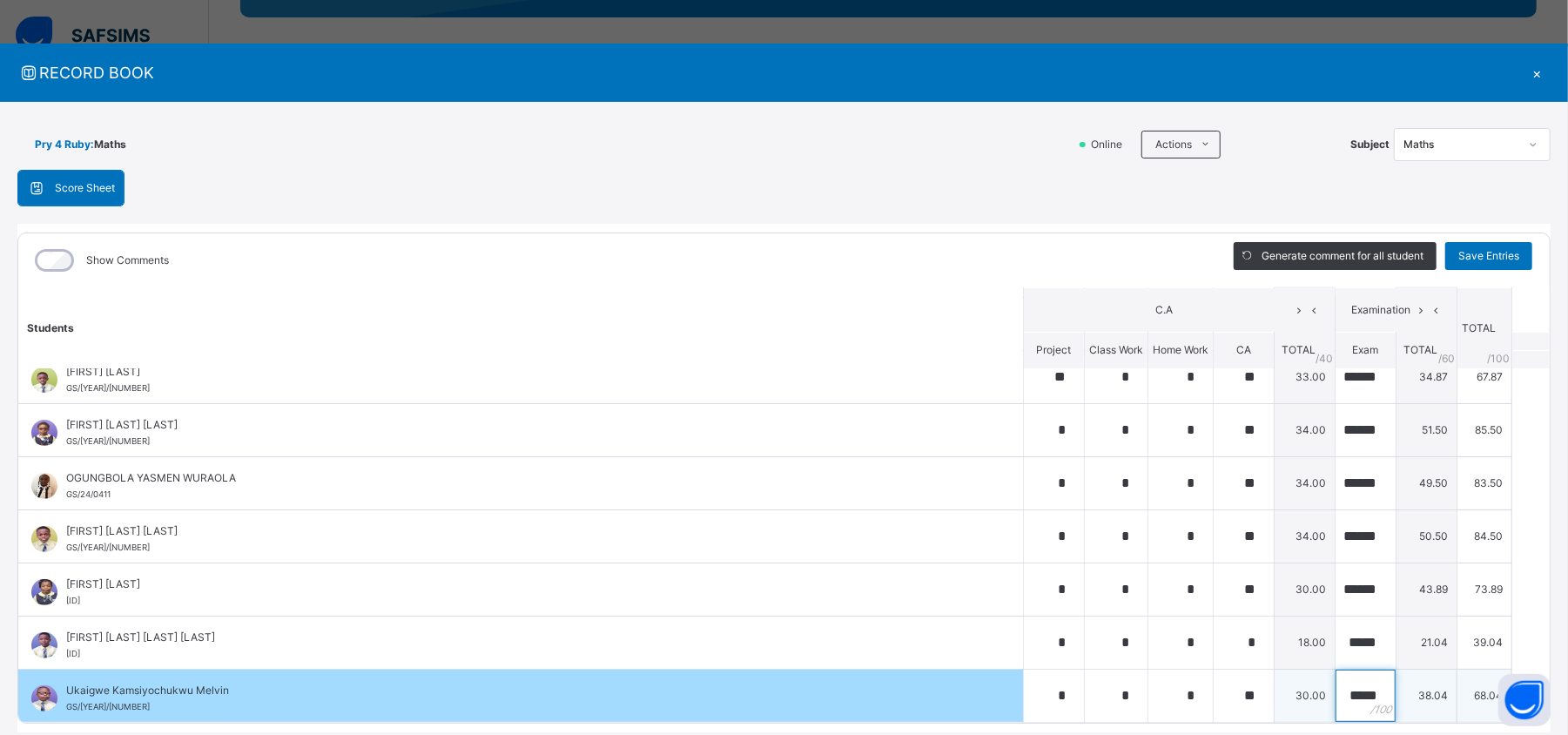 scroll, scrollTop: 0, scrollLeft: 4, axis: horizontal 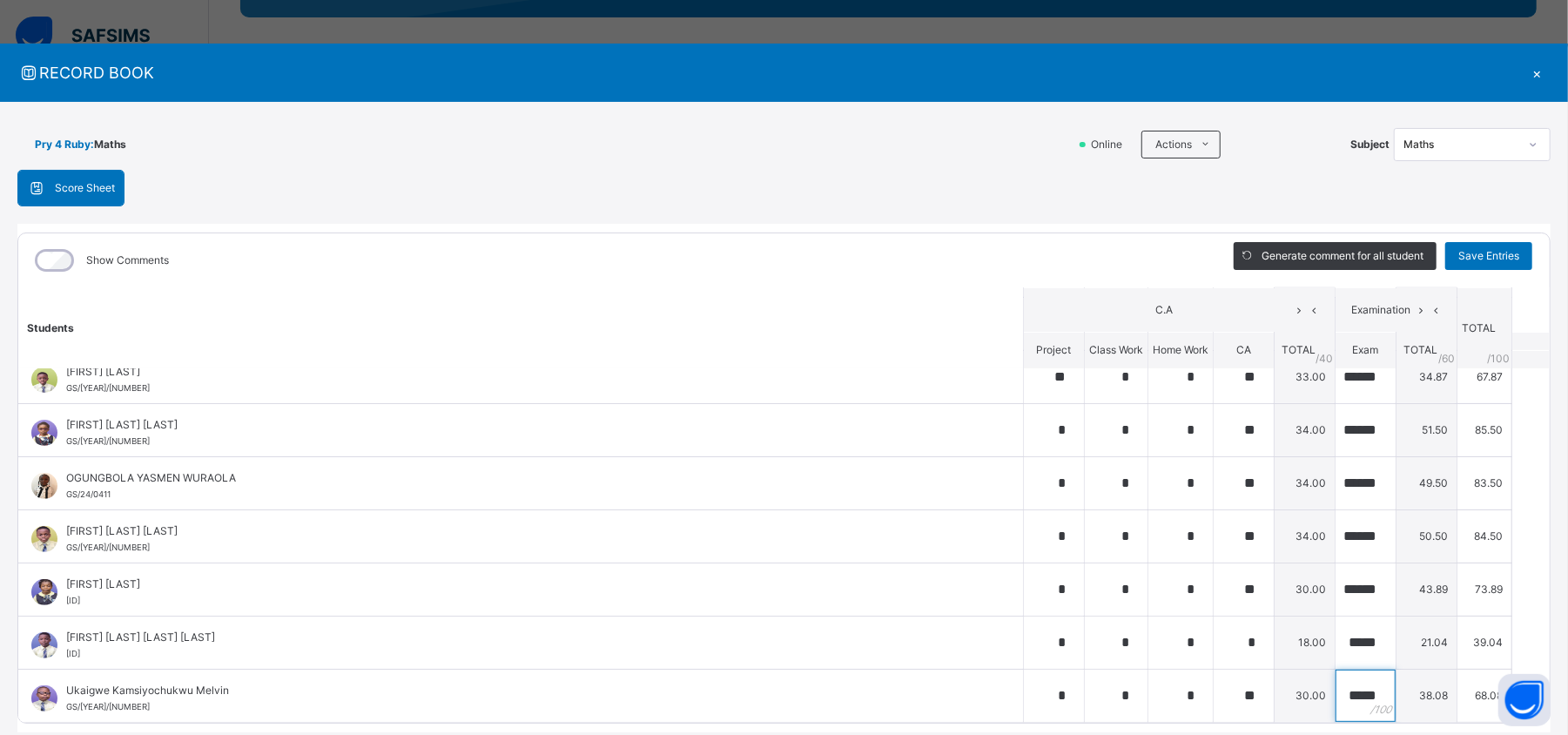 type on "*****" 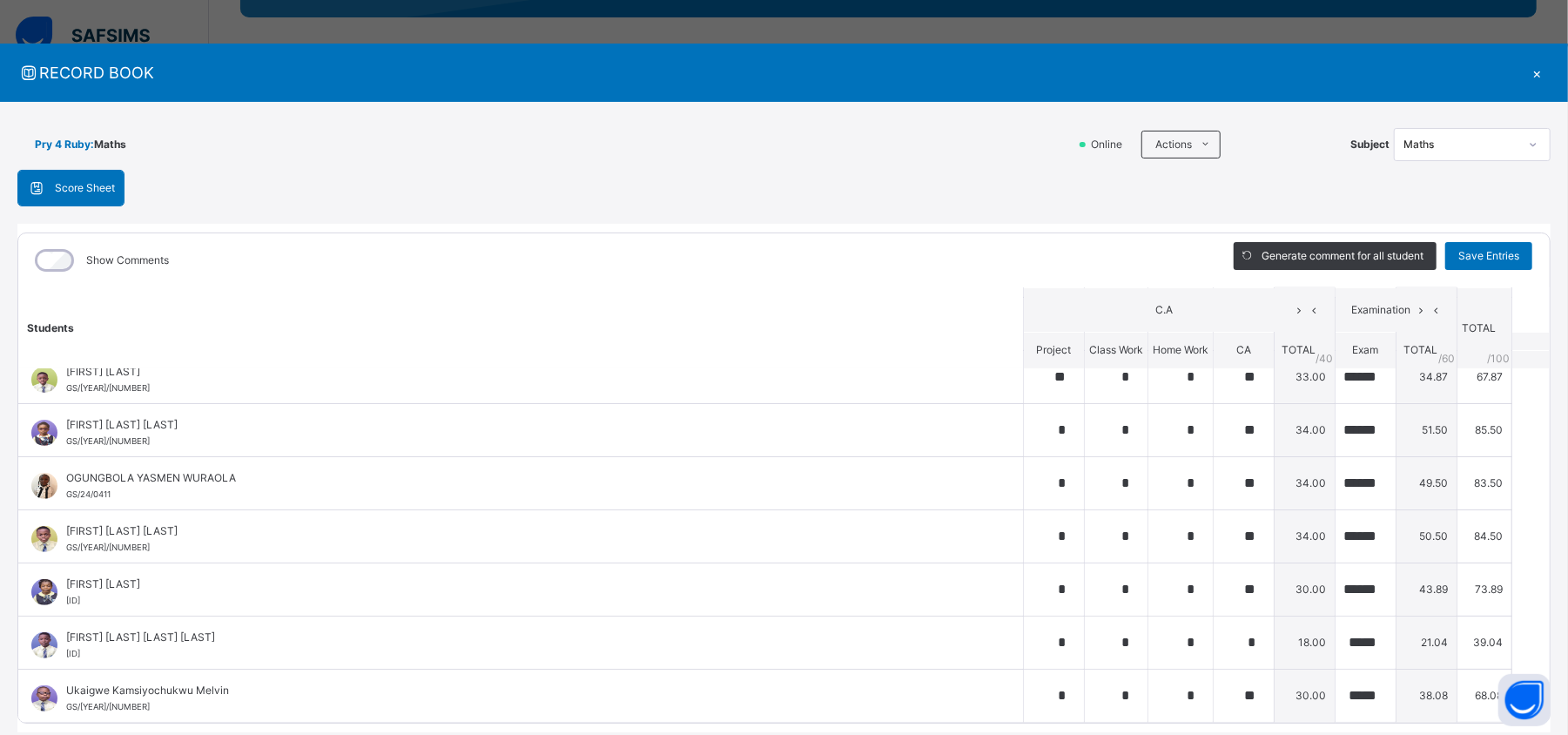 scroll, scrollTop: 0, scrollLeft: 0, axis: both 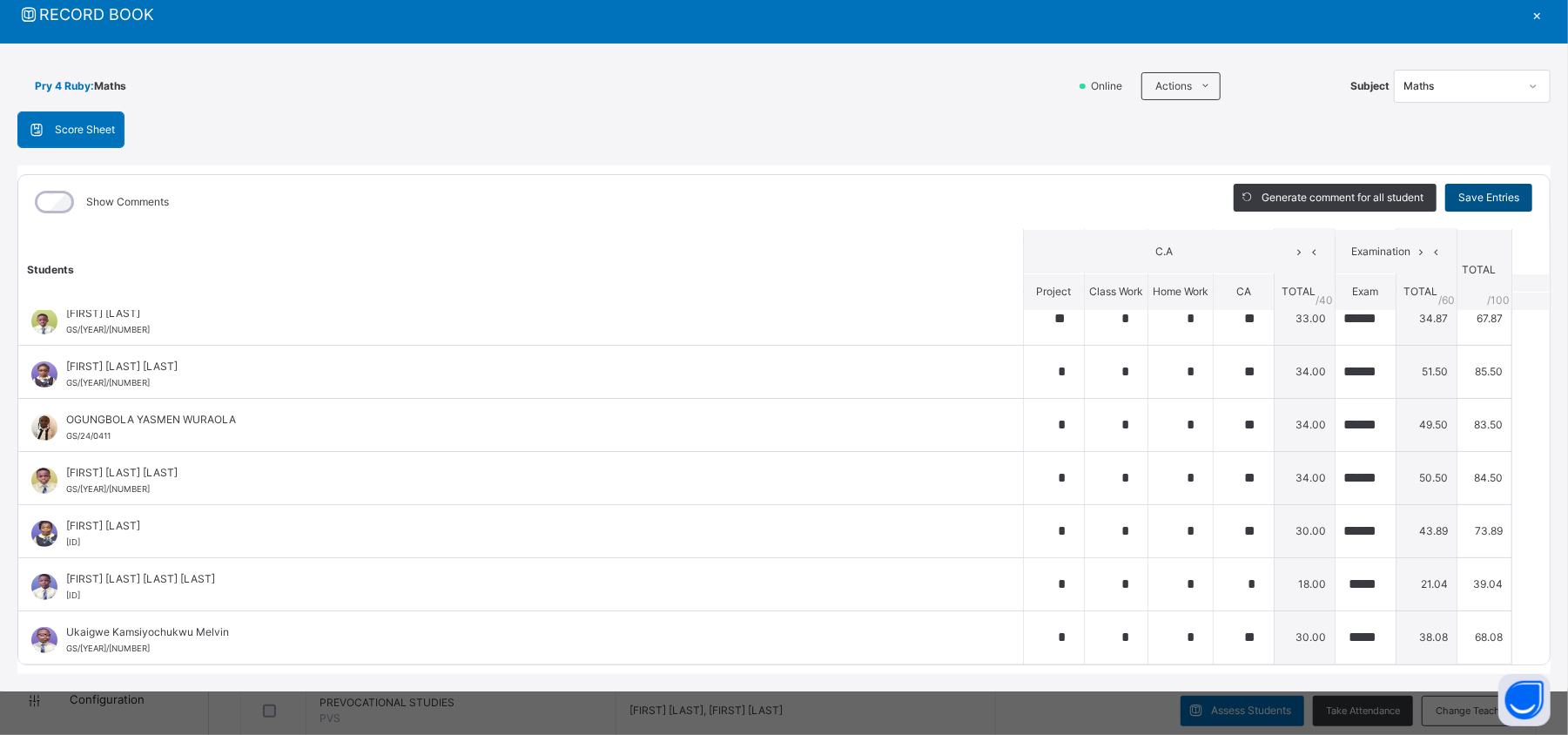 click on "Save Entries" at bounding box center [1489, 198] 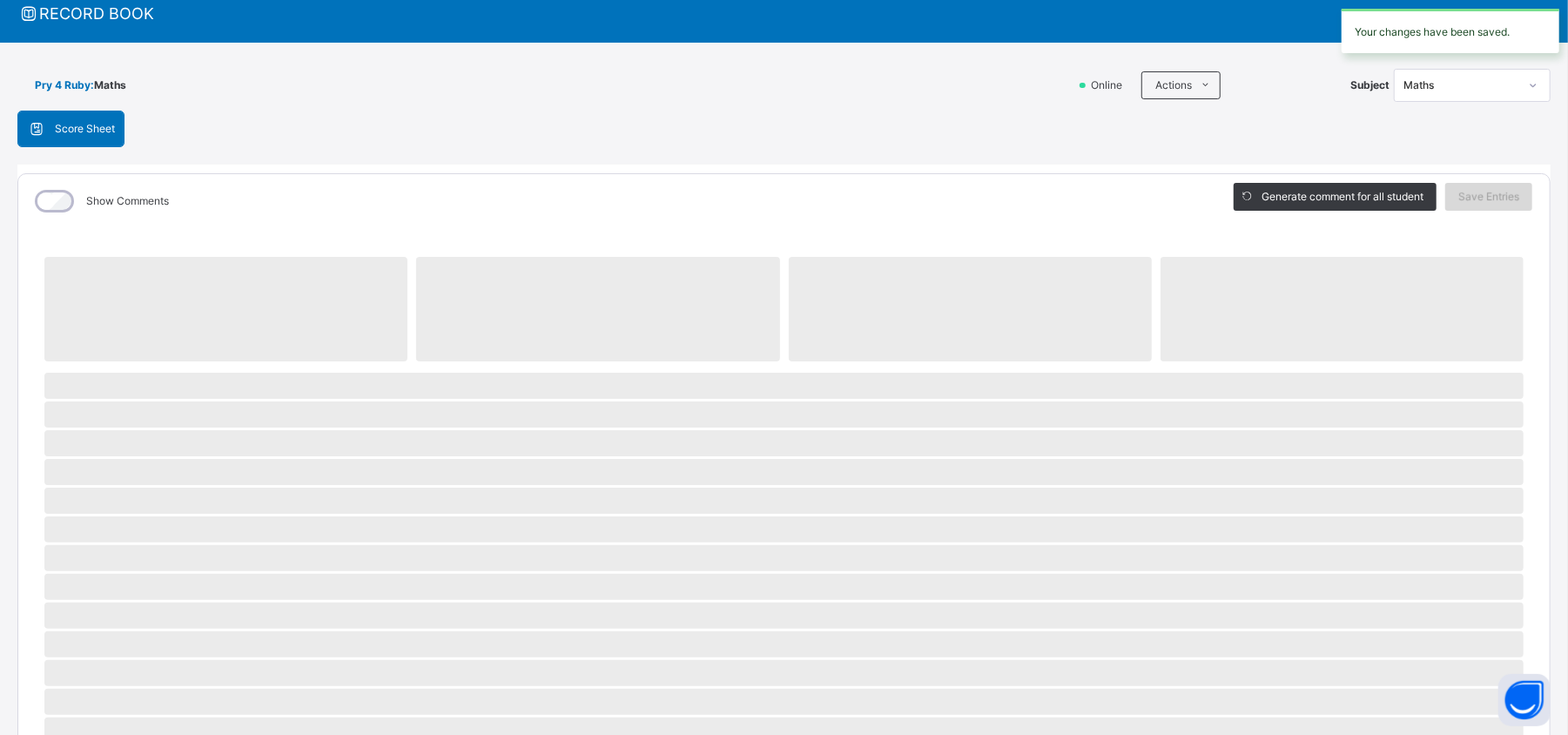 scroll, scrollTop: 0, scrollLeft: 0, axis: both 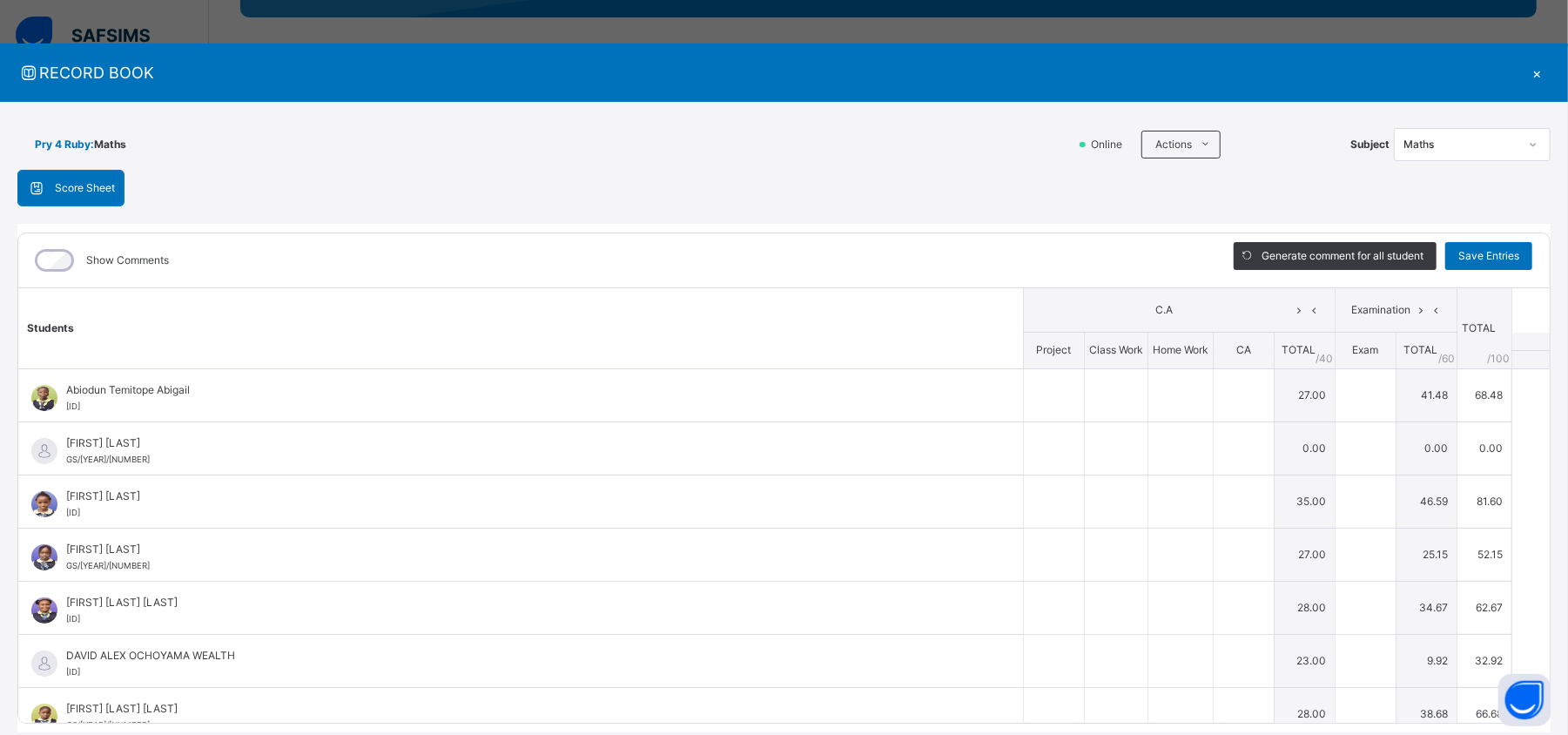 type on "*" 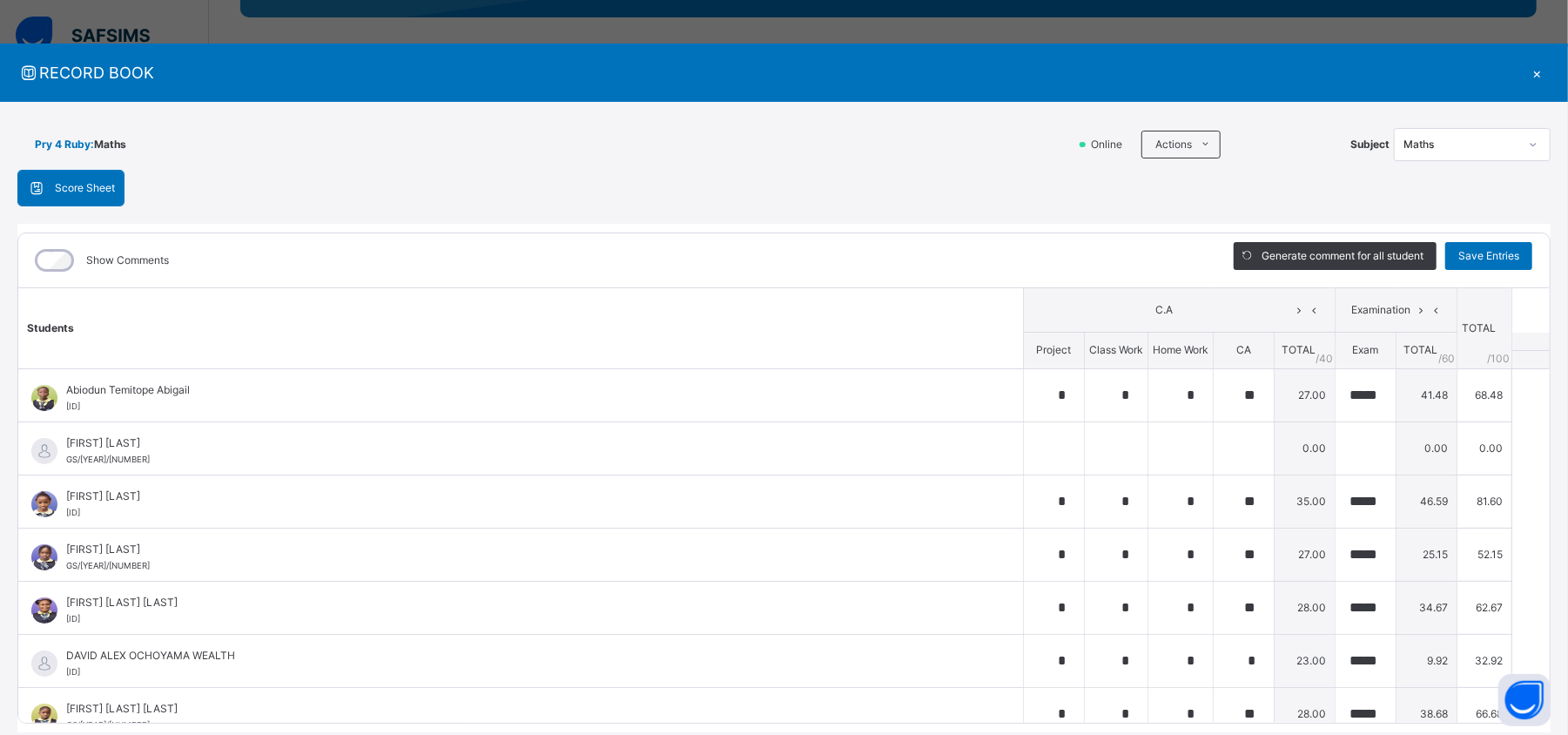 type on "**" 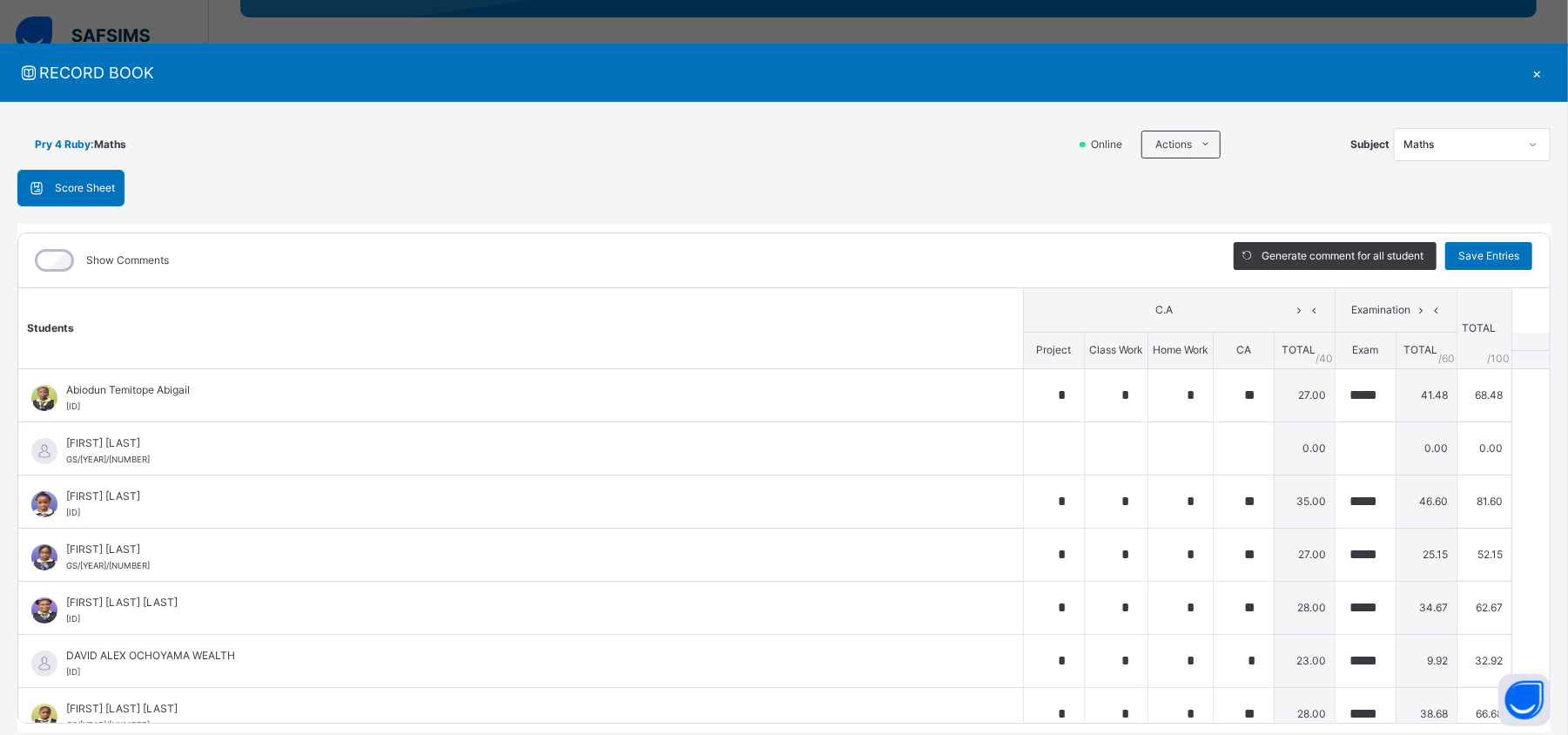 click on "×" at bounding box center [1538, 72] 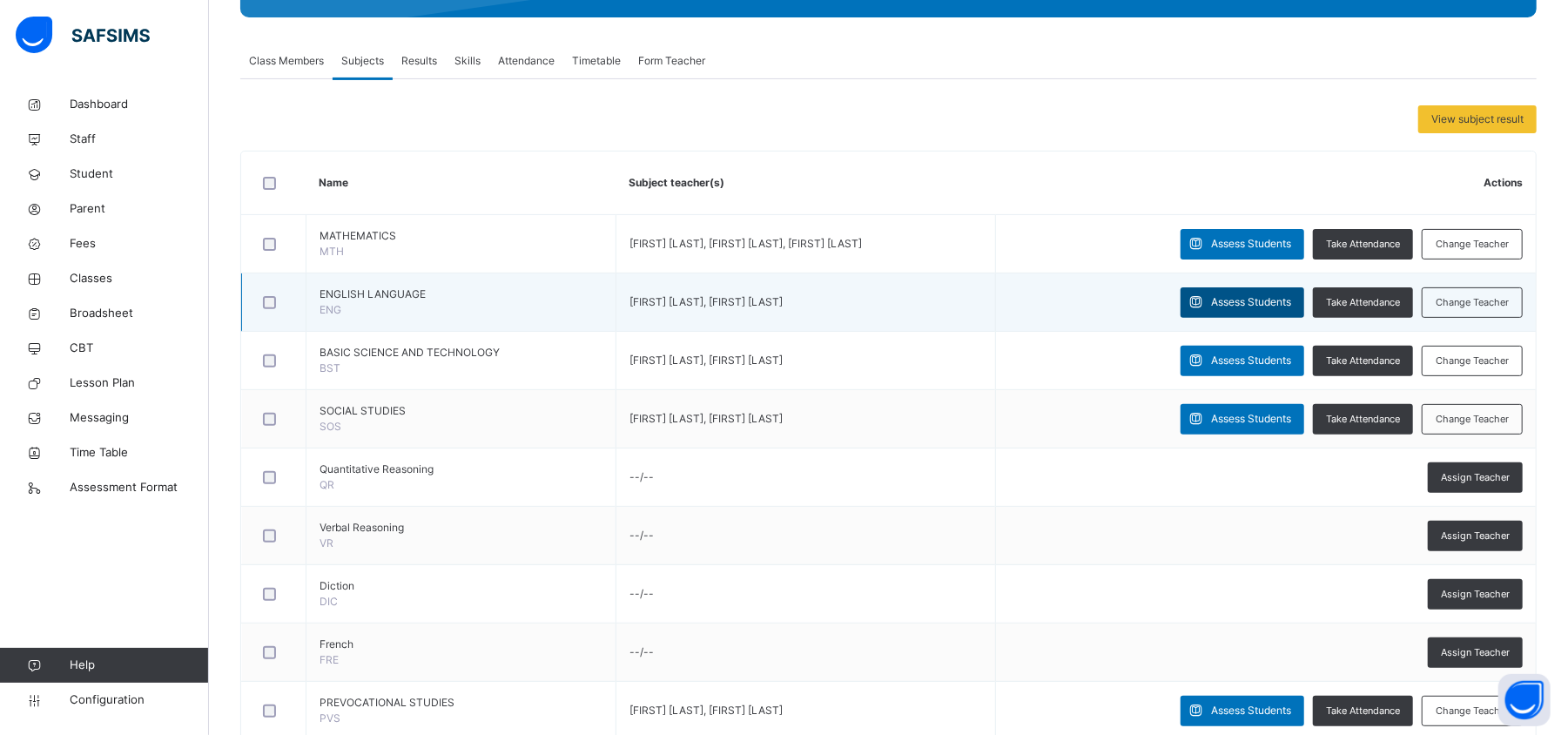 click on "Assess Students" at bounding box center (1251, 302) 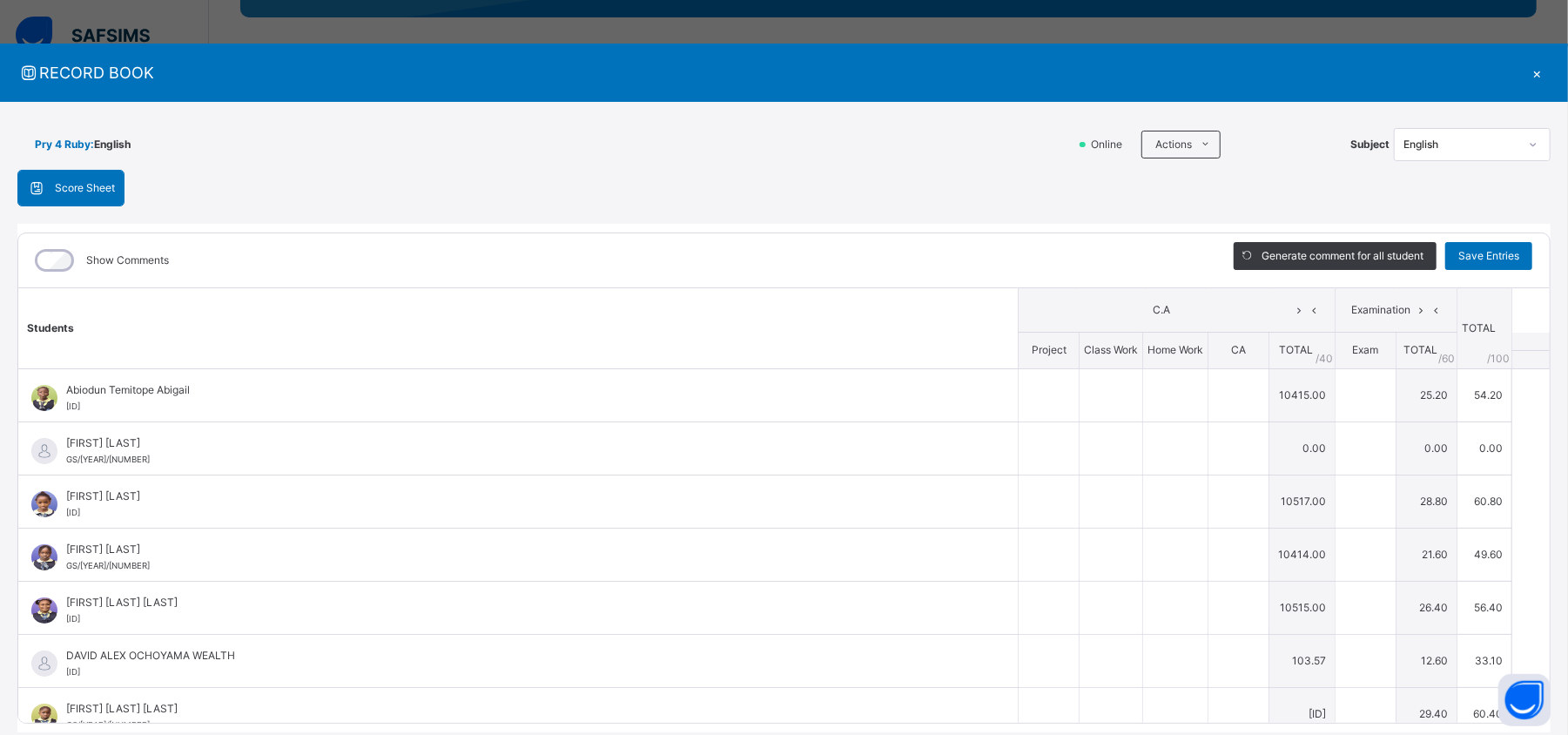 type on "**" 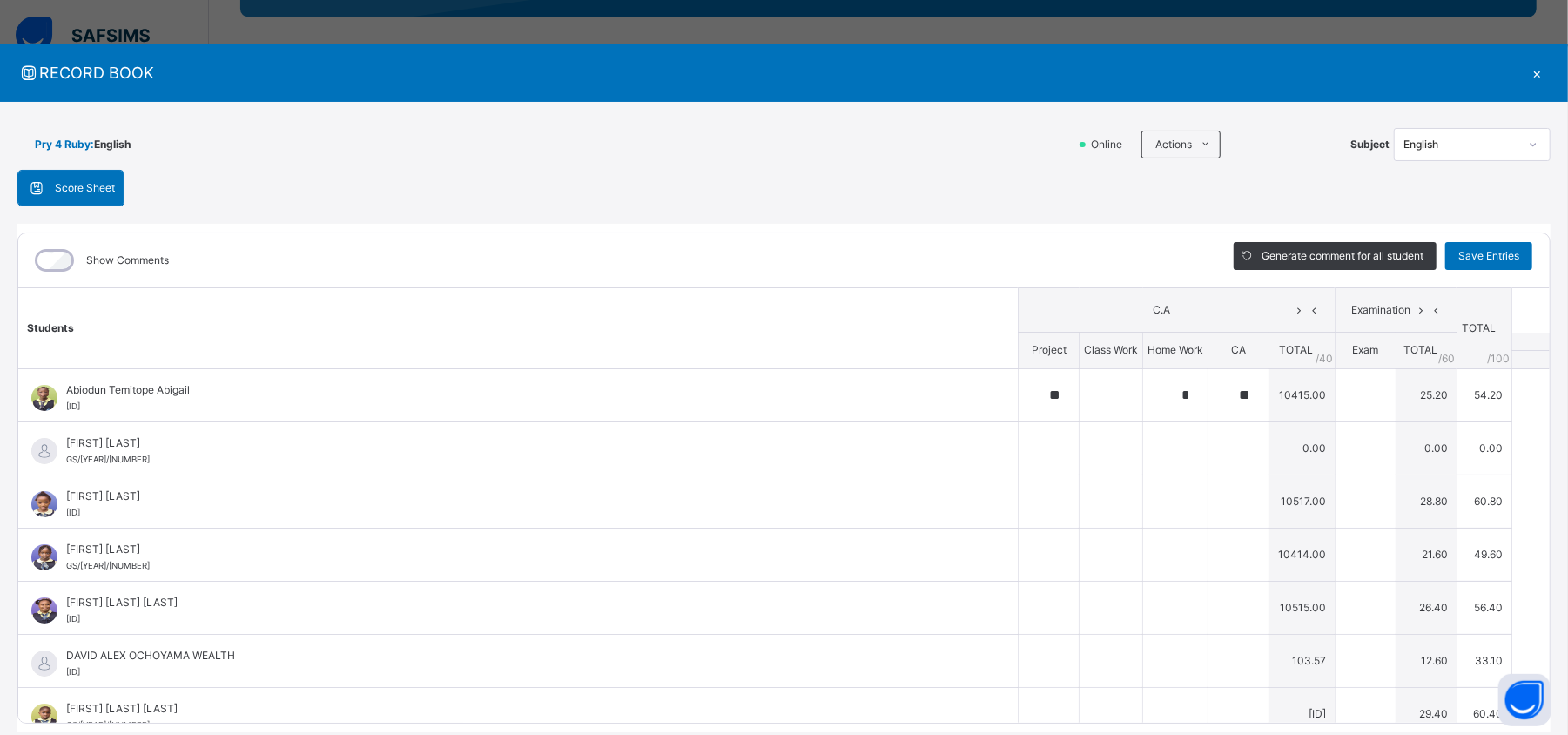 type on "**" 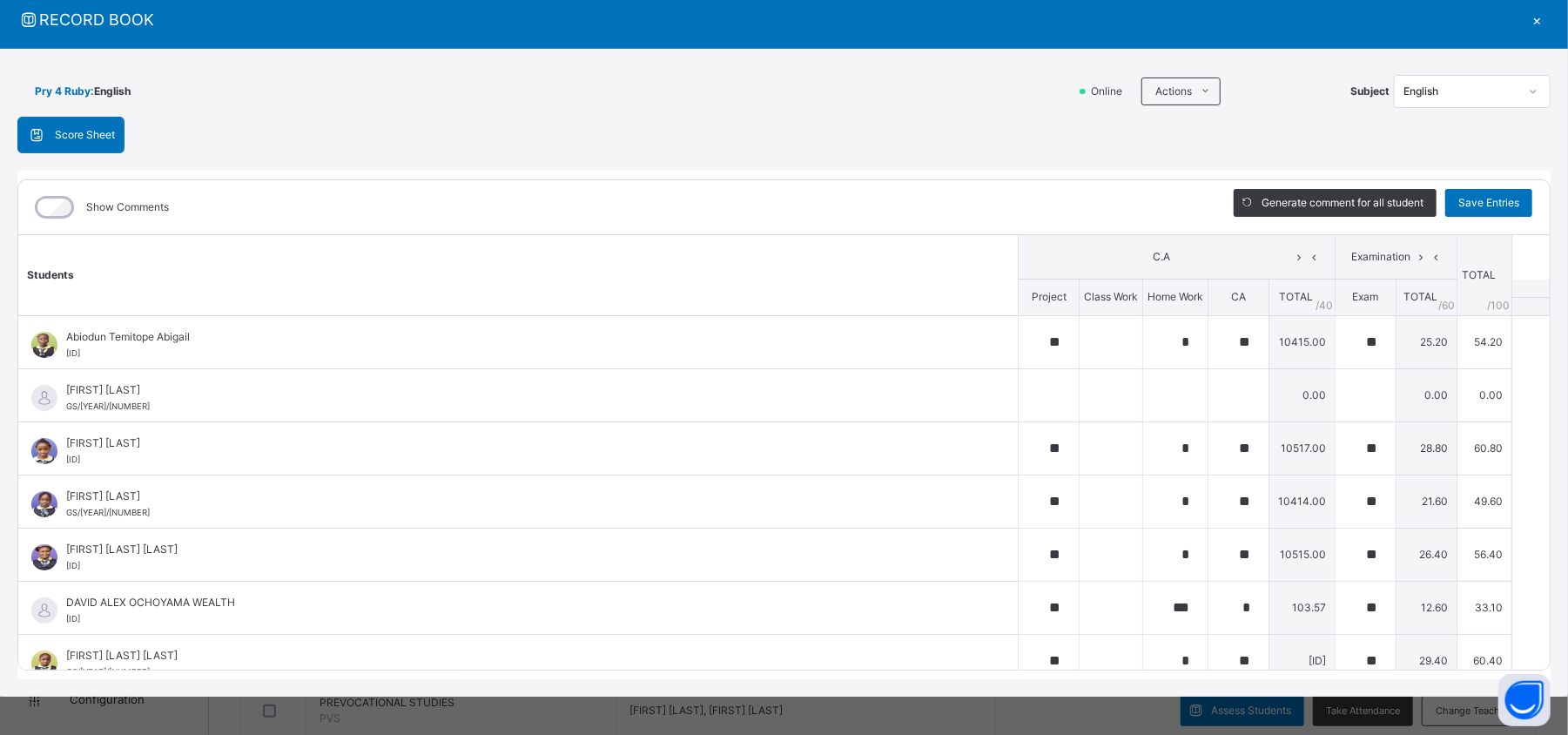scroll, scrollTop: 59, scrollLeft: 0, axis: vertical 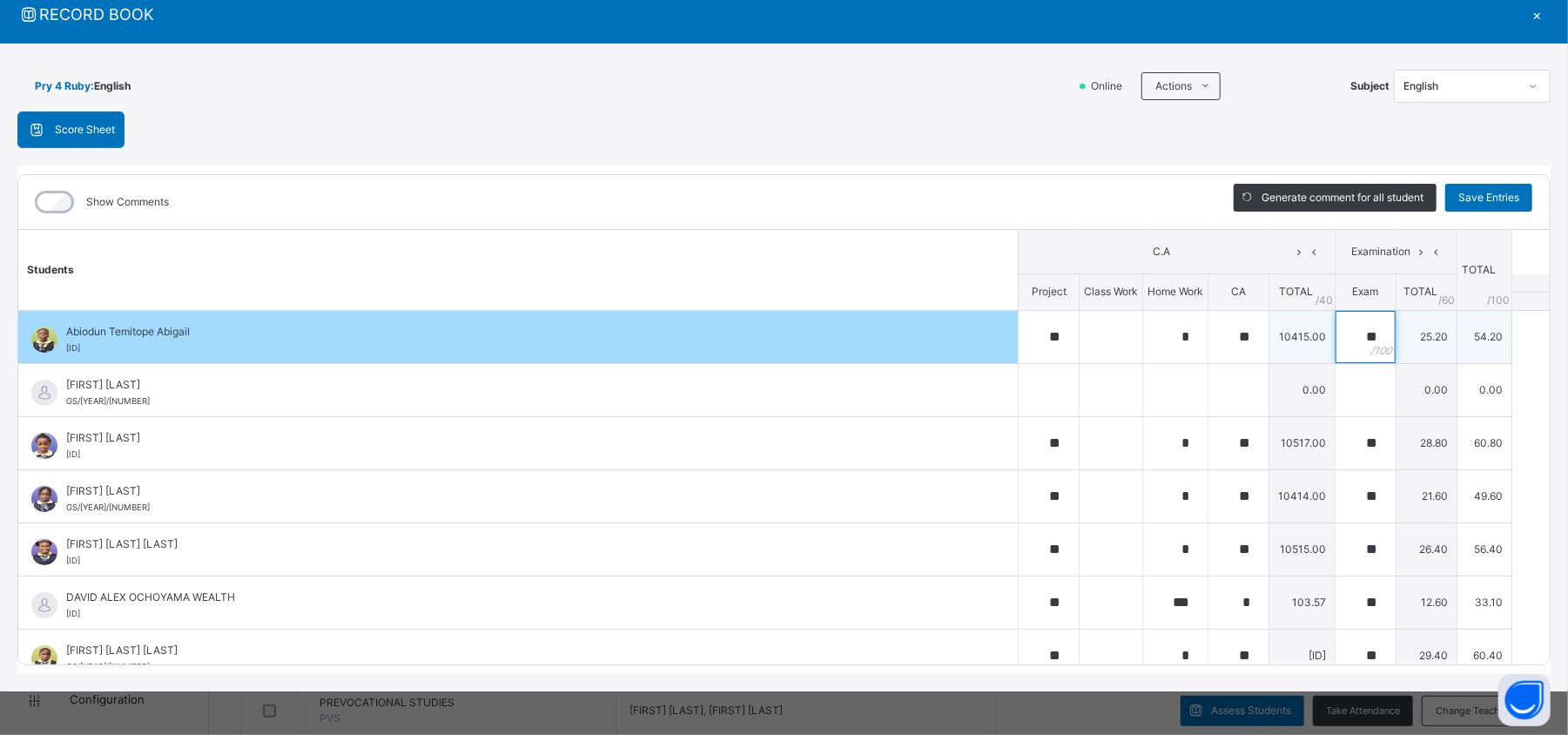 click on "**" at bounding box center [1365, 337] 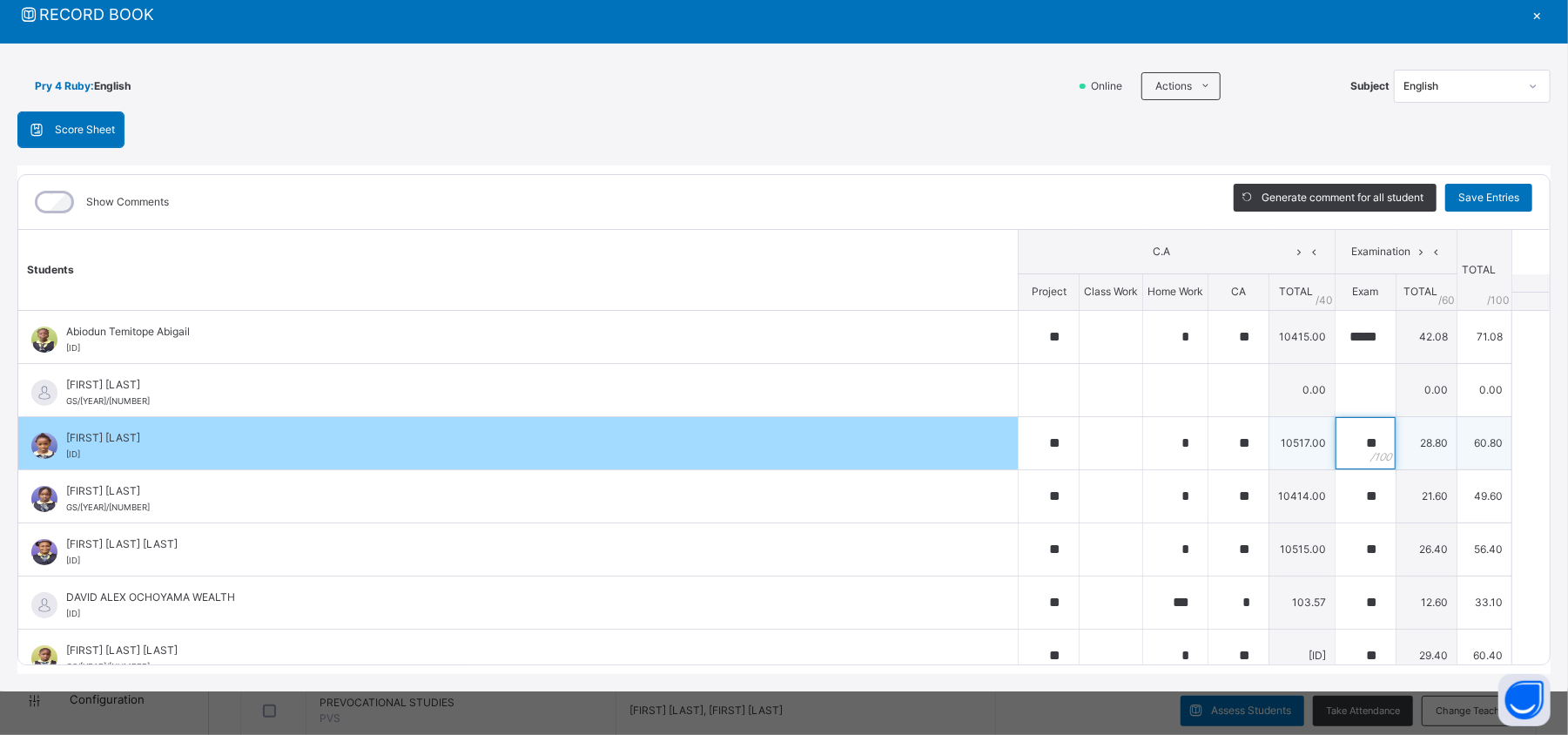 click on "**" at bounding box center (1365, 443) 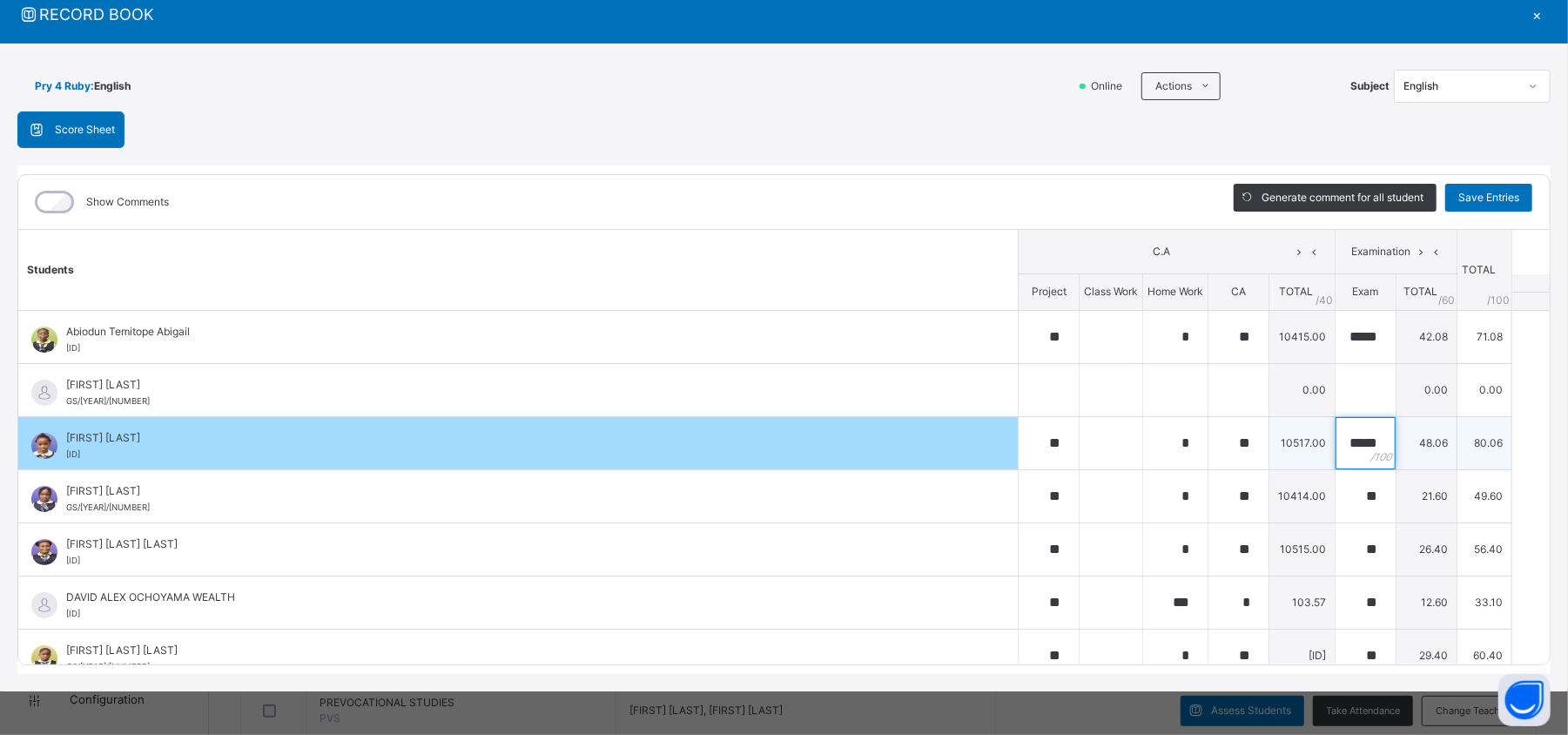 scroll, scrollTop: 0, scrollLeft: 1, axis: horizontal 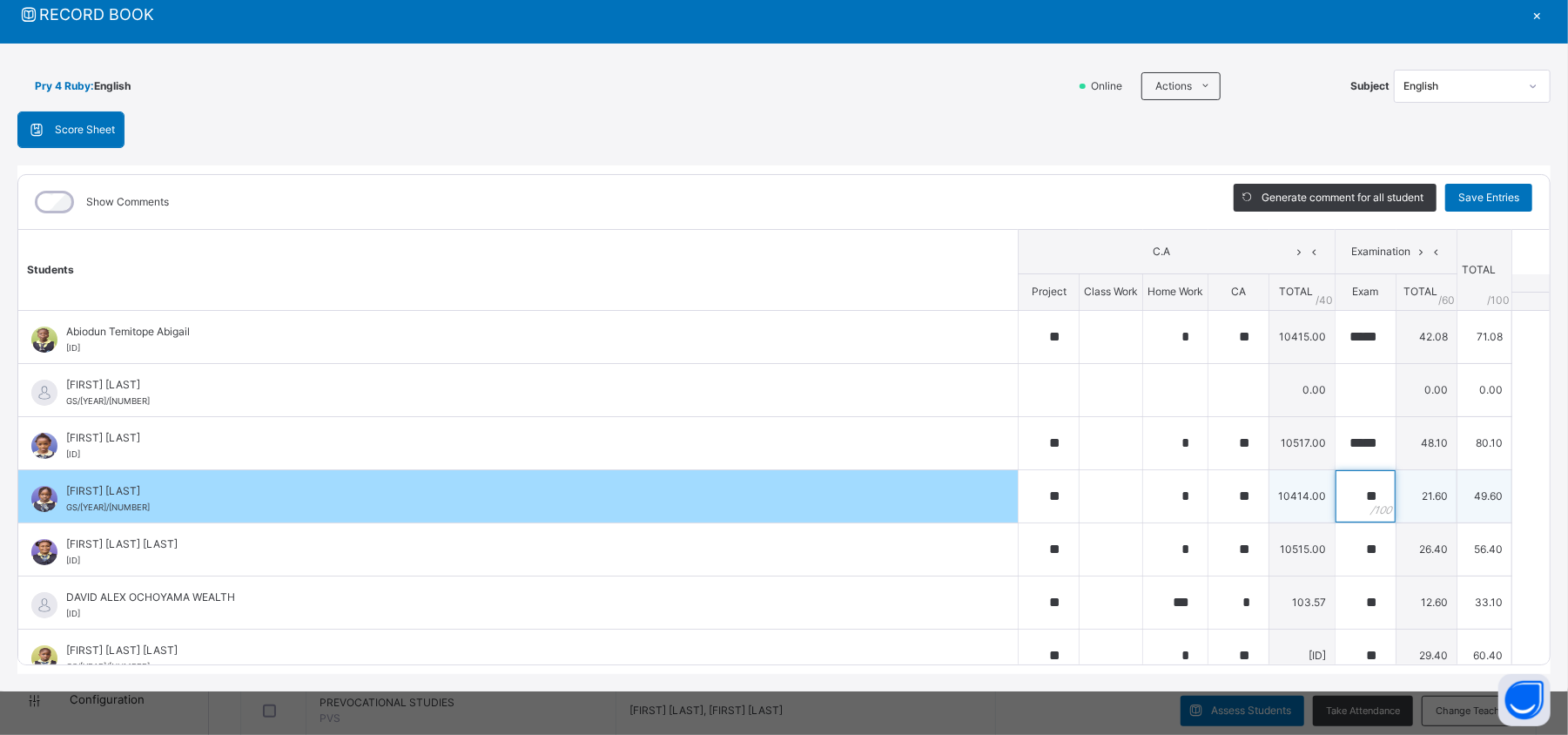 click on "**" at bounding box center [1365, 496] 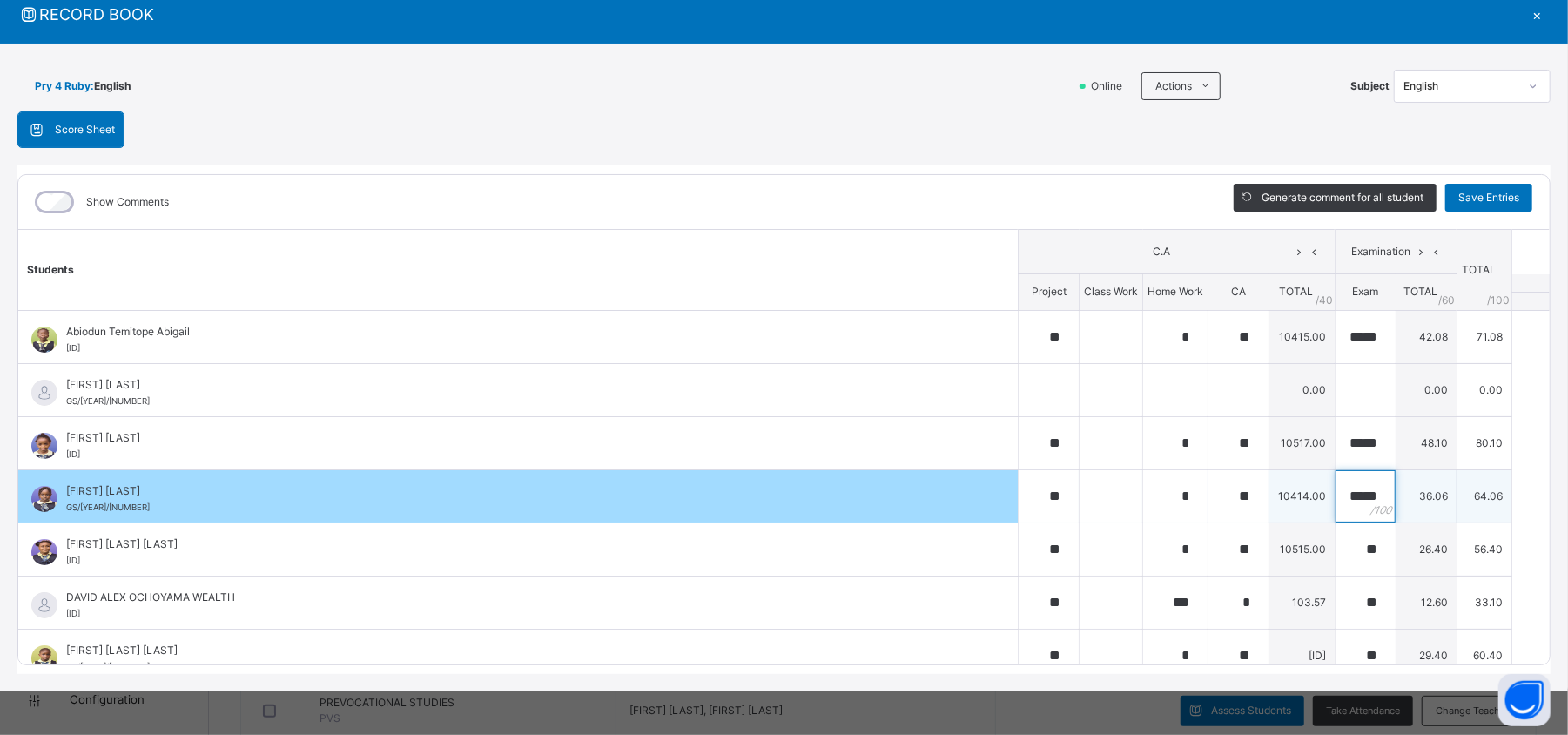 scroll, scrollTop: 0, scrollLeft: 1, axis: horizontal 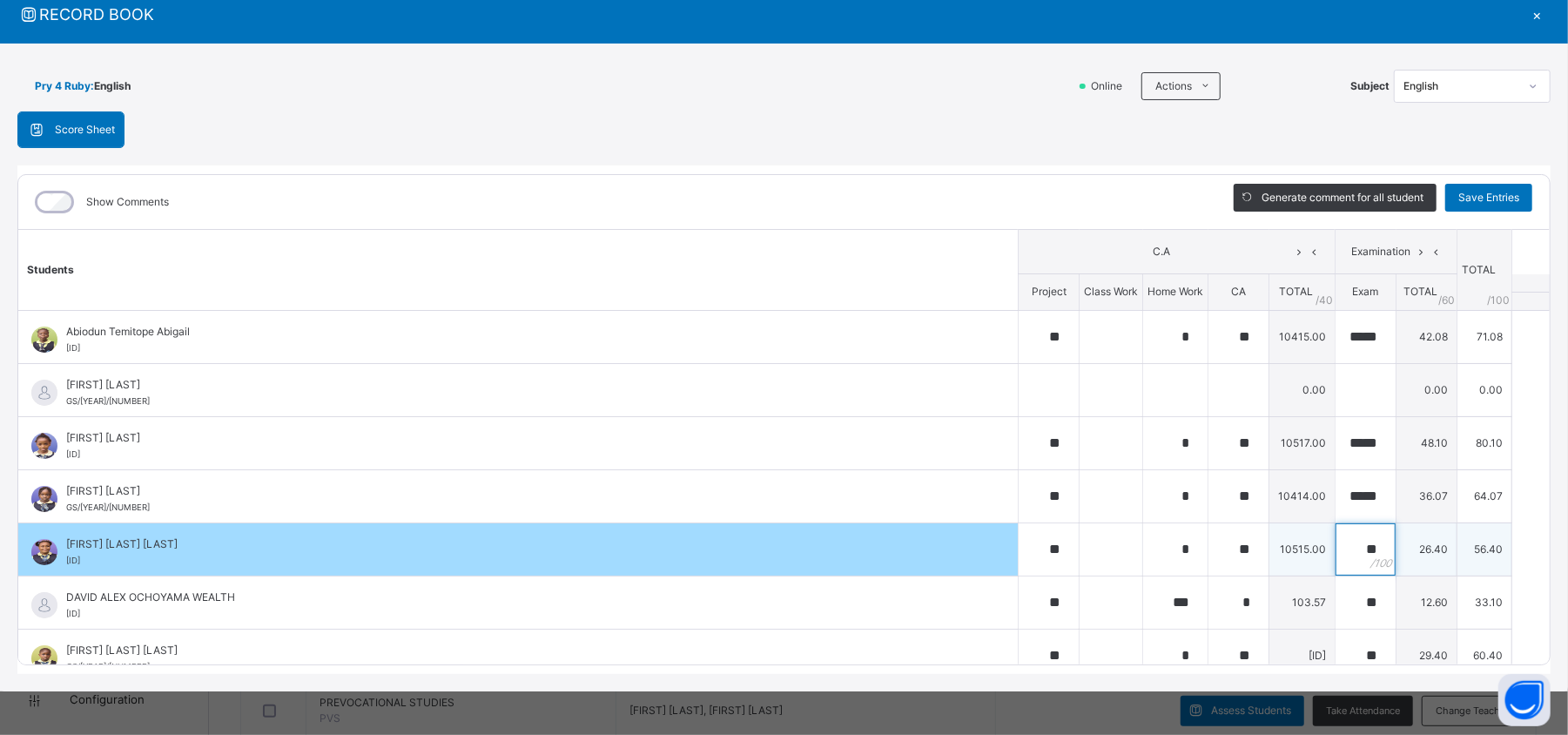 click on "**" at bounding box center (1365, 550) 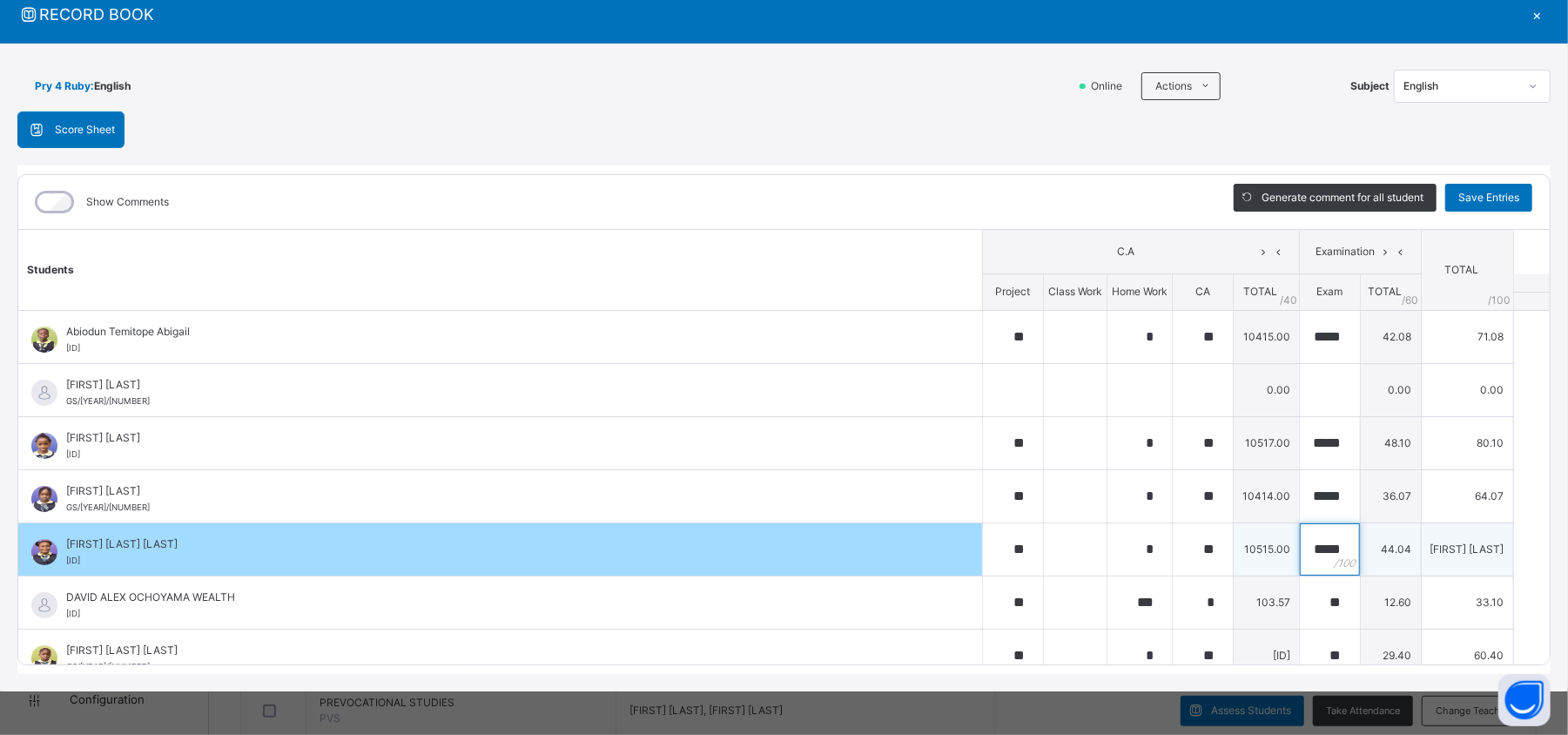 scroll, scrollTop: 0, scrollLeft: 3, axis: horizontal 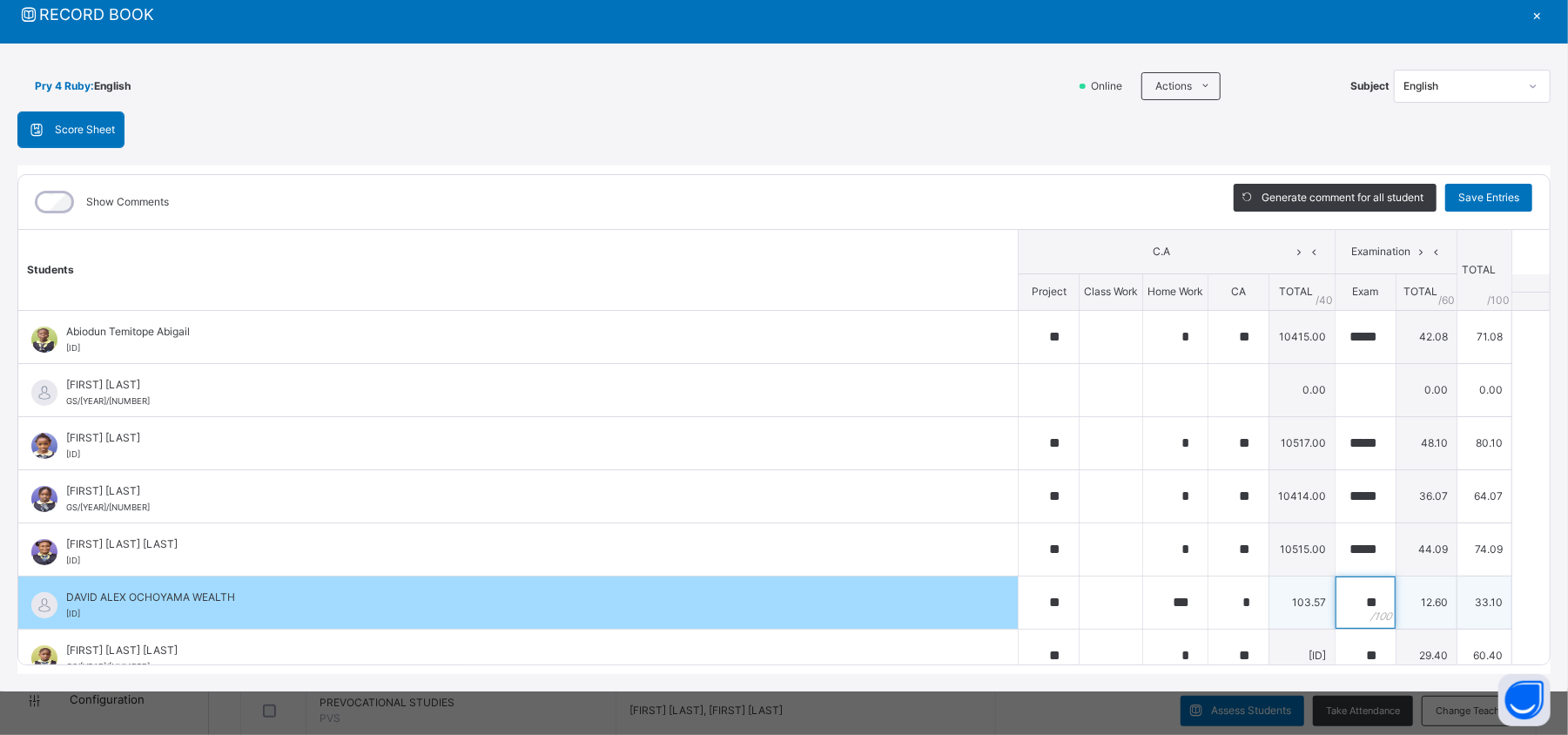 click on "**" at bounding box center [1365, 603] 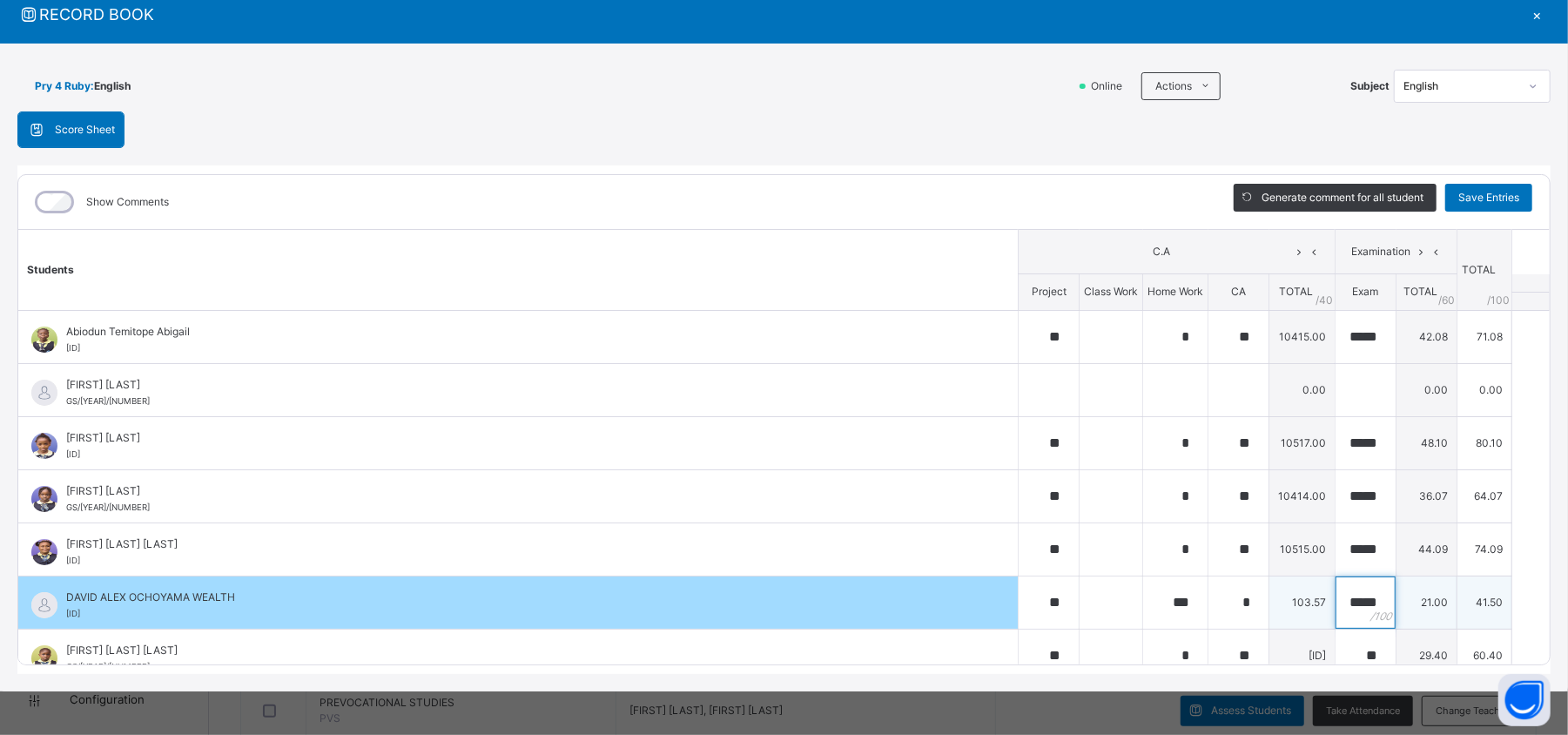 scroll, scrollTop: 0, scrollLeft: 3, axis: horizontal 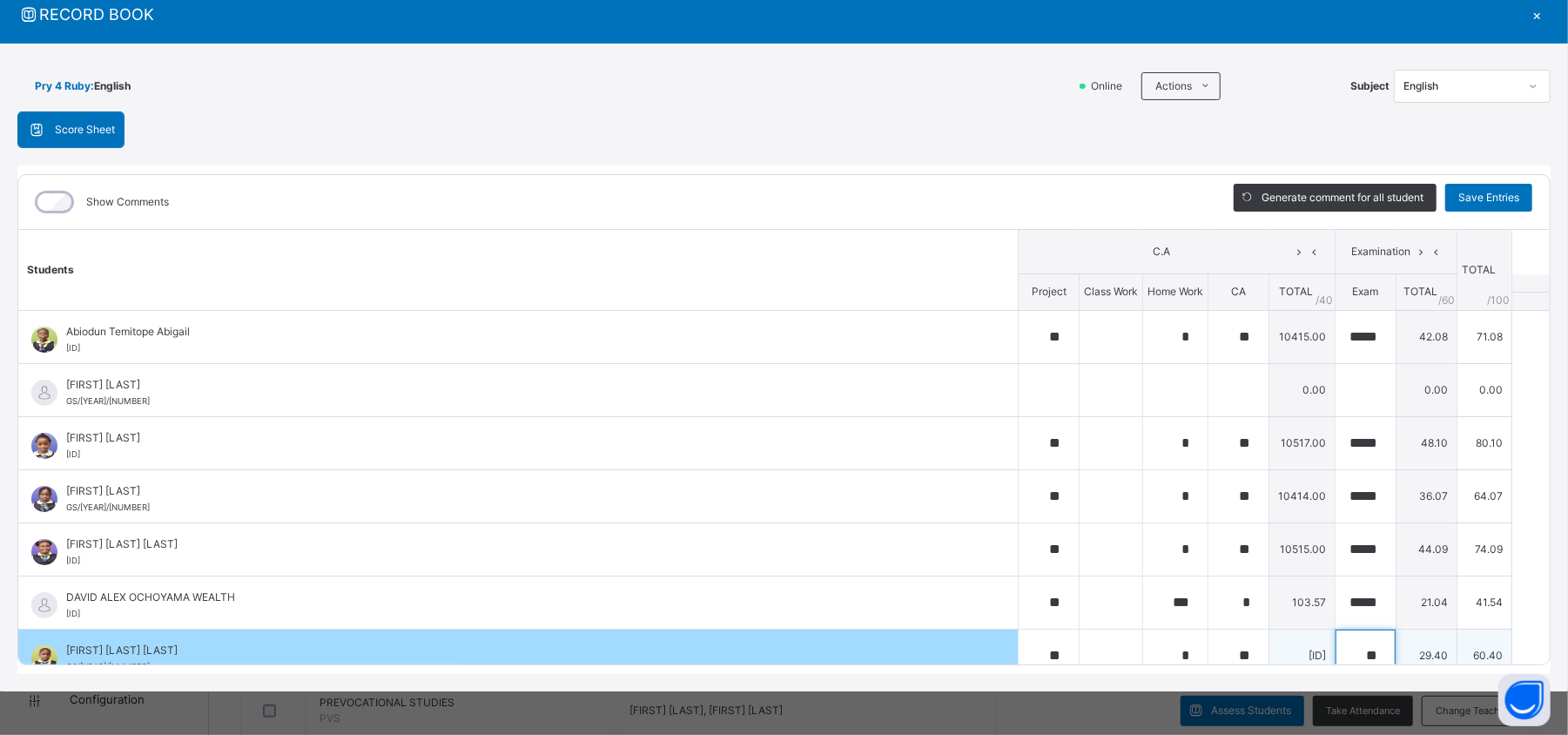 click on "**" at bounding box center (1365, 656) 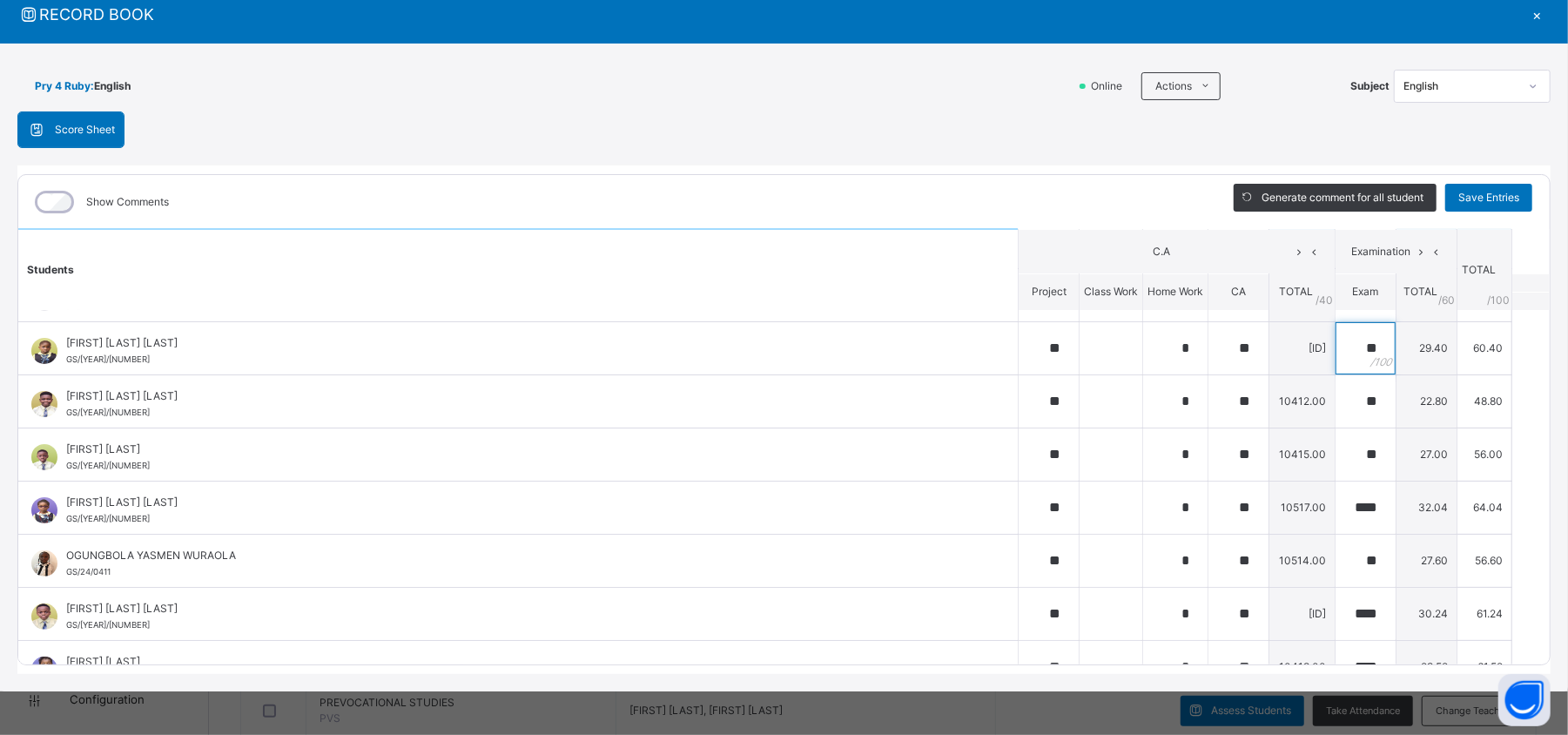 scroll, scrollTop: 308, scrollLeft: 0, axis: vertical 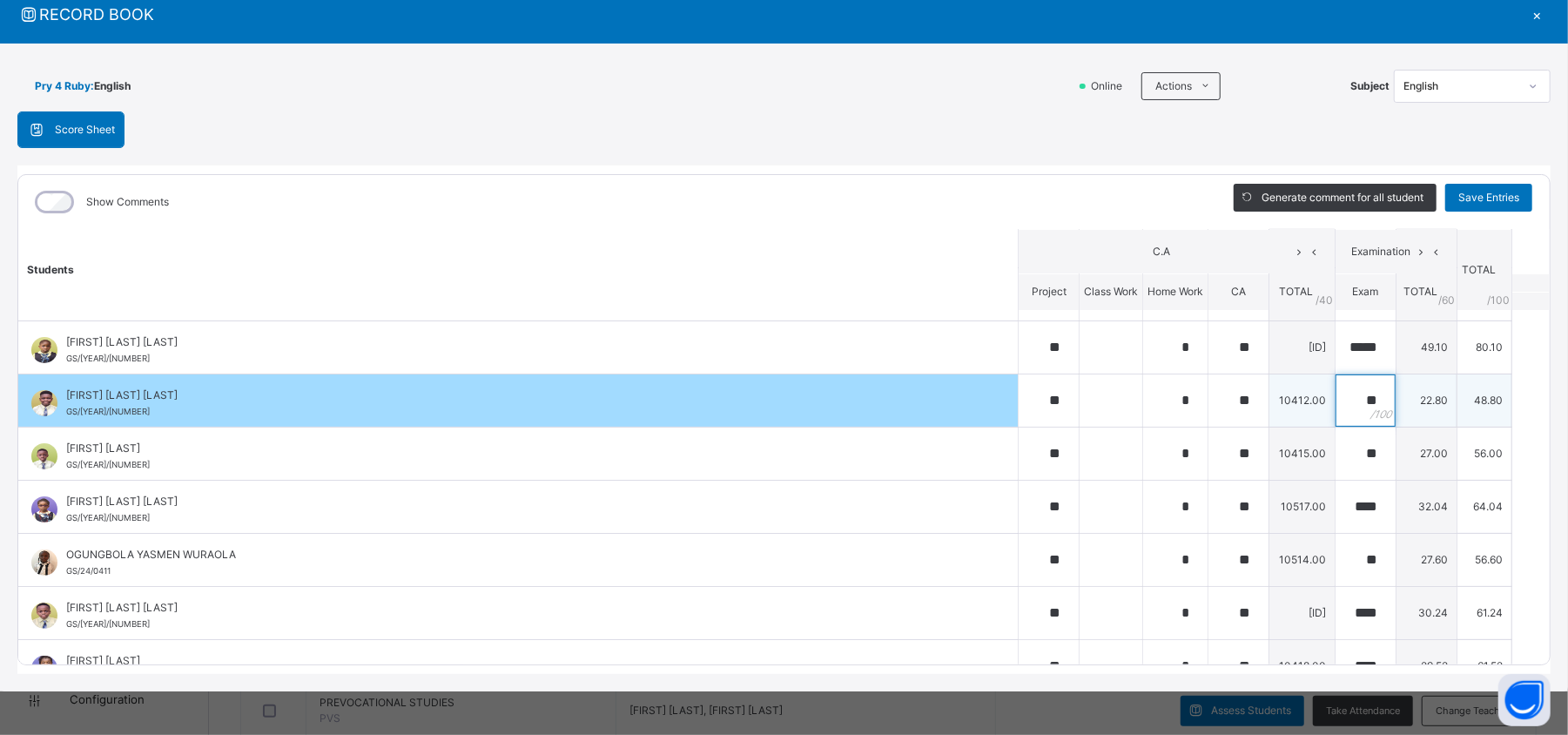 click on "**" at bounding box center (1365, 401) 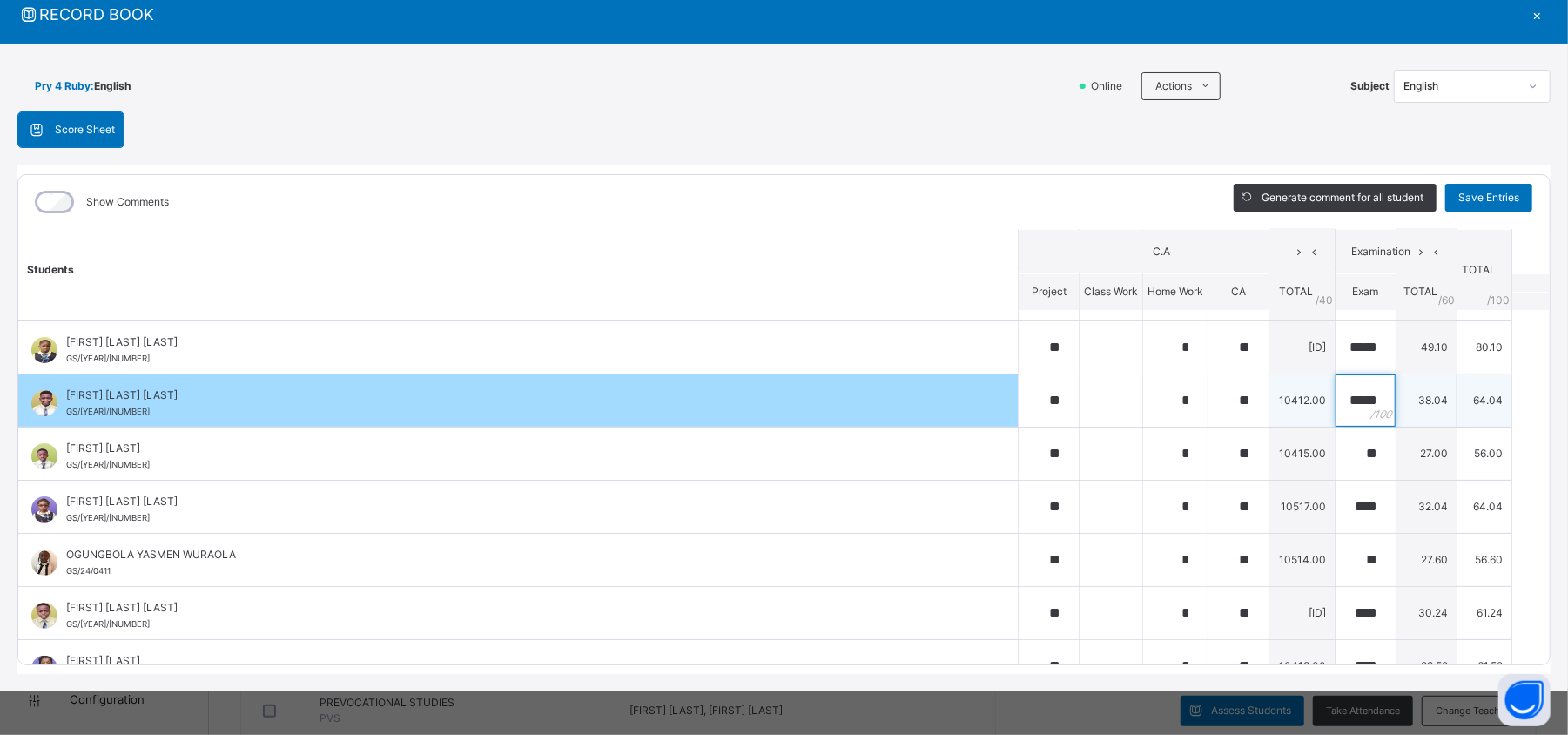 scroll, scrollTop: 0, scrollLeft: 4, axis: horizontal 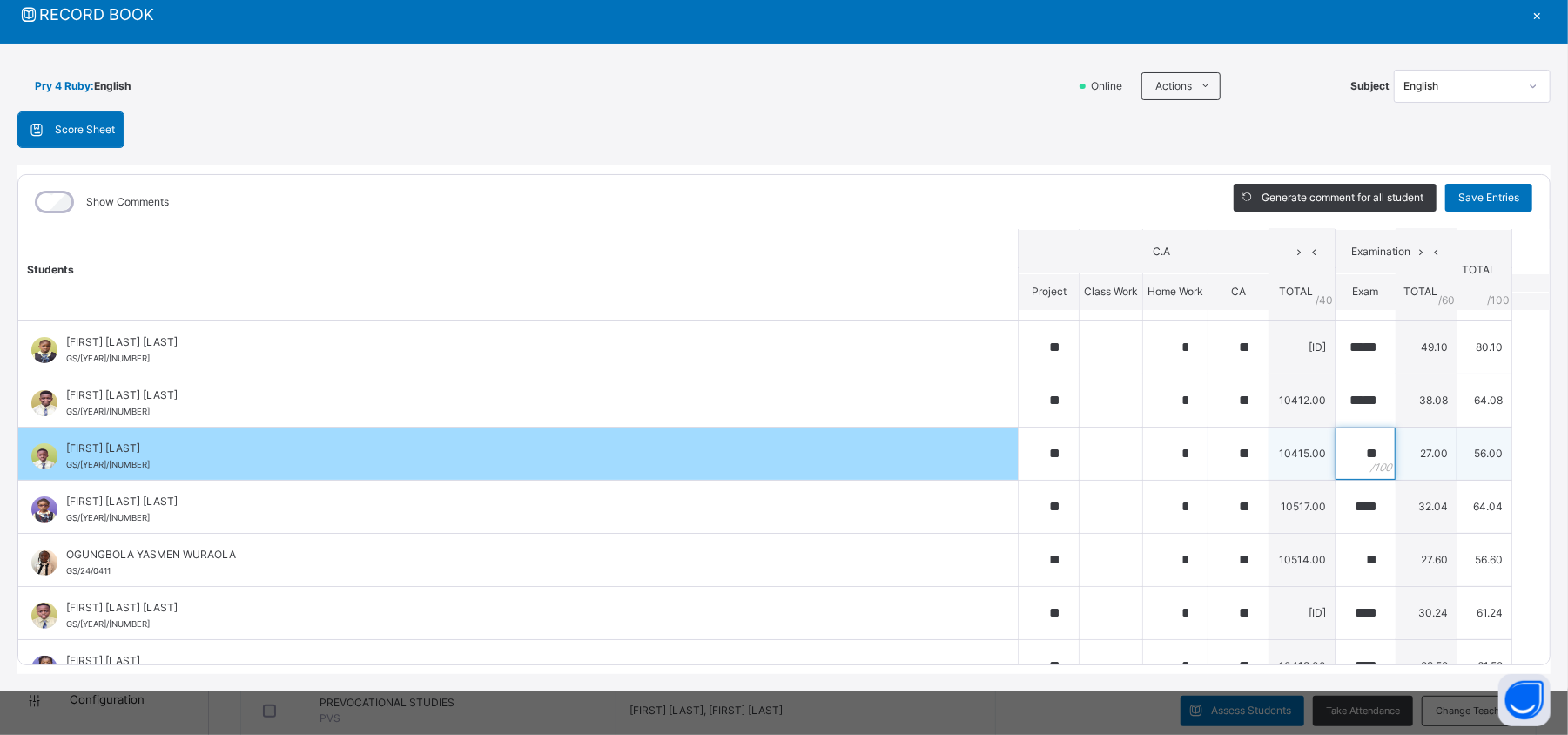 click on "**" at bounding box center (1365, 454) 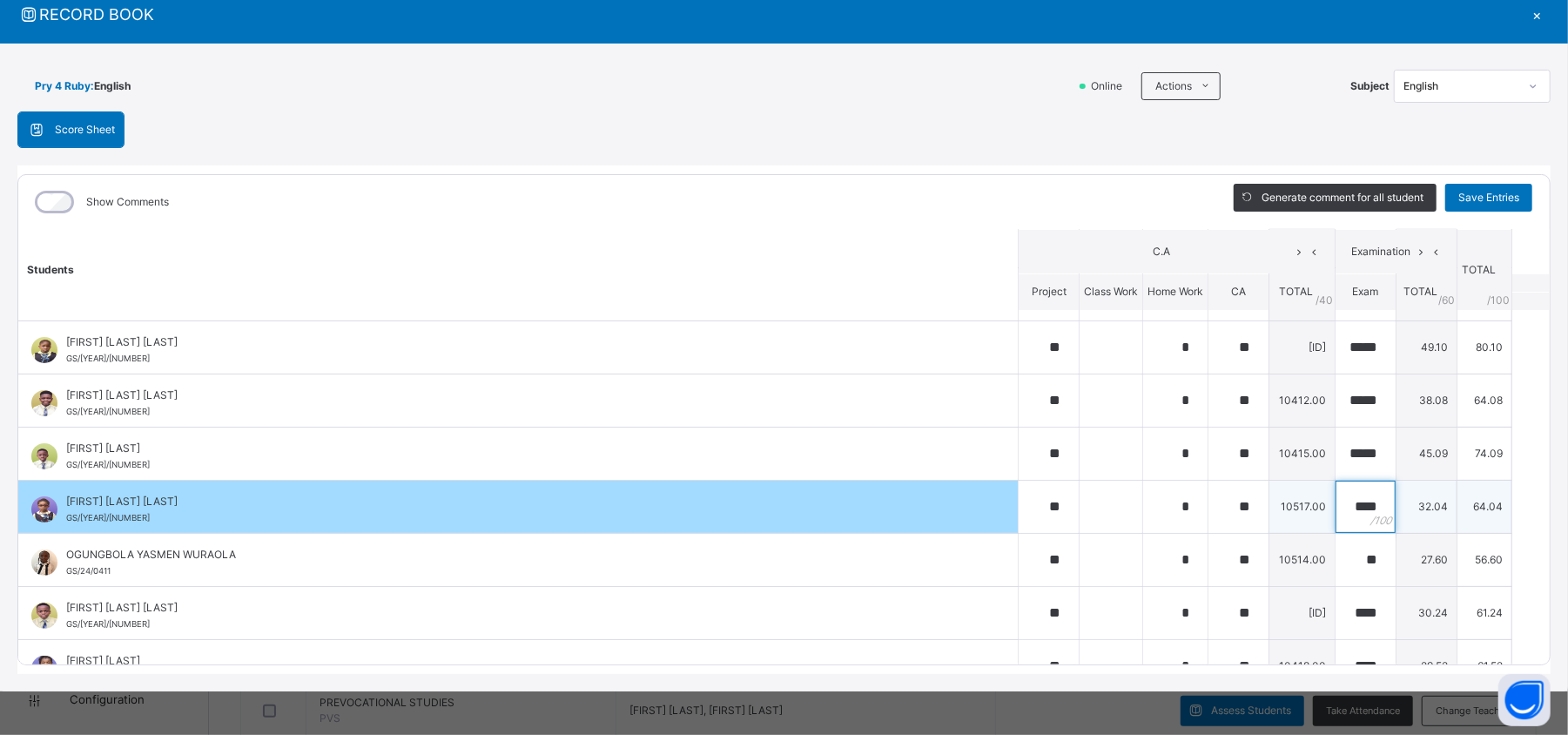 click on "****" at bounding box center (1365, 507) 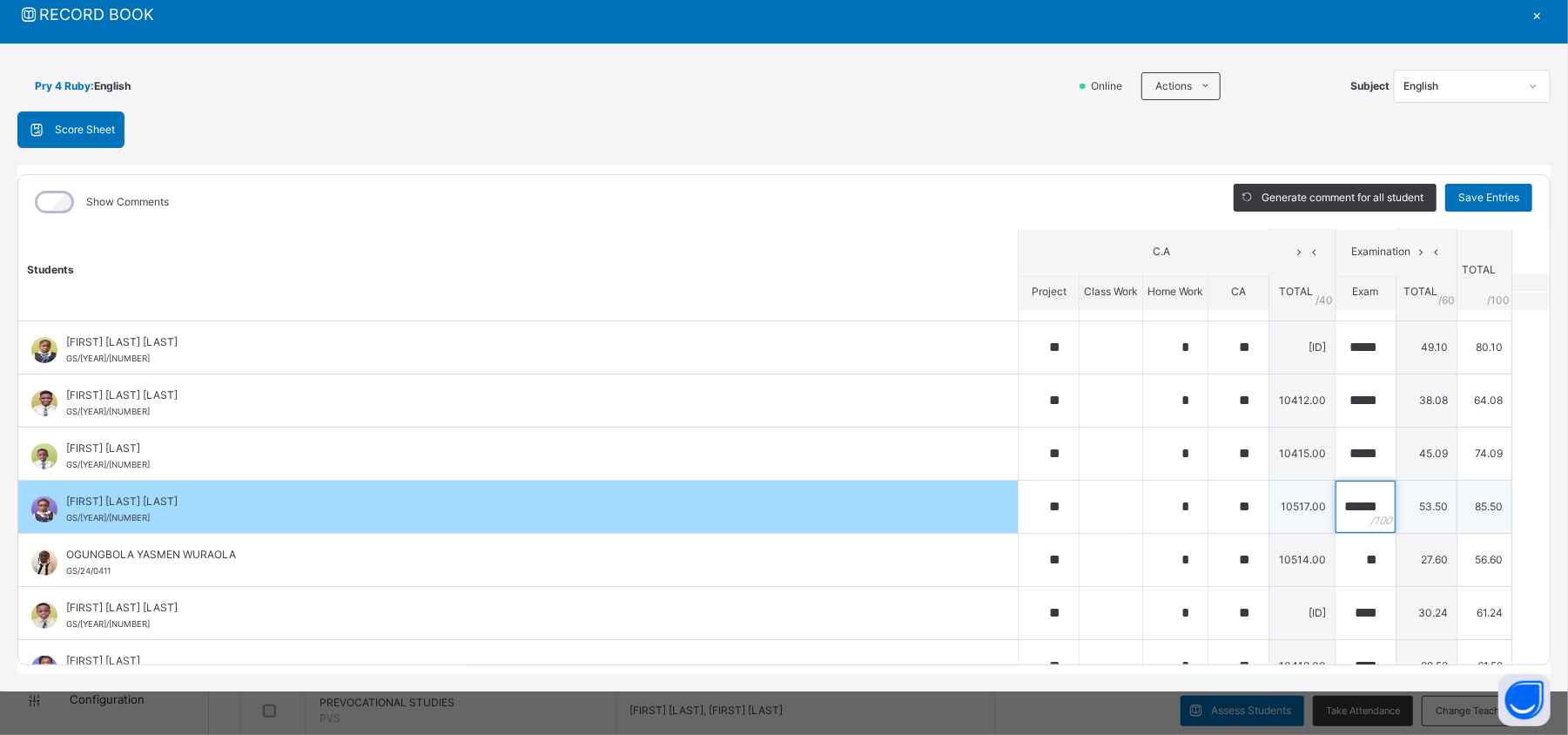 scroll, scrollTop: 0, scrollLeft: 9, axis: horizontal 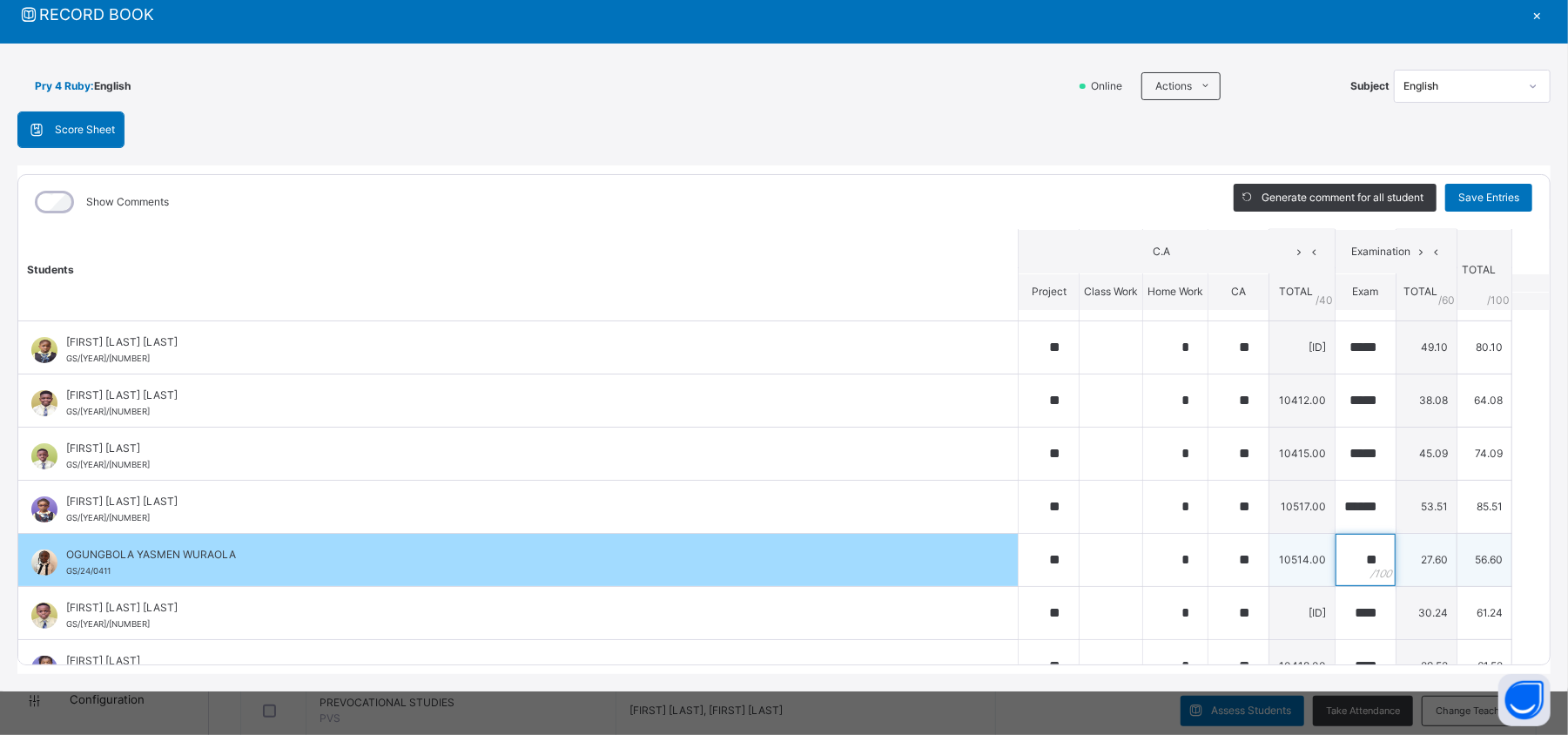 click on "**" at bounding box center (1365, 560) 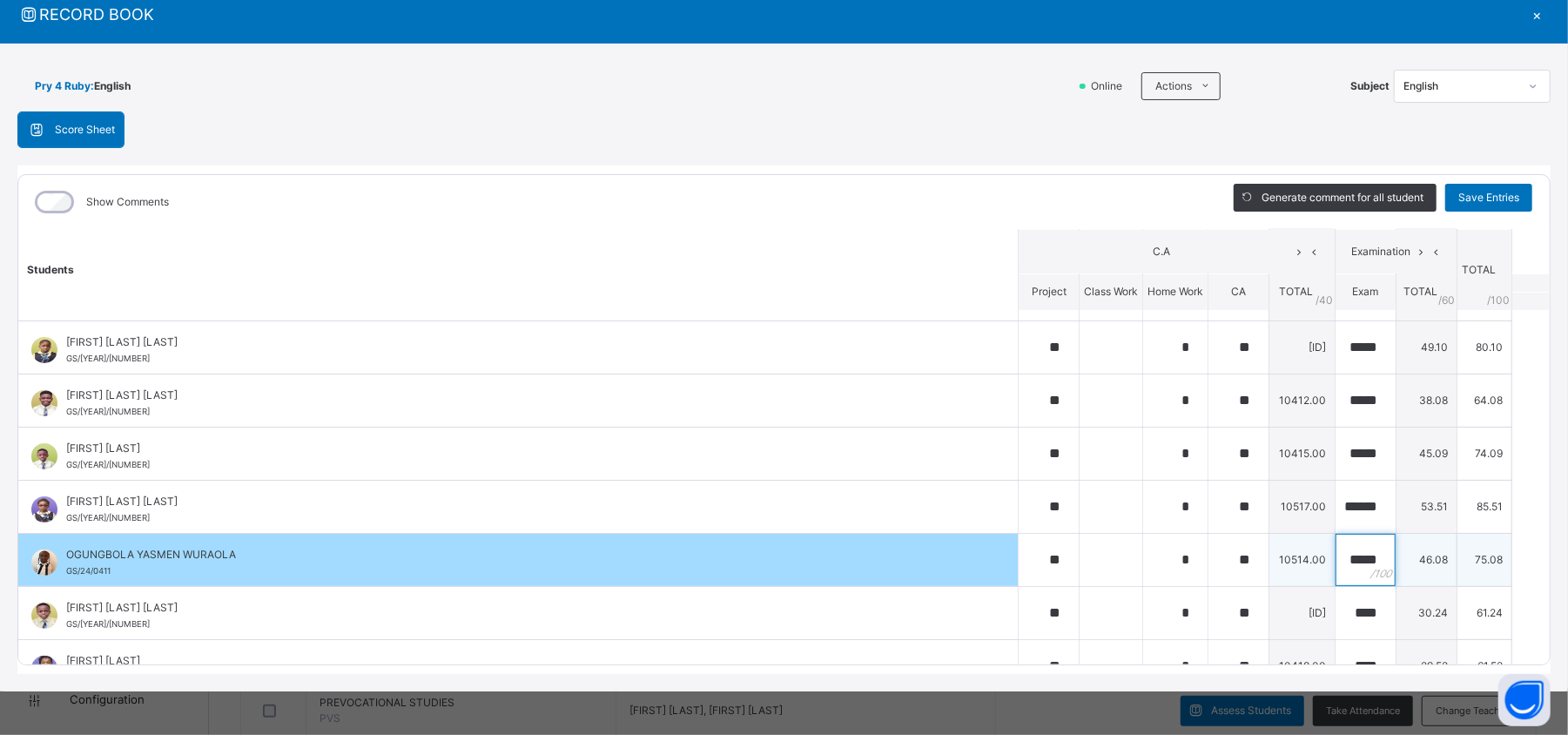 scroll, scrollTop: 0, scrollLeft: 2, axis: horizontal 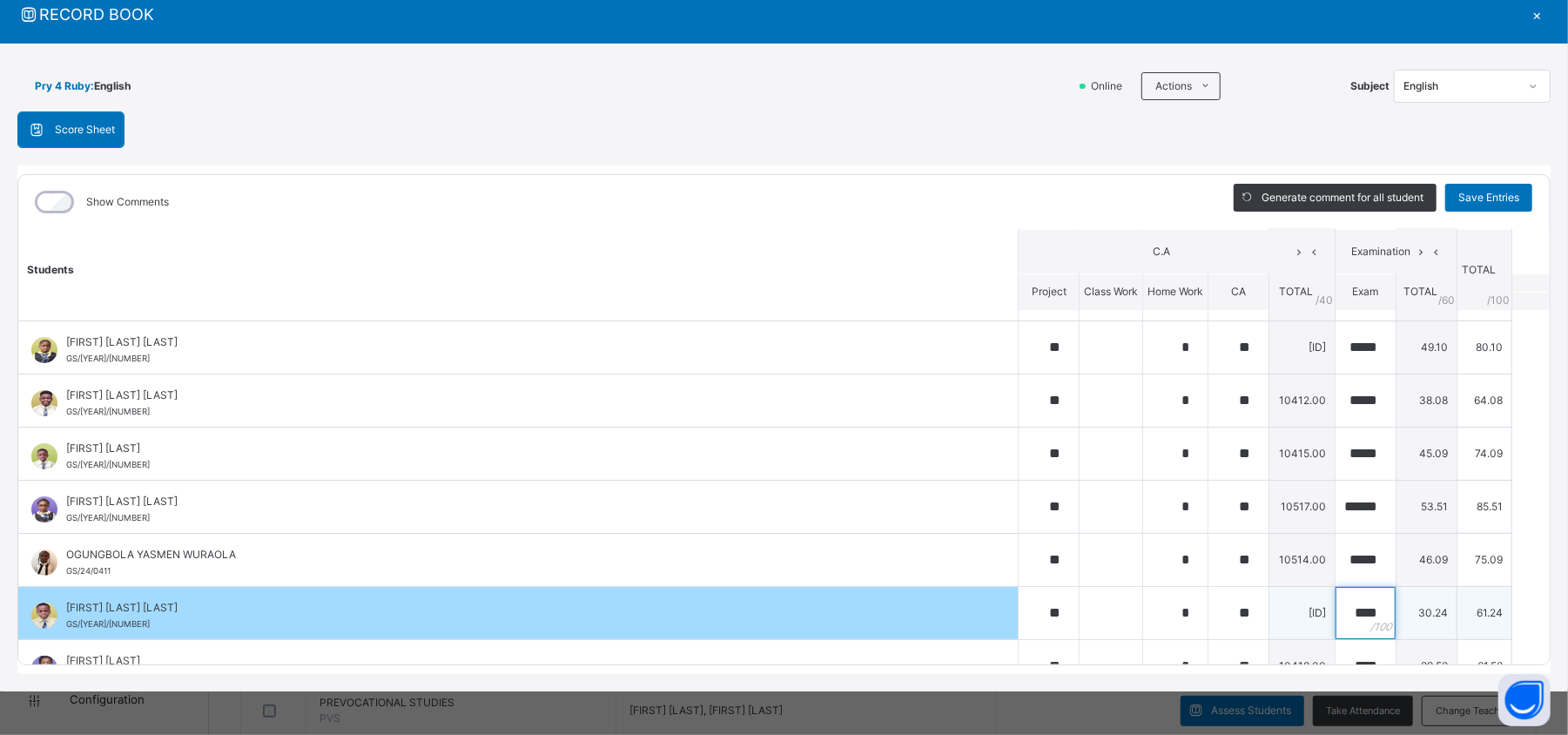 click on "****" at bounding box center (1365, 613) 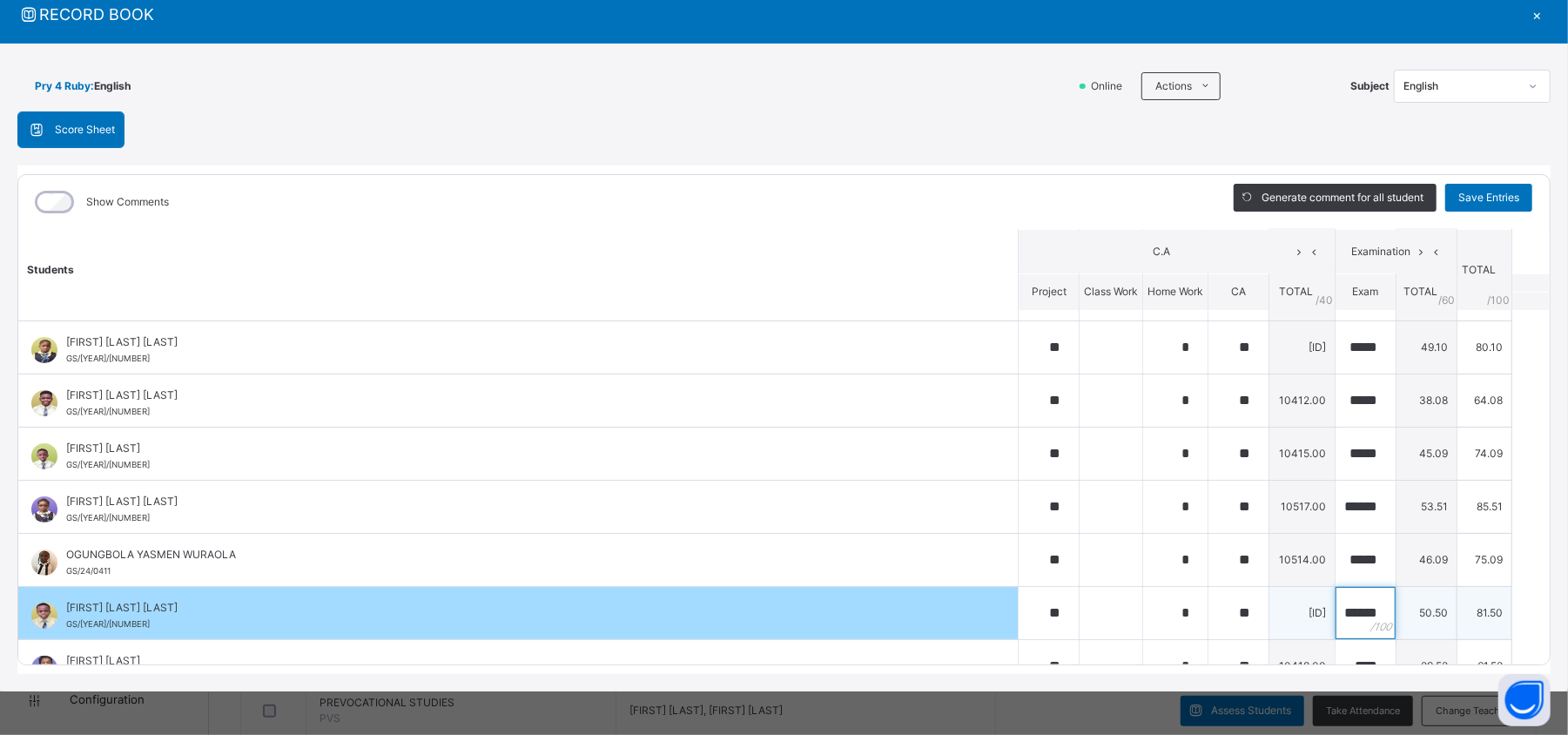 scroll, scrollTop: 0, scrollLeft: 9, axis: horizontal 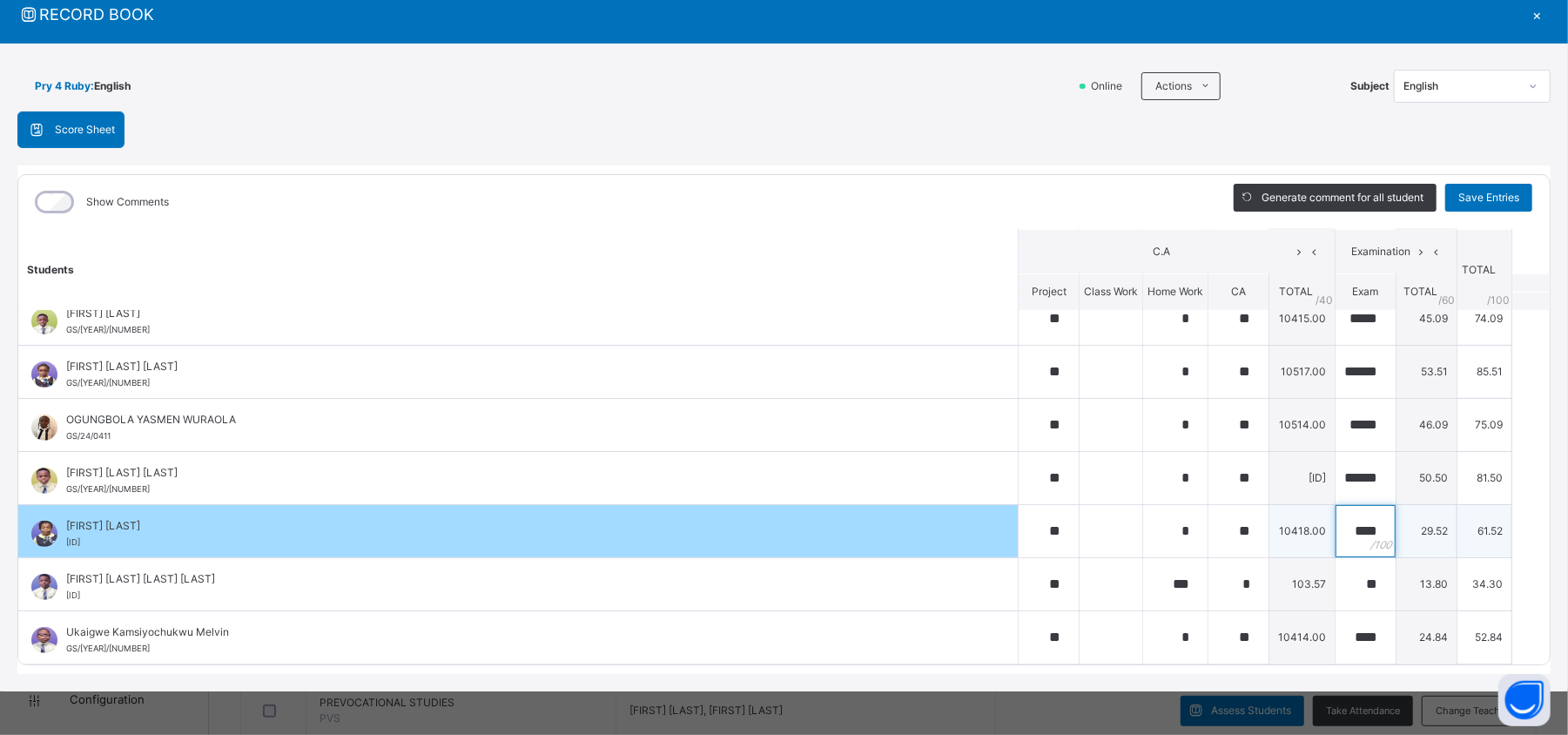 click on "****" at bounding box center [1365, 531] 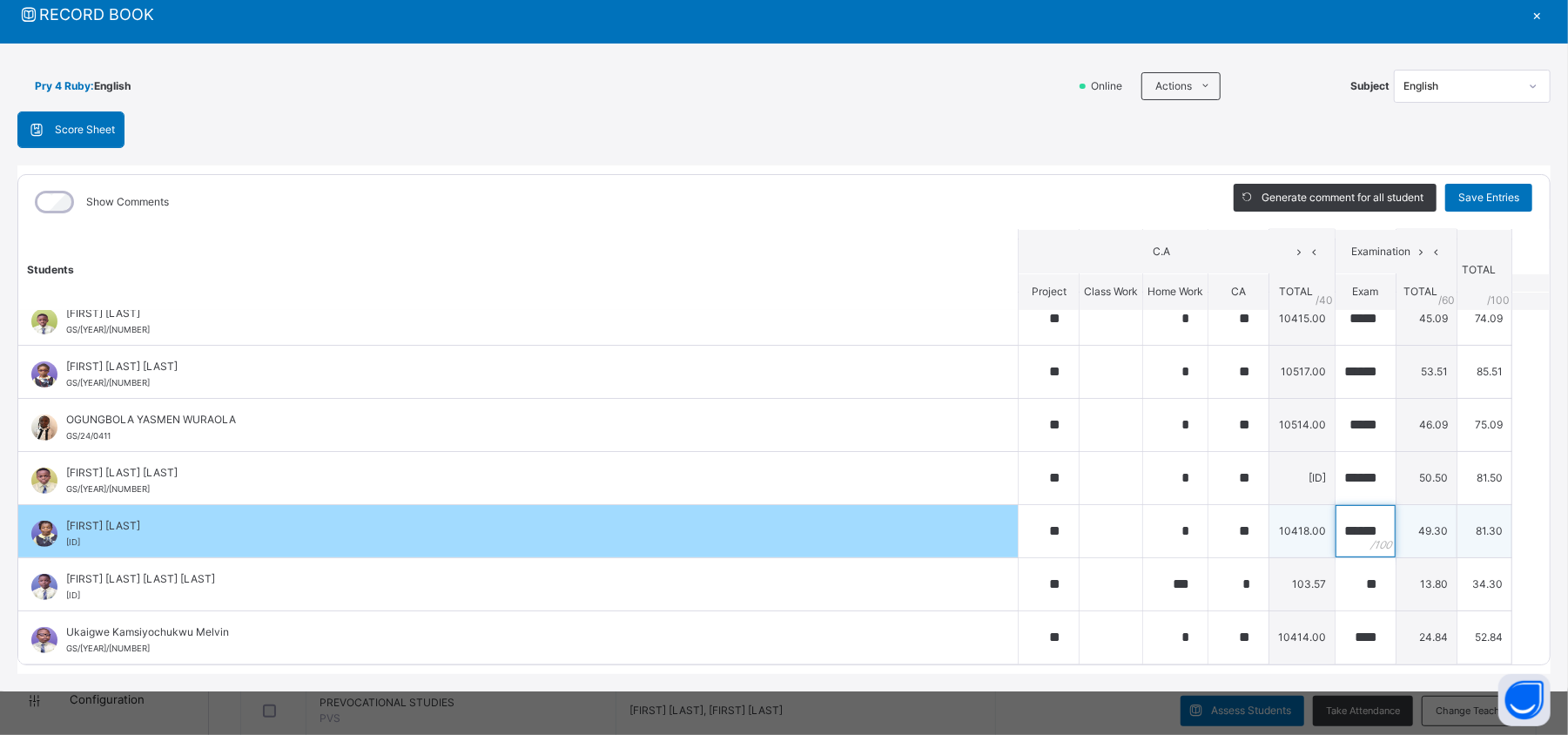 scroll, scrollTop: 0, scrollLeft: 10, axis: horizontal 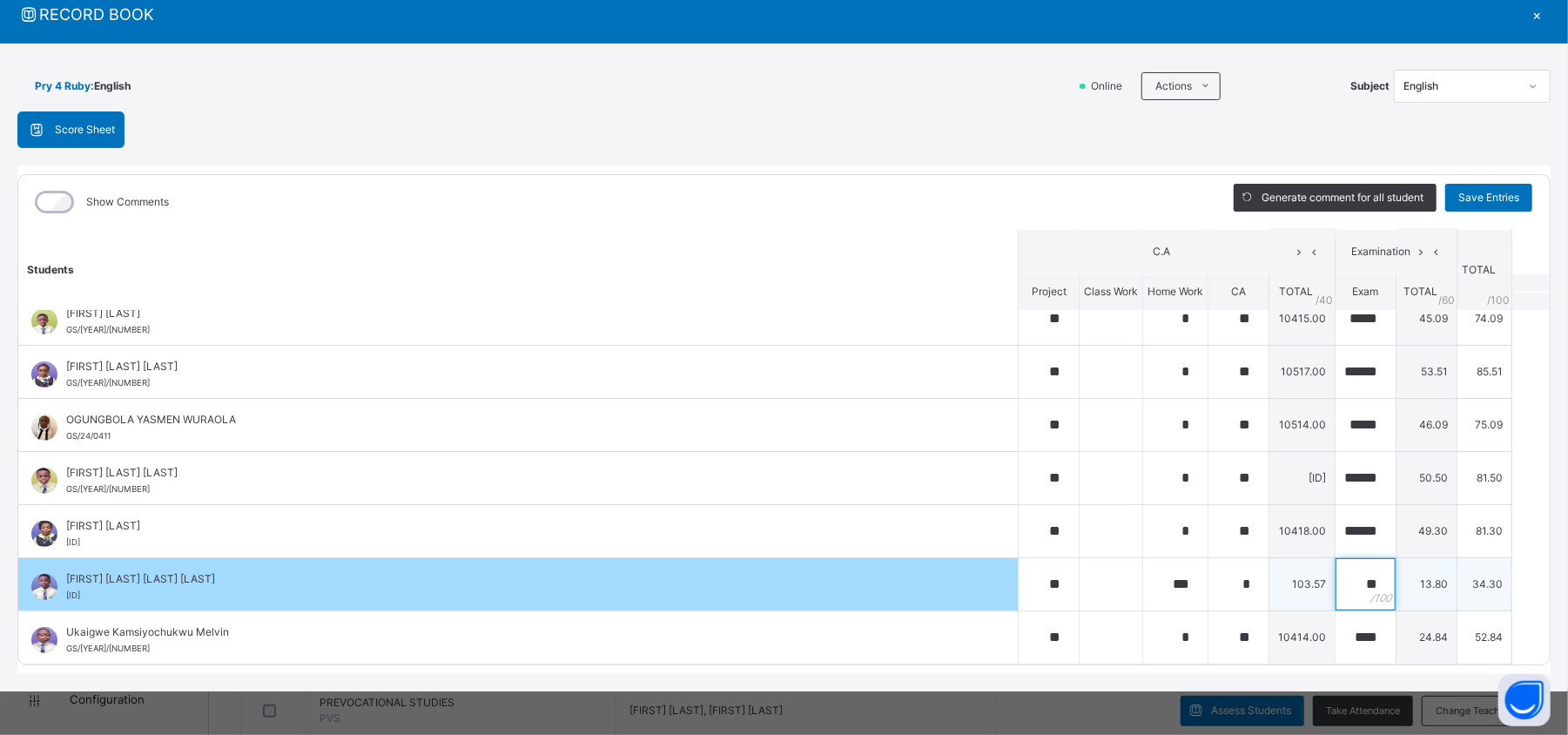 click on "**" at bounding box center (1365, 584) 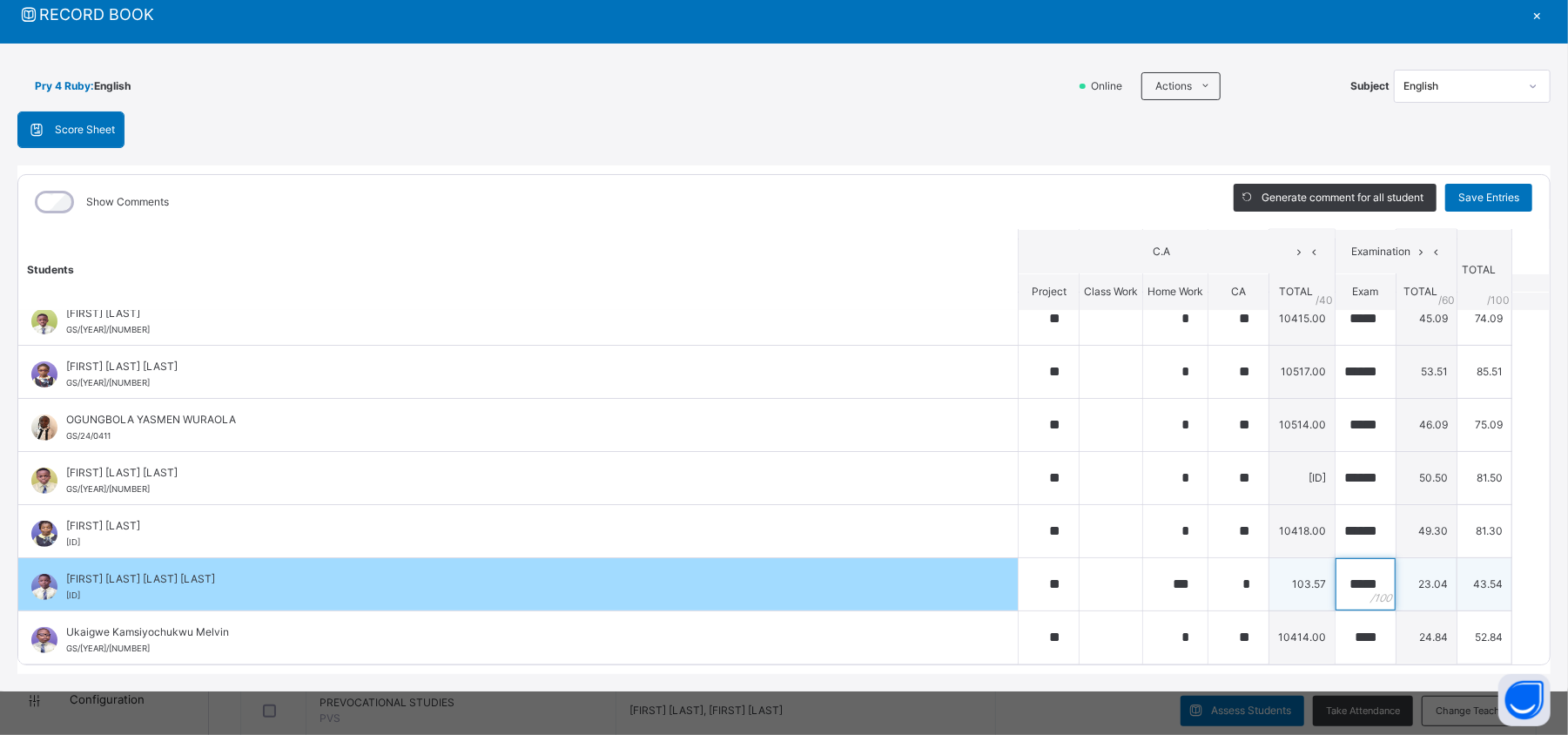 scroll, scrollTop: 0, scrollLeft: 2, axis: horizontal 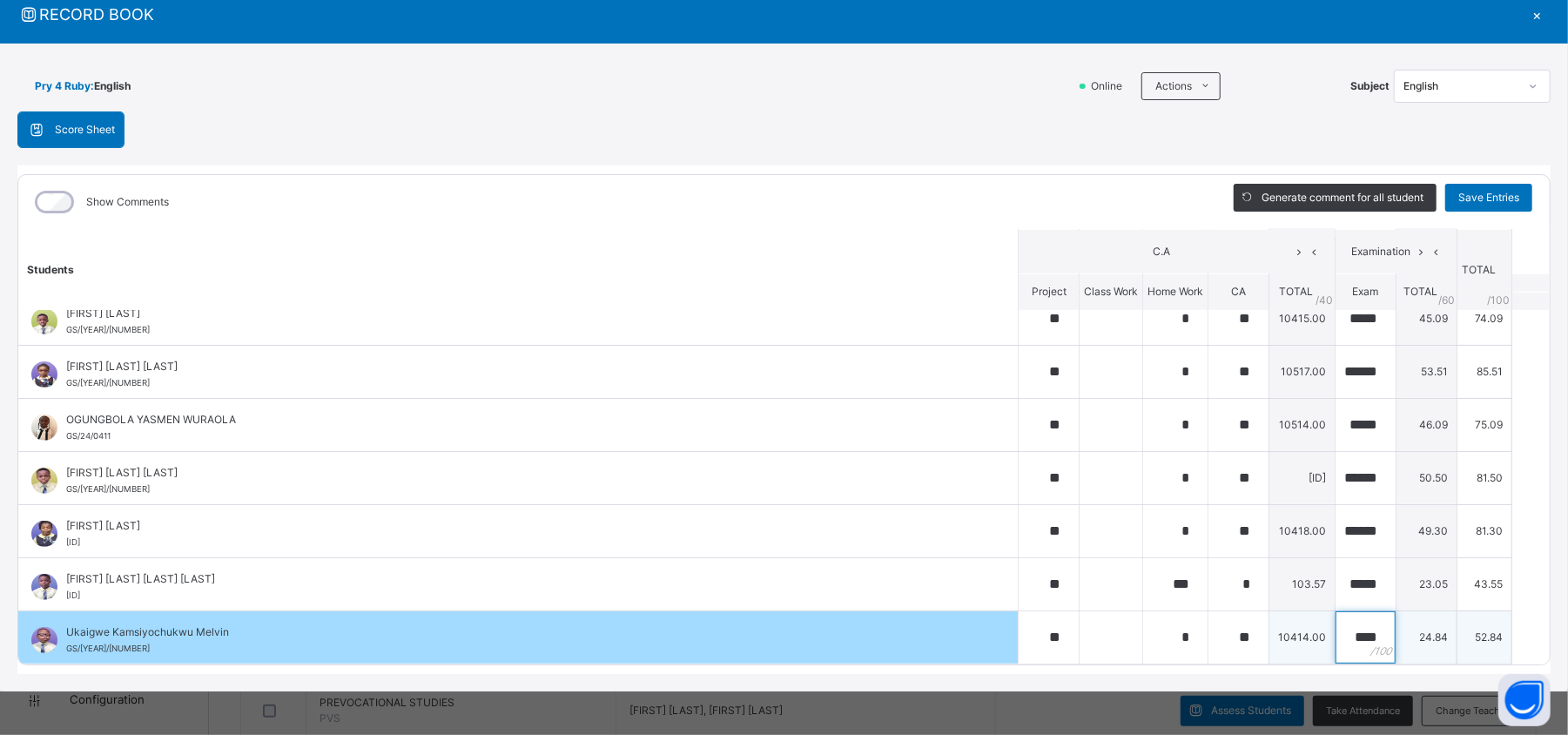 click on "****" at bounding box center [1365, 637] 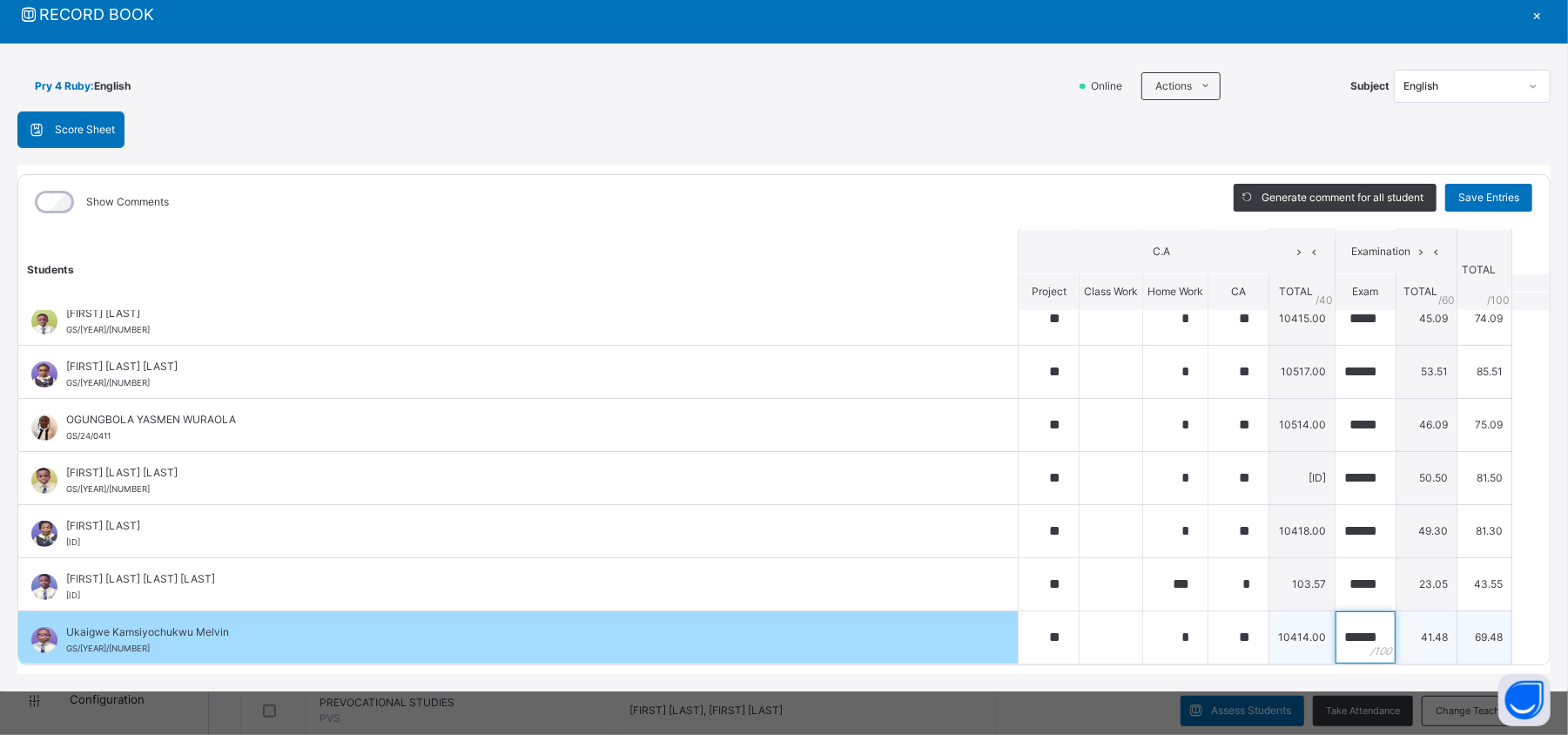 scroll, scrollTop: 0, scrollLeft: 10, axis: horizontal 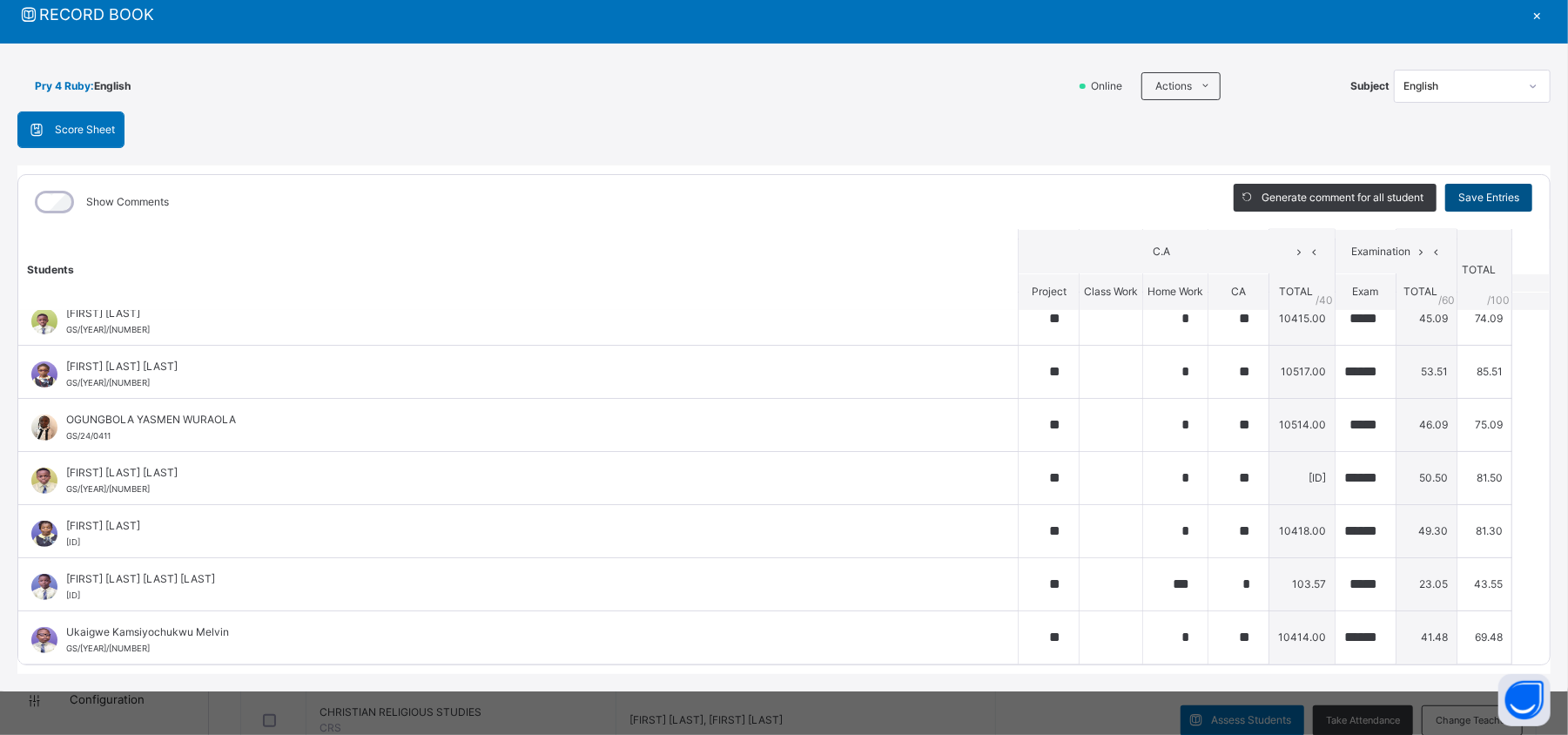 click on "Save Entries" at bounding box center (1489, 198) 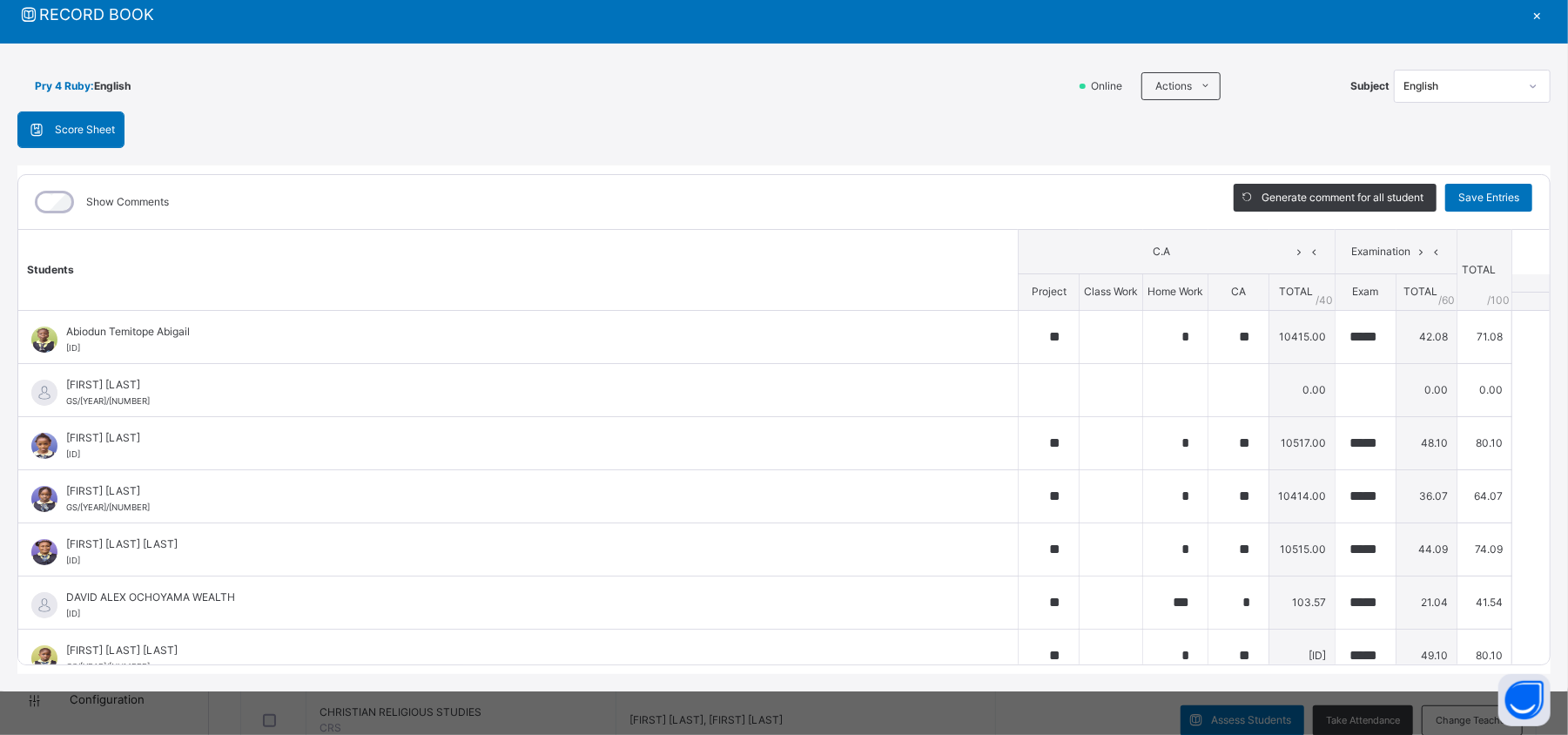 click on "×" at bounding box center [1538, 14] 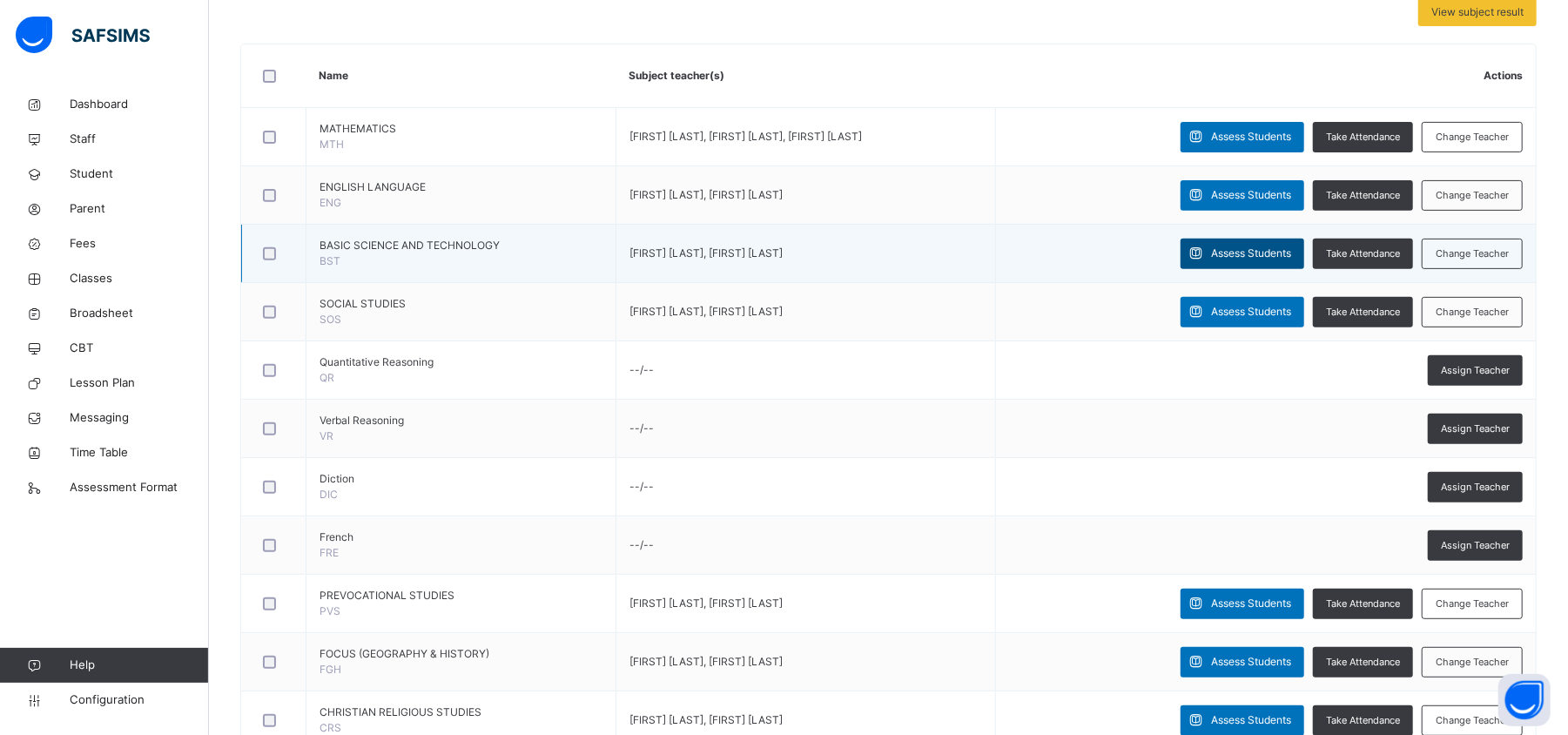 click on "Assess Students" at bounding box center [1251, 253] 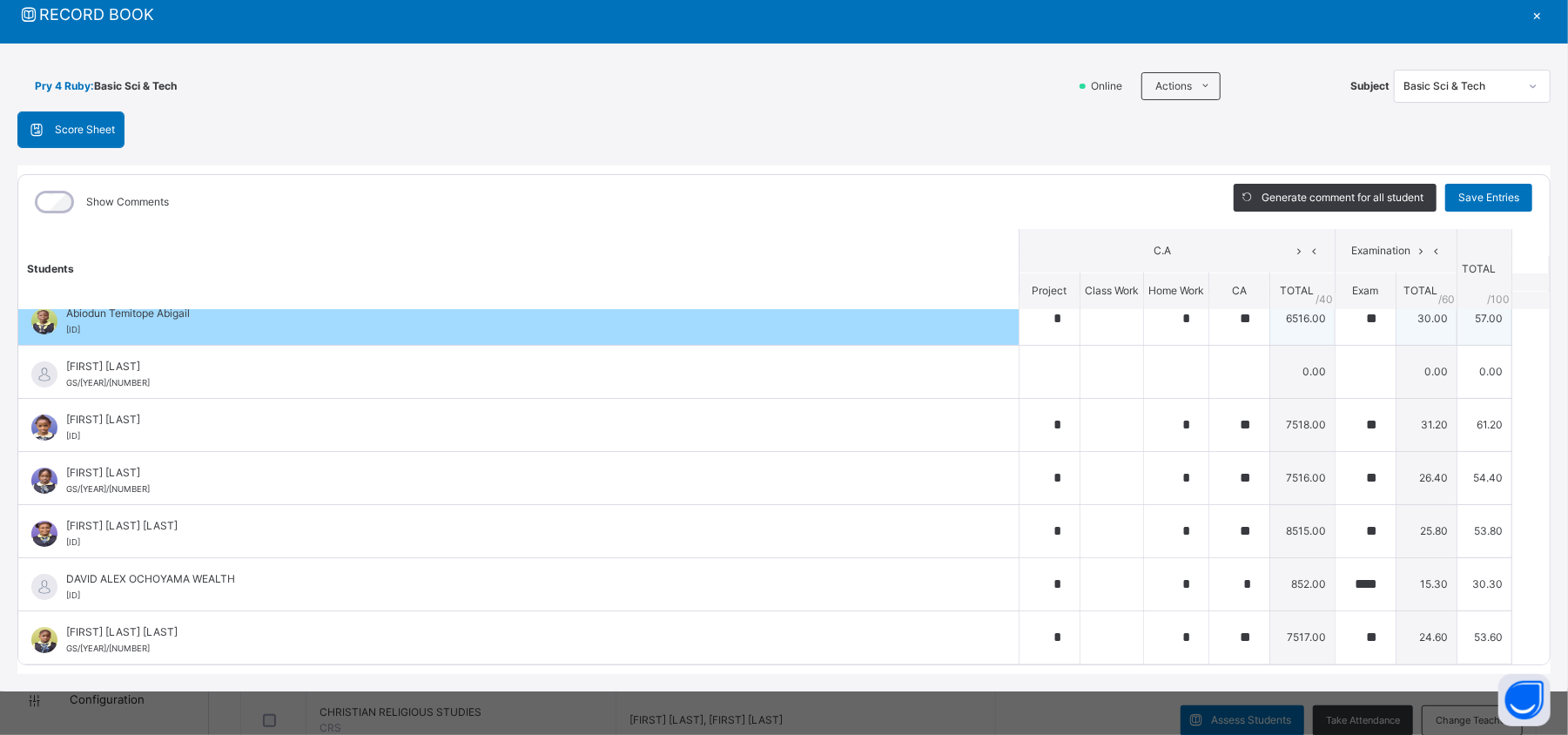 scroll, scrollTop: 0, scrollLeft: 0, axis: both 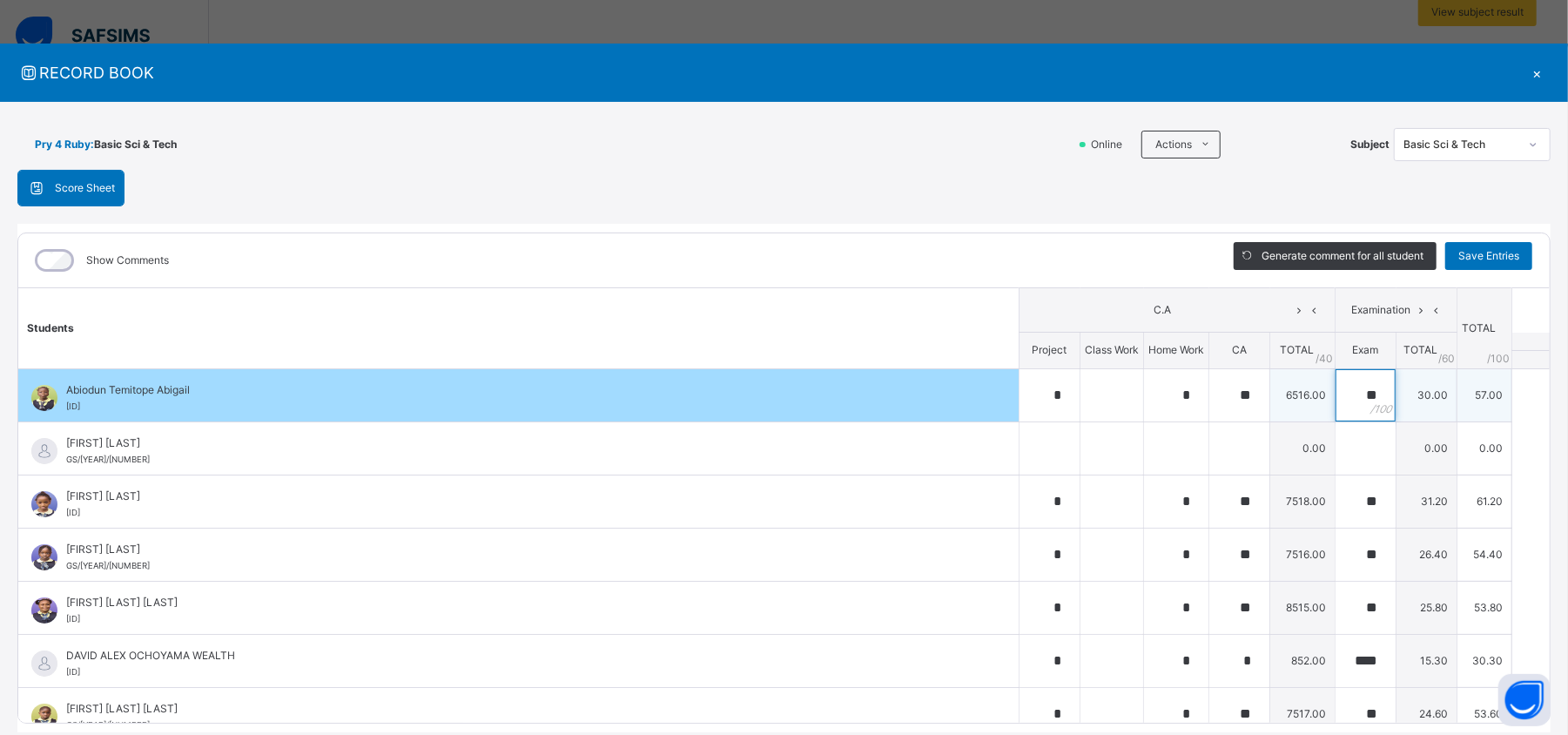 click on "**" at bounding box center [1365, 395] 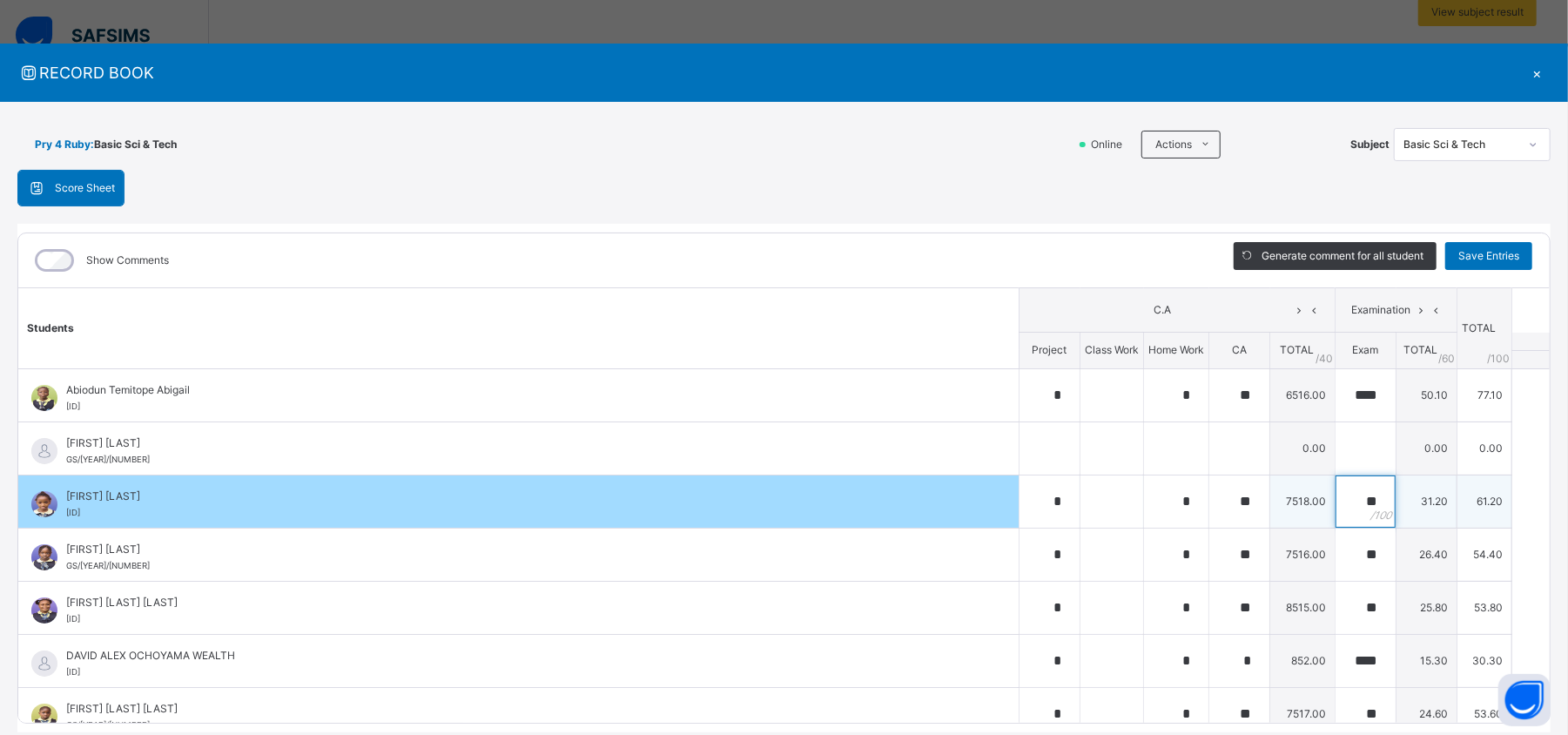 click on "**" at bounding box center (1365, 502) 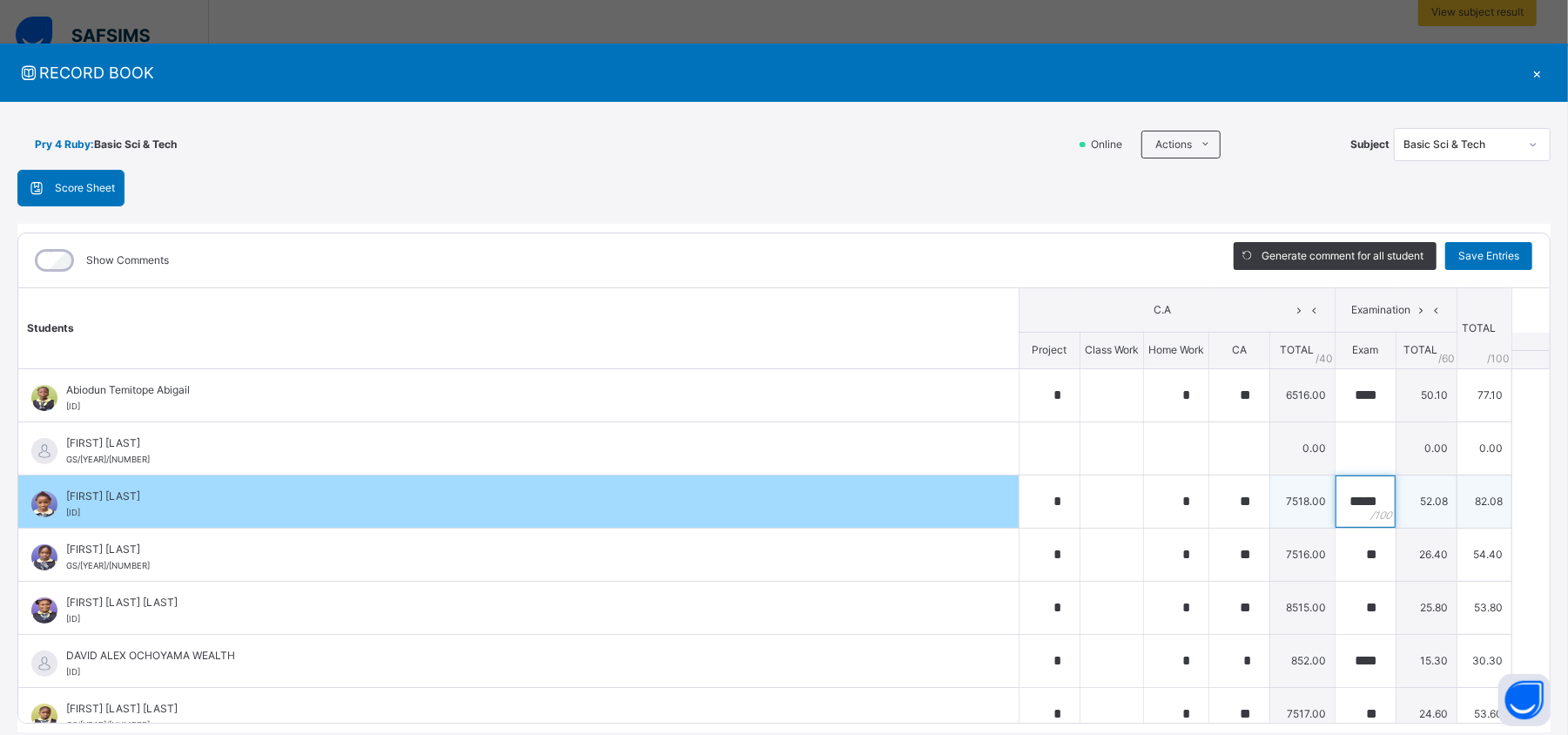 scroll, scrollTop: 0, scrollLeft: 4, axis: horizontal 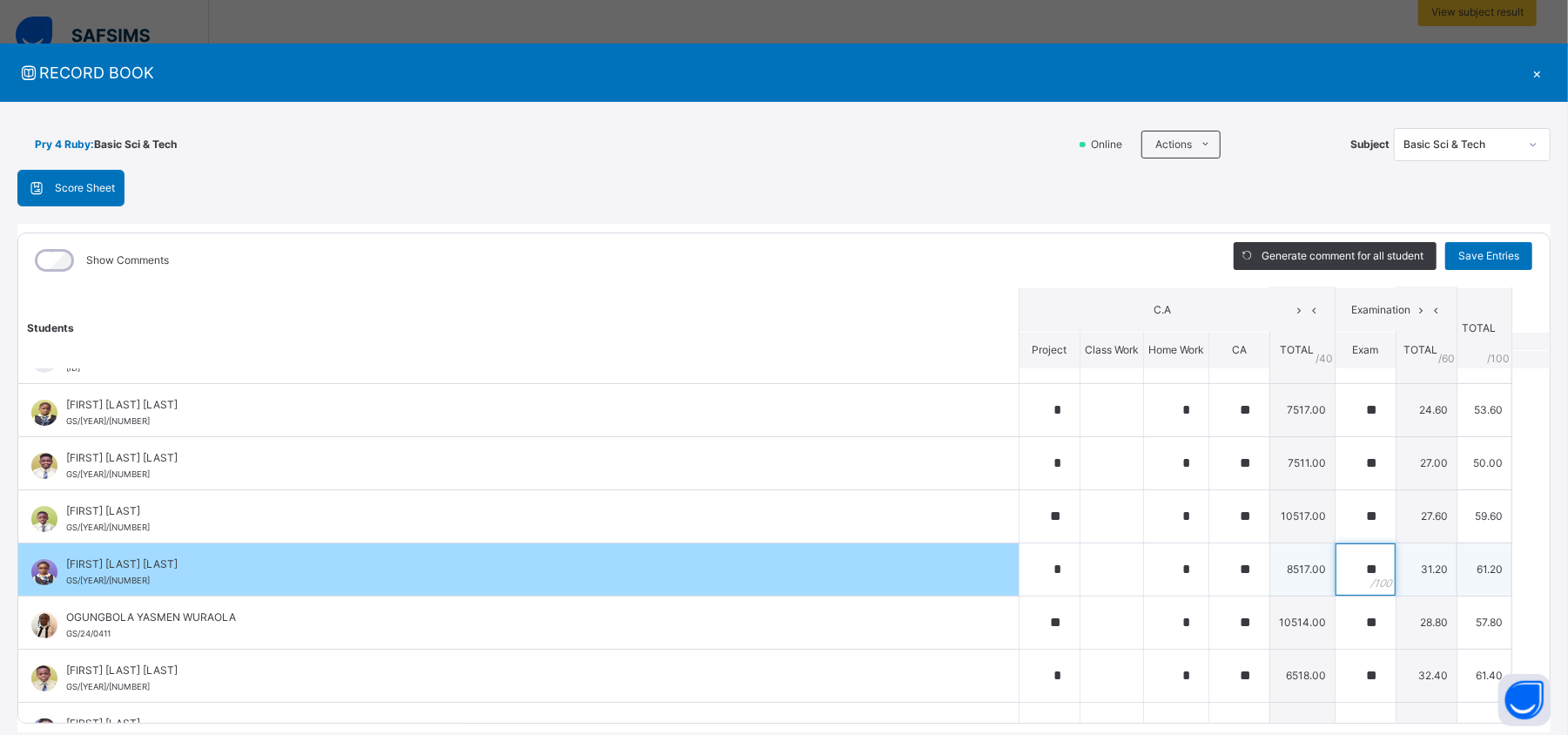 click on "**" at bounding box center [1365, 570] 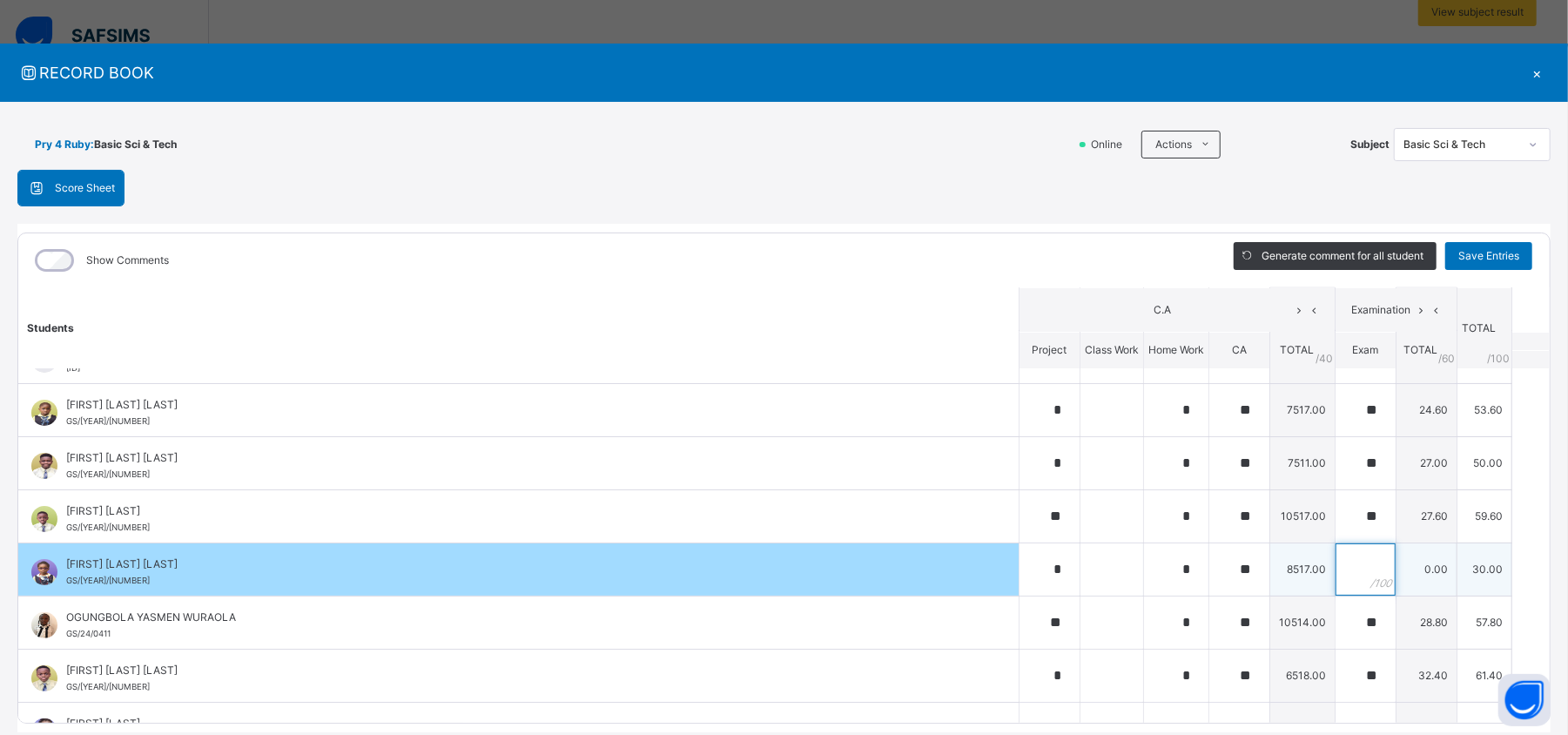 paste on "*****" 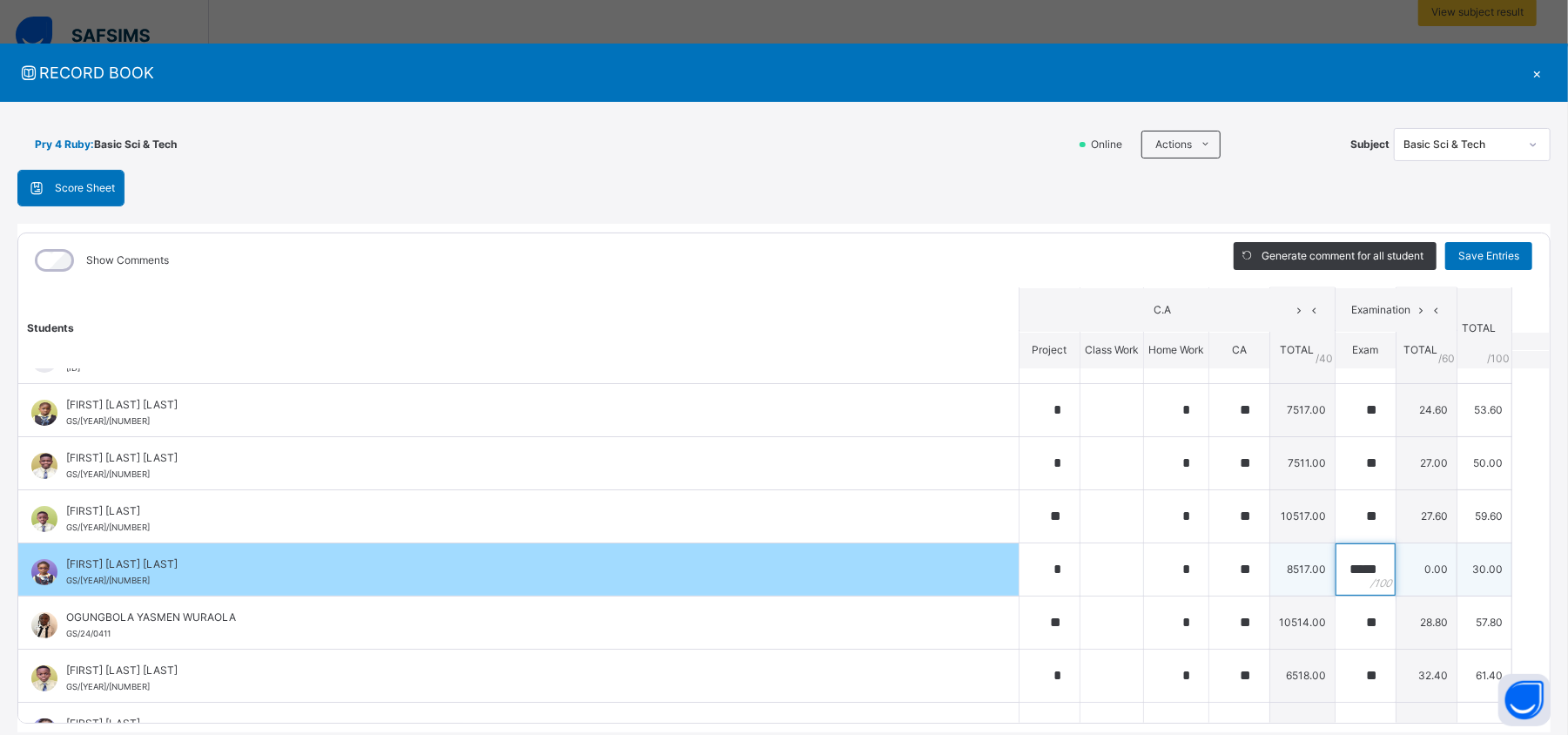 scroll, scrollTop: 0, scrollLeft: 4, axis: horizontal 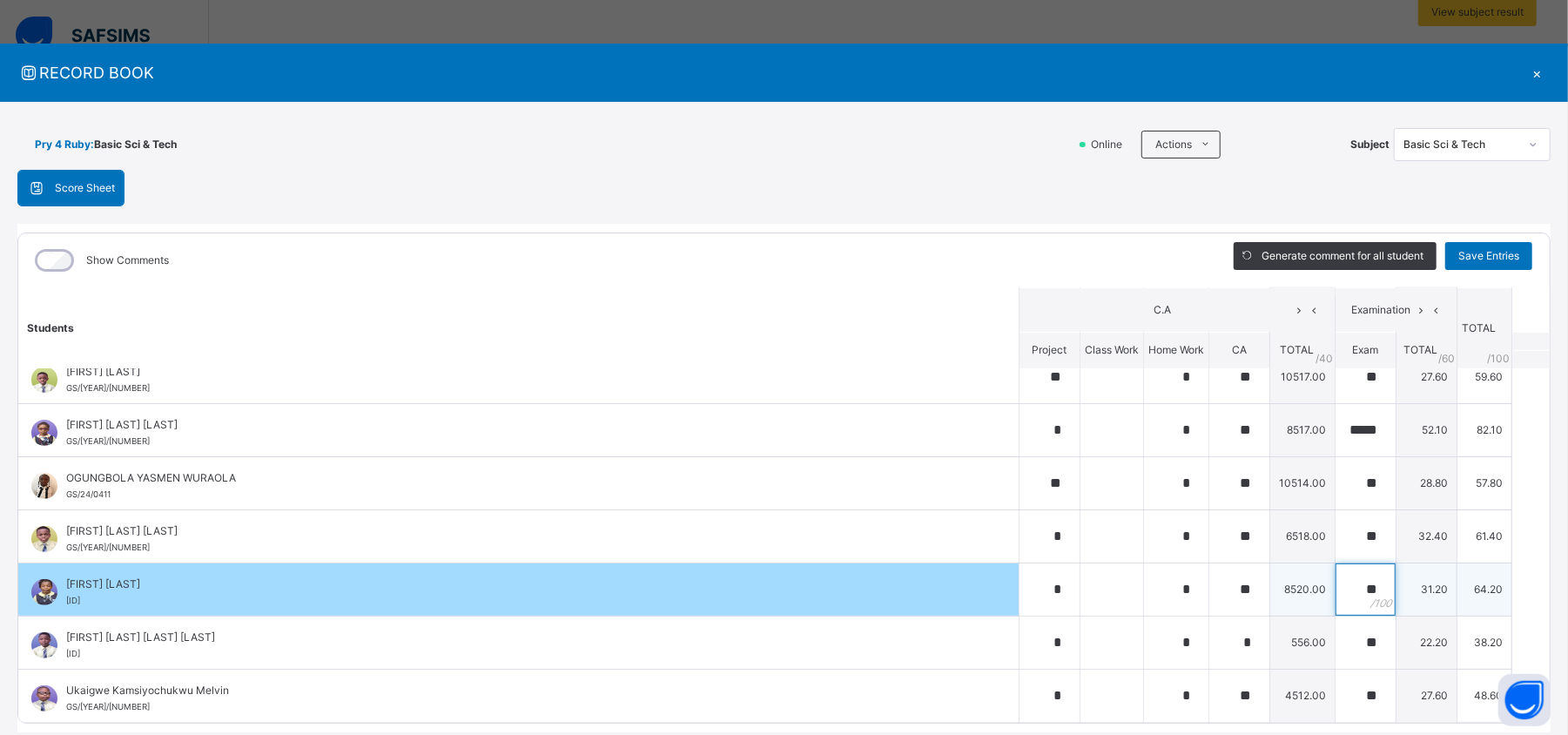click on "**" at bounding box center [1365, 590] 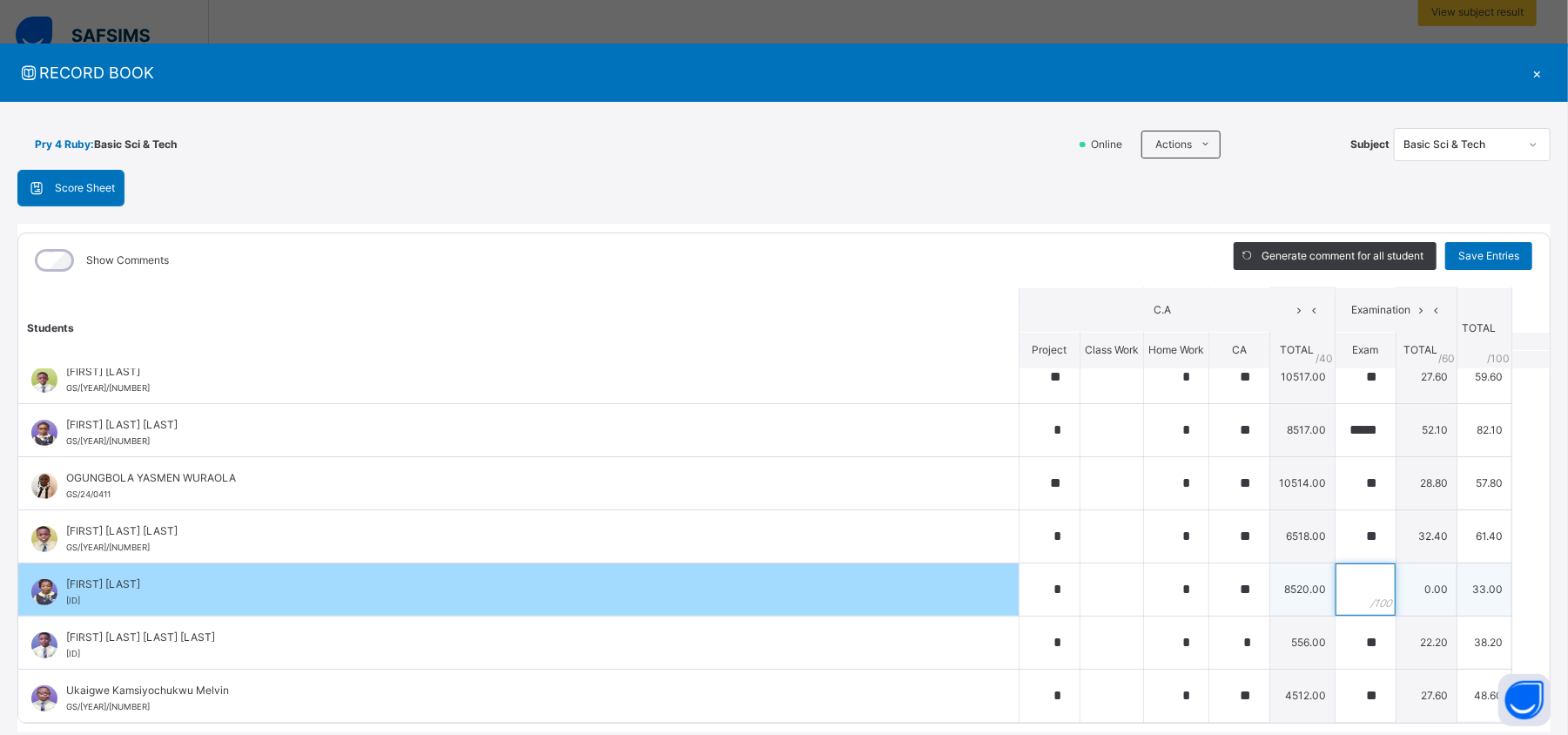 paste on "*****" 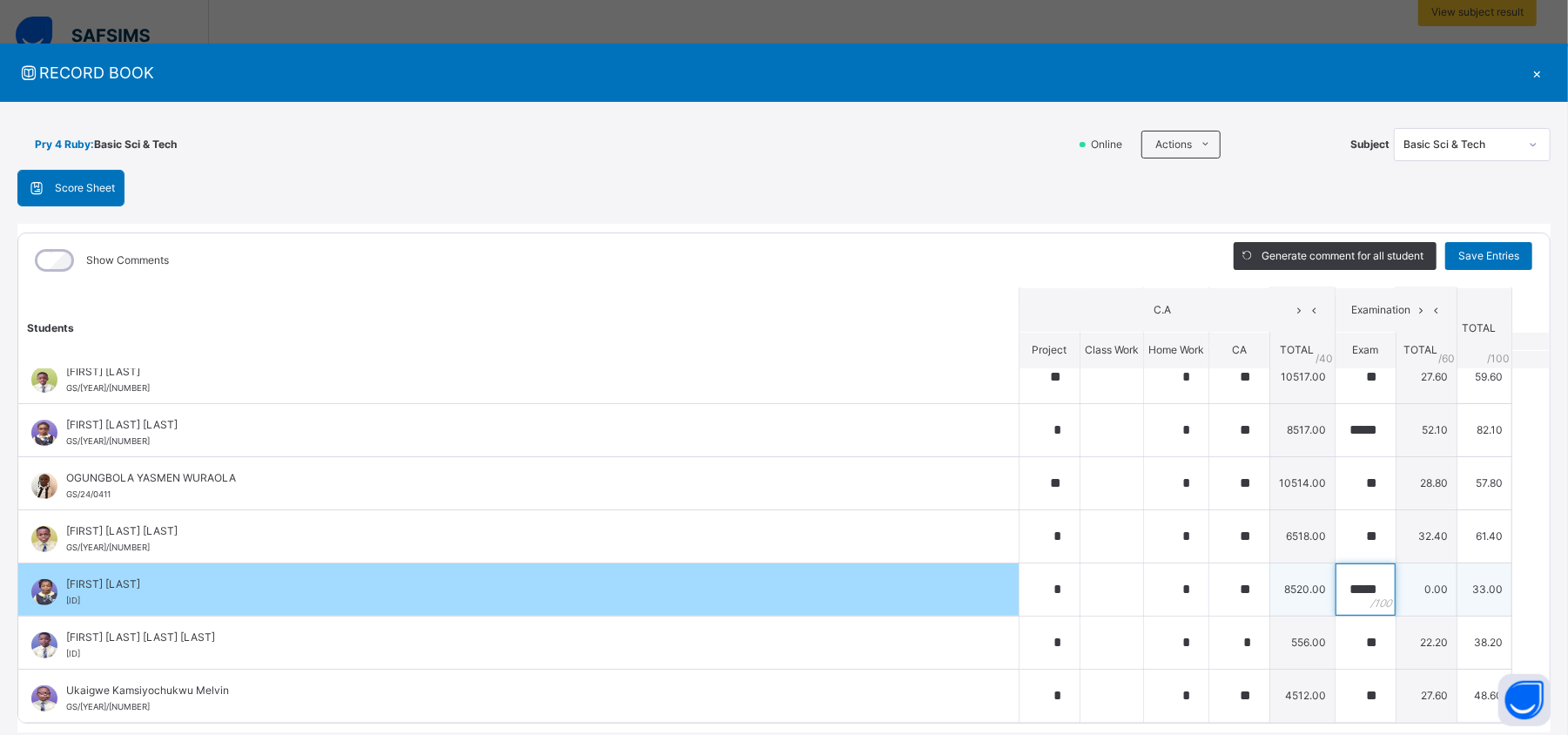 scroll, scrollTop: 0, scrollLeft: 4, axis: horizontal 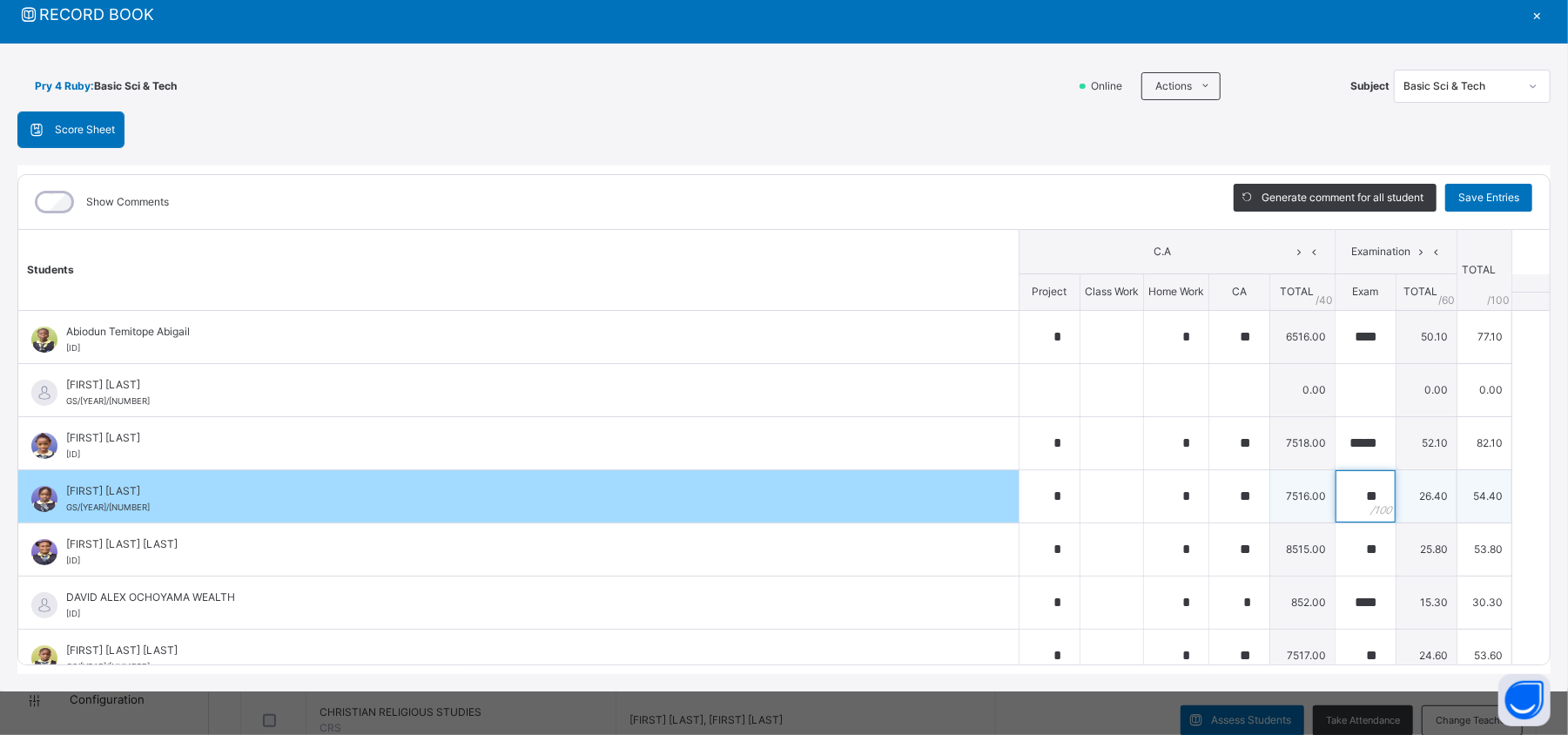 click on "**" at bounding box center [1365, 496] 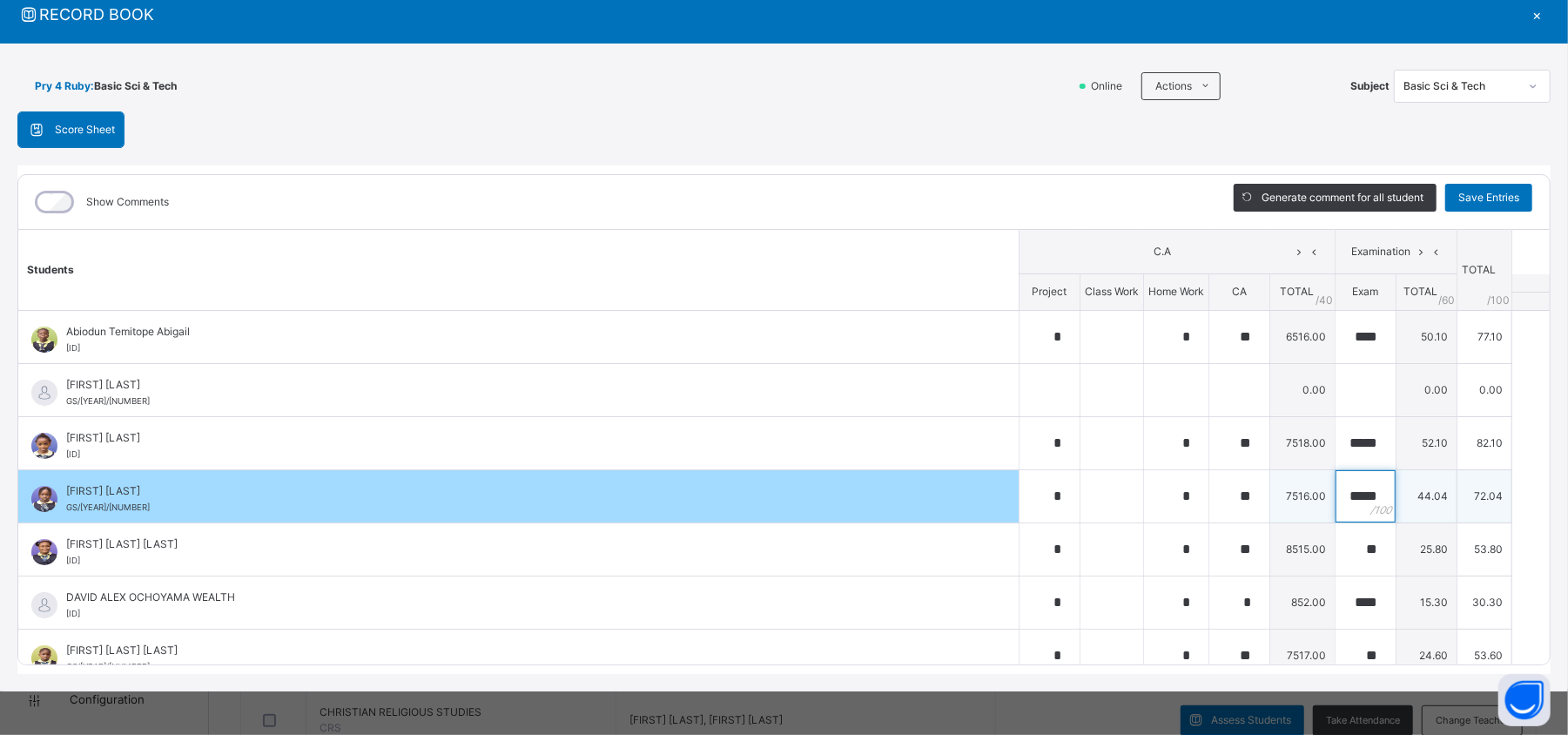 scroll, scrollTop: 0, scrollLeft: 3, axis: horizontal 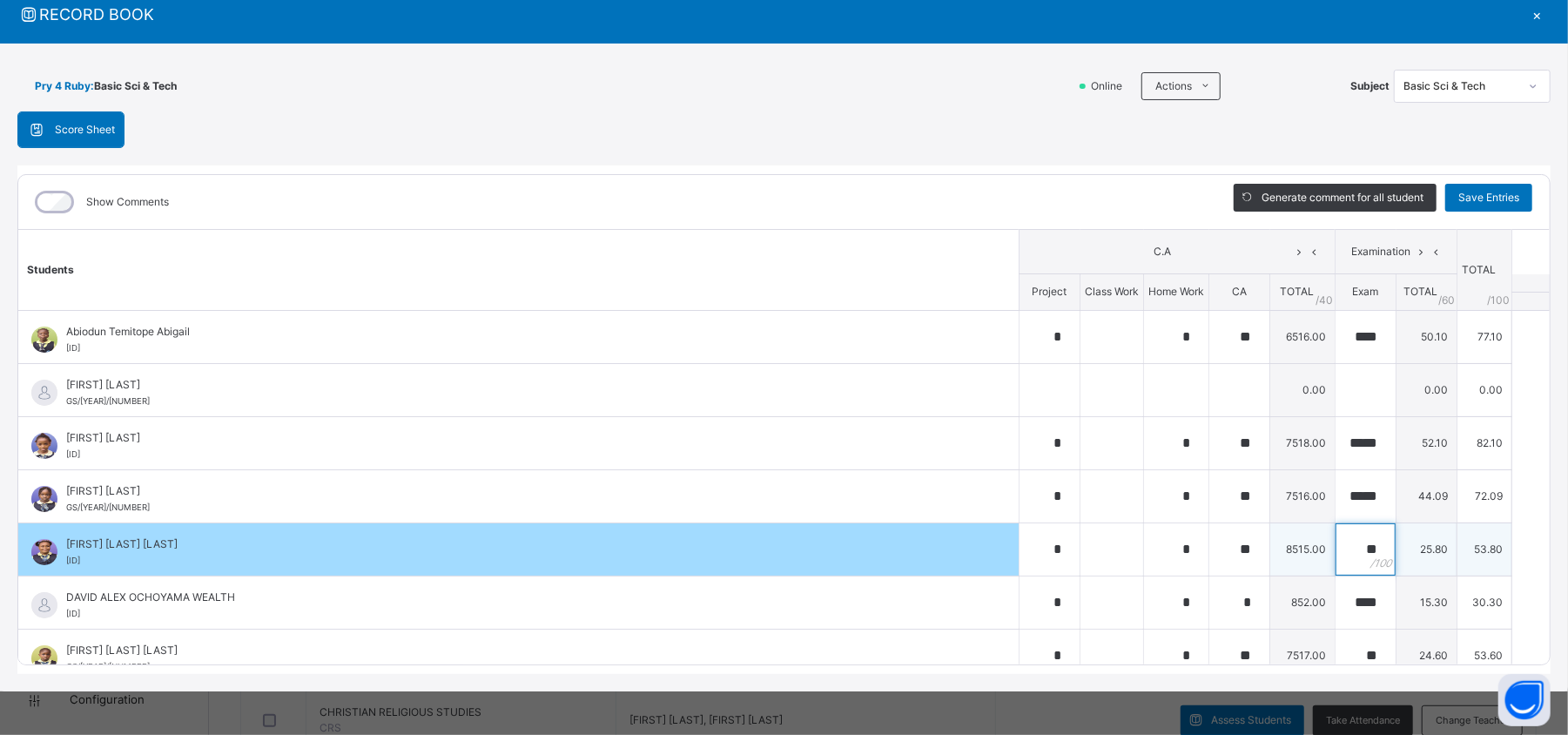 click on "**" at bounding box center (1365, 550) 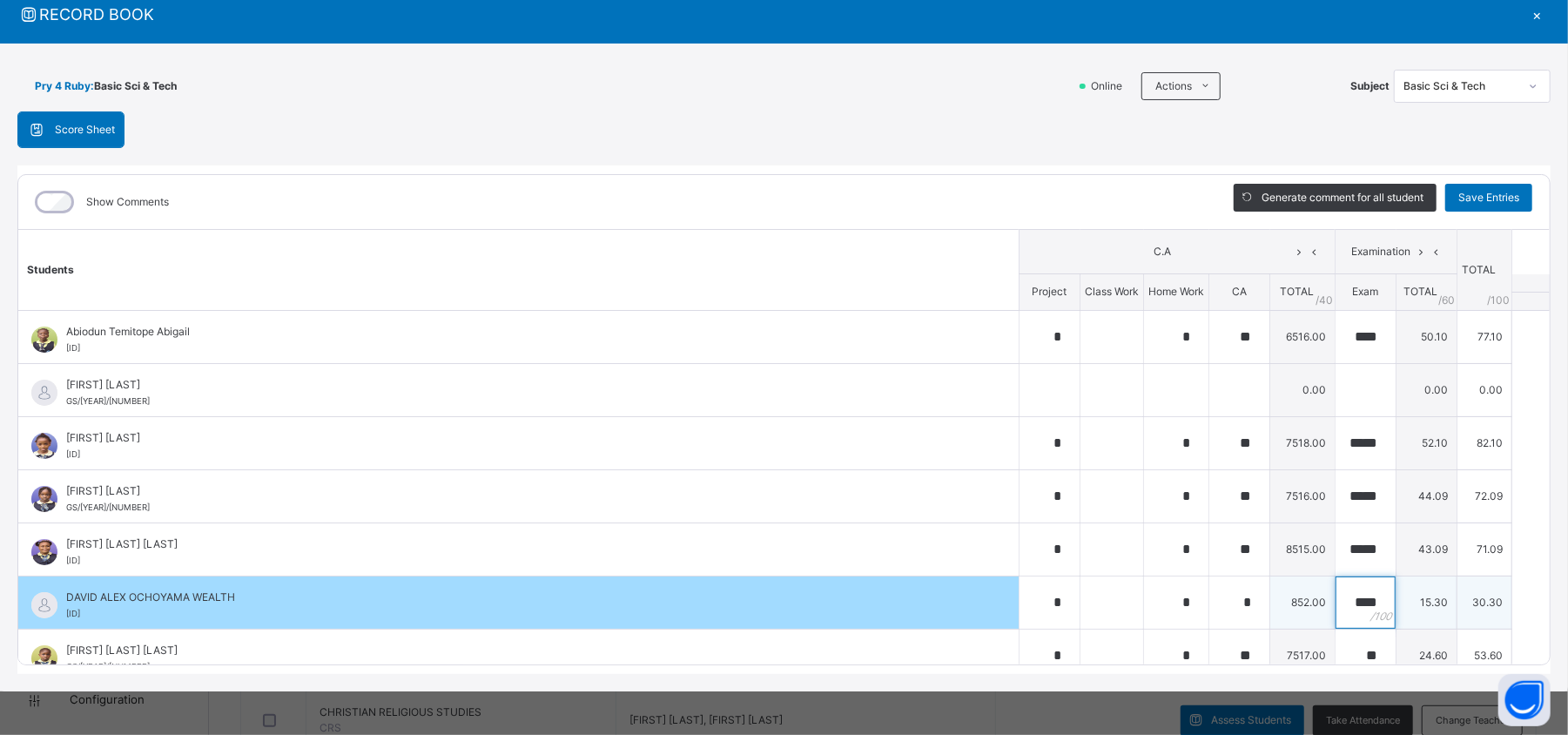 click on "****" at bounding box center (1365, 603) 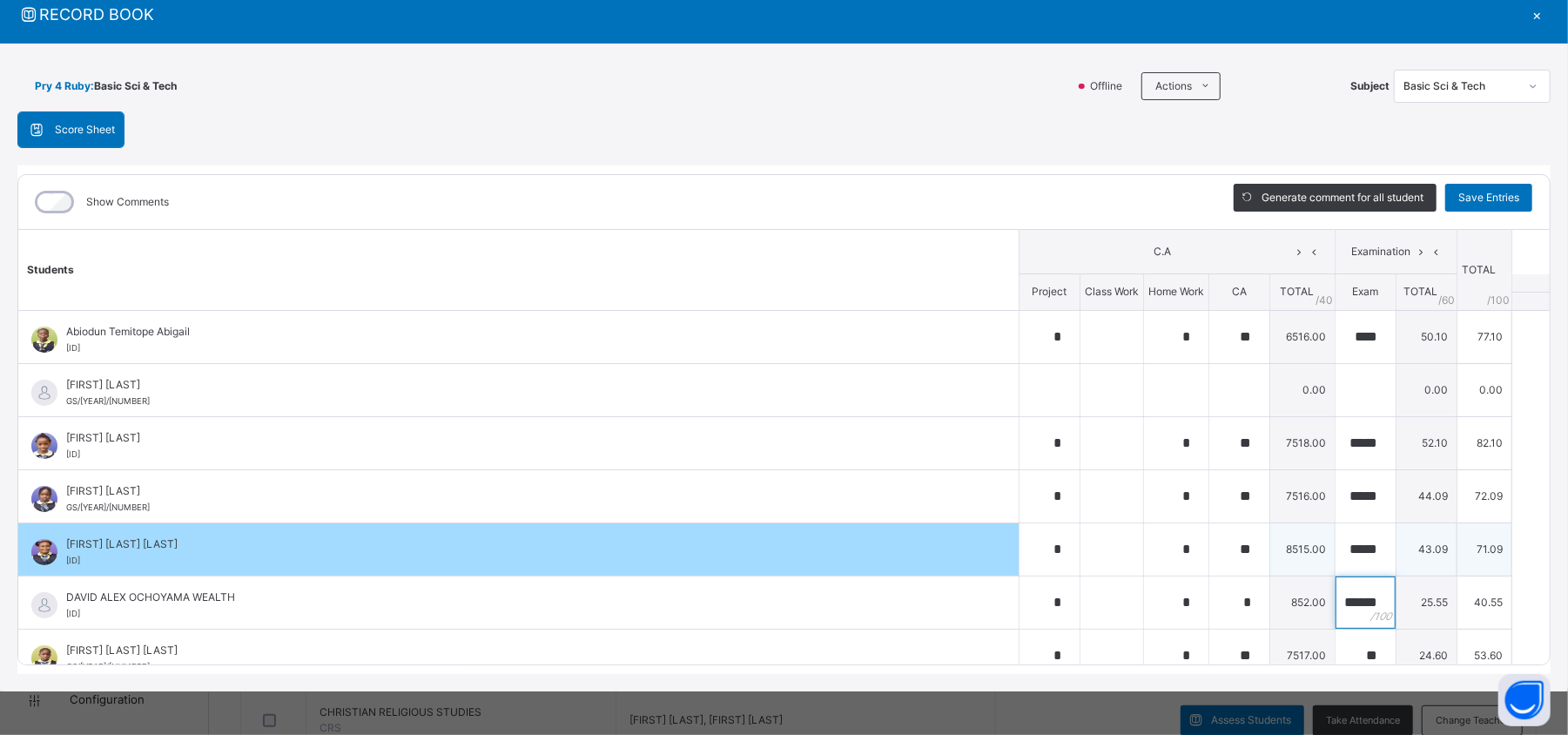 scroll, scrollTop: 0, scrollLeft: 12, axis: horizontal 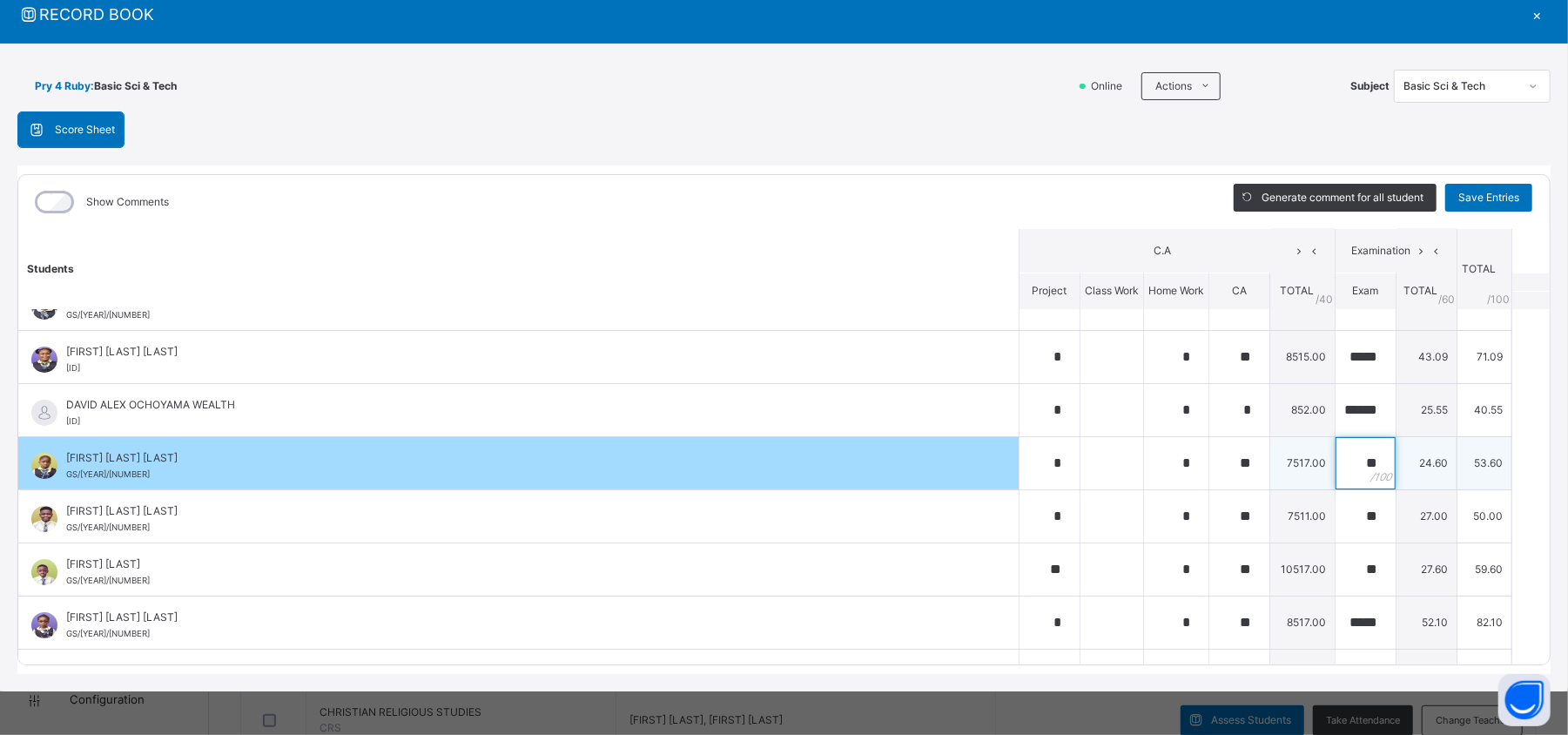 click on "**" at bounding box center (1365, 463) 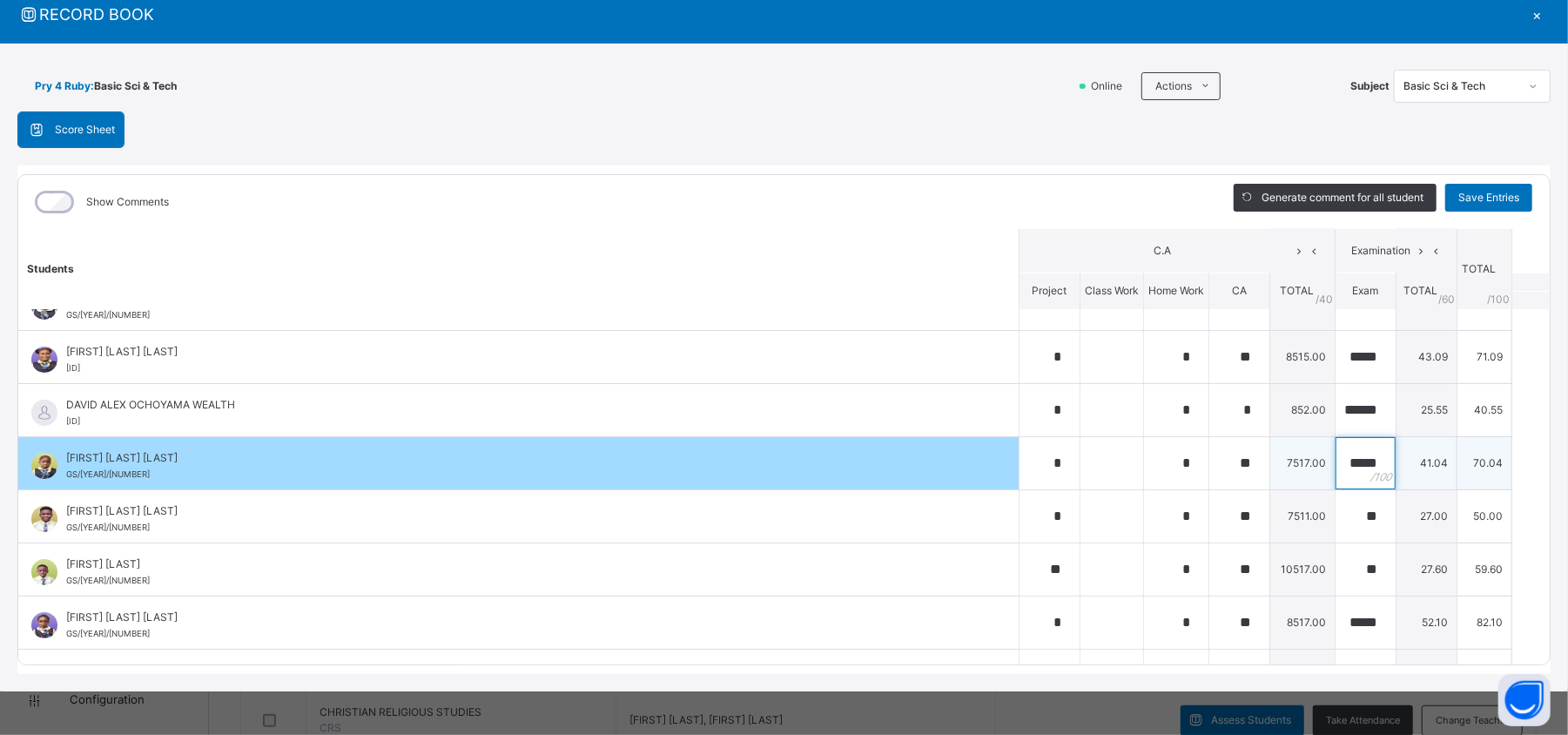 scroll, scrollTop: 0, scrollLeft: 3, axis: horizontal 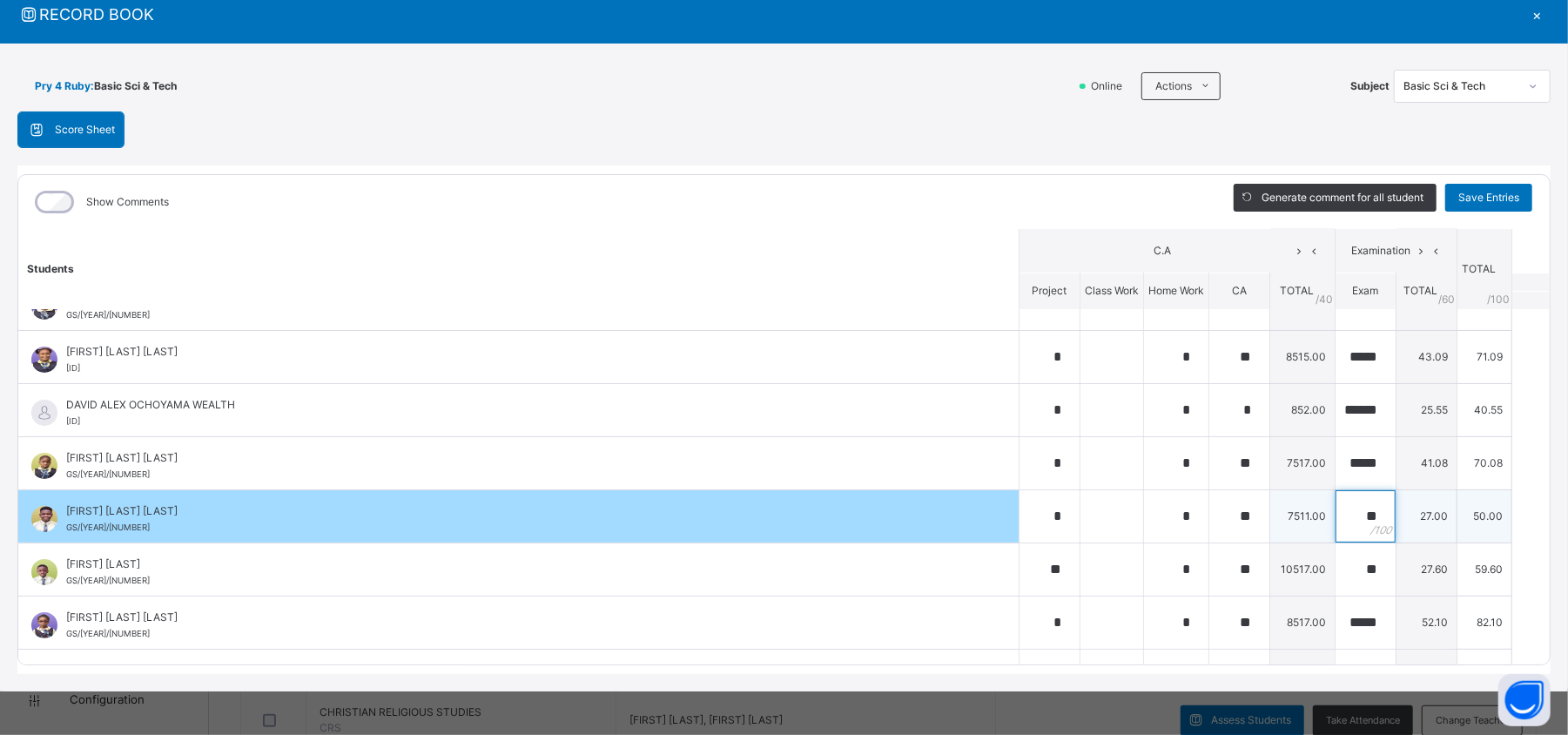 click on "**" at bounding box center [1365, 516] 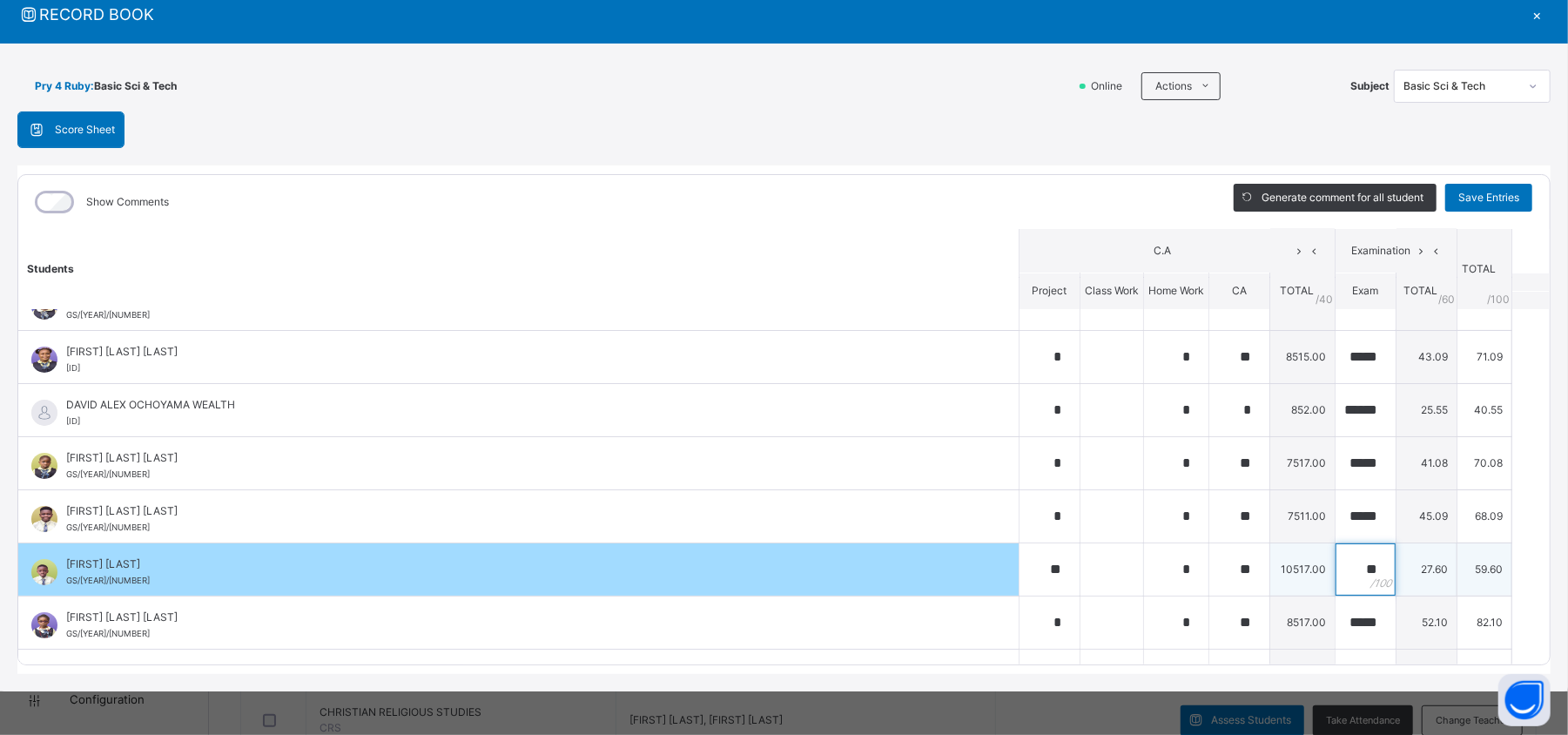 click on "**" at bounding box center [1365, 570] 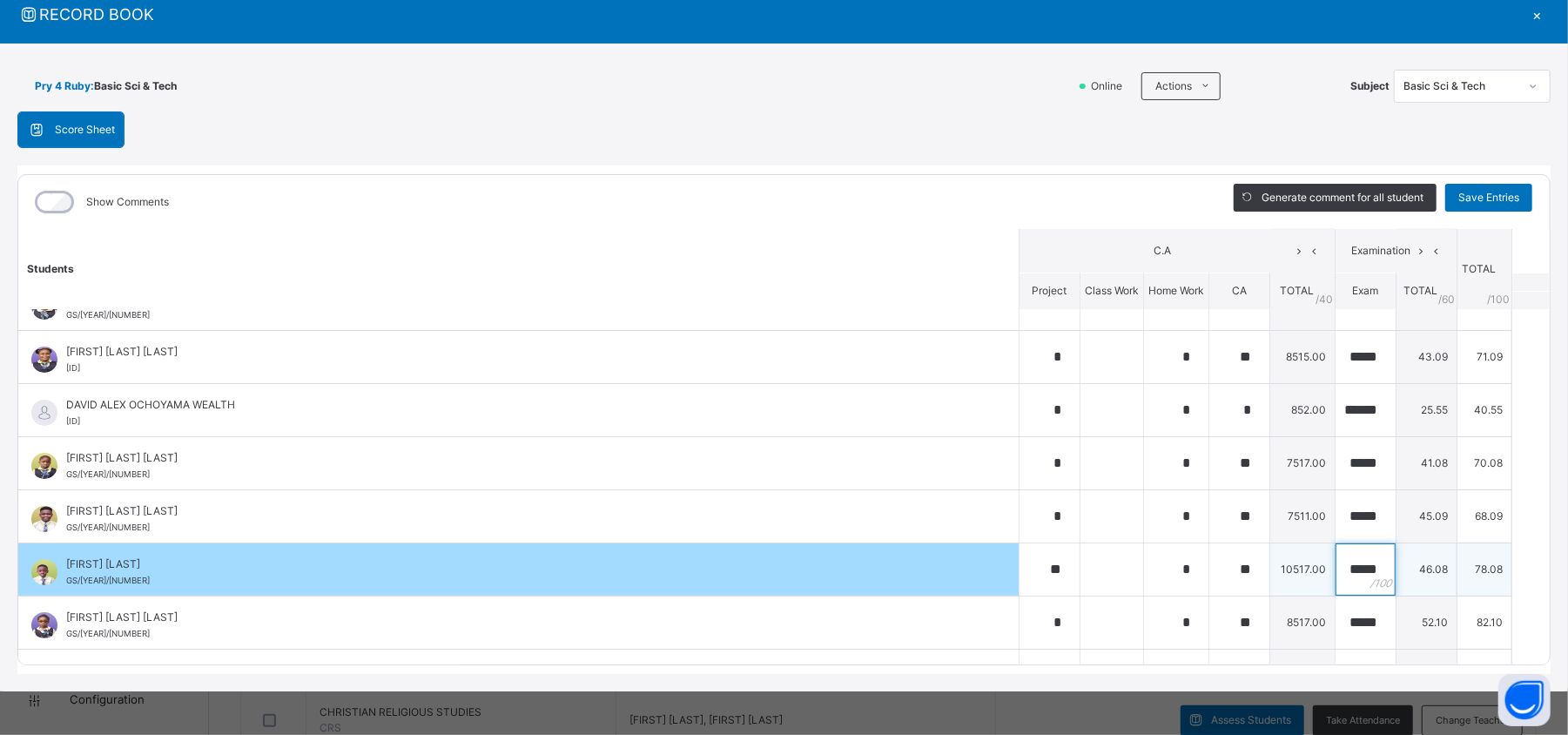 scroll, scrollTop: 0, scrollLeft: 2, axis: horizontal 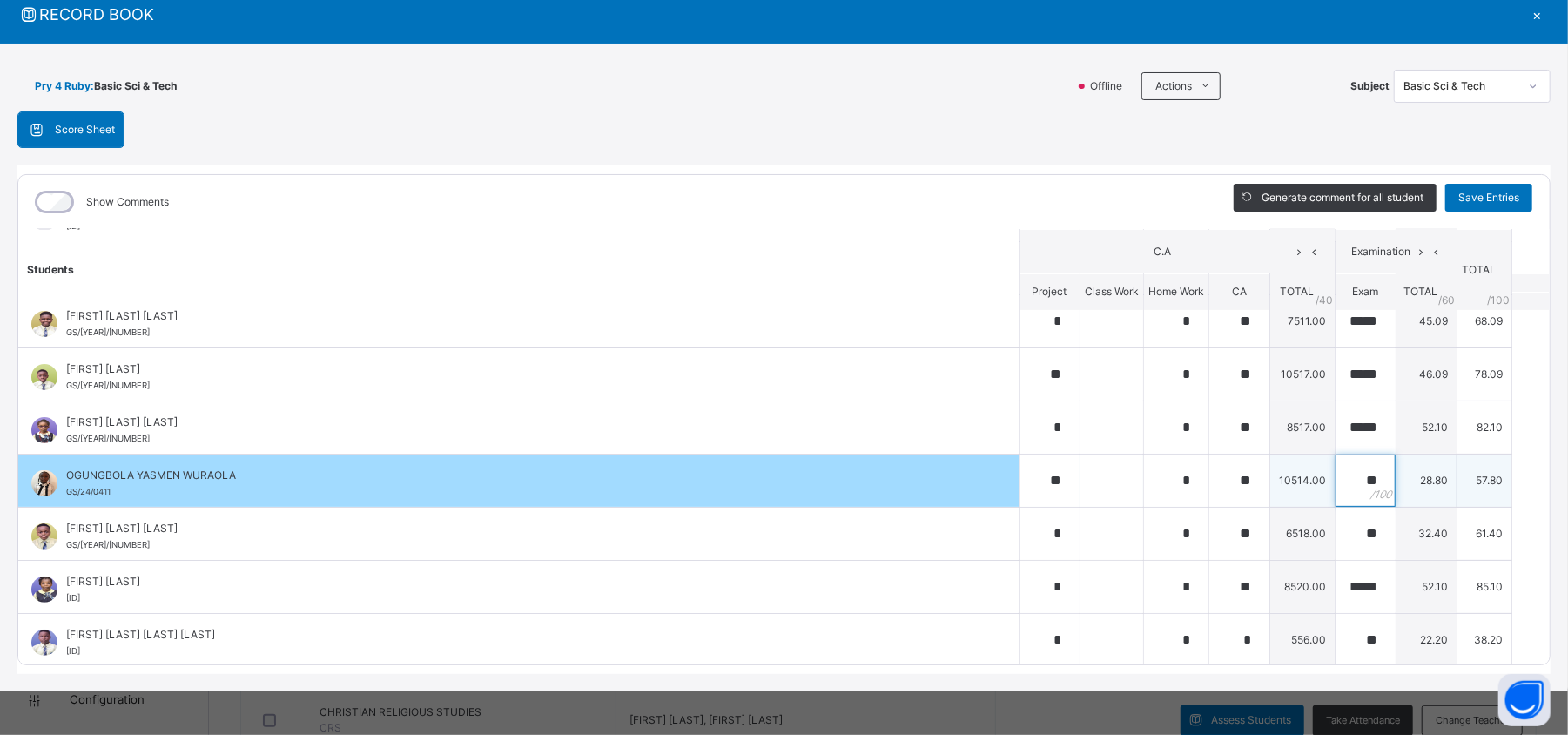 click on "**" at bounding box center (1365, 481) 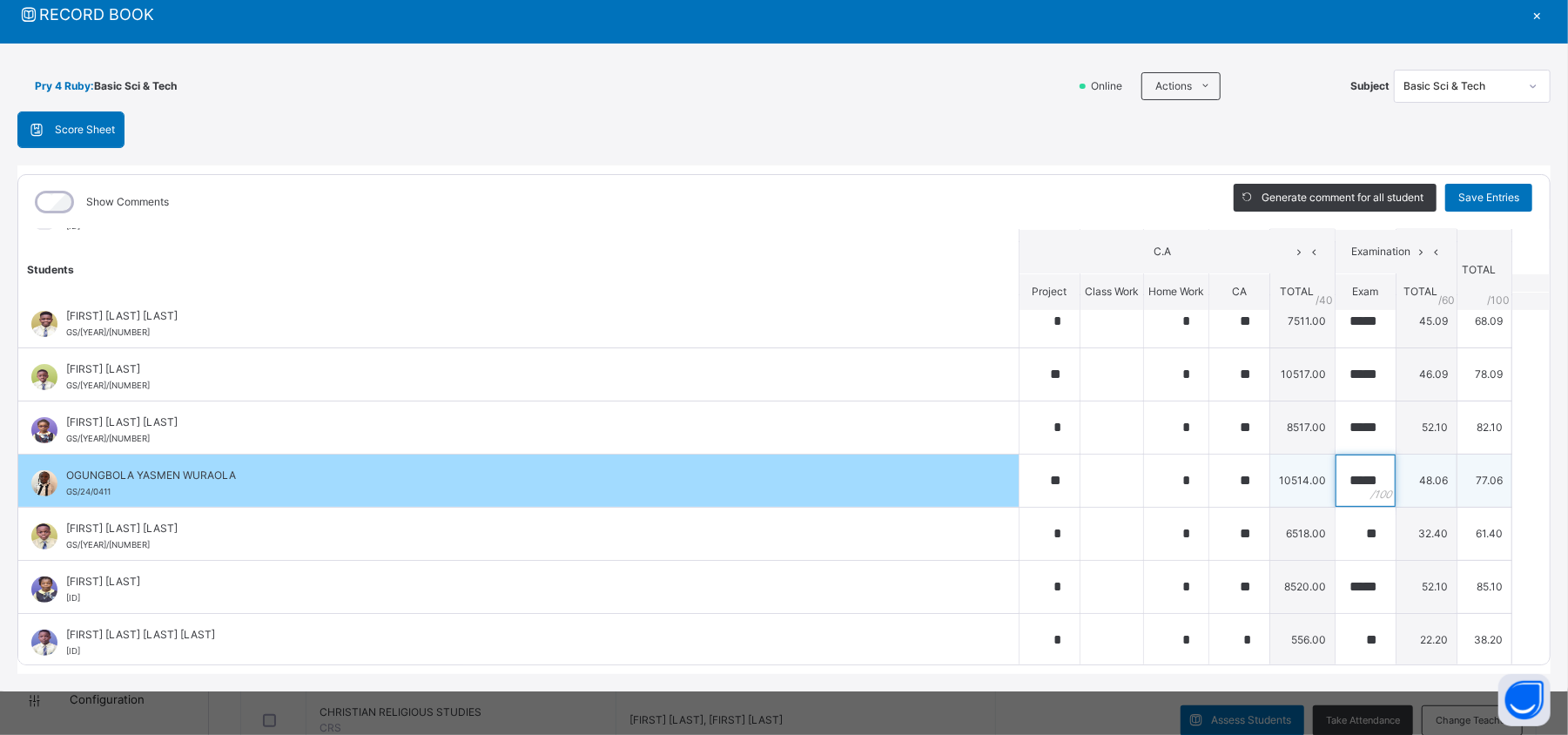 scroll, scrollTop: 0, scrollLeft: 1, axis: horizontal 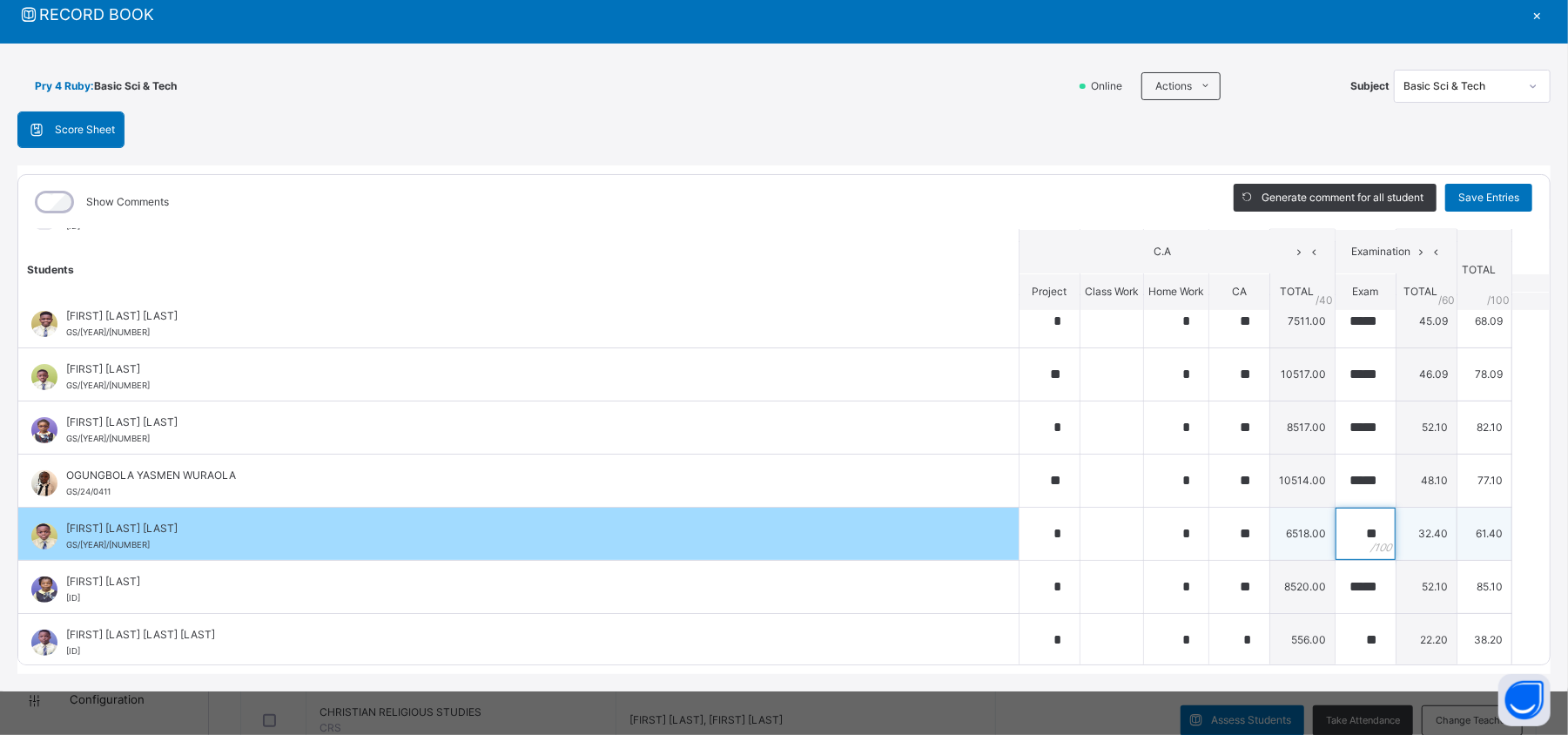 click on "**" at bounding box center (1365, 534) 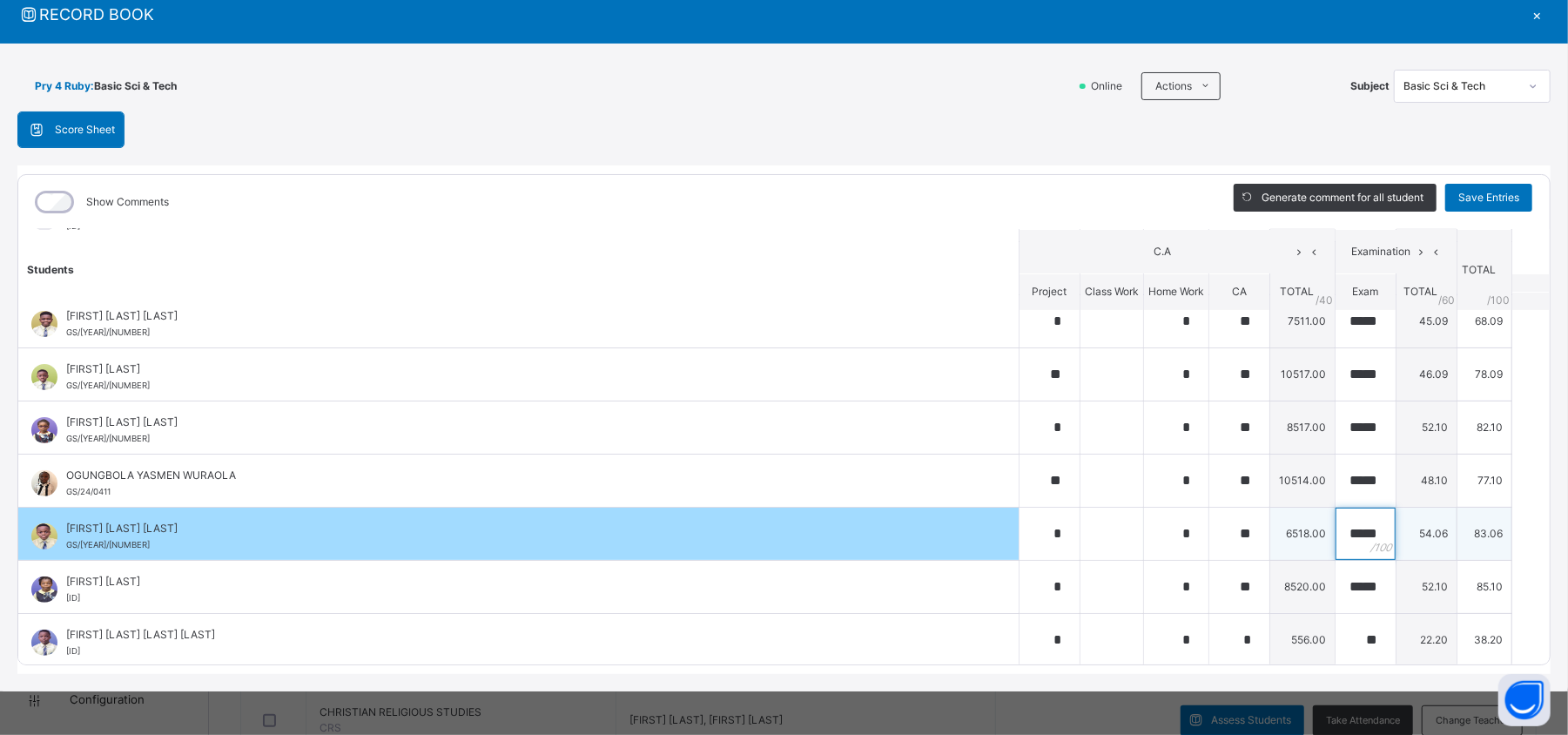 scroll, scrollTop: 0, scrollLeft: 1, axis: horizontal 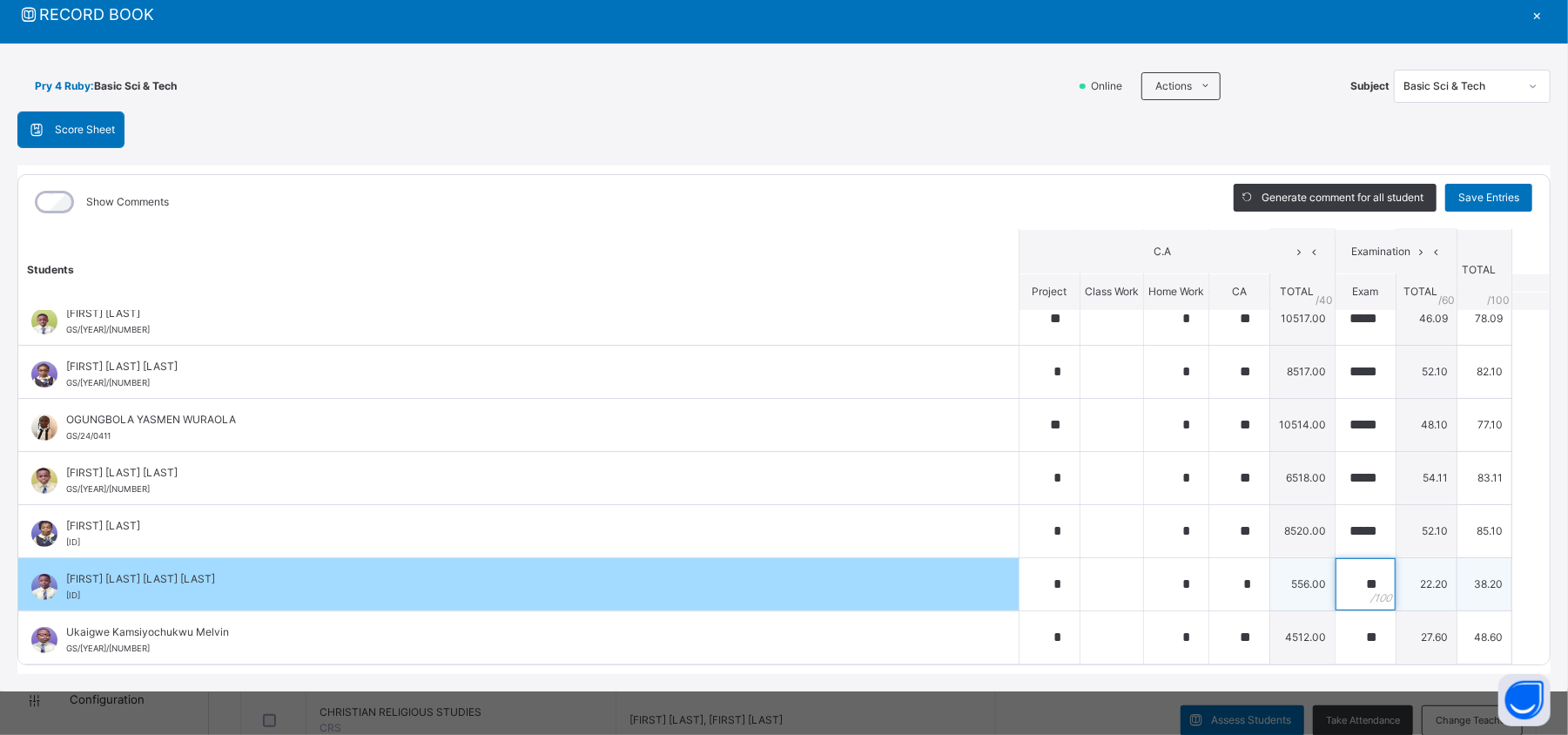 click on "**" at bounding box center [1365, 584] 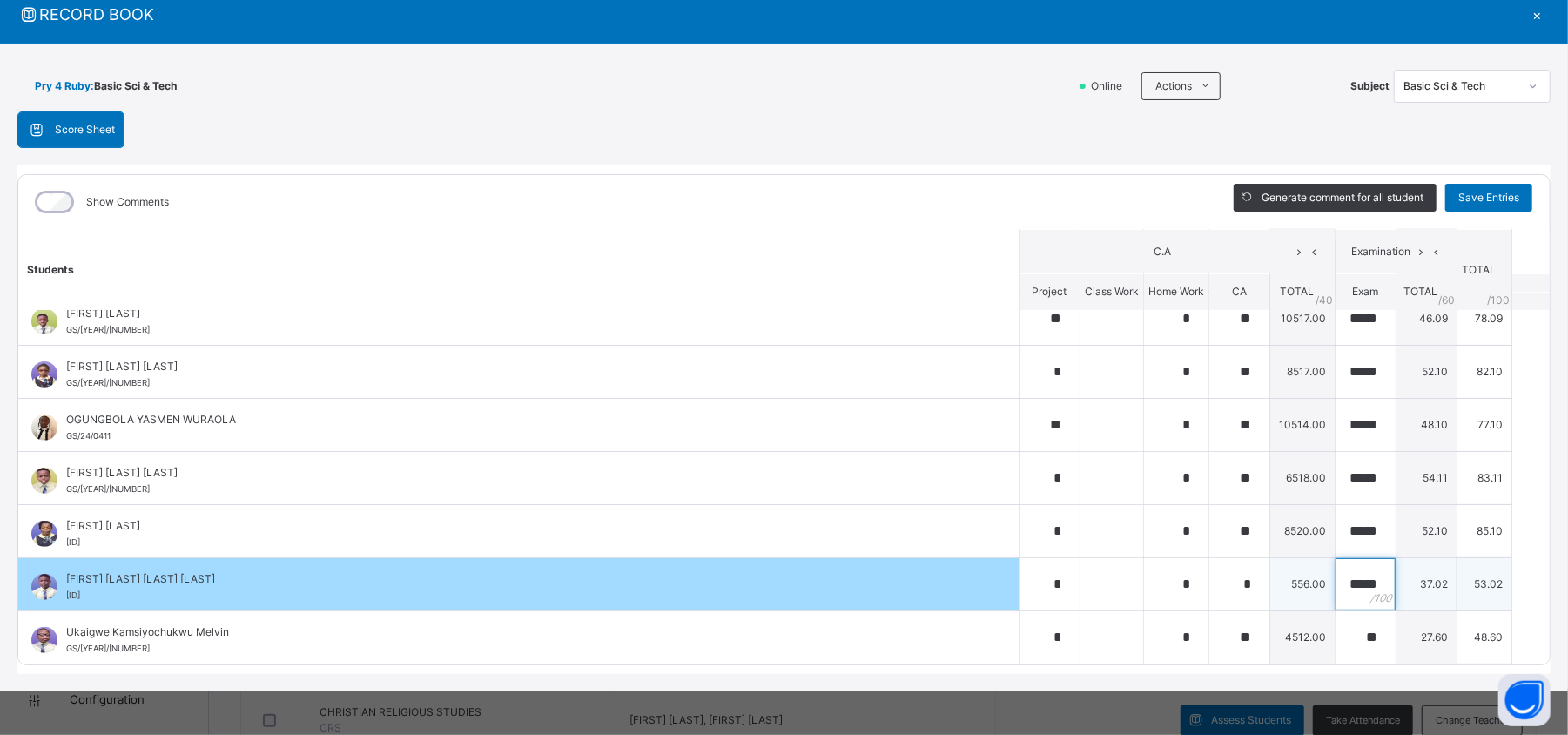 scroll, scrollTop: 0, scrollLeft: 1, axis: horizontal 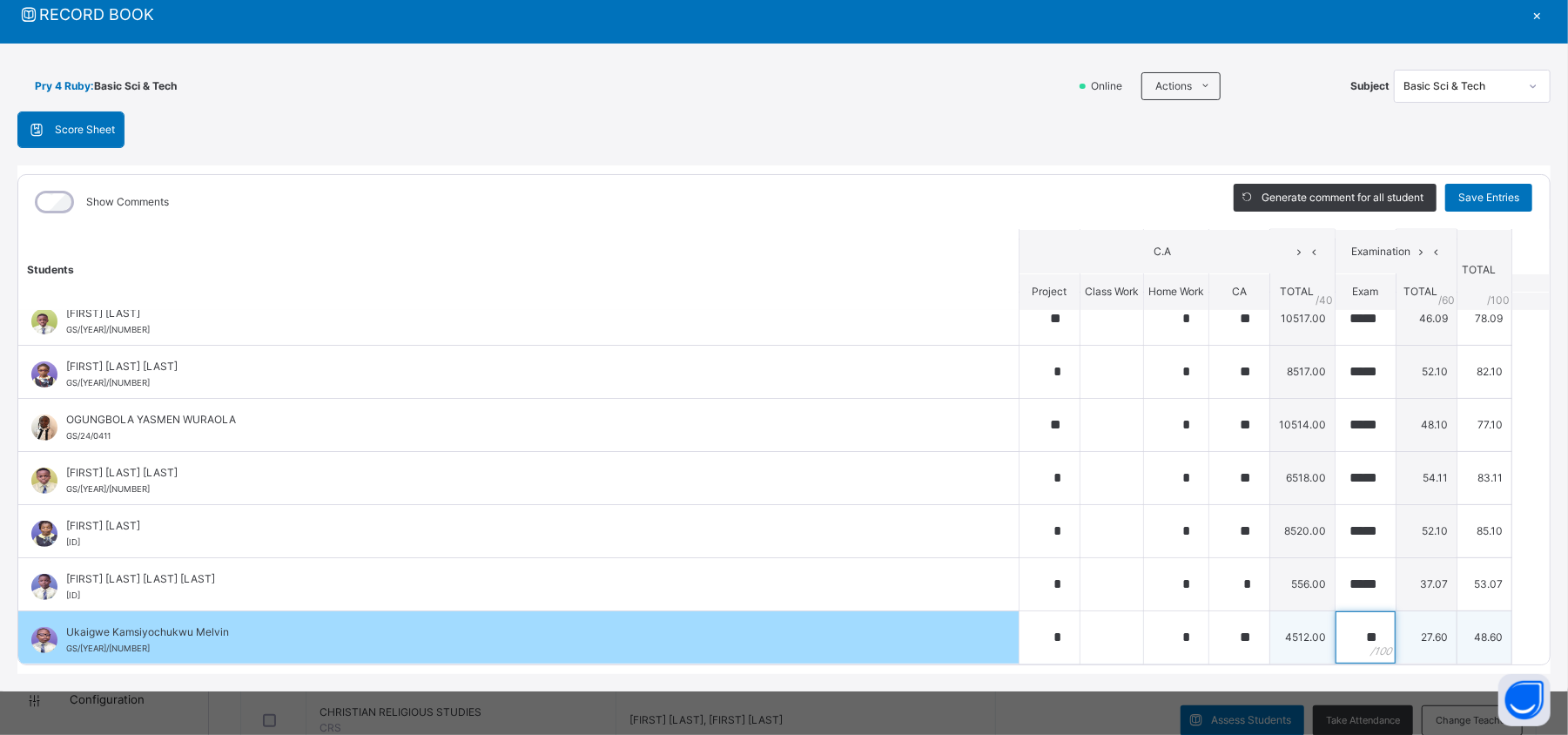click on "**" at bounding box center (1365, 637) 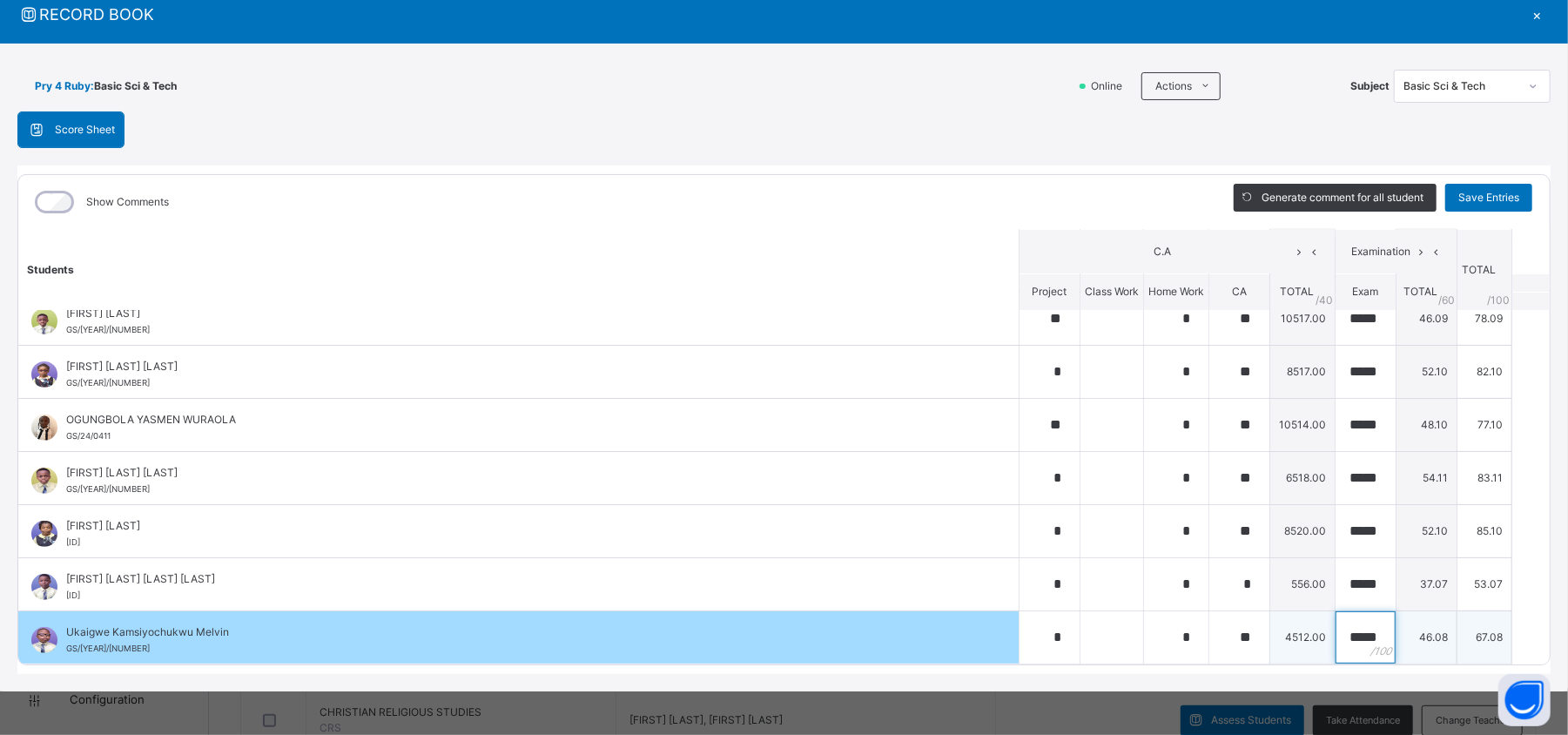 scroll, scrollTop: 0, scrollLeft: 2, axis: horizontal 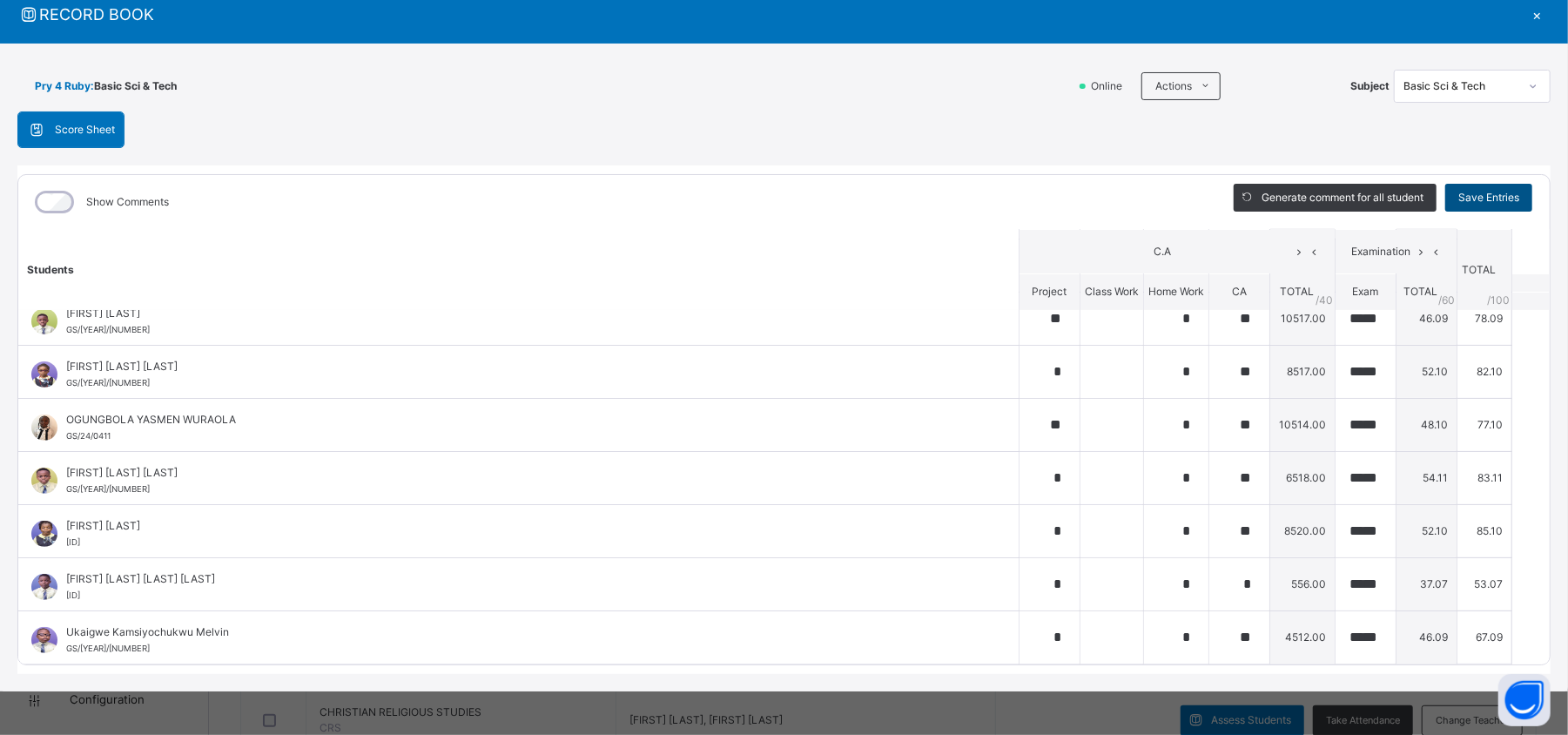 click on "Save Entries" at bounding box center (1489, 198) 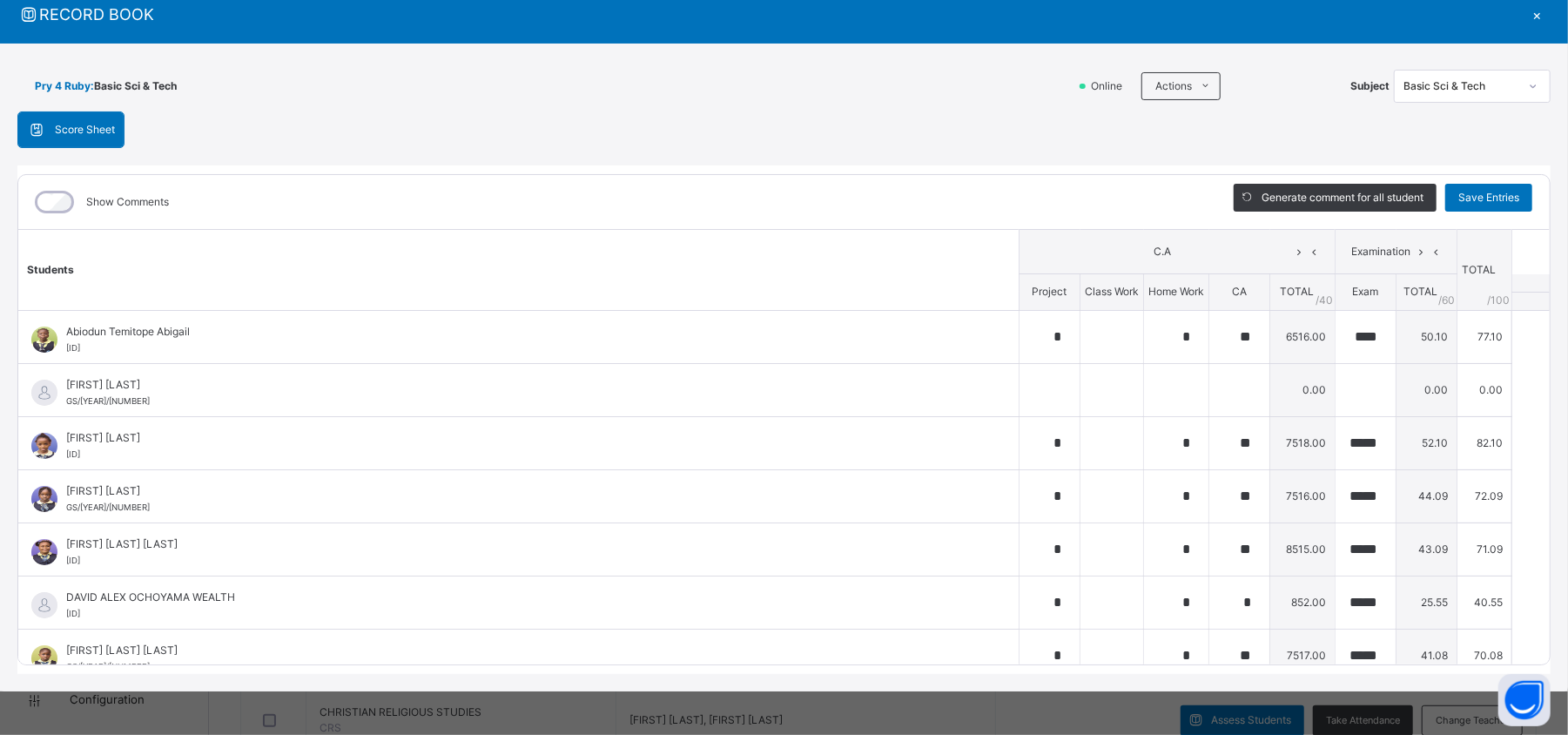 click on "×" at bounding box center [1538, 14] 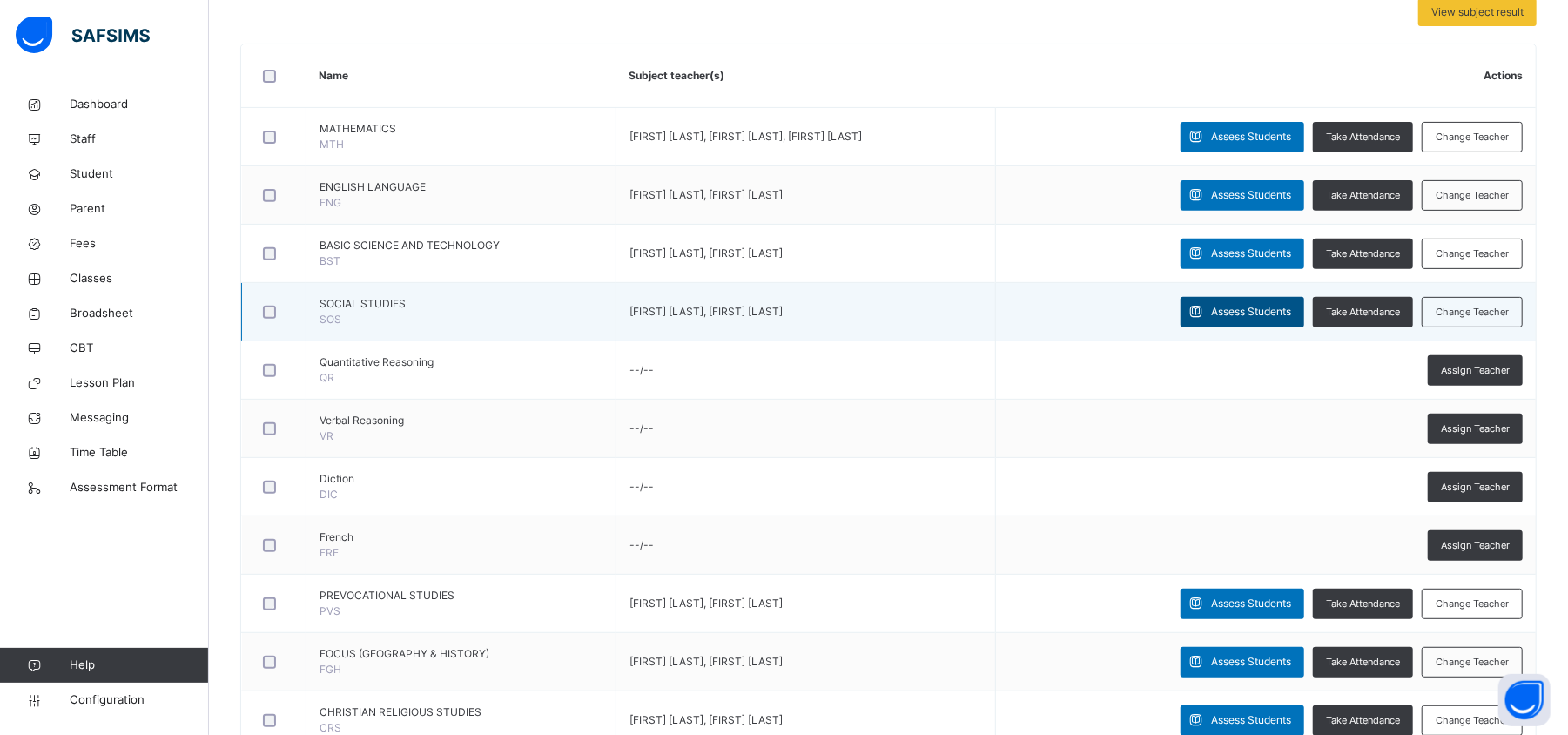 click on "Assess Students" at bounding box center [1251, 312] 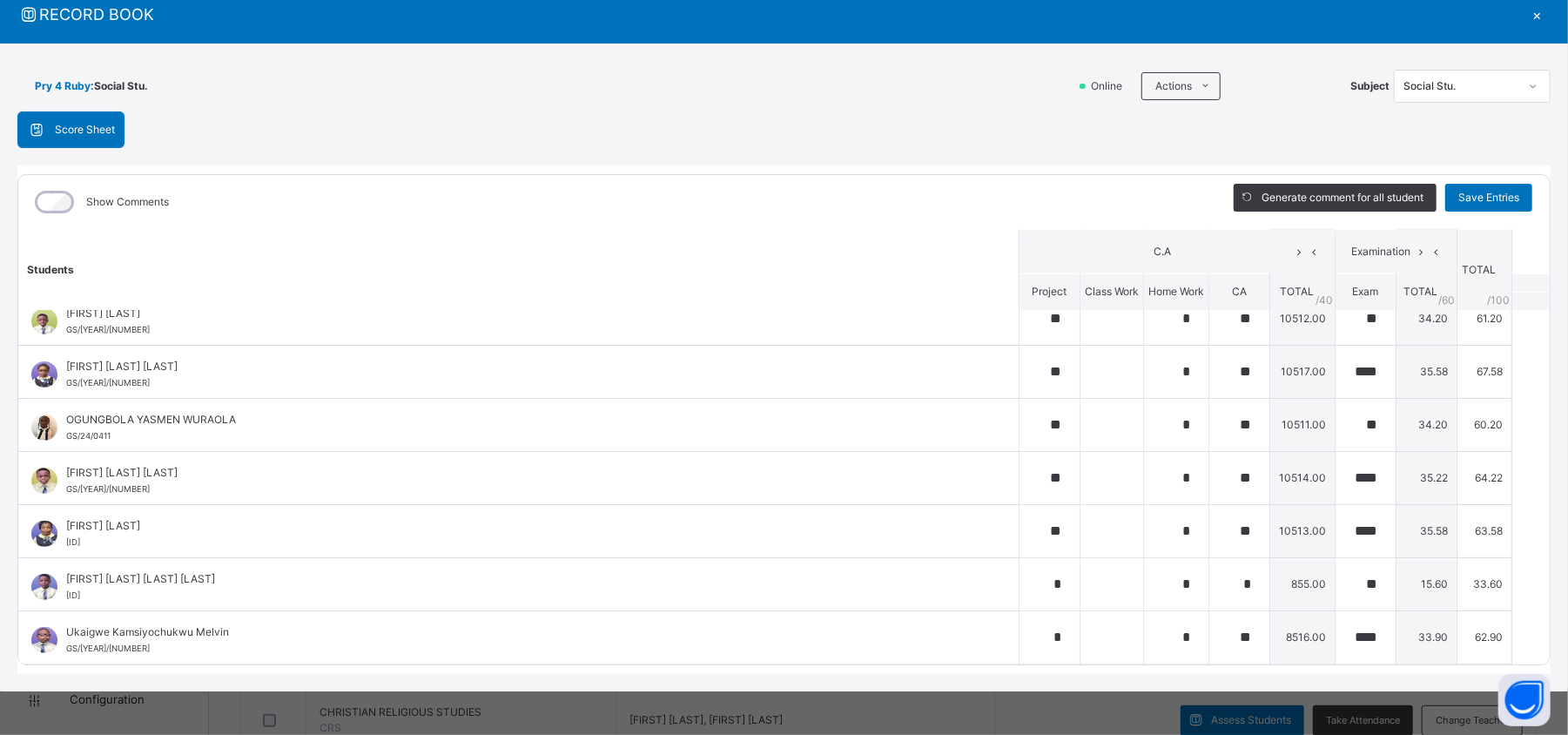 scroll, scrollTop: 0, scrollLeft: 0, axis: both 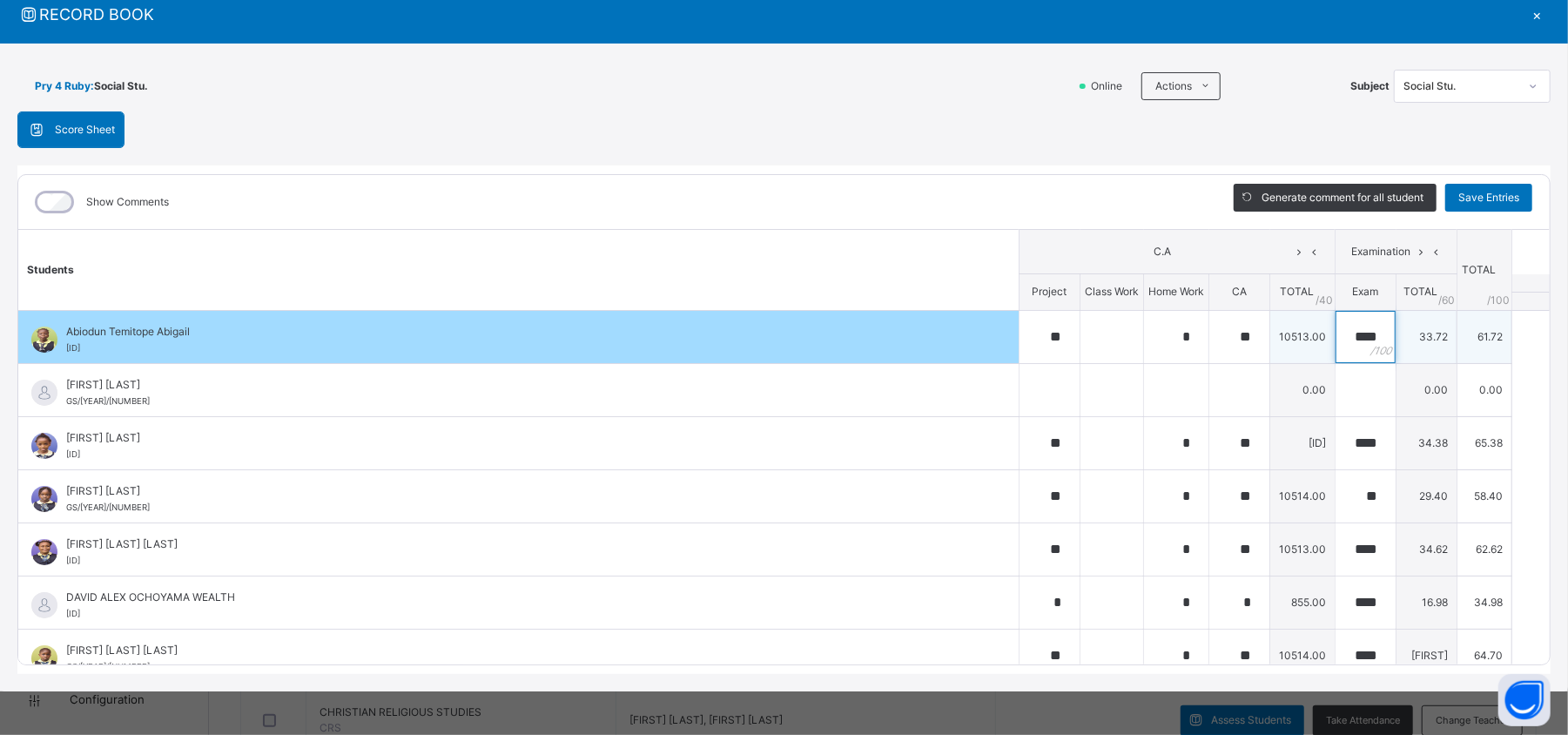click on "****" at bounding box center (1365, 337) 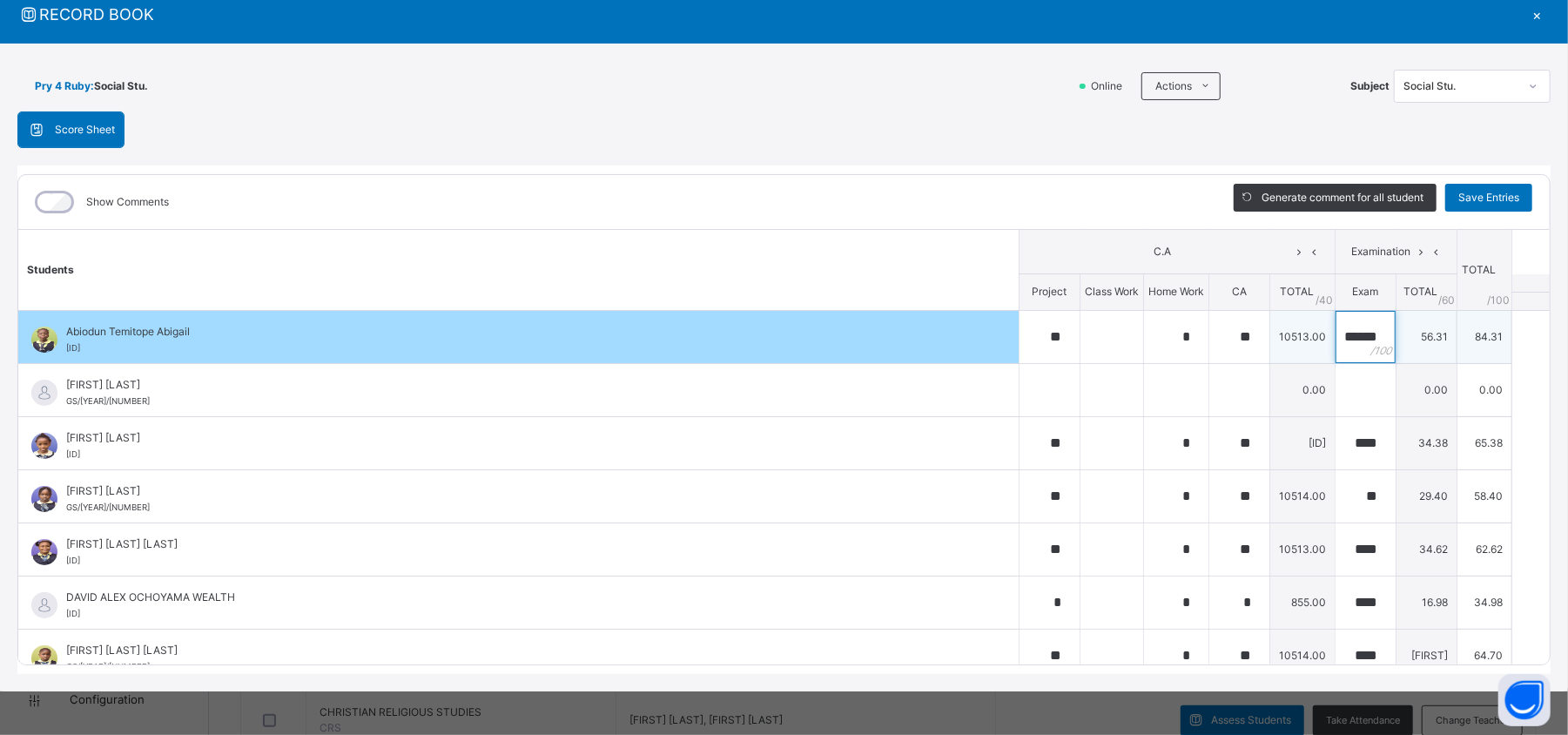 scroll, scrollTop: 0, scrollLeft: 12, axis: horizontal 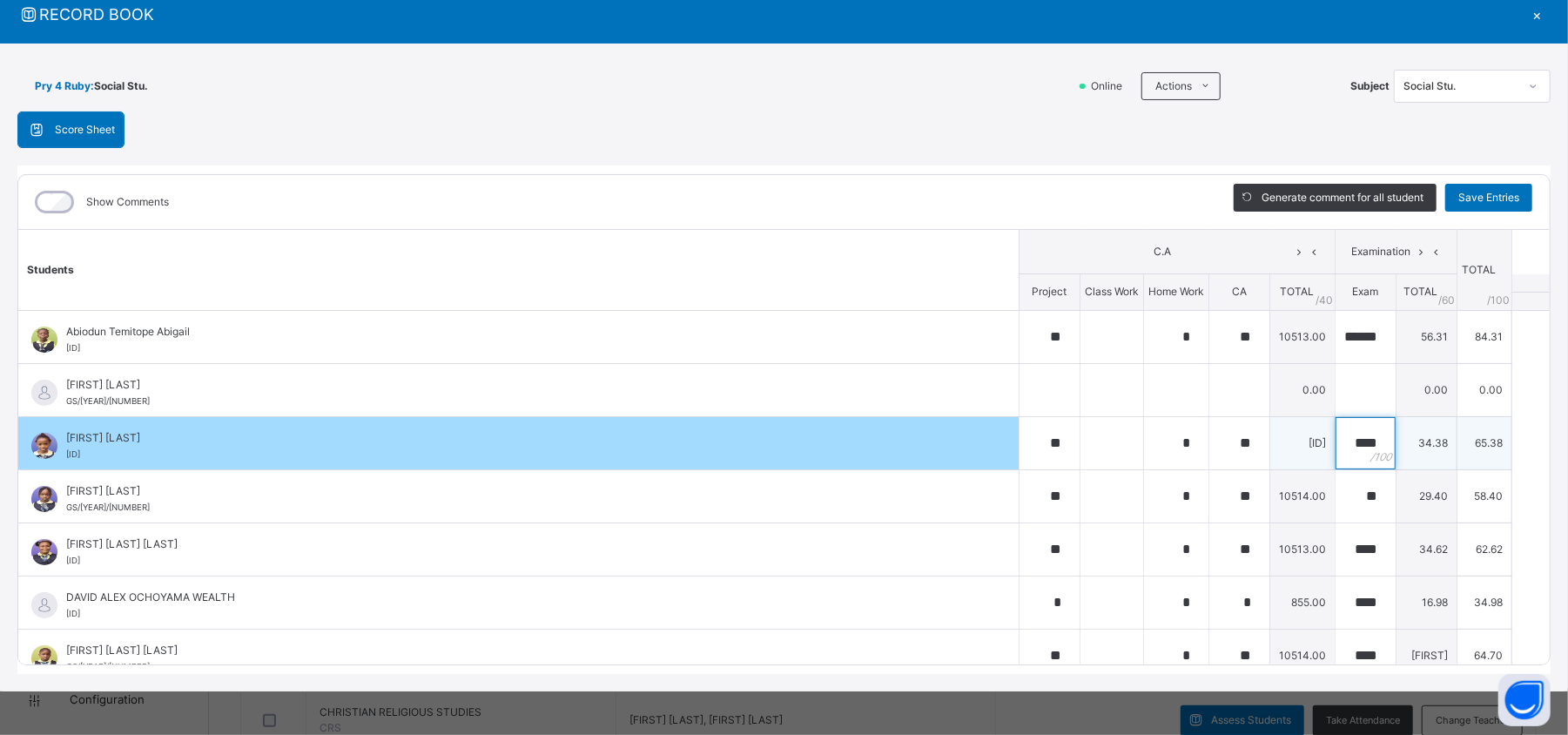 click on "****" at bounding box center [1365, 443] 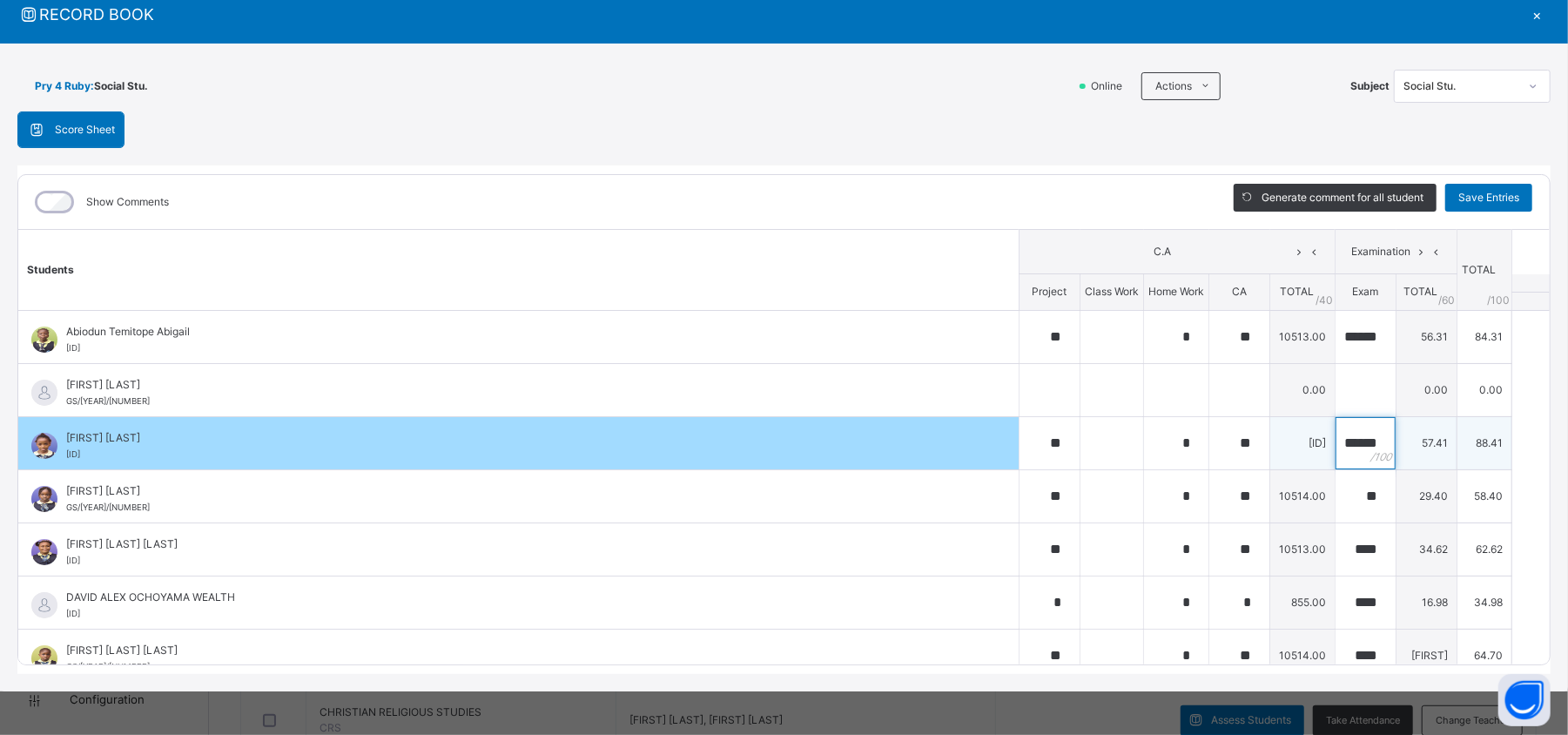 scroll, scrollTop: 0, scrollLeft: 10, axis: horizontal 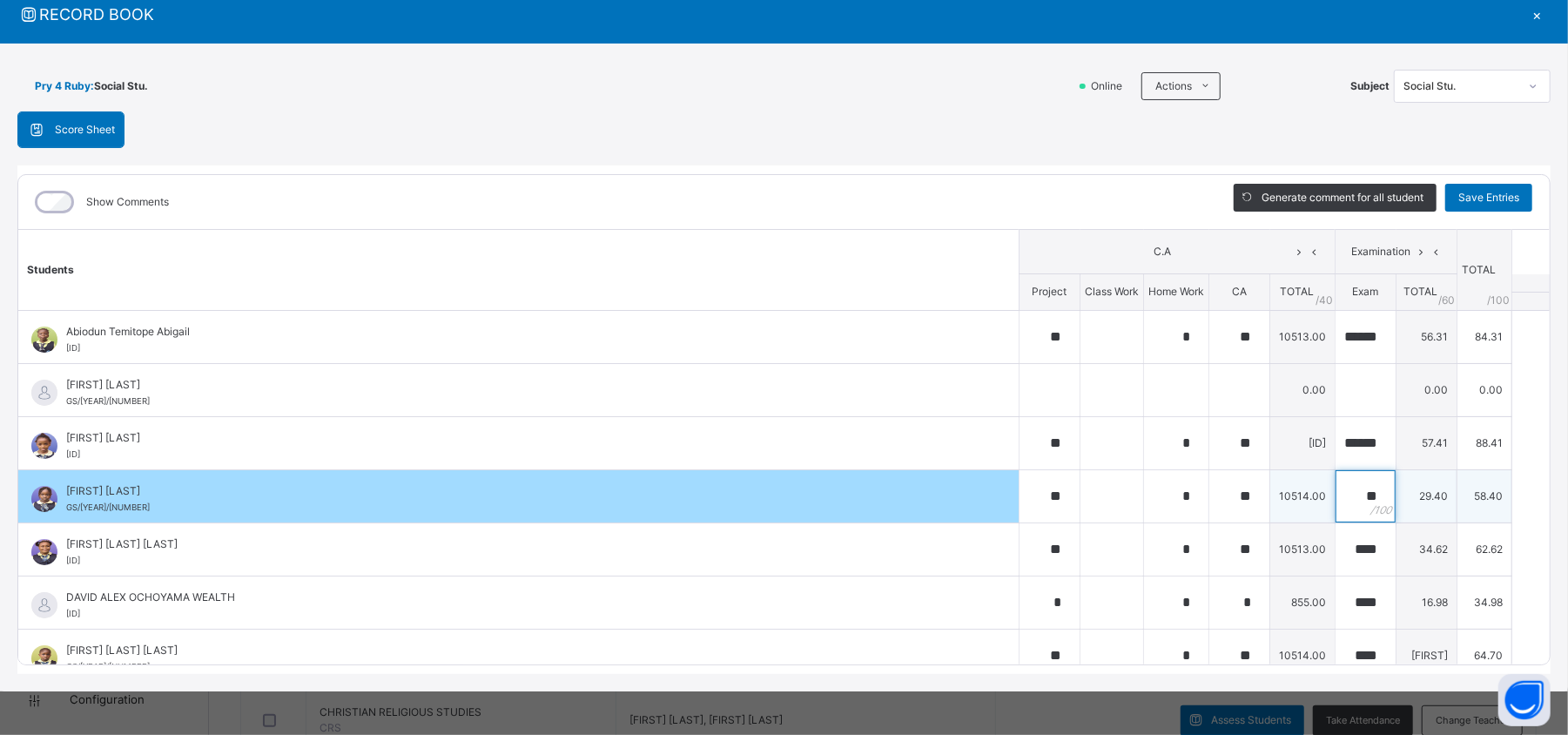 click on "**" at bounding box center (1365, 496) 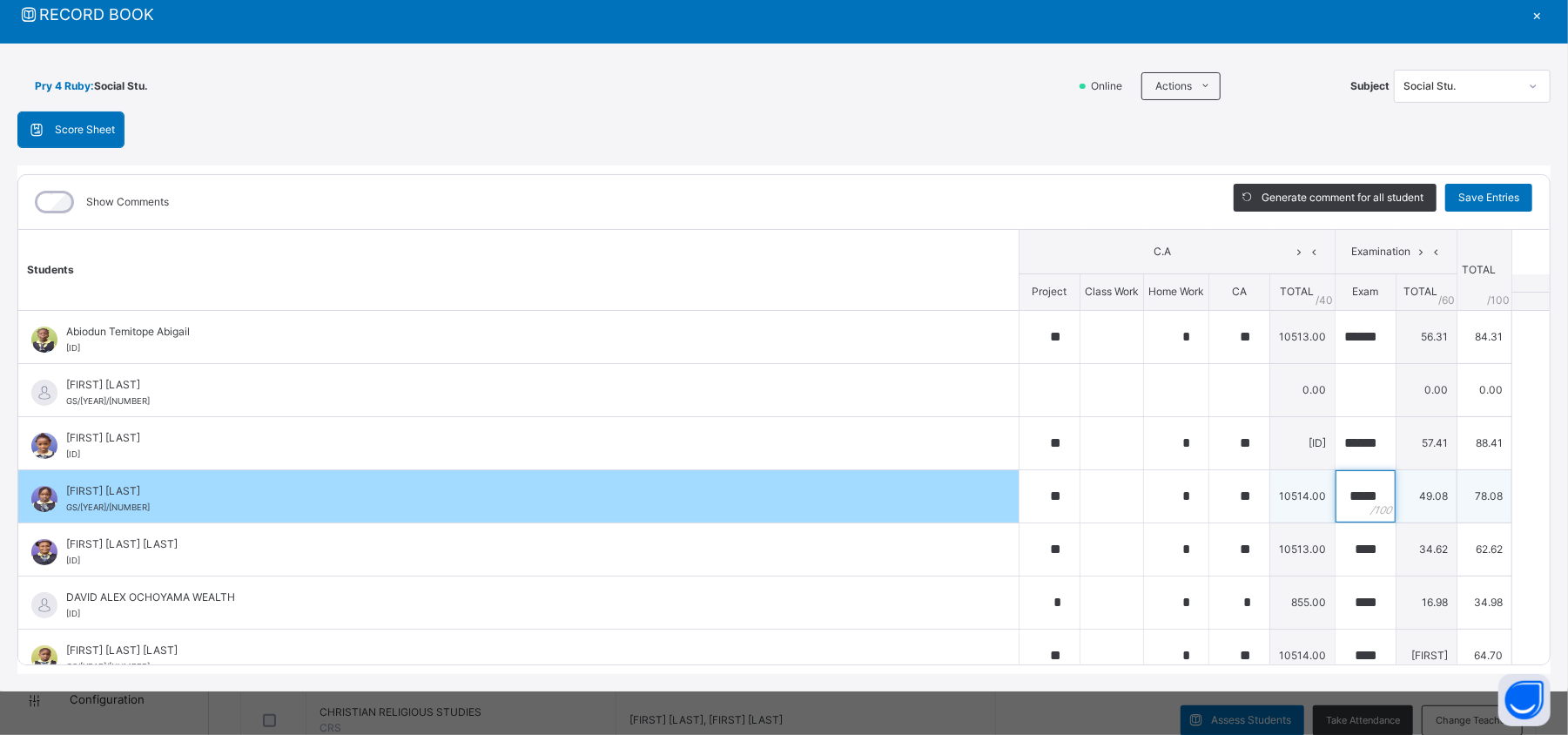 scroll, scrollTop: 0, scrollLeft: 2, axis: horizontal 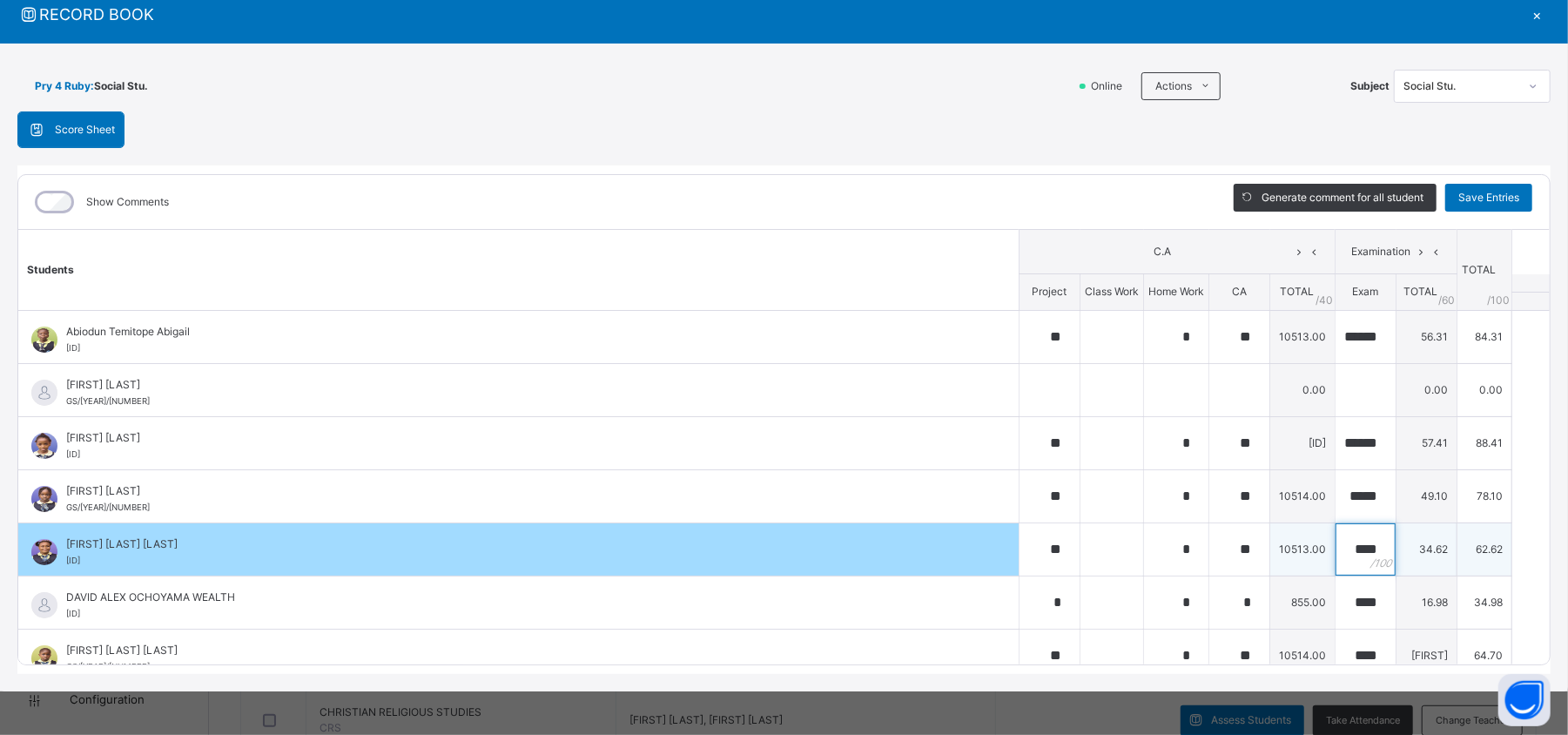 click on "****" at bounding box center (1365, 550) 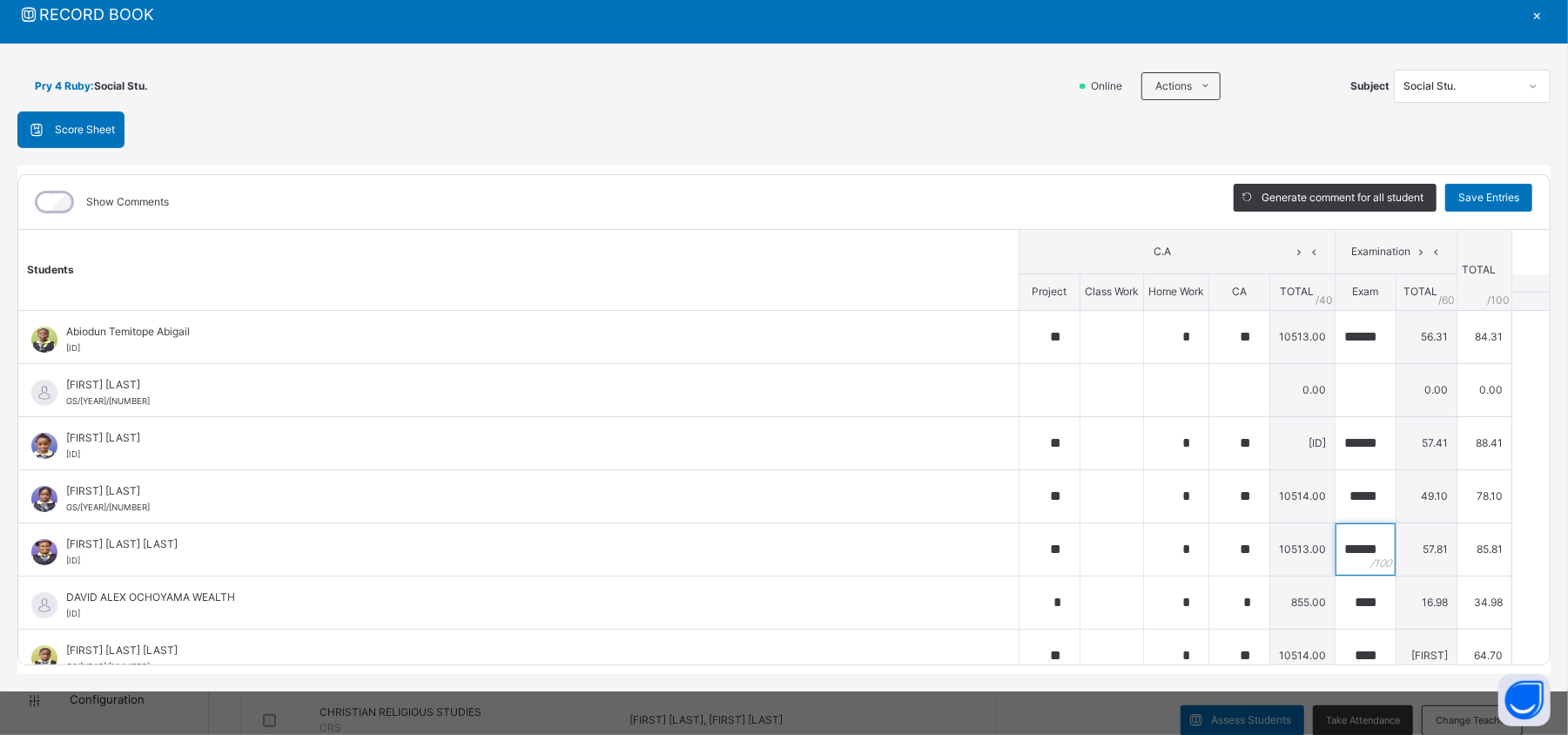 scroll, scrollTop: 0, scrollLeft: 12, axis: horizontal 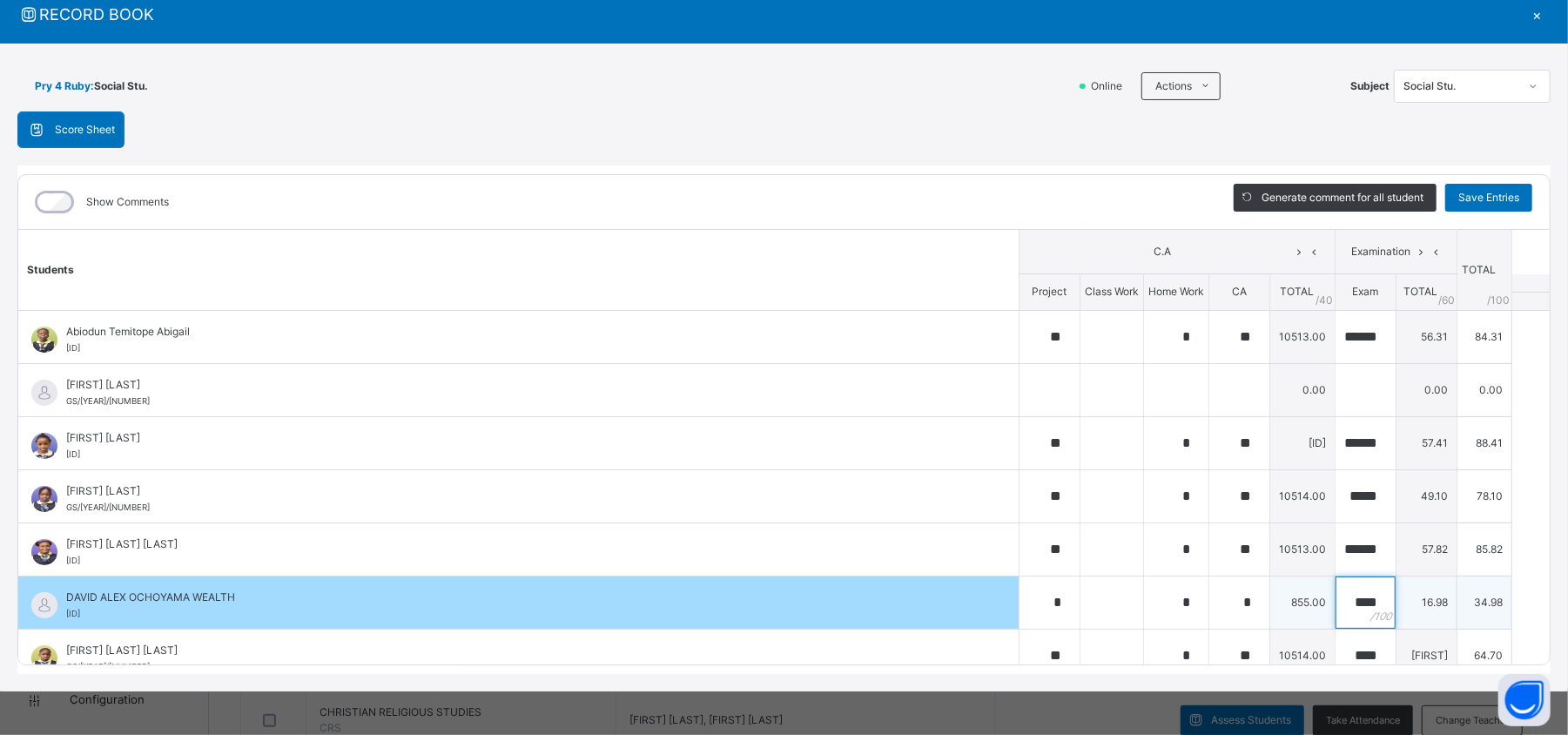 click on "****" at bounding box center [1365, 603] 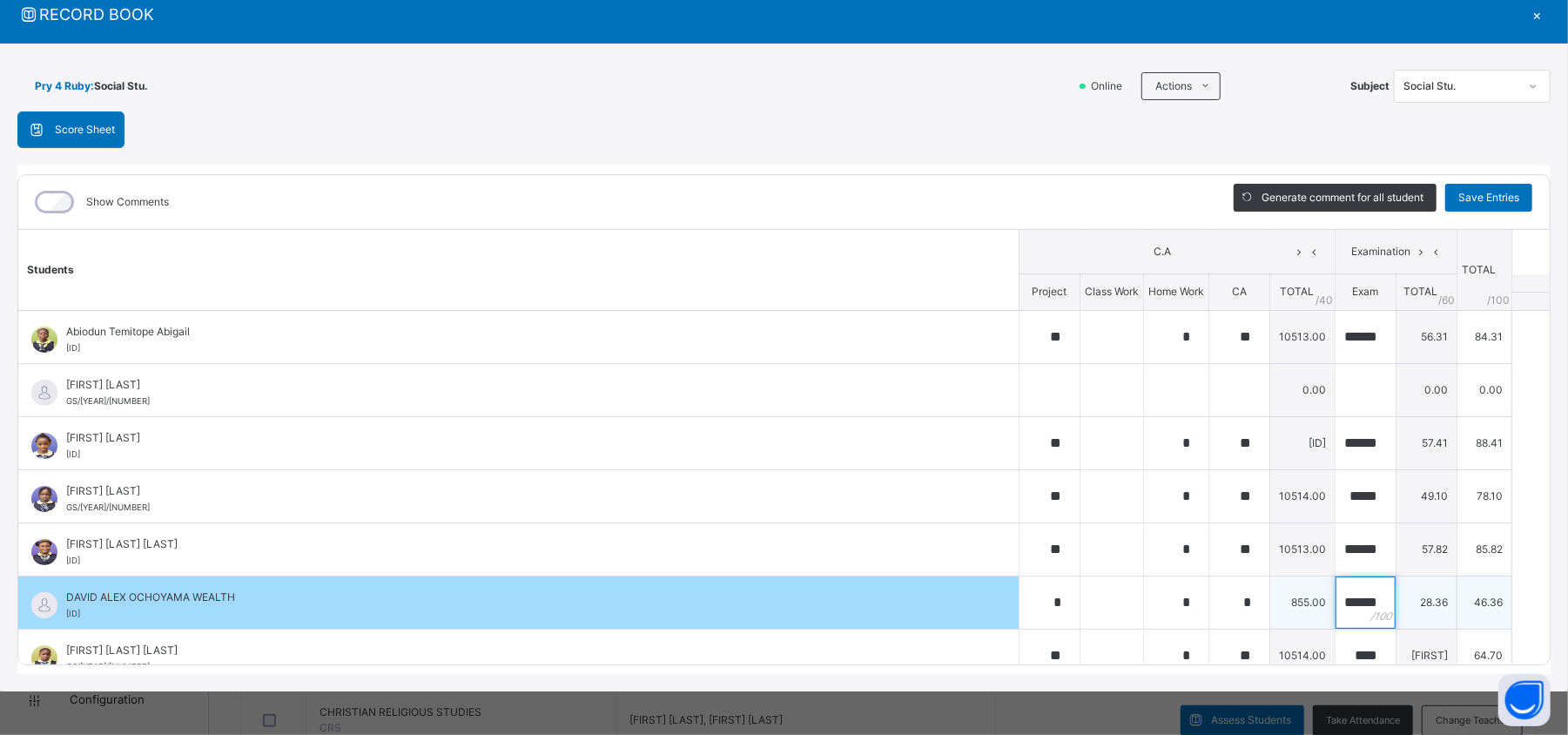 scroll, scrollTop: 0, scrollLeft: 9, axis: horizontal 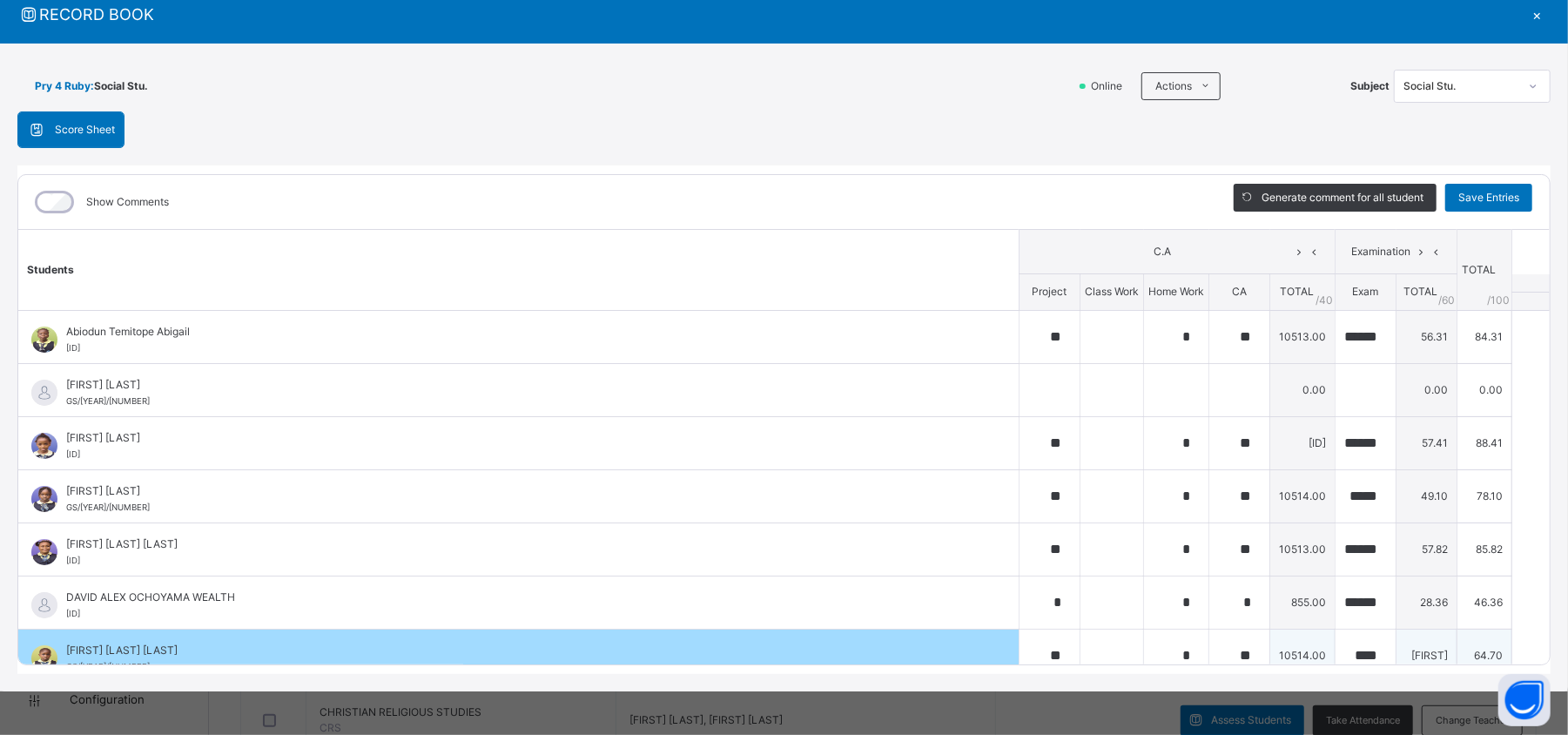 click on "[FIRST]" at bounding box center (1427, 655) 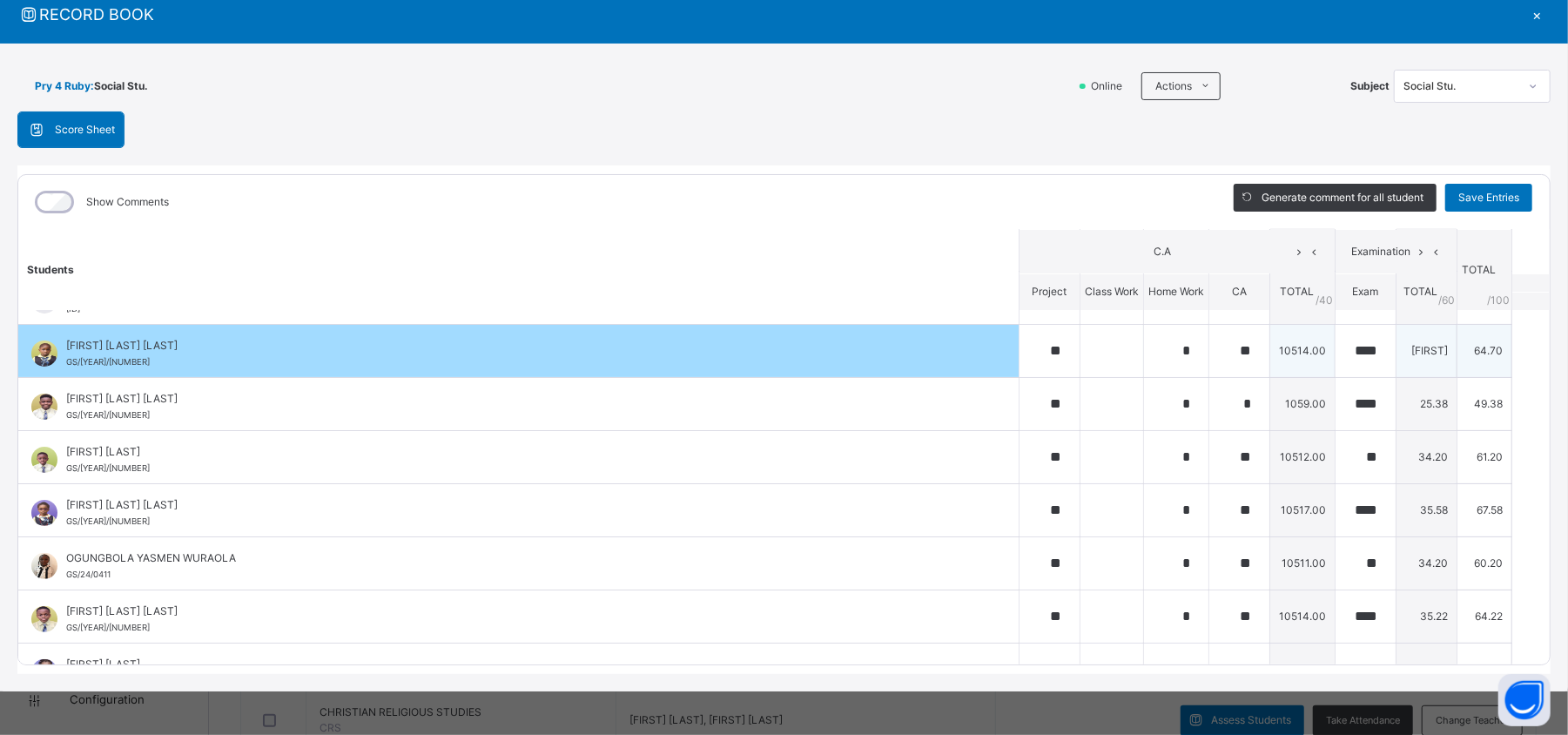 scroll, scrollTop: 307, scrollLeft: 0, axis: vertical 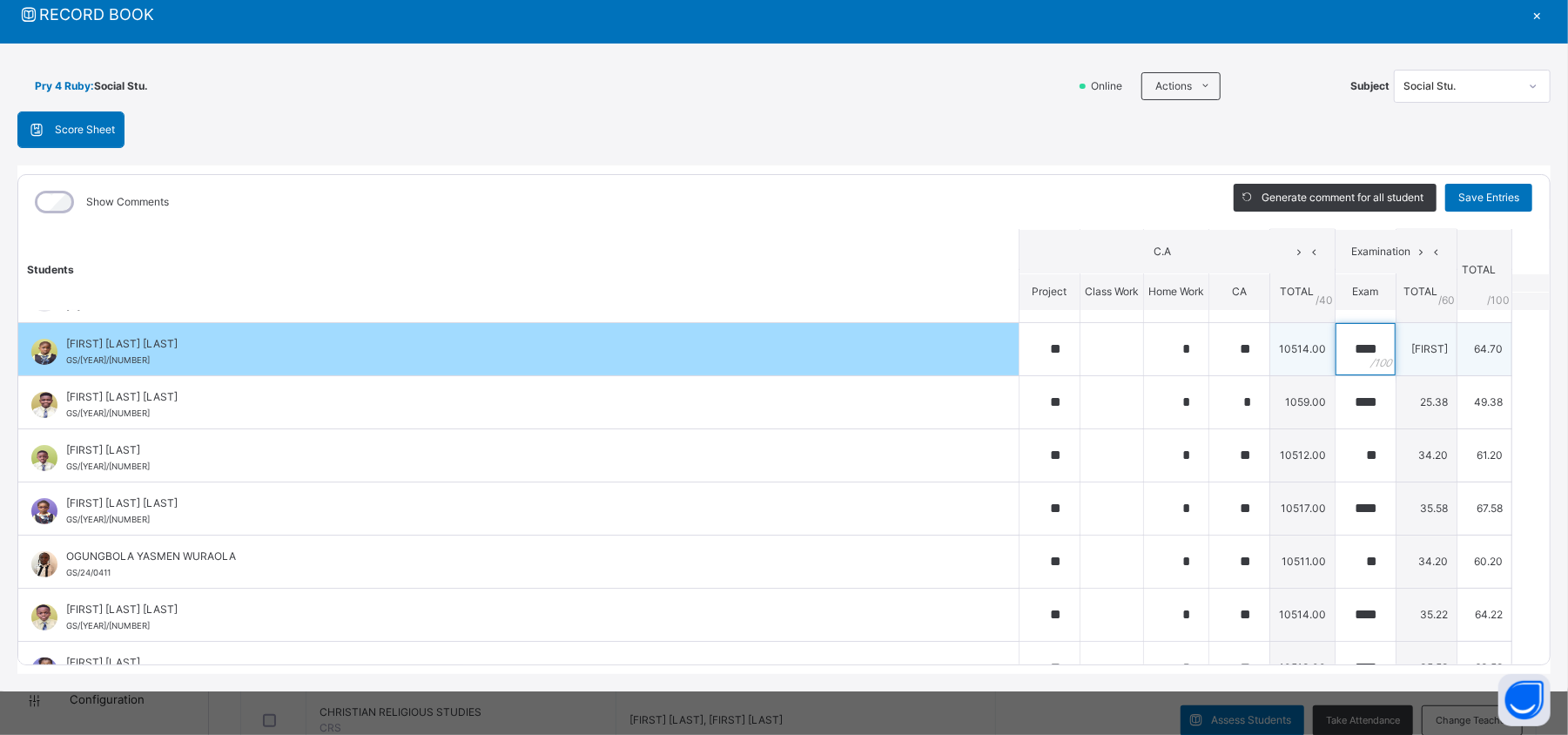 click on "****" at bounding box center [1365, 349] 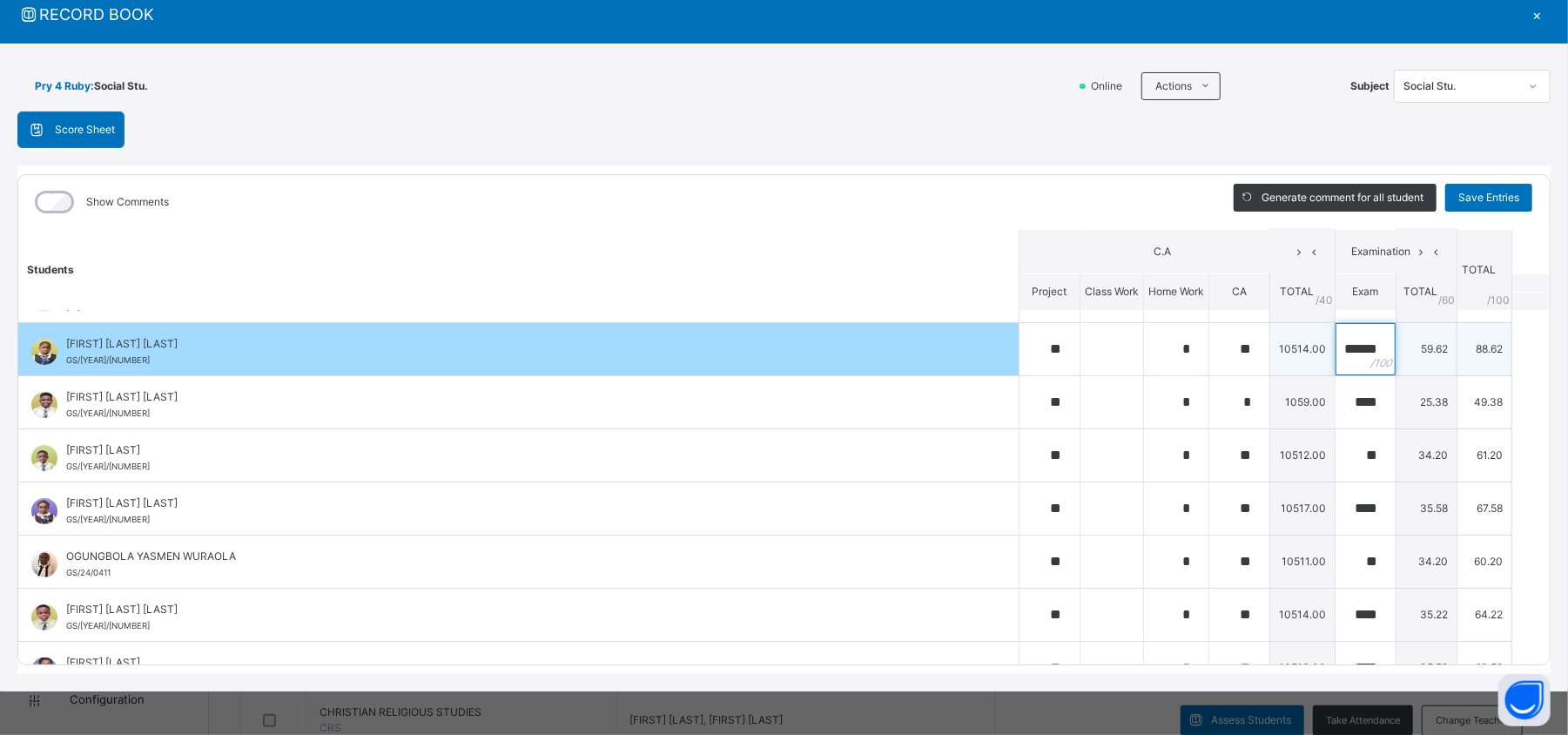 scroll, scrollTop: 0, scrollLeft: 12, axis: horizontal 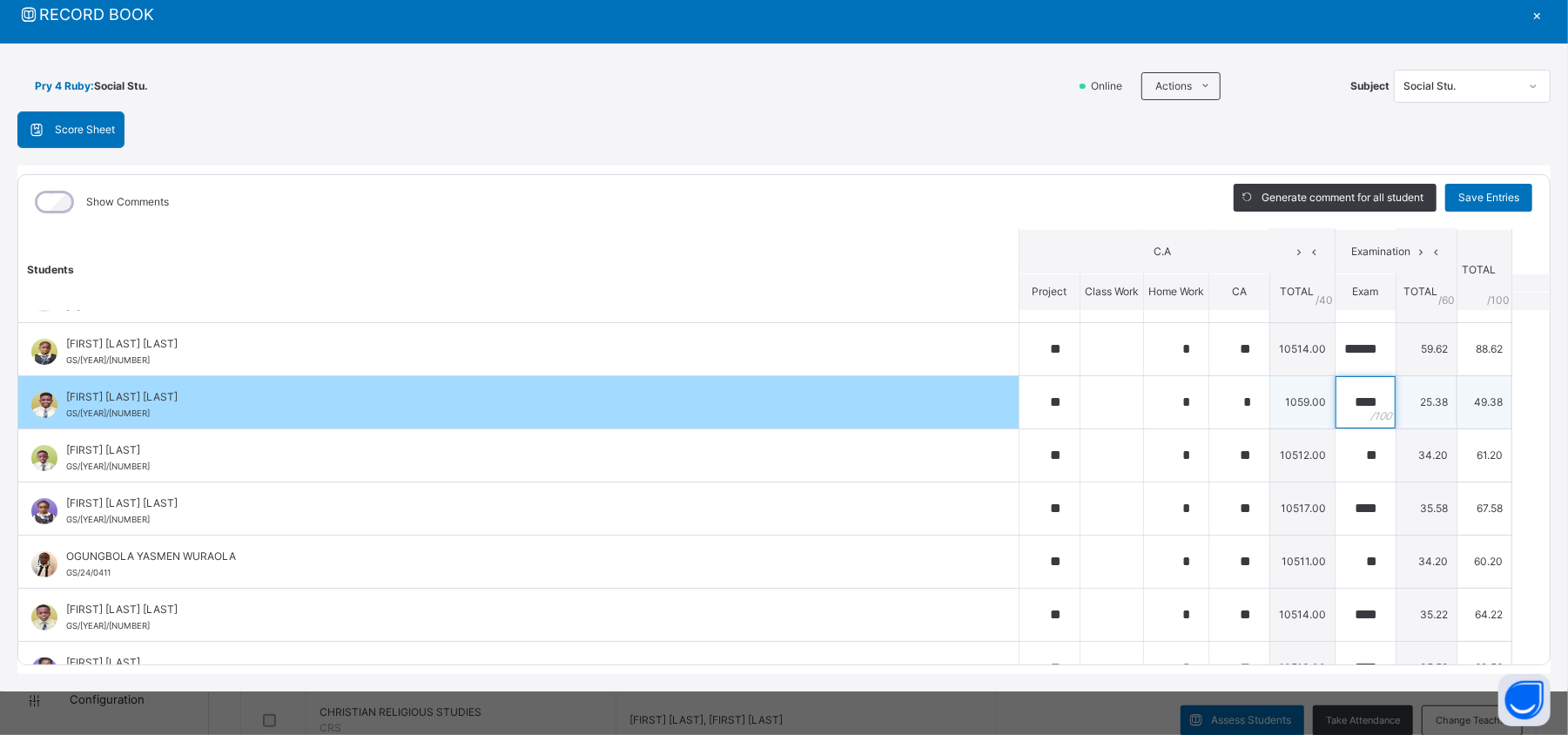 click on "****" at bounding box center (1365, 402) 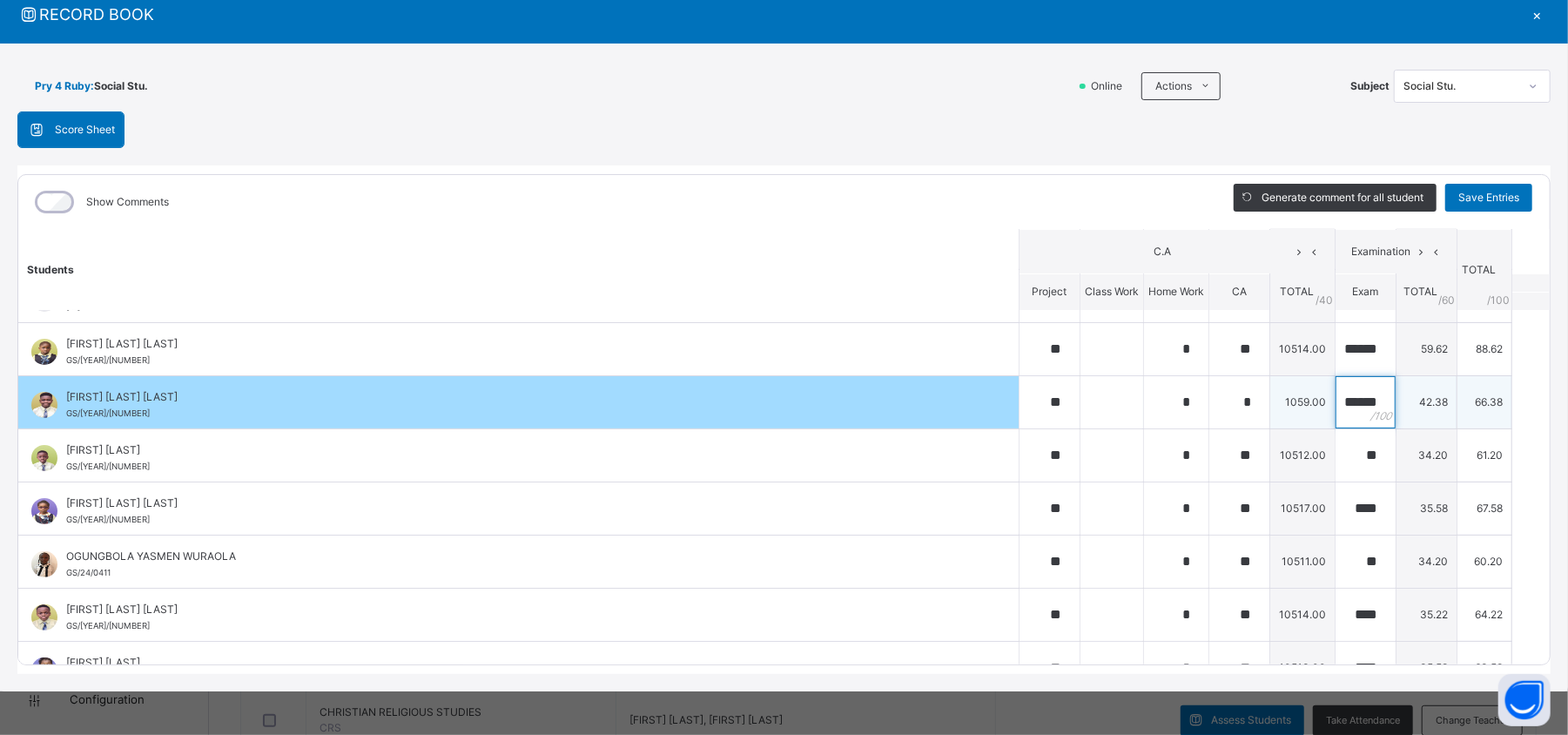scroll, scrollTop: 0, scrollLeft: 10, axis: horizontal 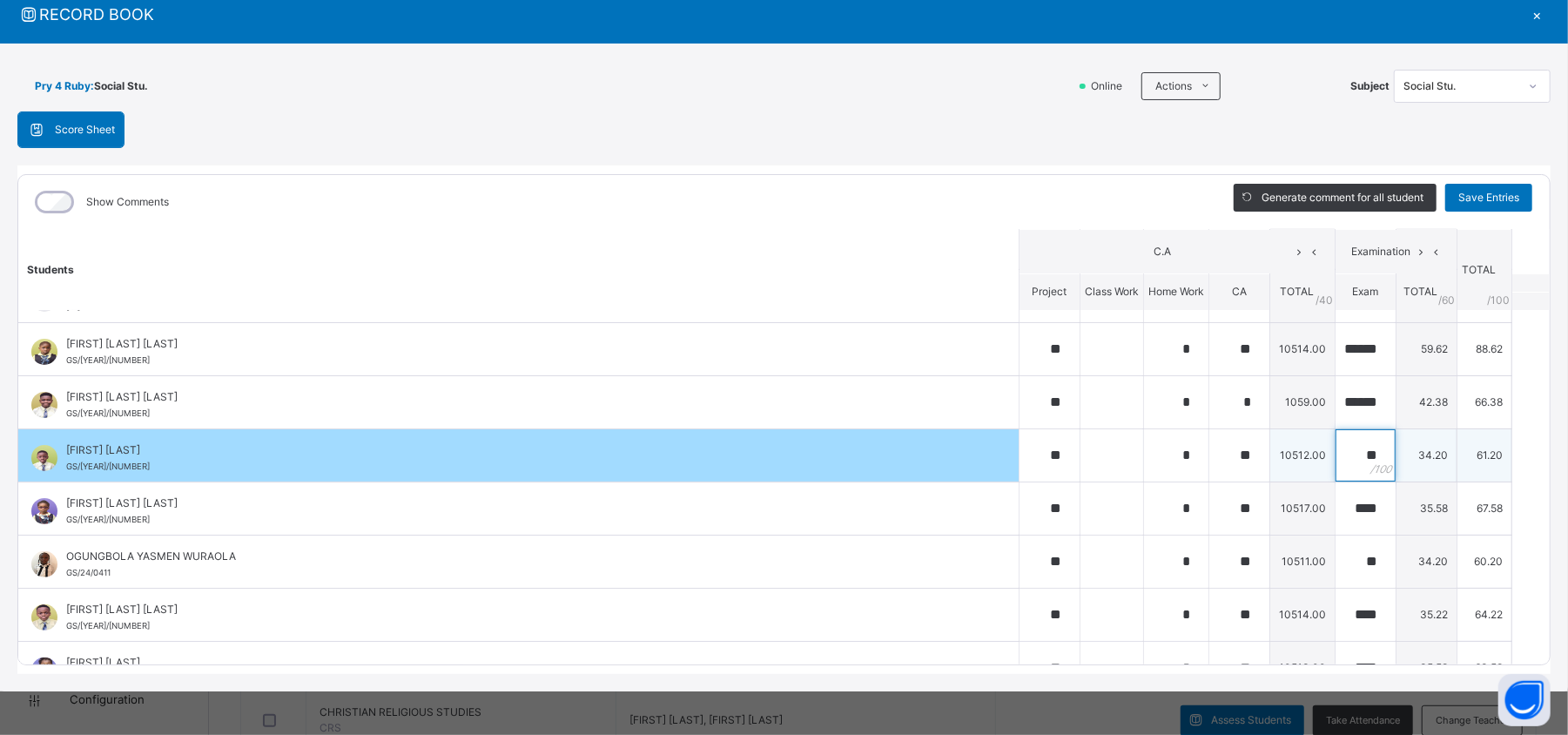click on "**" at bounding box center (1365, 455) 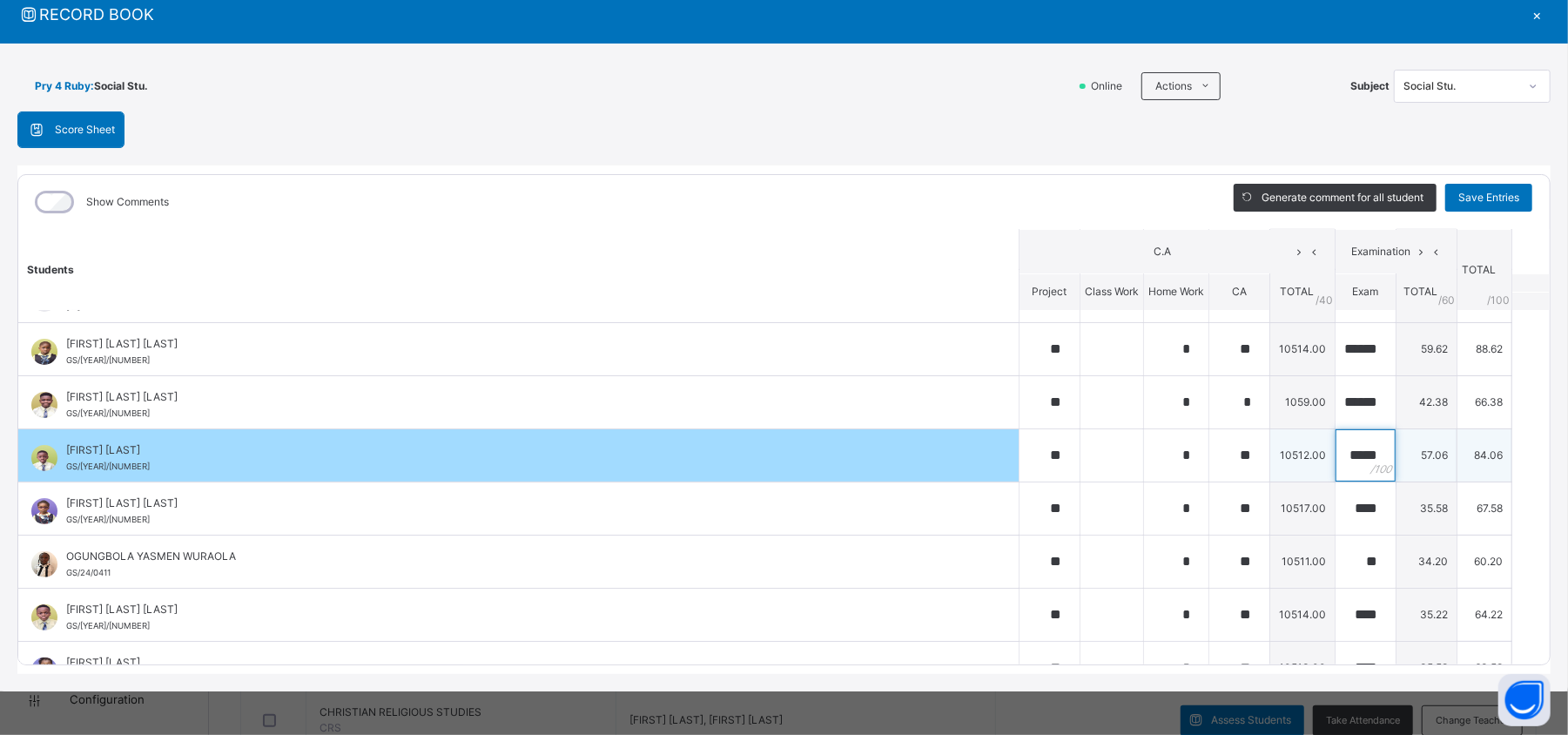 scroll, scrollTop: 0, scrollLeft: 1, axis: horizontal 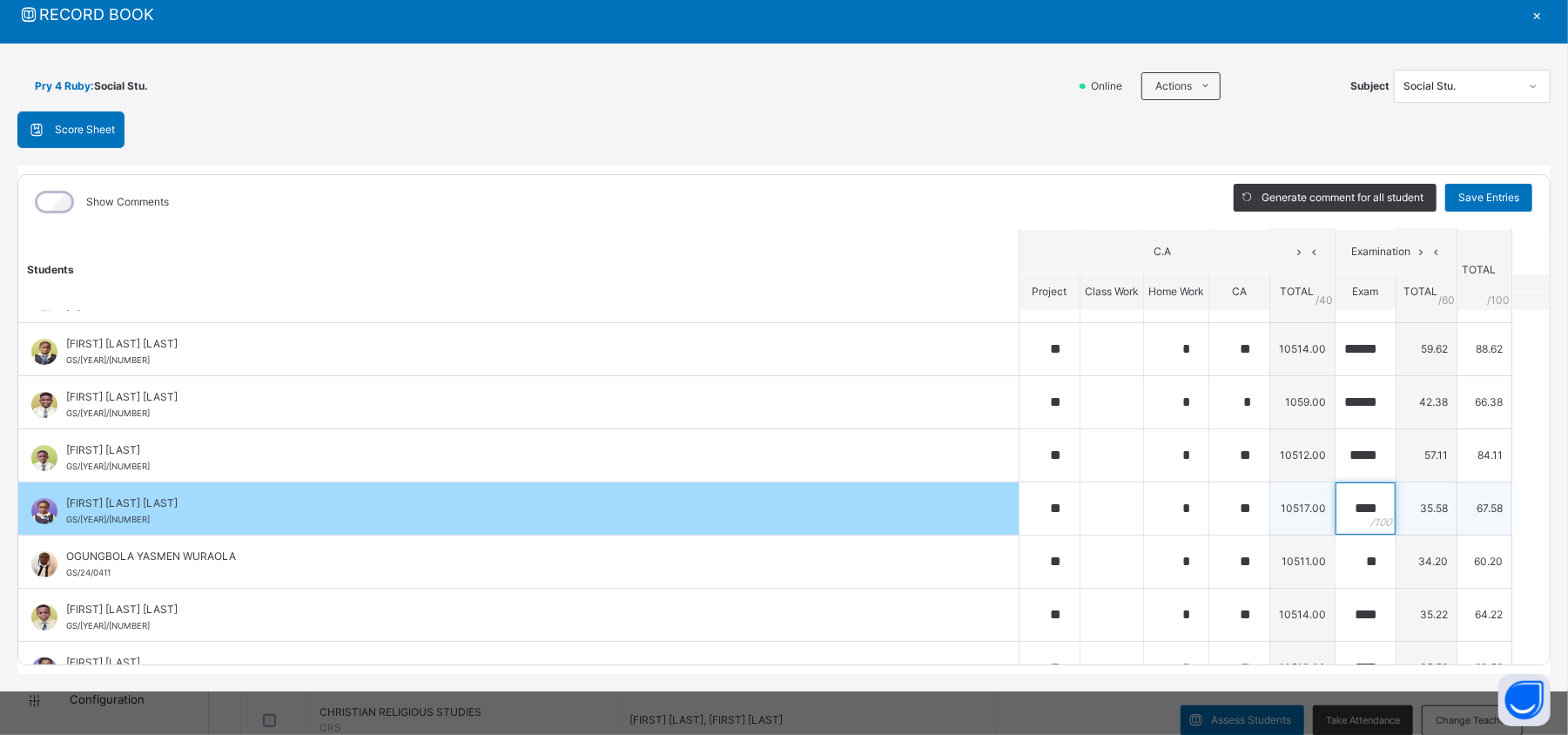 click on "****" at bounding box center [1365, 509] 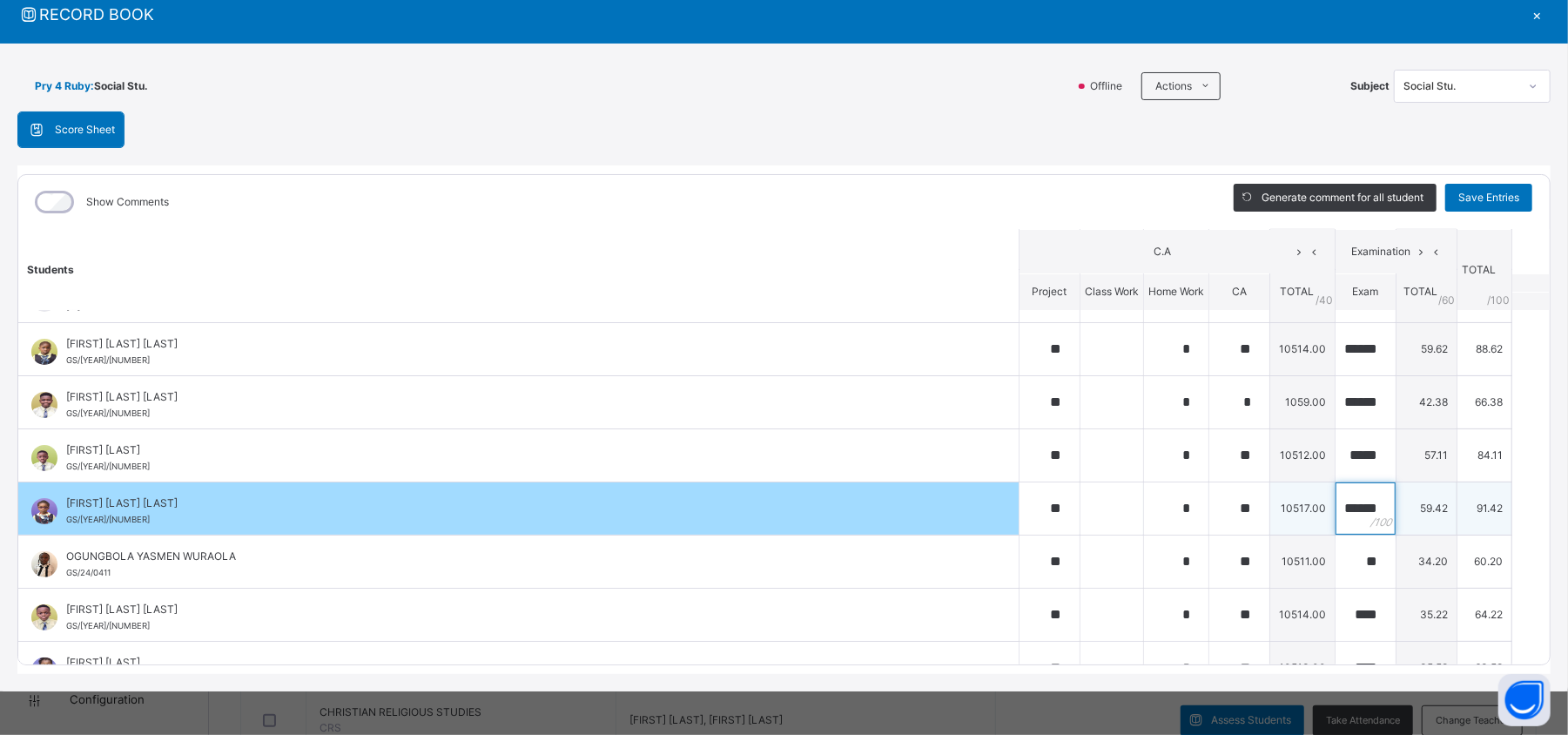 scroll, scrollTop: 0, scrollLeft: 10, axis: horizontal 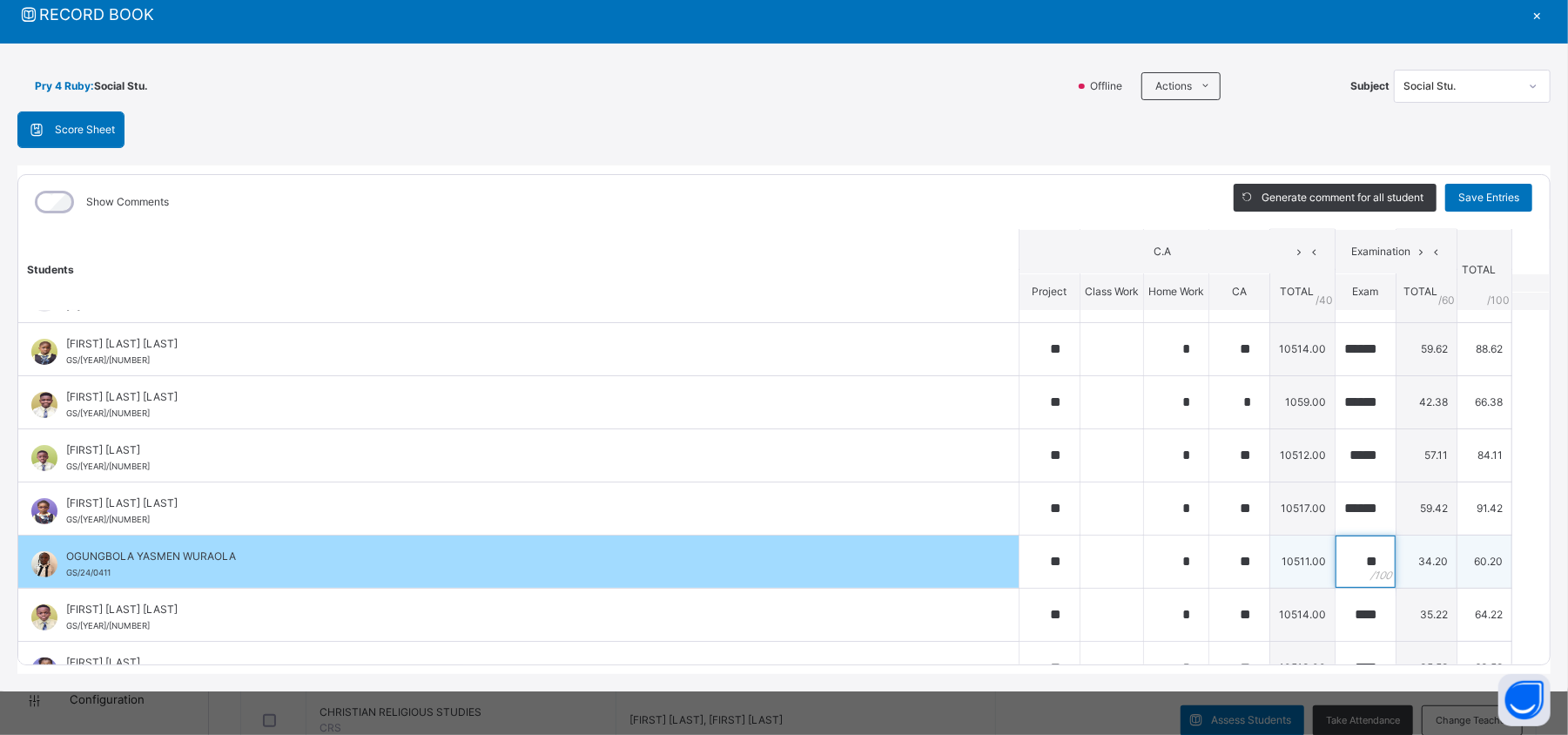 click on "**" at bounding box center [1365, 562] 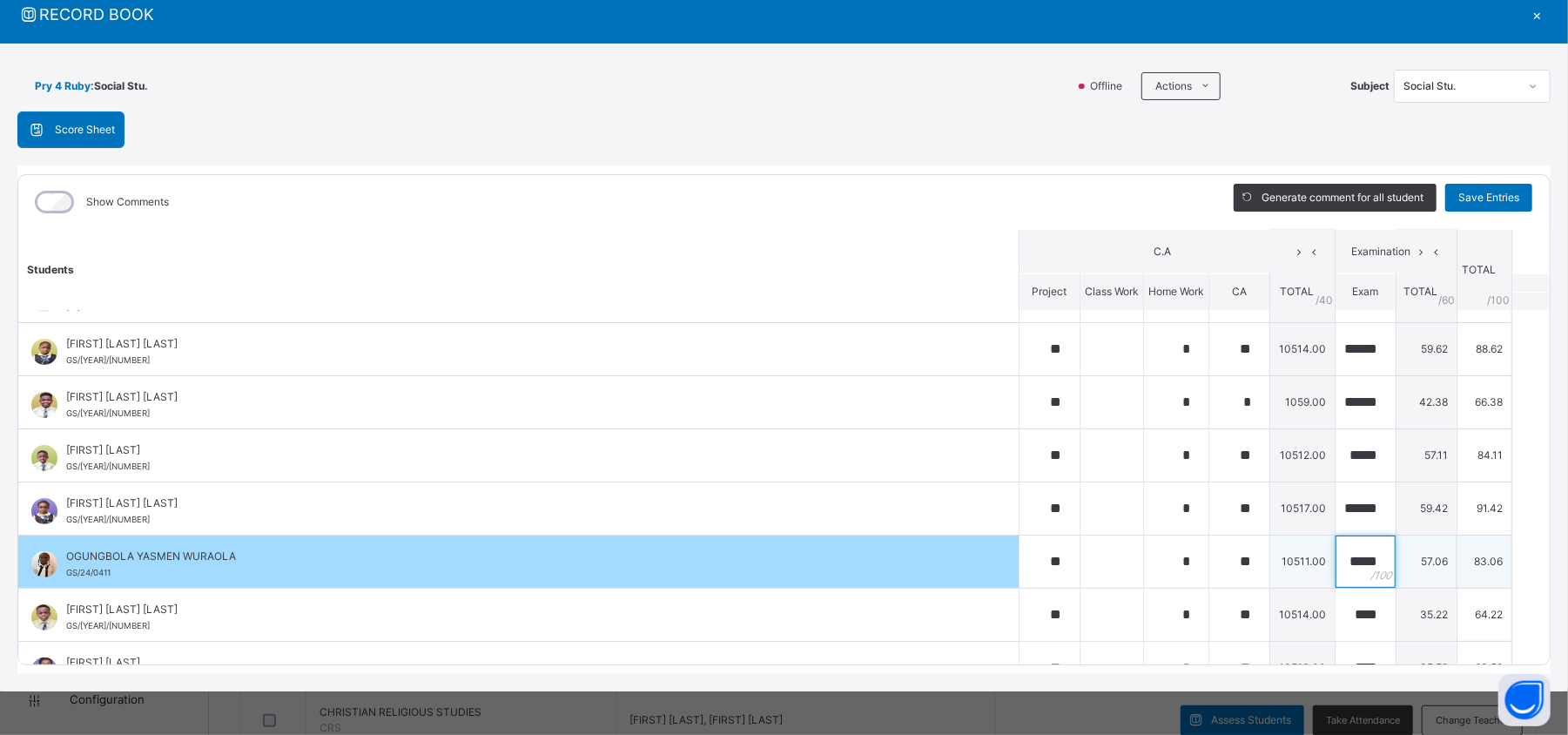 scroll, scrollTop: 0, scrollLeft: 1, axis: horizontal 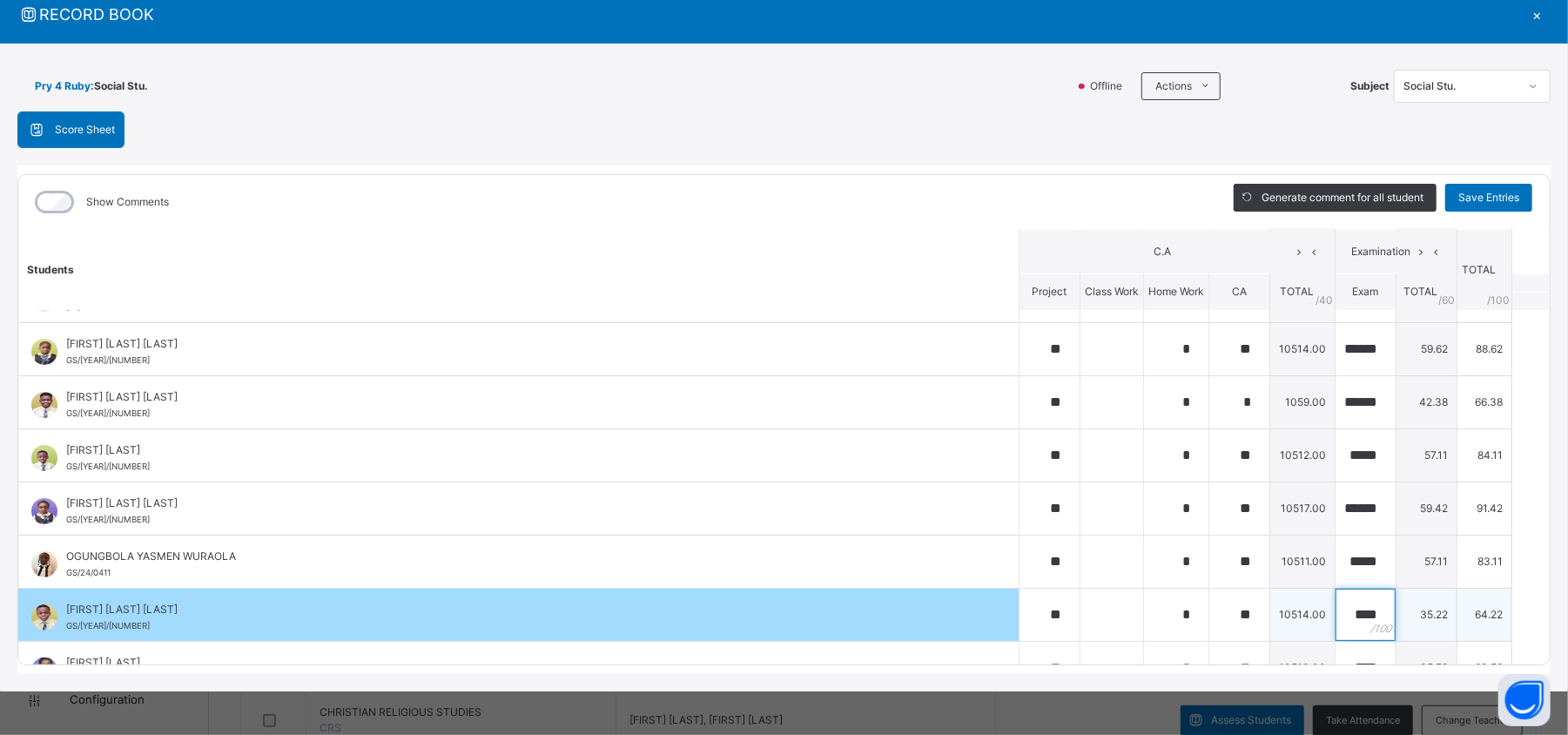 click on "****" at bounding box center (1365, 615) 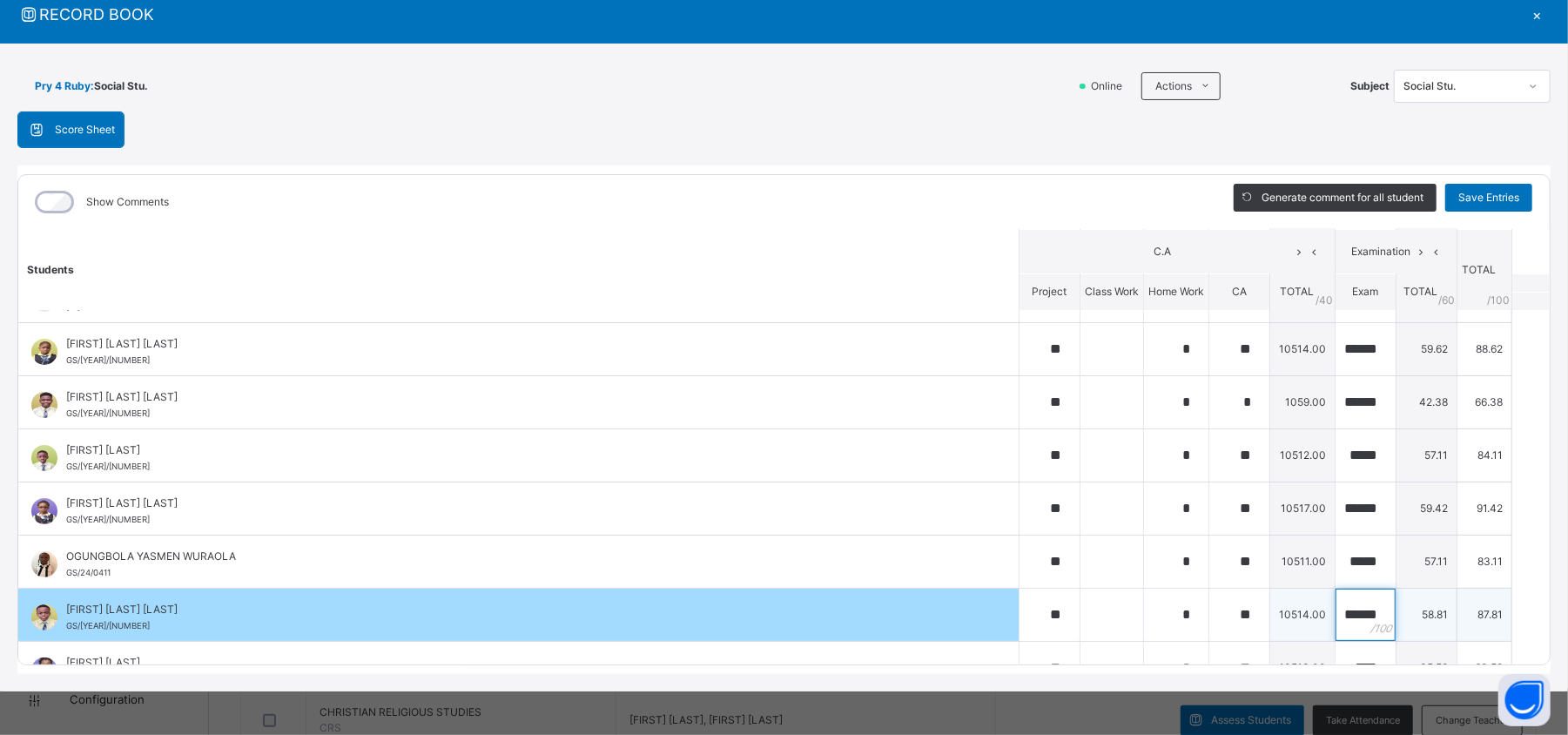 scroll, scrollTop: 0, scrollLeft: 12, axis: horizontal 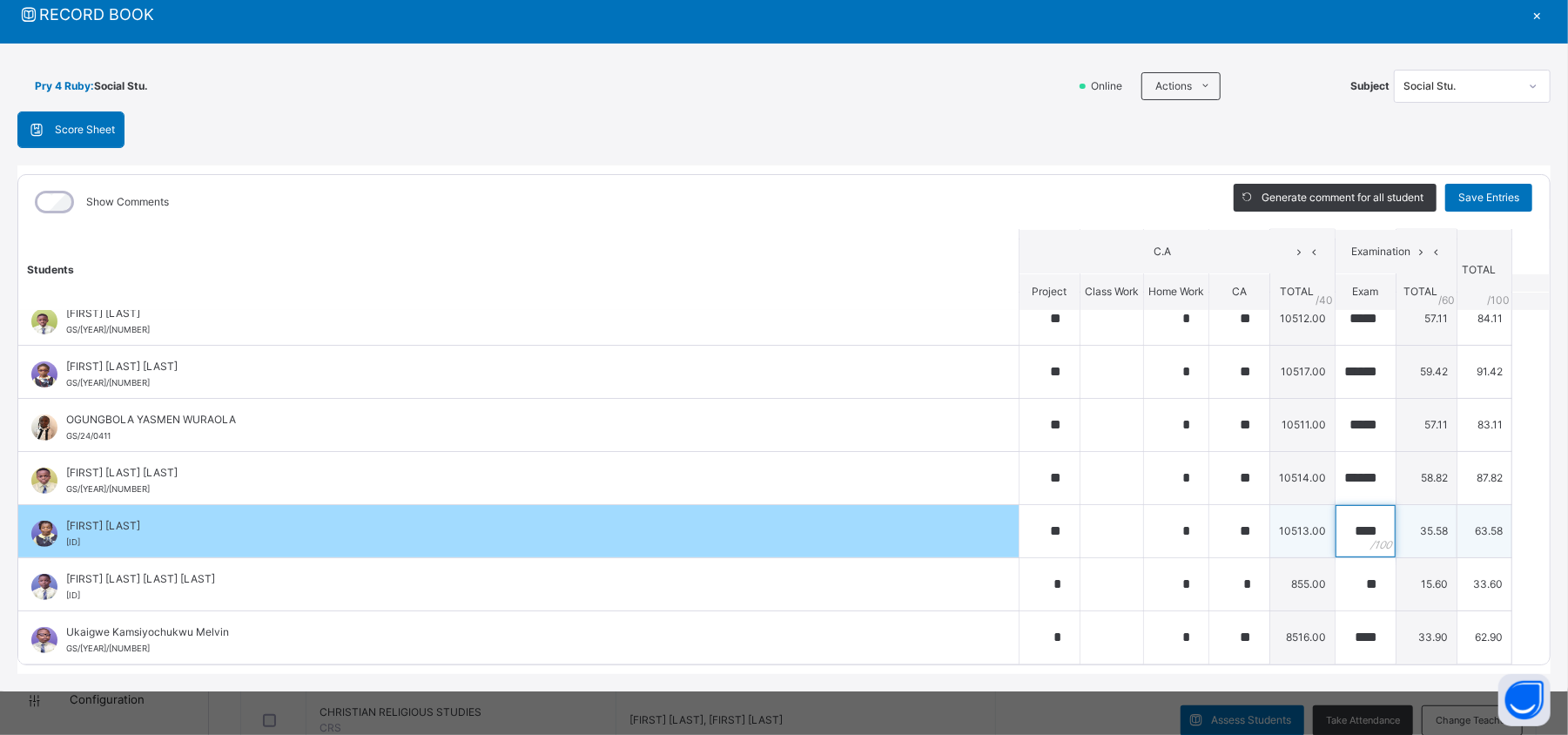 click on "****" at bounding box center [1365, 531] 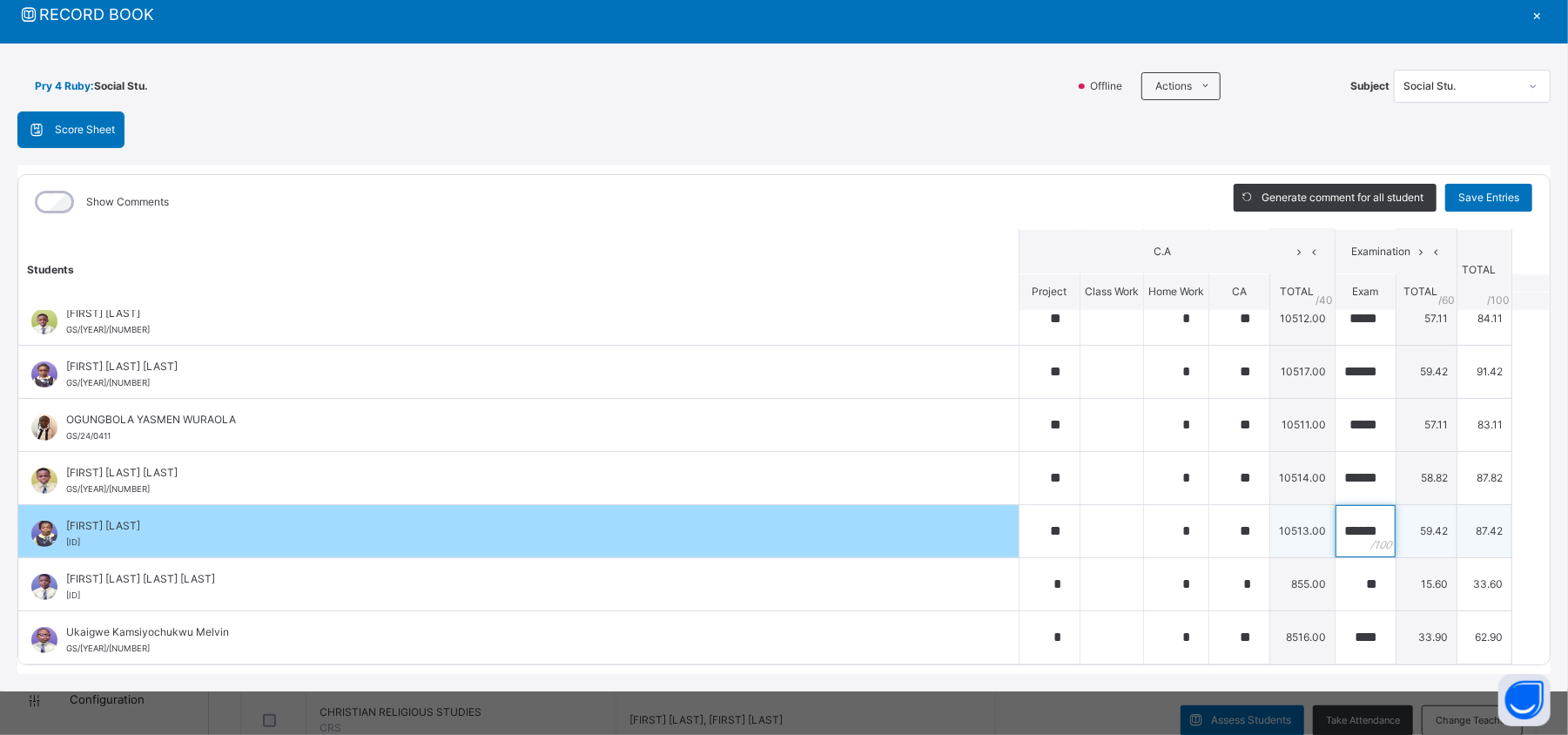 scroll, scrollTop: 0, scrollLeft: 10, axis: horizontal 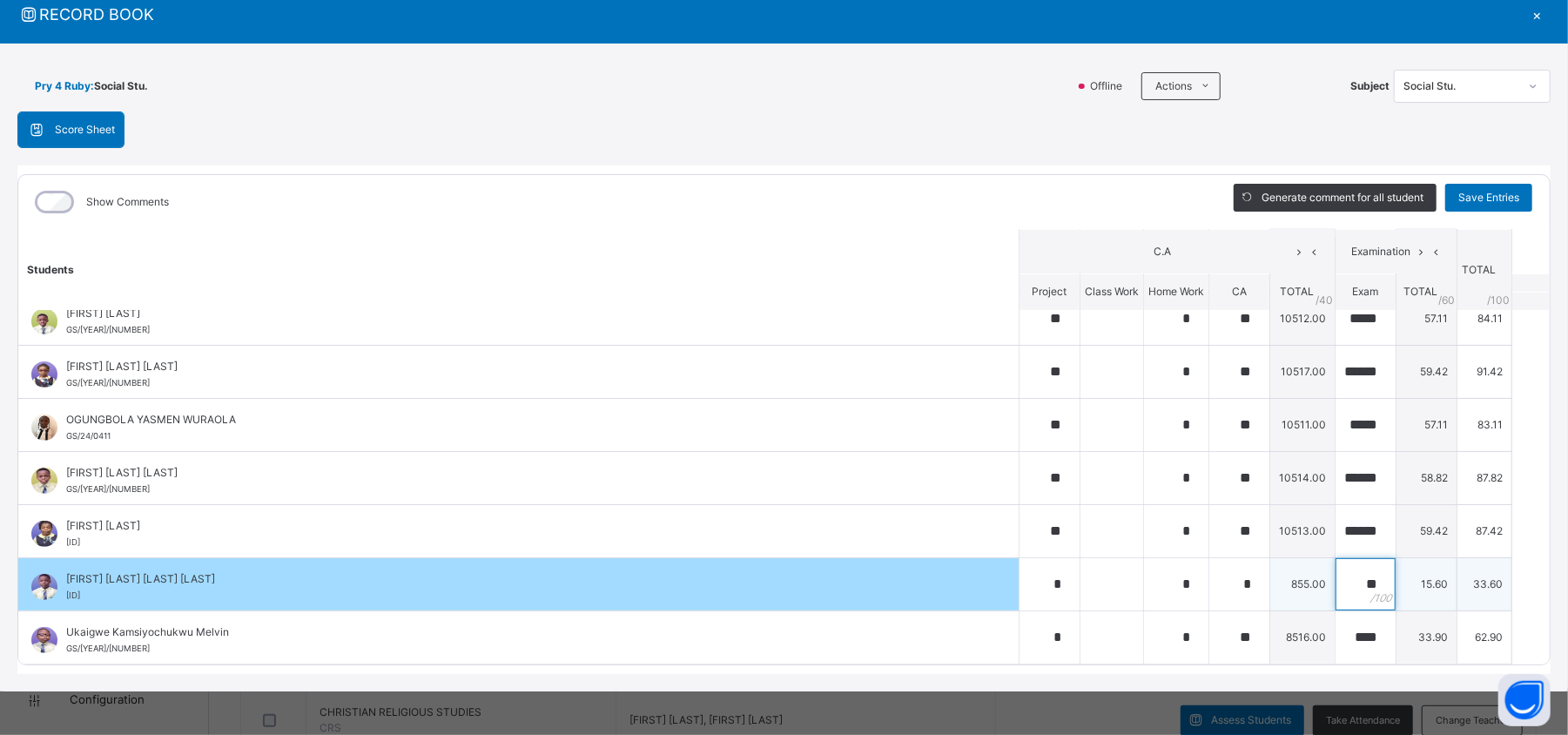 click on "**" at bounding box center [1365, 584] 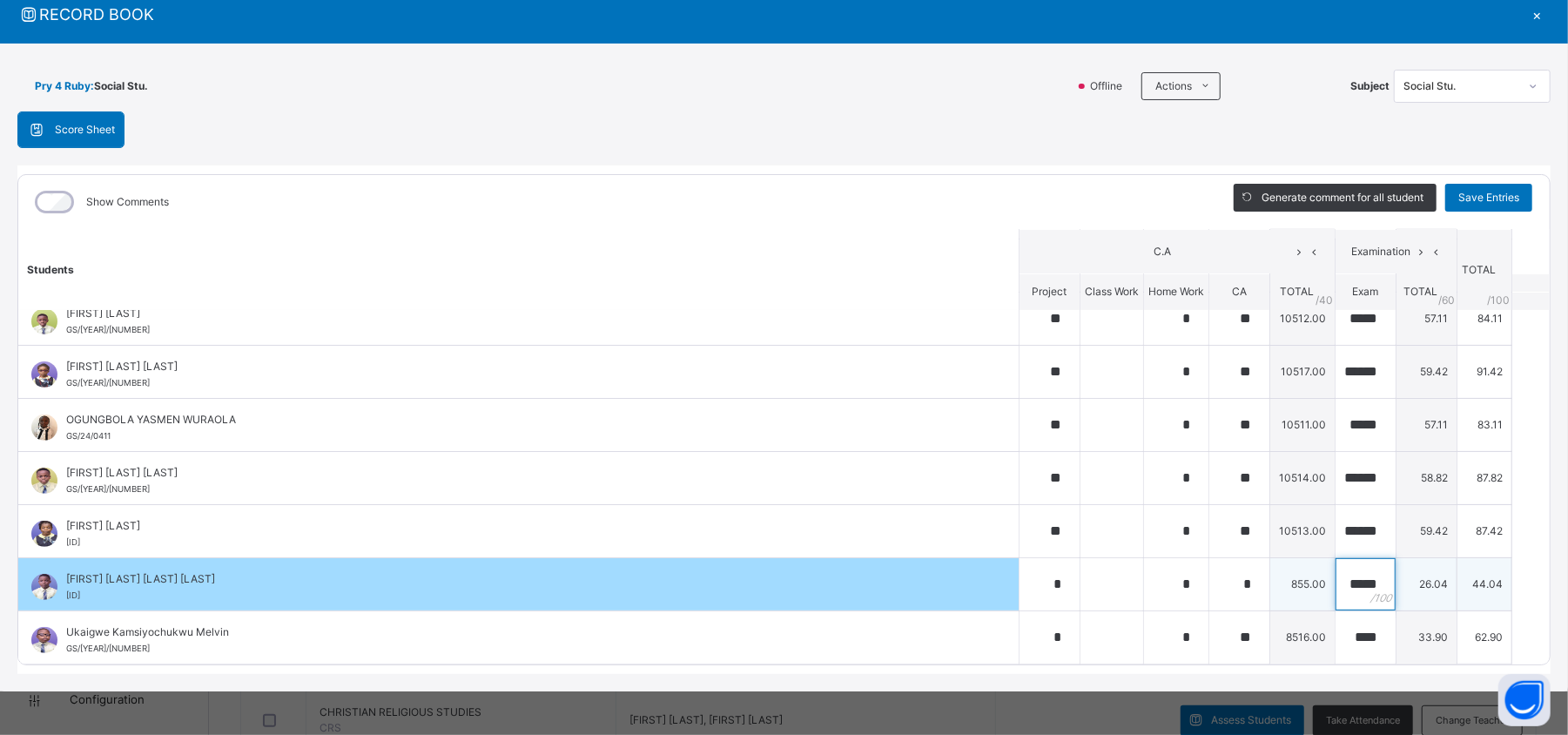 scroll, scrollTop: 0, scrollLeft: 4, axis: horizontal 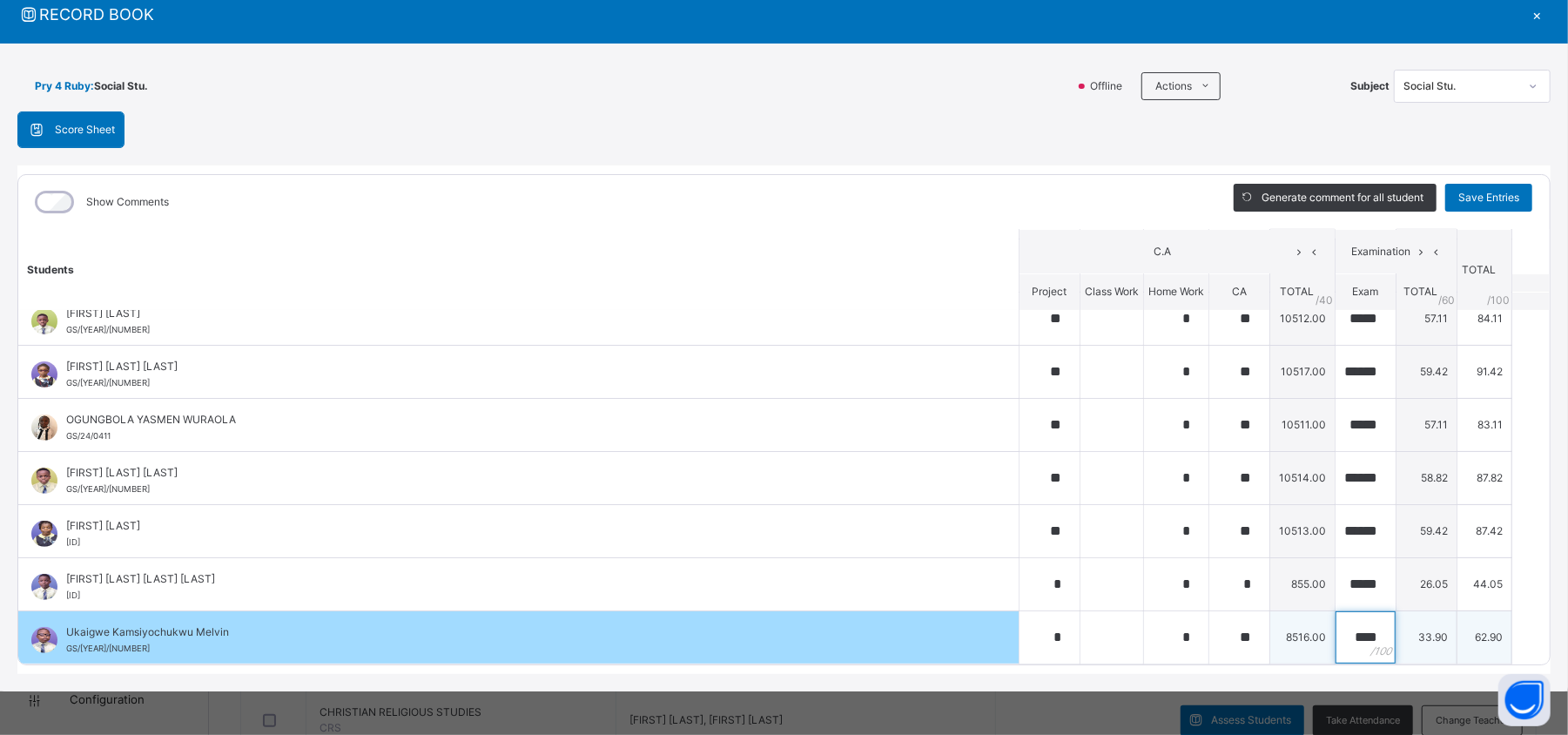 click on "****" at bounding box center [1365, 637] 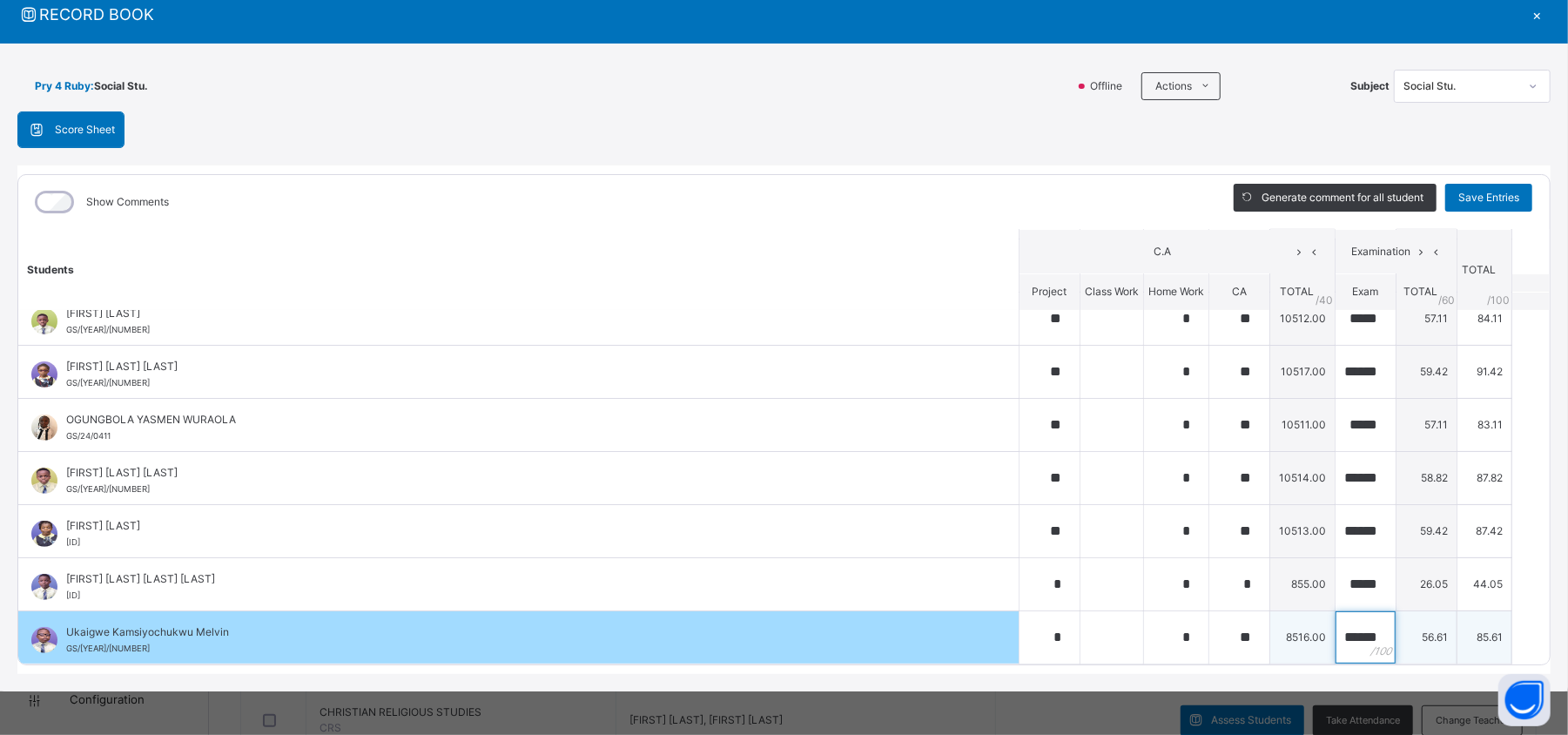 scroll, scrollTop: 0, scrollLeft: 12, axis: horizontal 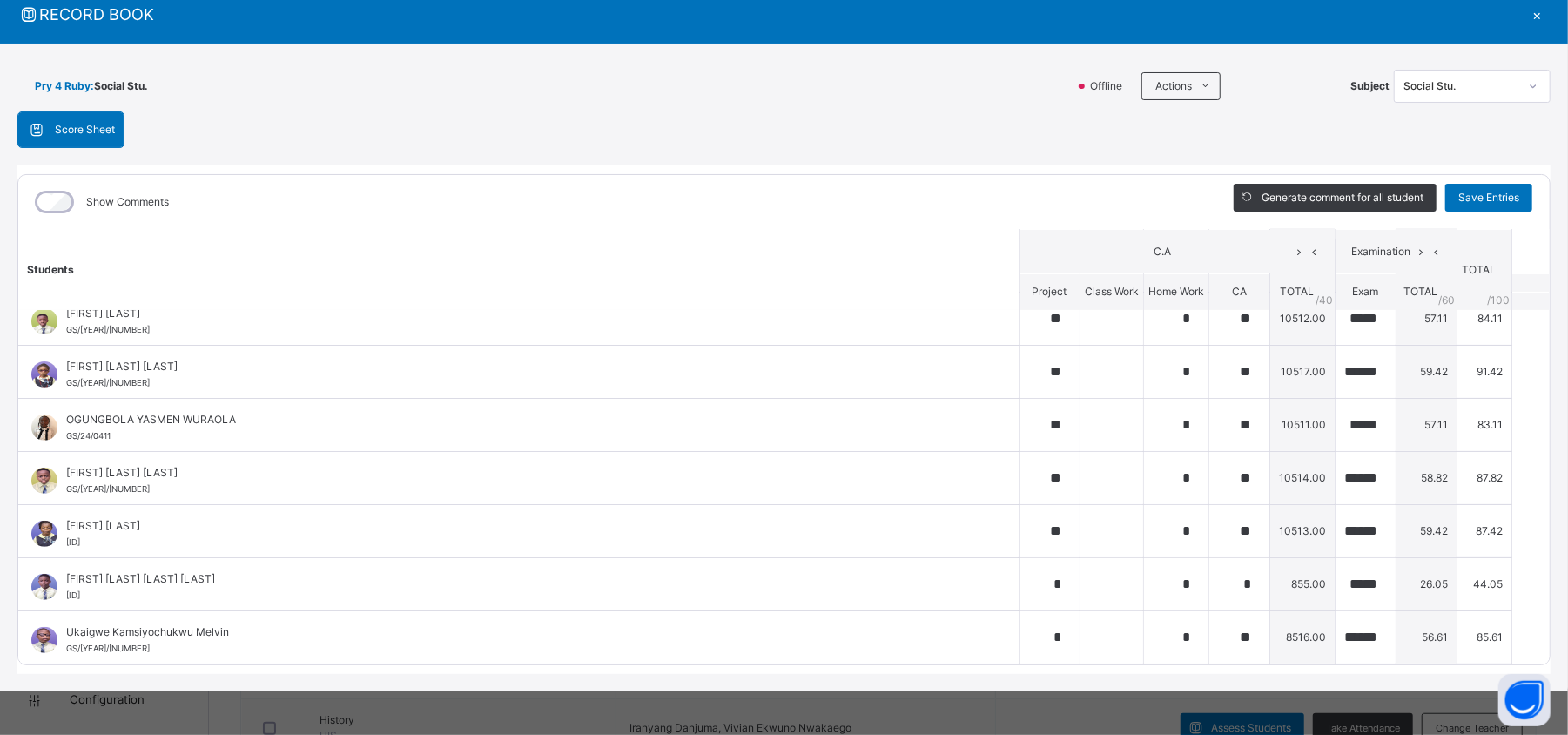click on "Students C.A Examination TOTAL /100 Comment Project Class Work Home Work CA TOTAL / 40 Exam TOTAL / 60 [LAST] [FIRST] [LAST] [ID] [LAST] [FIRST] [LAST] [ID] ** * ** ****** 56.31 84.31 Generate comment 0 / 250   ×   Subject Teacher’s Comment Generate and see in full the comment developed by the AI with an option to regenerate the comment JS [LAST] [FIRST] [LAST]   [ID]   Total 84.31  / 100.00 Sims Bot   Regenerate     Use this comment   [LAST] [FIRST] [LAST] [ID] [LAST] [FIRST] [LAST] [ID] 0.00 0.00 0.00 Generate comment 0 / 250   ×   Subject Teacher’s Comment Generate and see in full the comment developed by the AI with an option to regenerate the comment JS   [ID]   Total" at bounding box center [784, 225] 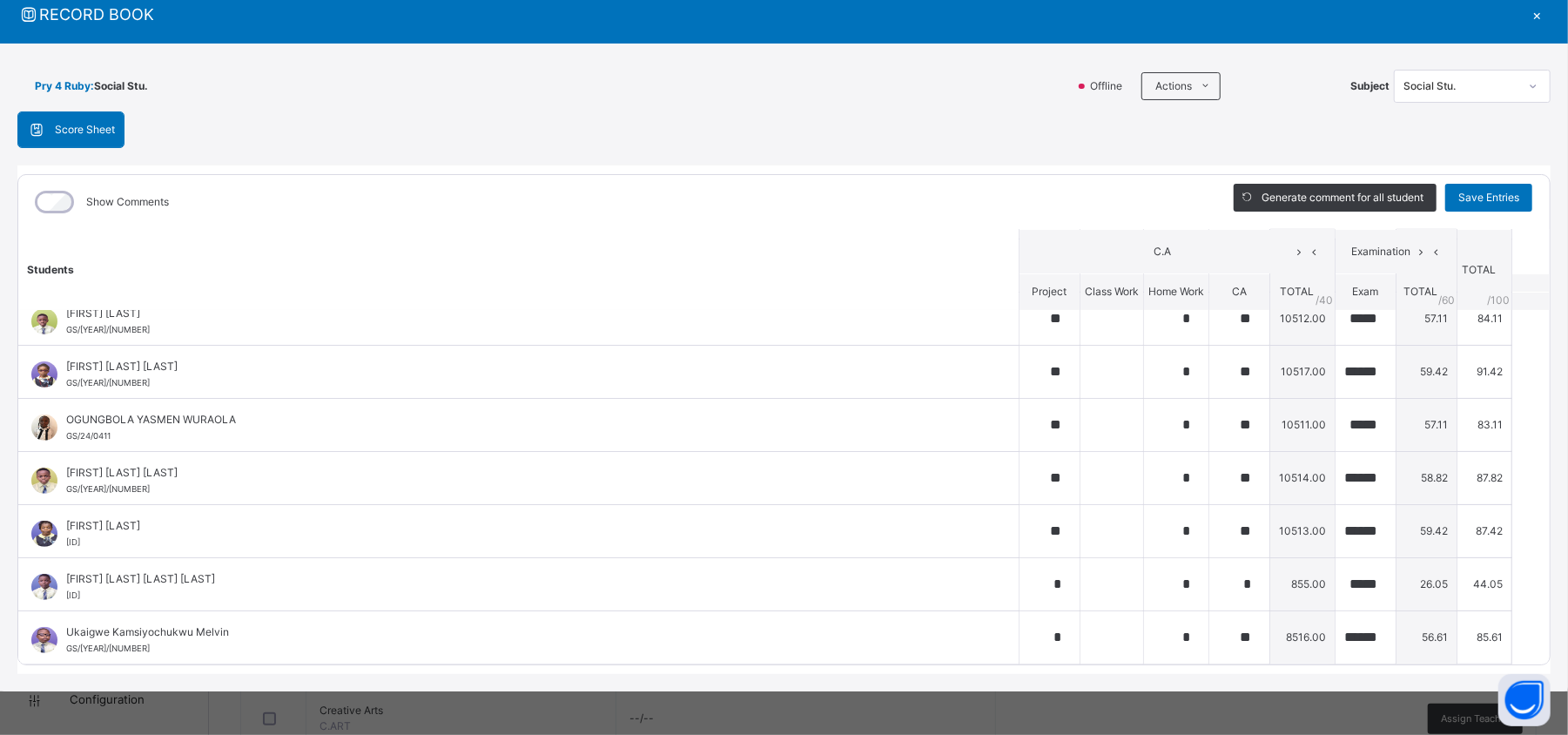 scroll, scrollTop: 806, scrollLeft: 0, axis: vertical 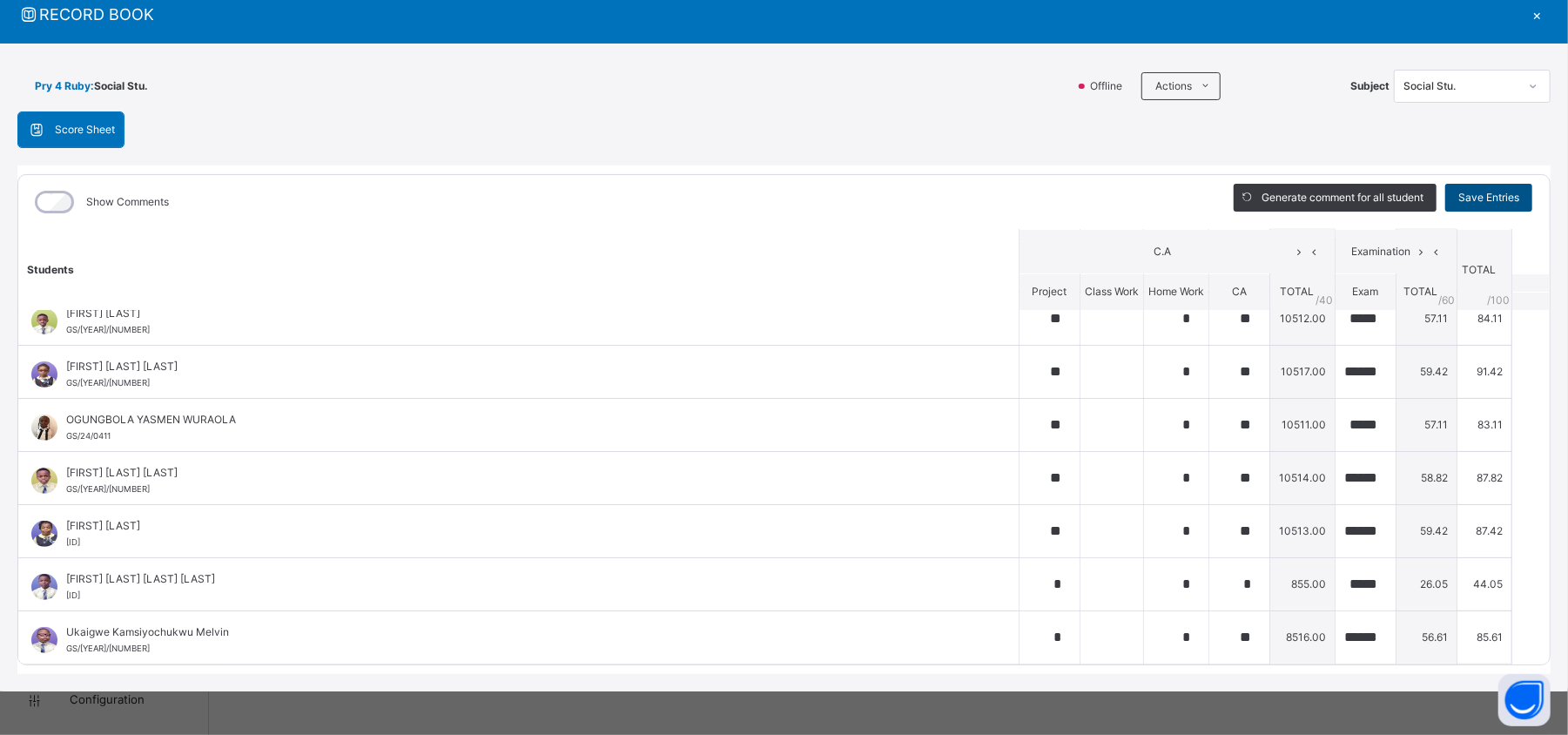 click on "Save Entries" at bounding box center (1489, 198) 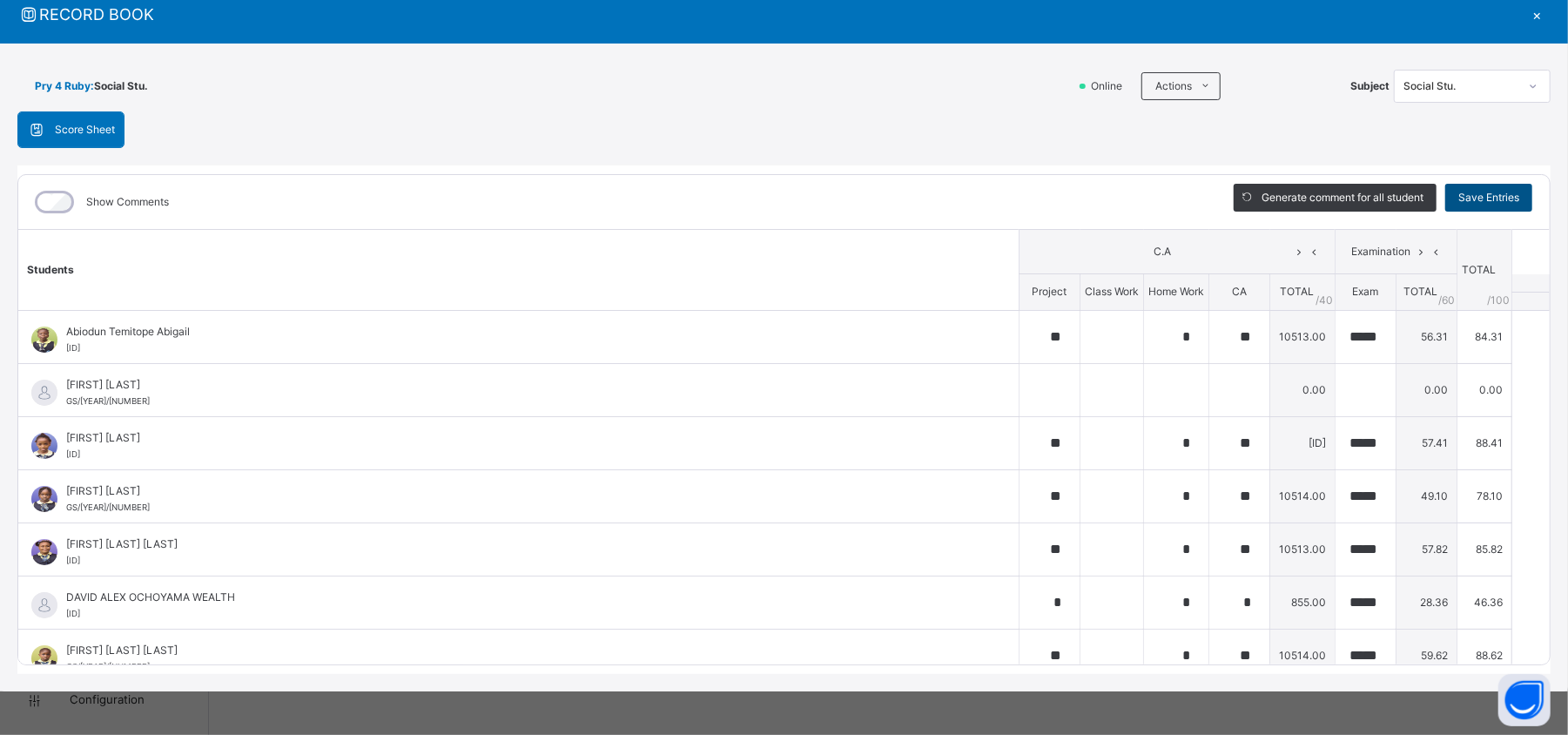 click on "Save Entries" at bounding box center [1489, 198] 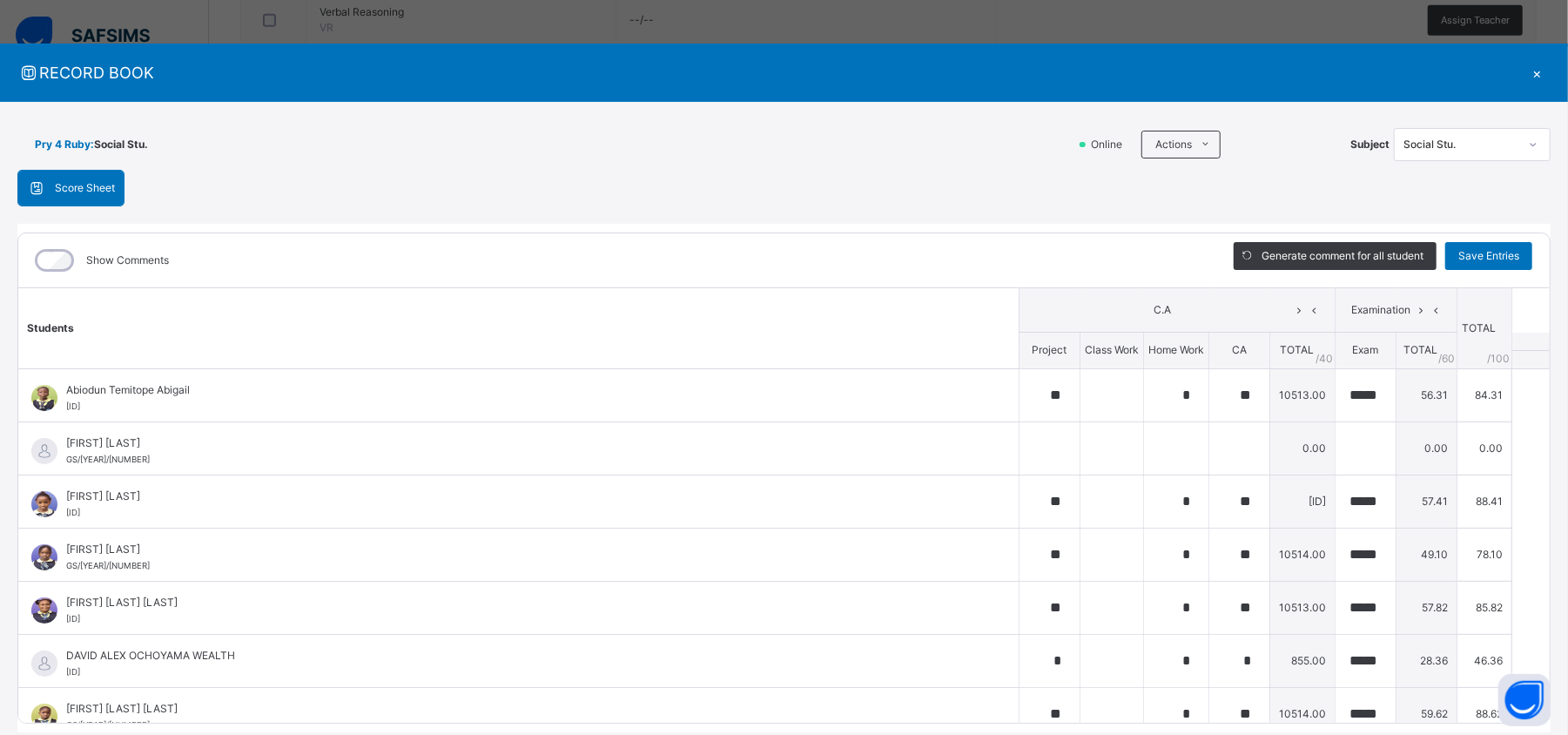 click on "×" at bounding box center [1538, 72] 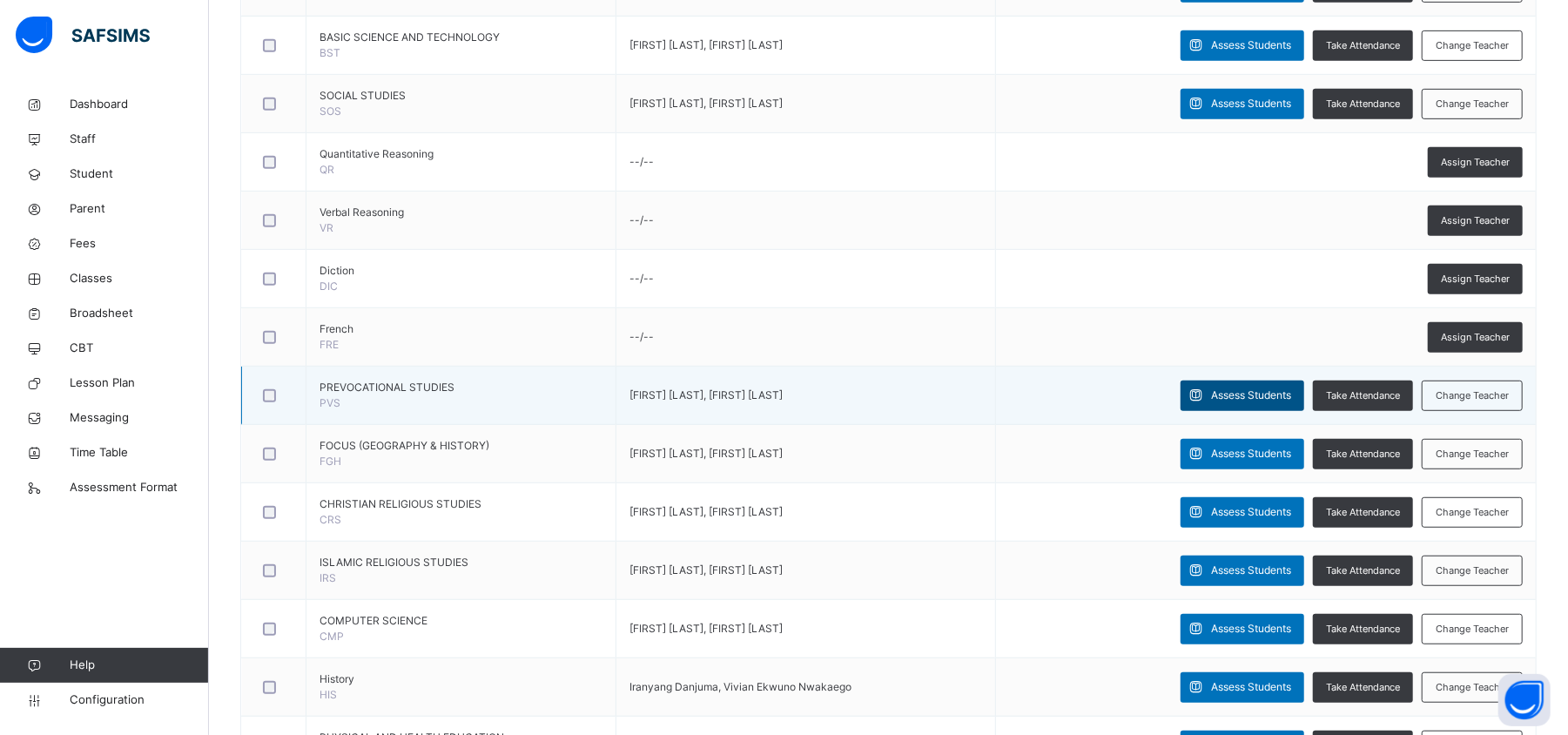 scroll, scrollTop: 597, scrollLeft: 0, axis: vertical 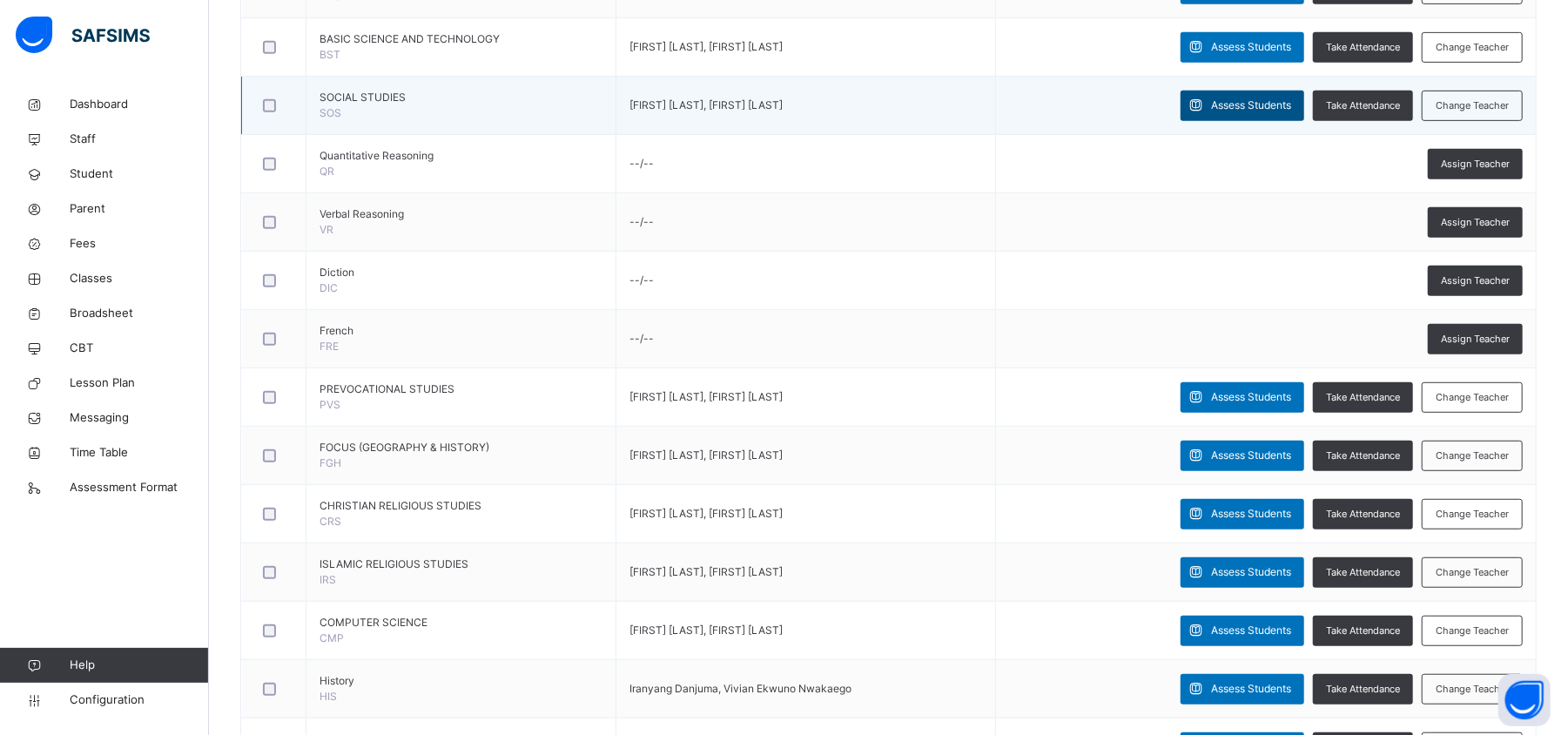 click on "Assess Students" at bounding box center [1251, 105] 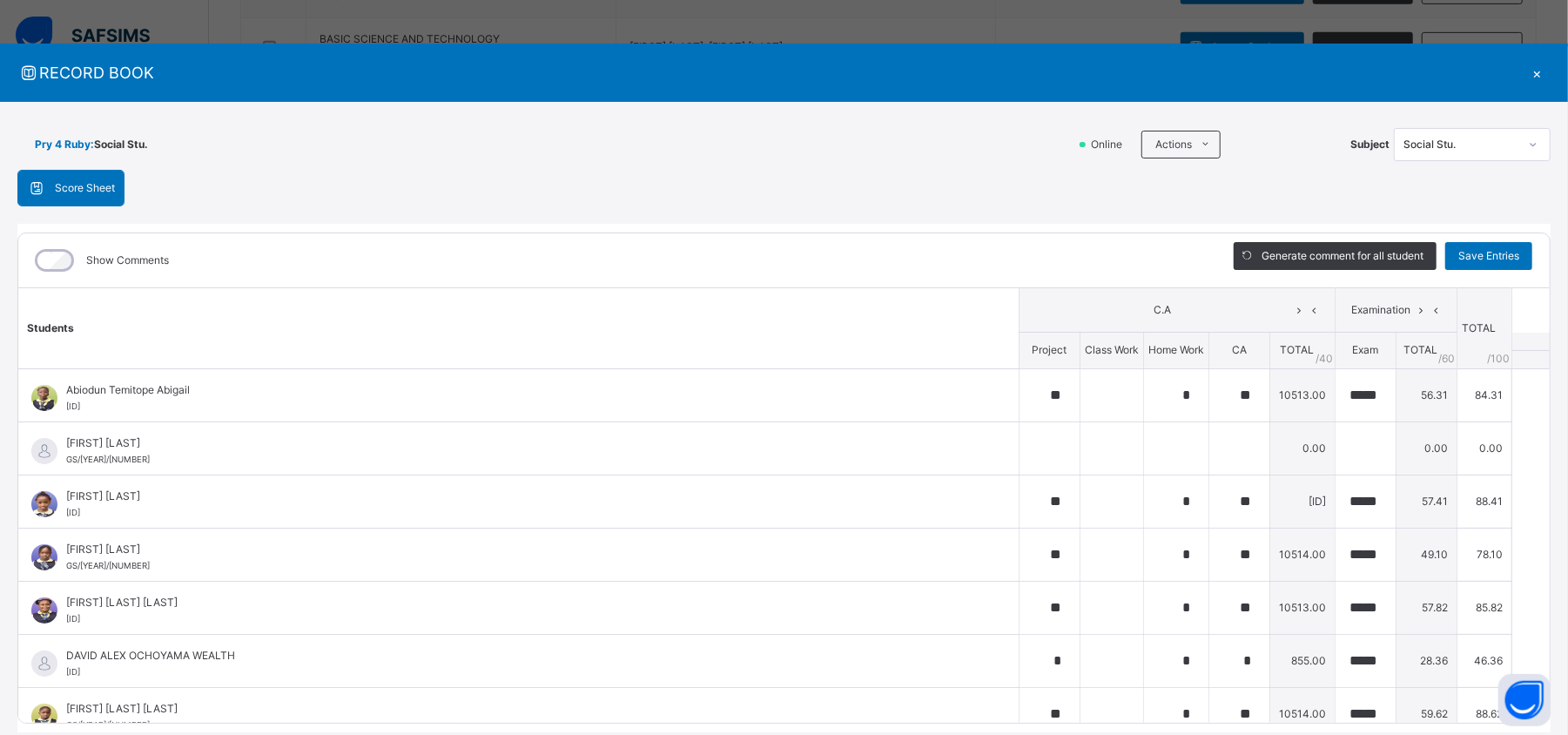 click on "×" at bounding box center [1538, 72] 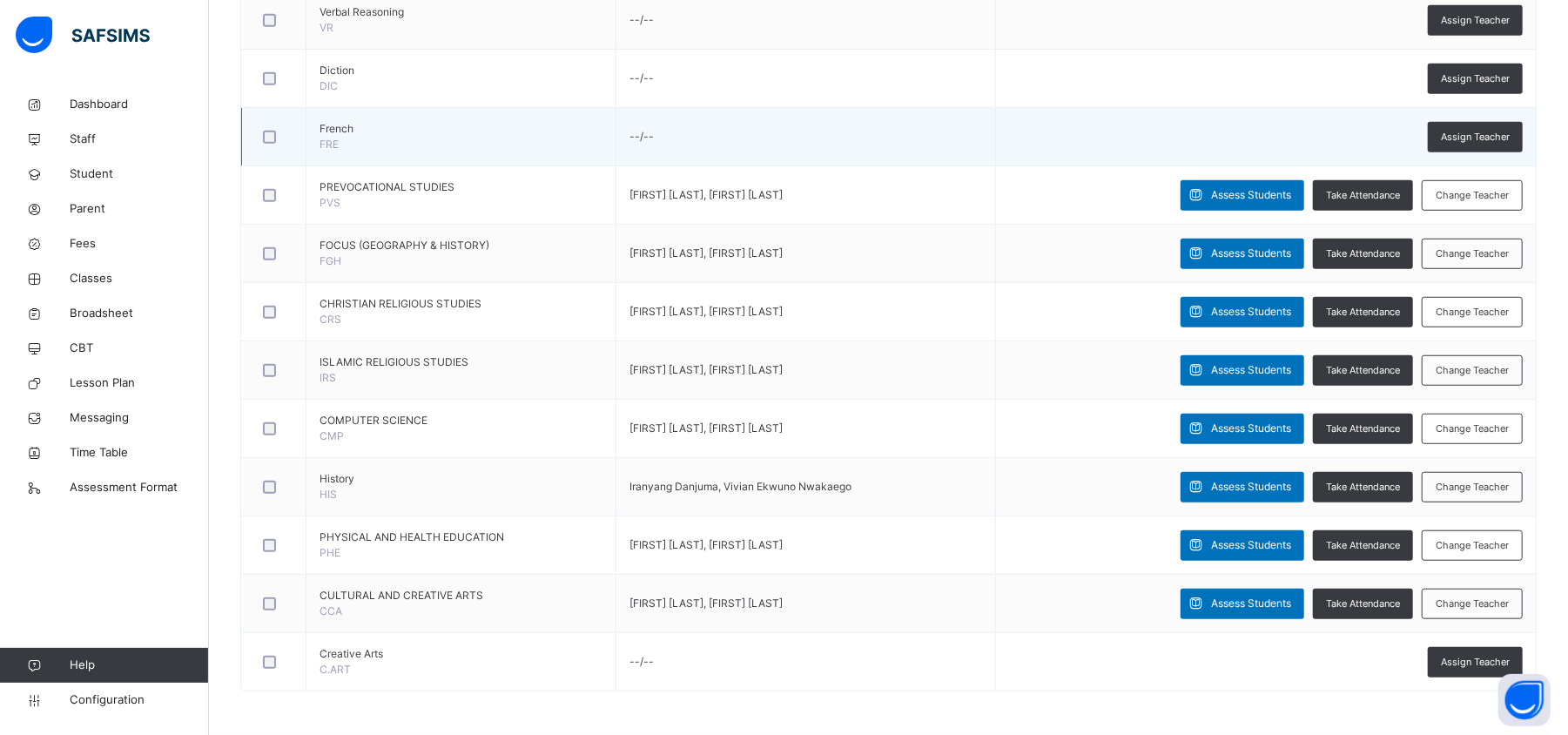 scroll, scrollTop: 806, scrollLeft: 0, axis: vertical 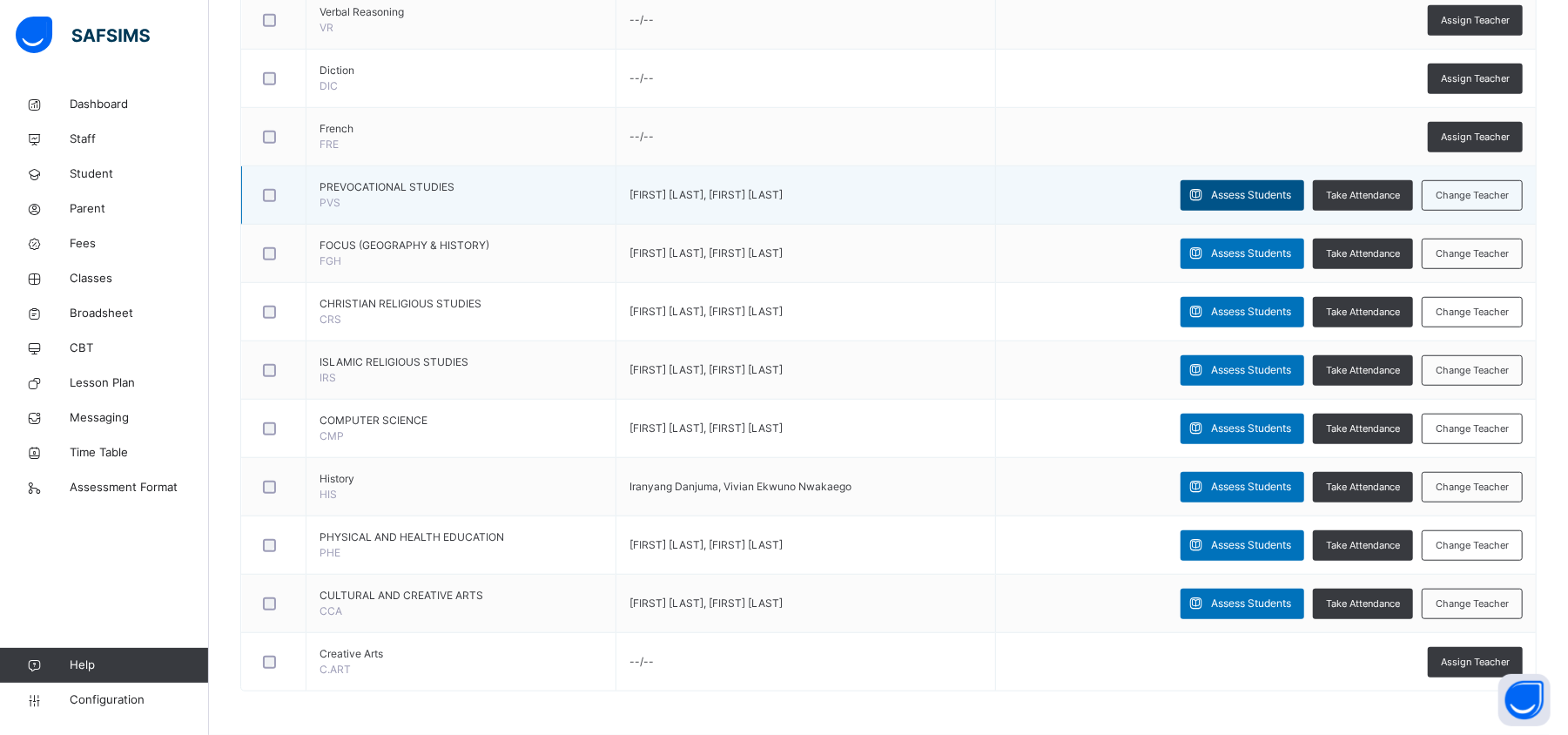 click on "Assess Students" at bounding box center [1251, 195] 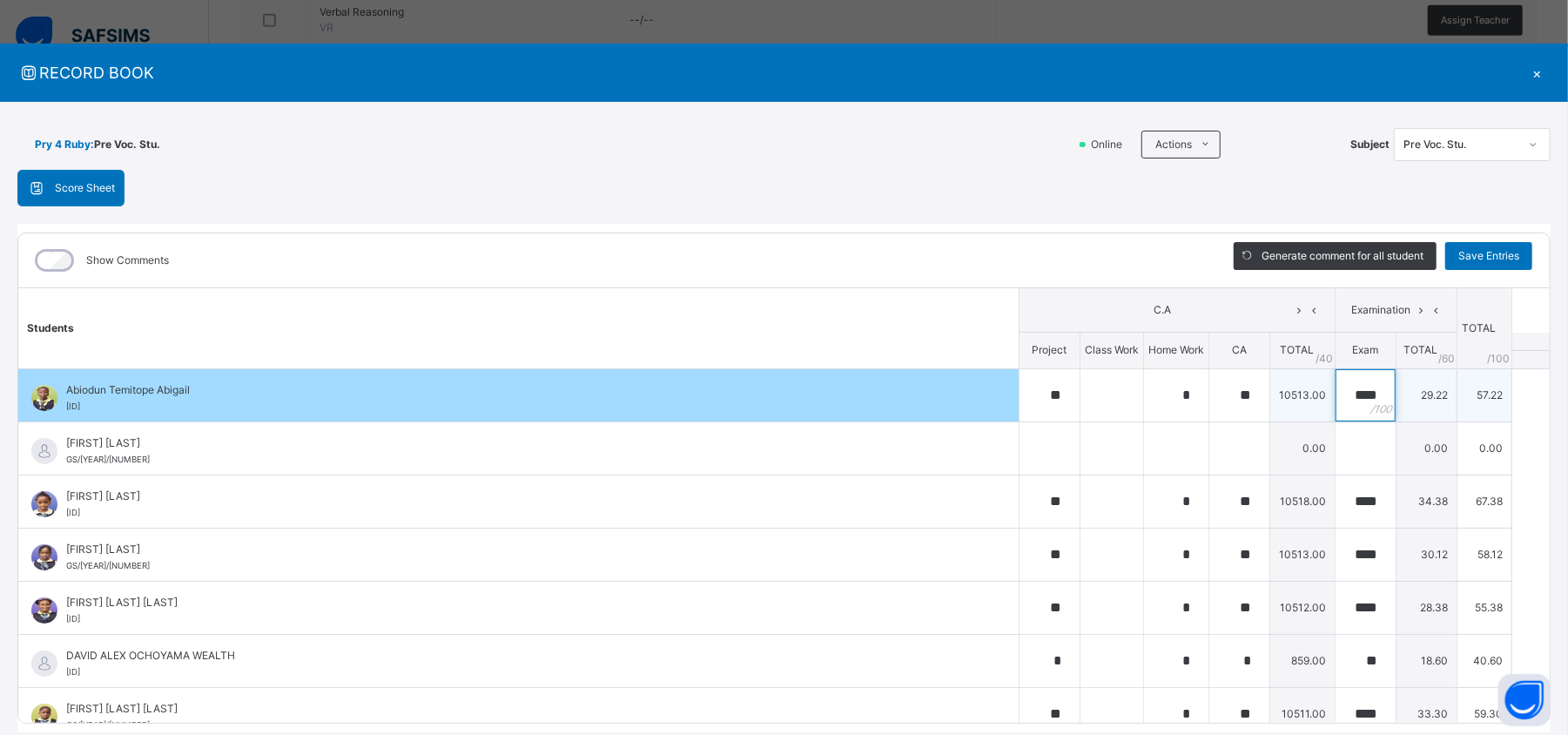 click on "****" at bounding box center (1365, 395) 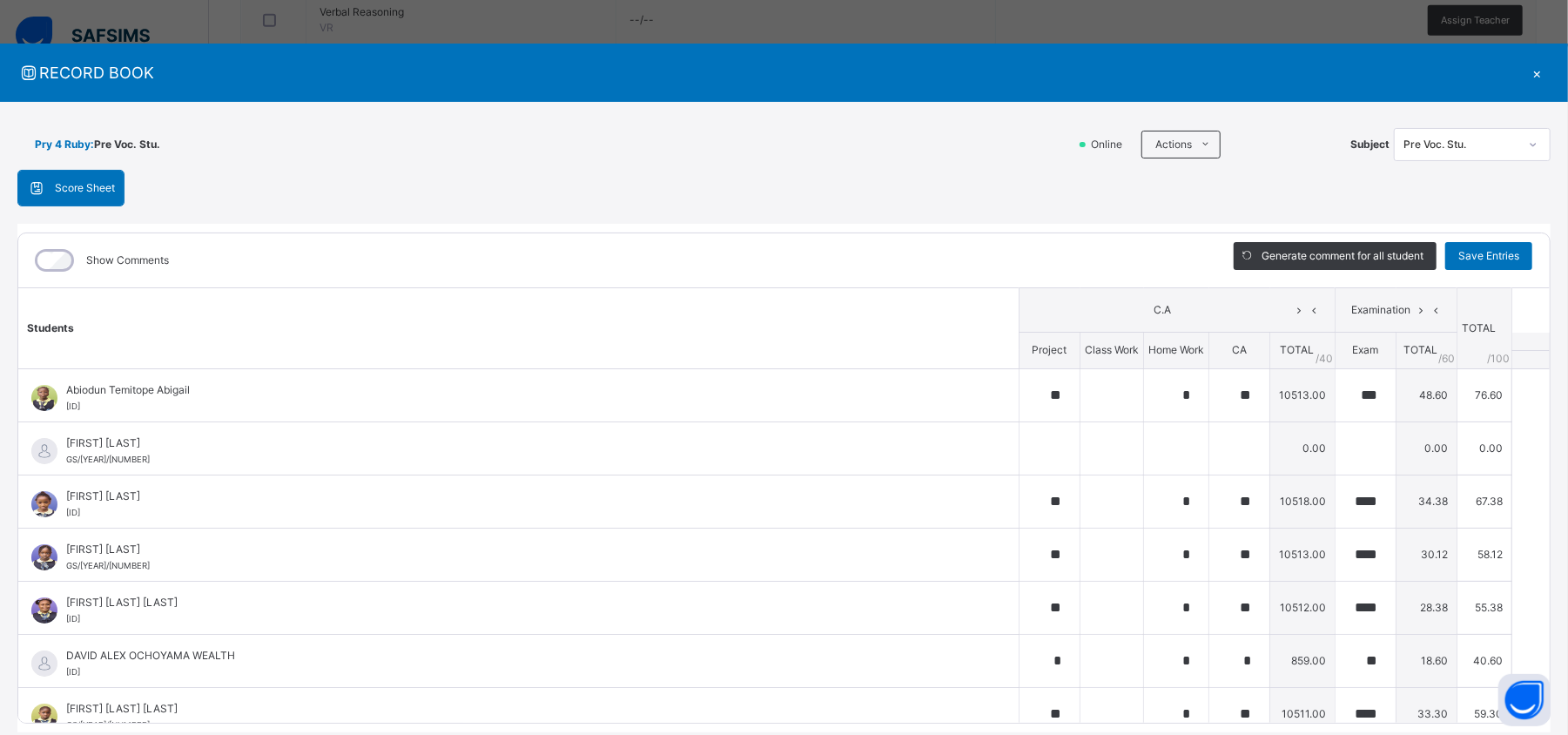 click on "×" at bounding box center [1538, 72] 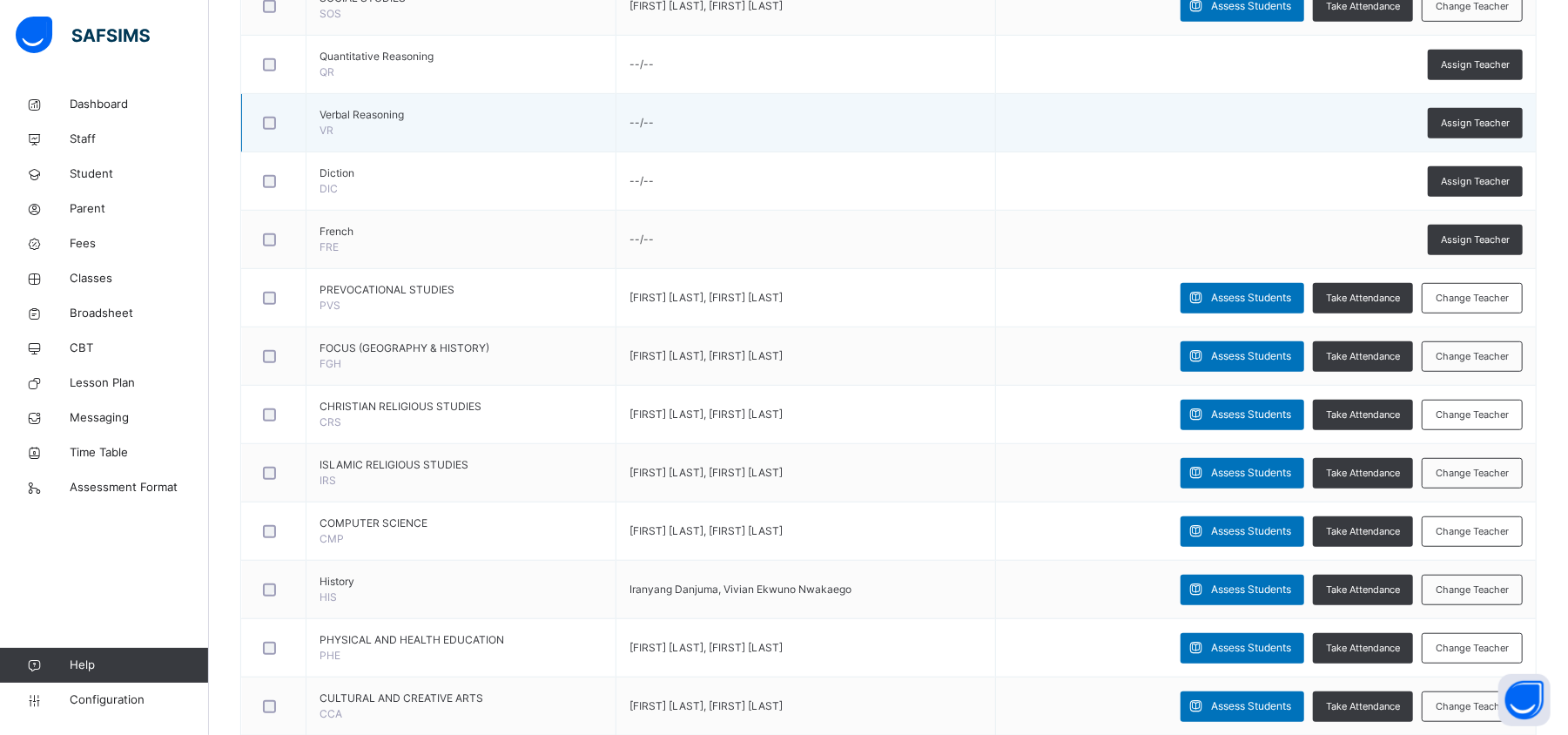 scroll, scrollTop: 665, scrollLeft: 0, axis: vertical 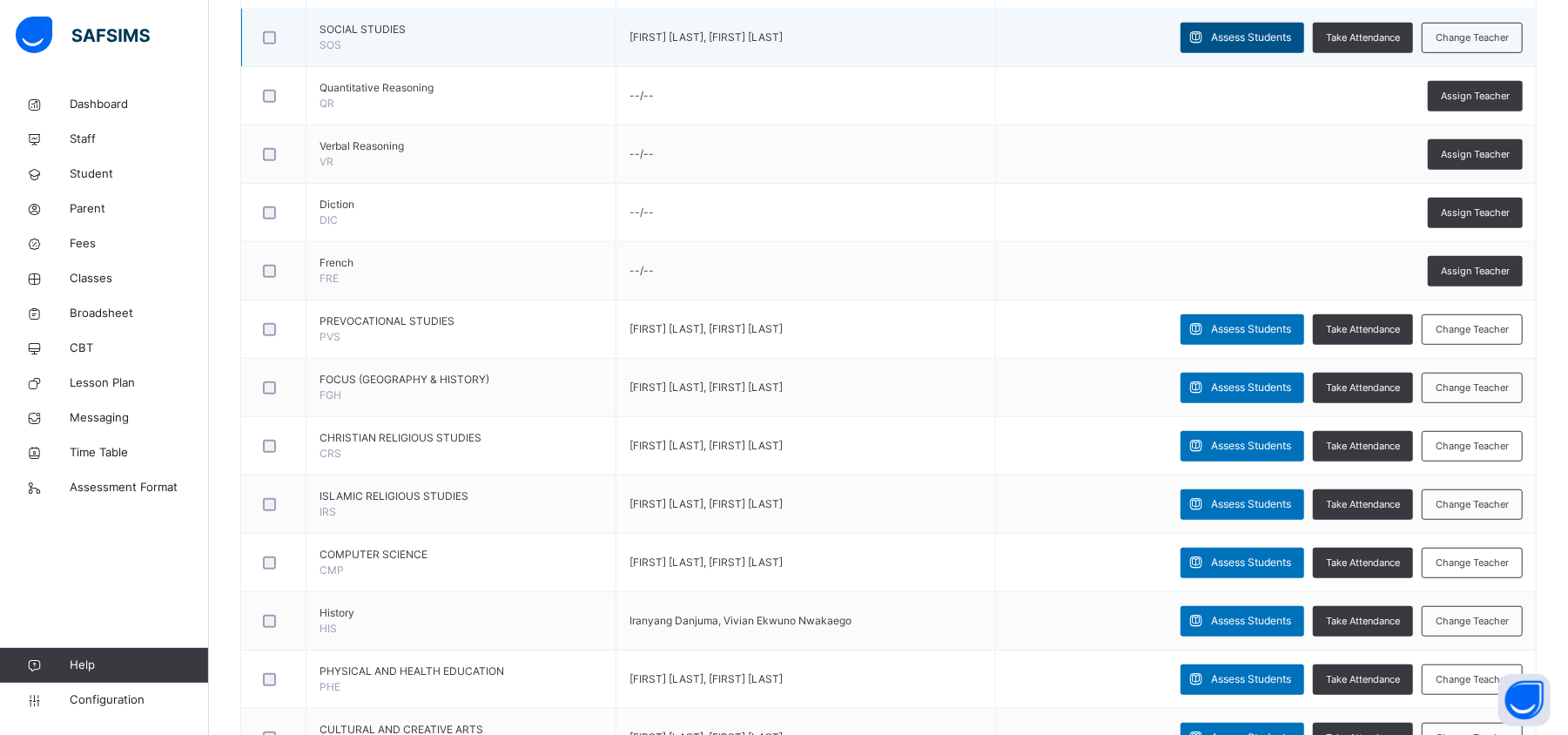 click on "Assess Students" at bounding box center (1251, 37) 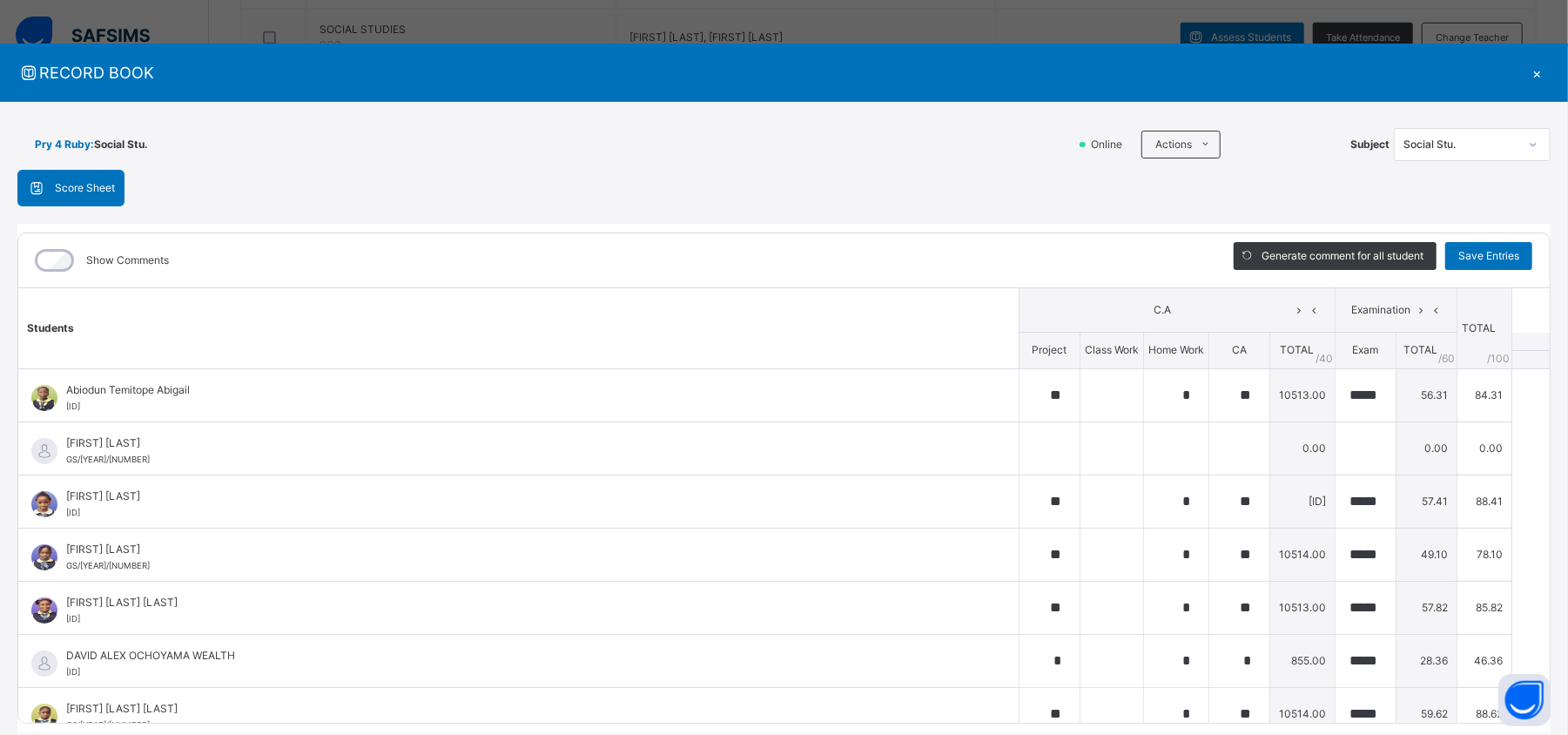click on "×" at bounding box center (1538, 72) 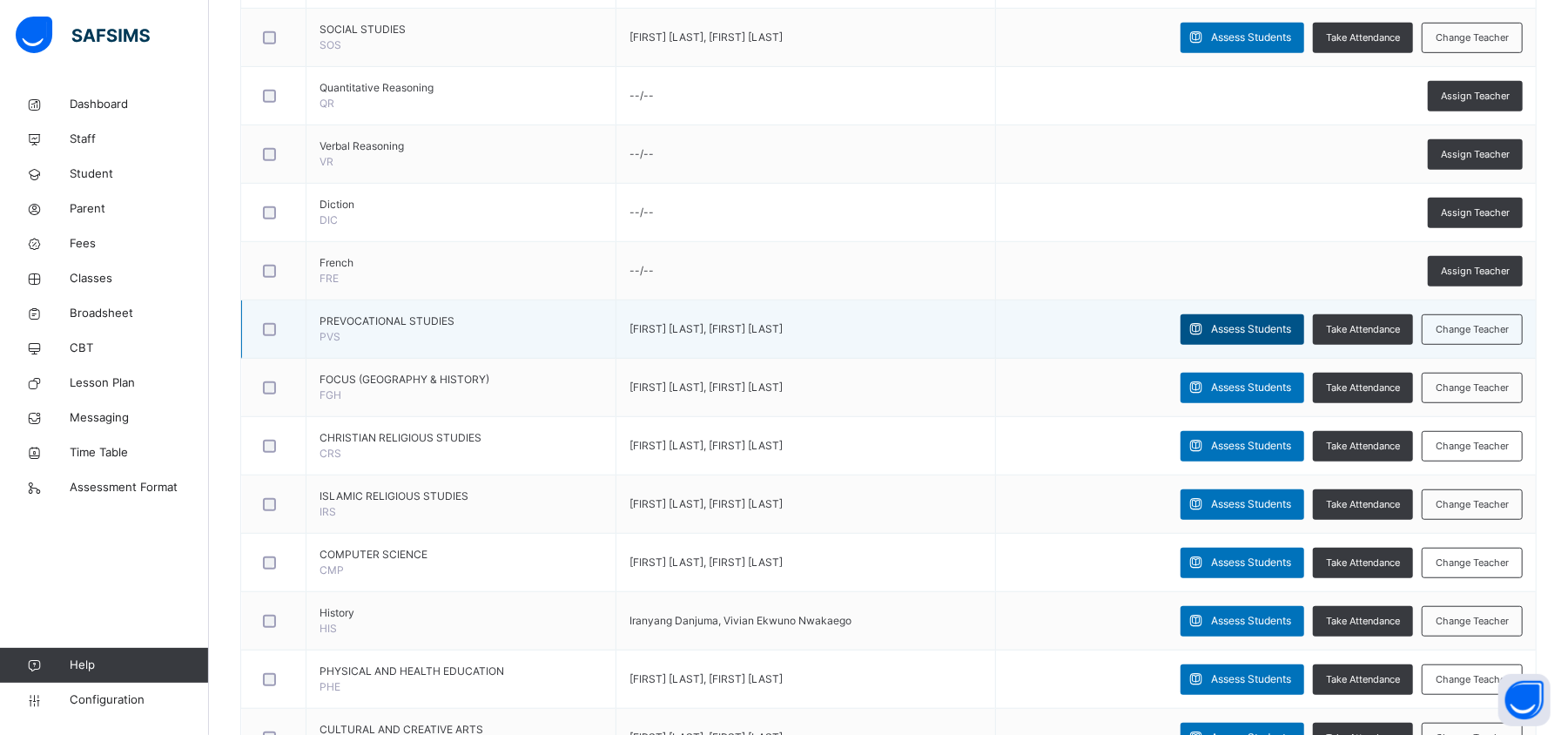click on "Assess Students" at bounding box center (1251, 329) 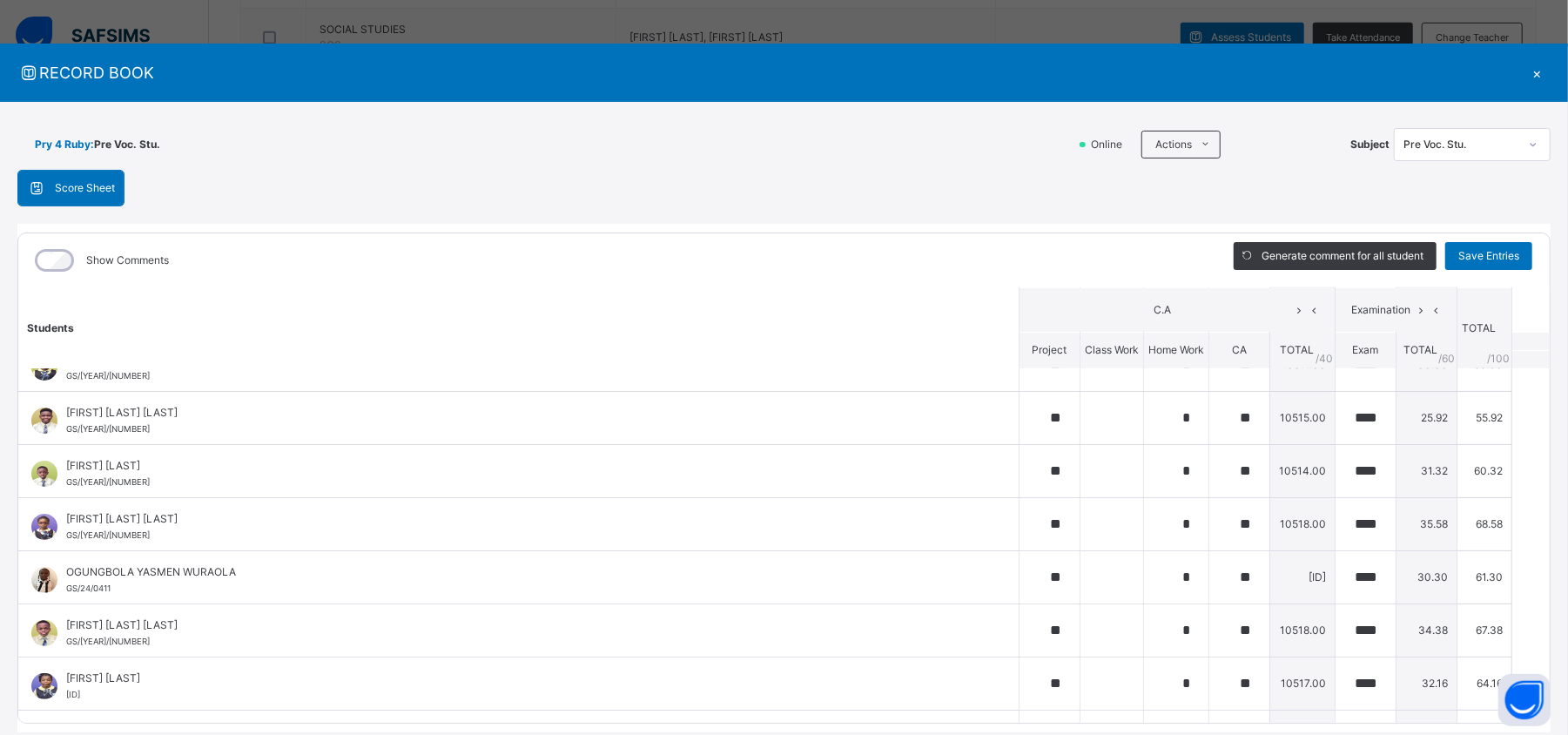 scroll, scrollTop: 0, scrollLeft: 0, axis: both 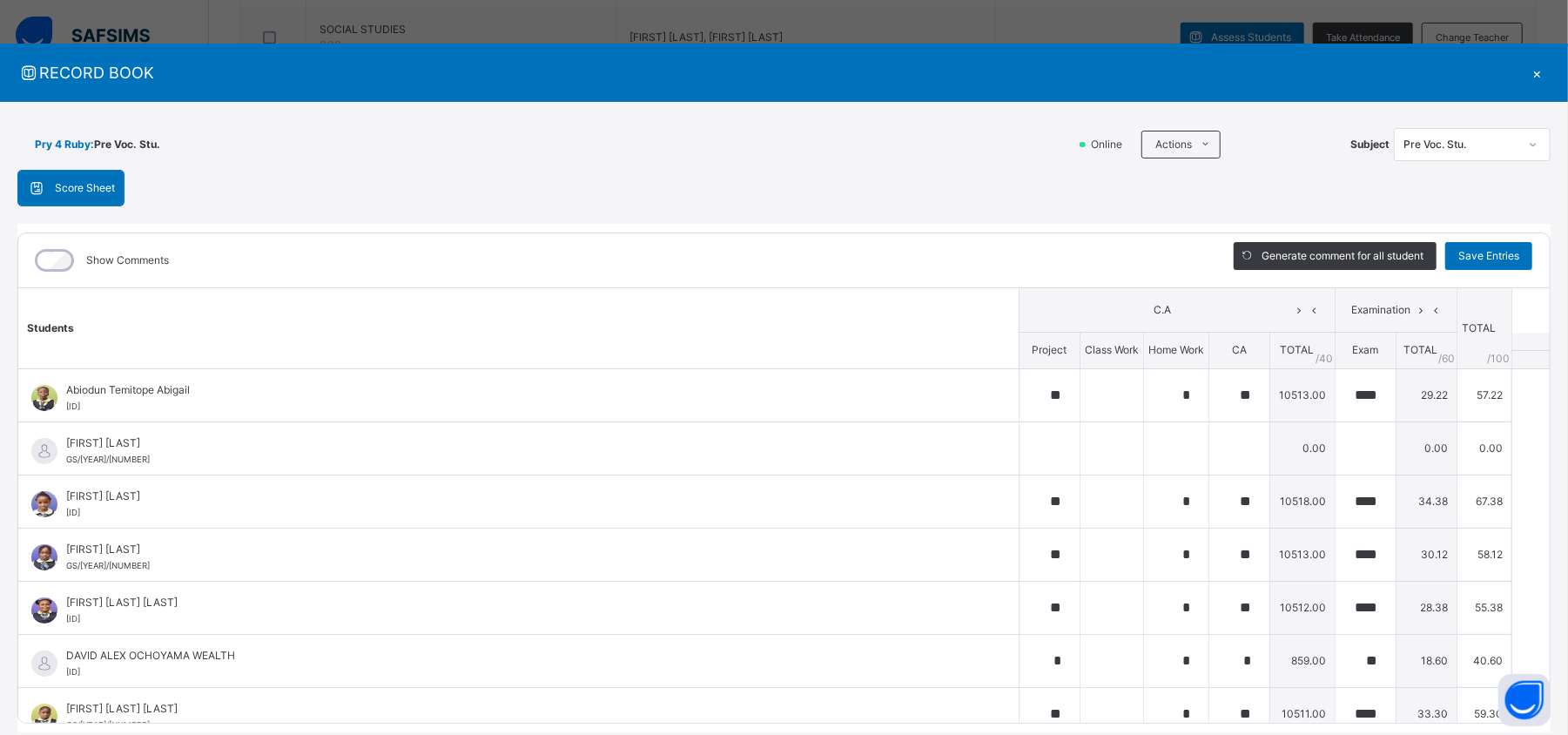 click on "×" at bounding box center (1538, 72) 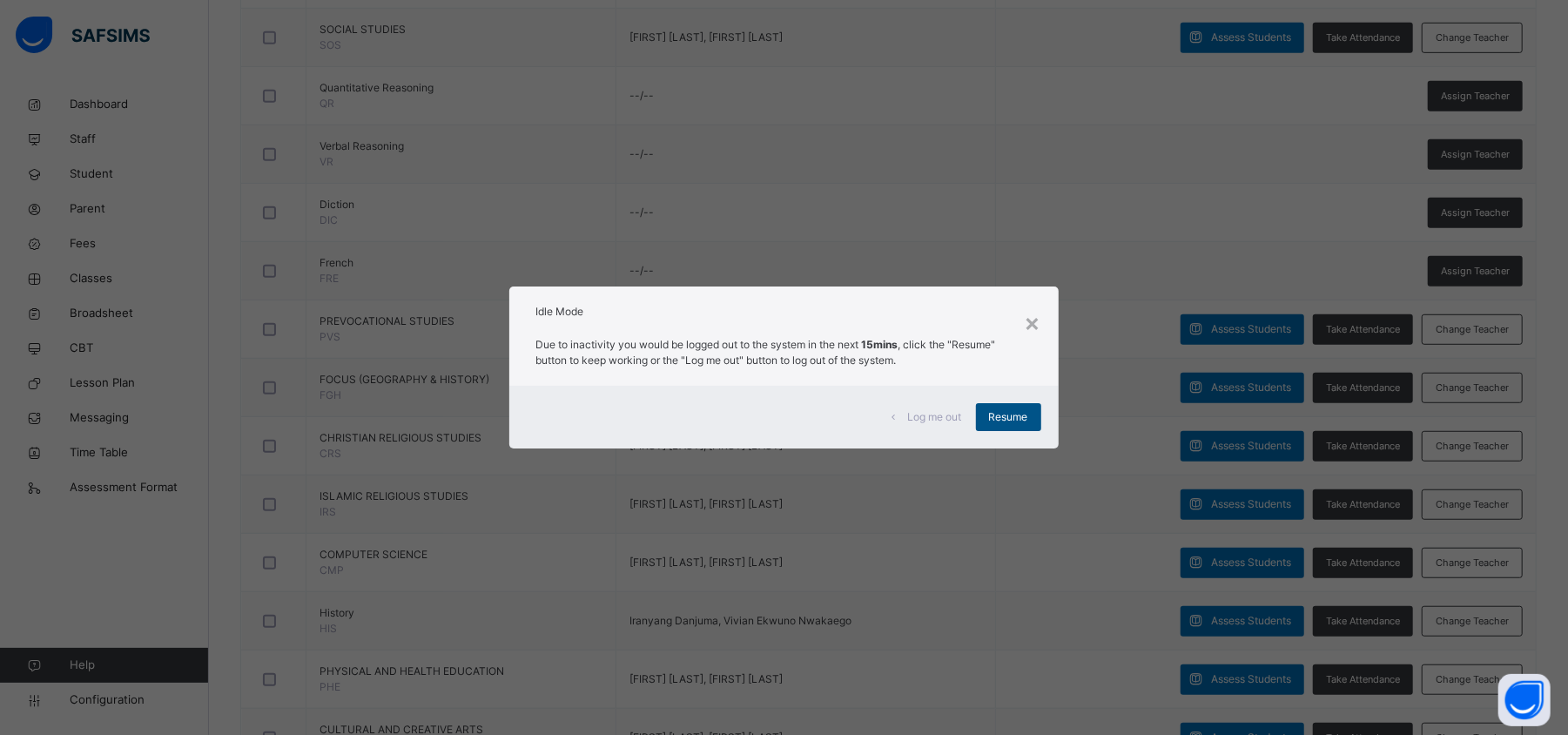 click on "Resume" at bounding box center [1008, 417] 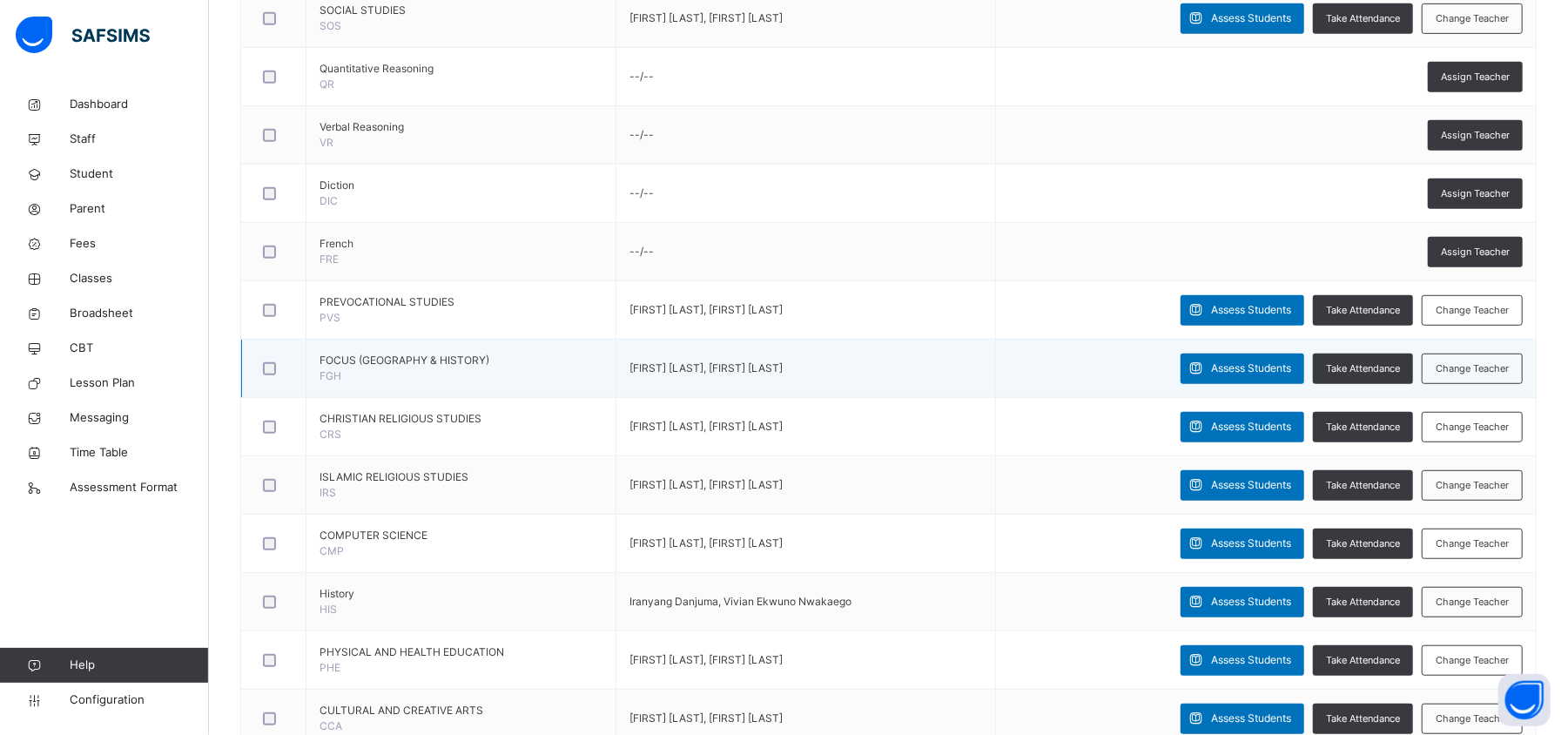 scroll, scrollTop: 686, scrollLeft: 0, axis: vertical 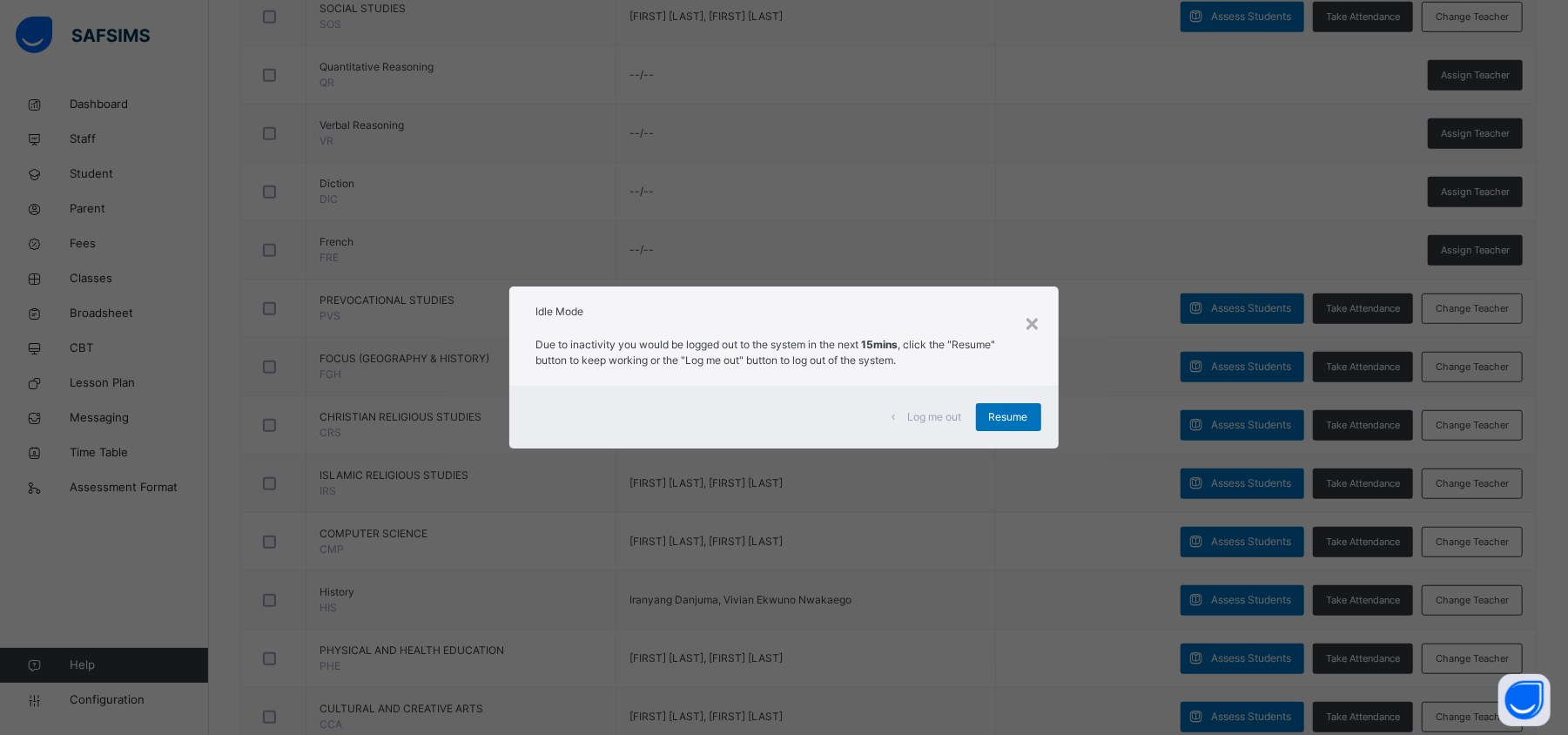 click on "× Idle Mode Due to inactivity you would be logged out to the system in the next   15mins , click the "Resume" button to keep working or the "Log me out" button to log out of the system. Log me out Resume" at bounding box center [784, 368] 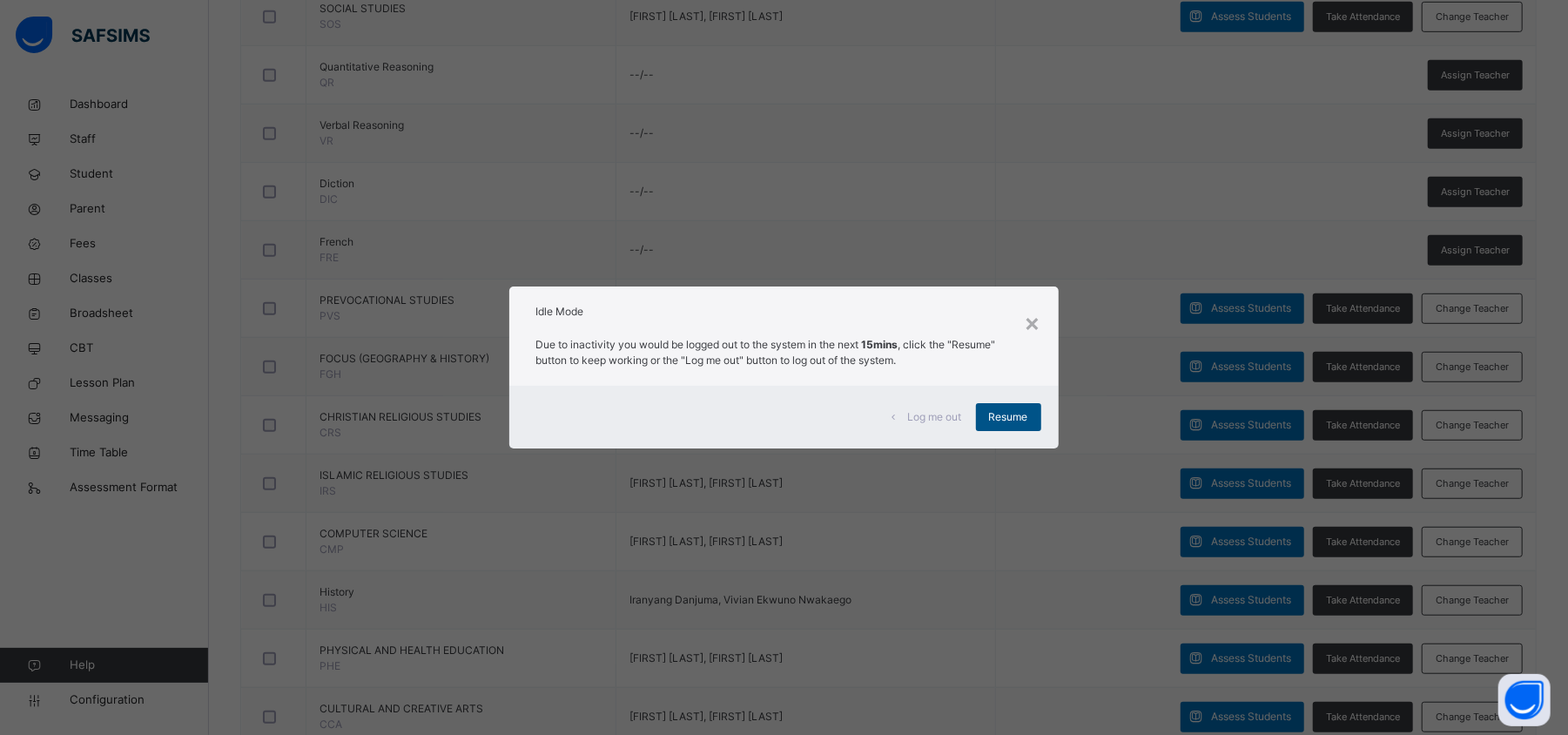 click on "Resume" at bounding box center (1008, 417) 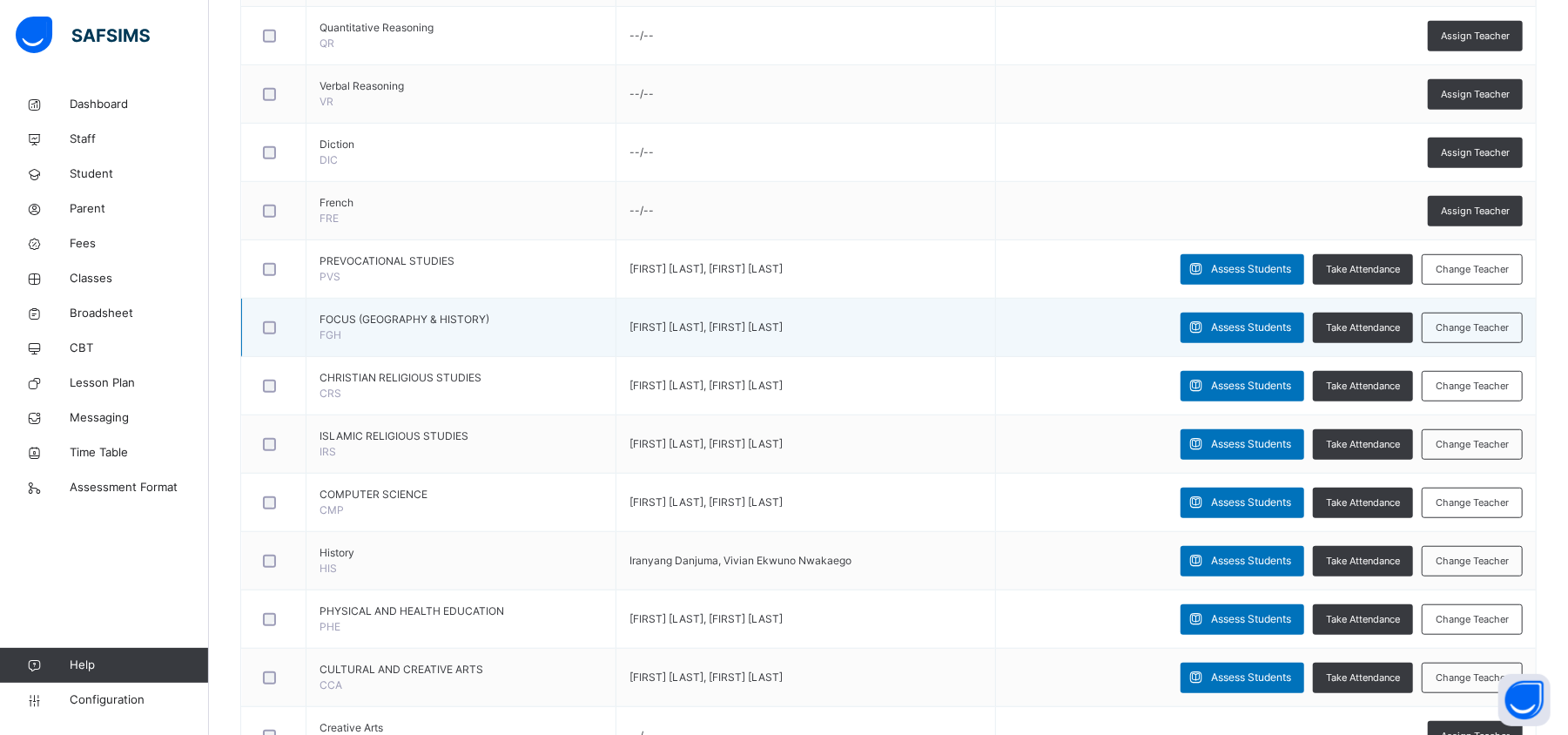 scroll, scrollTop: 726, scrollLeft: 0, axis: vertical 